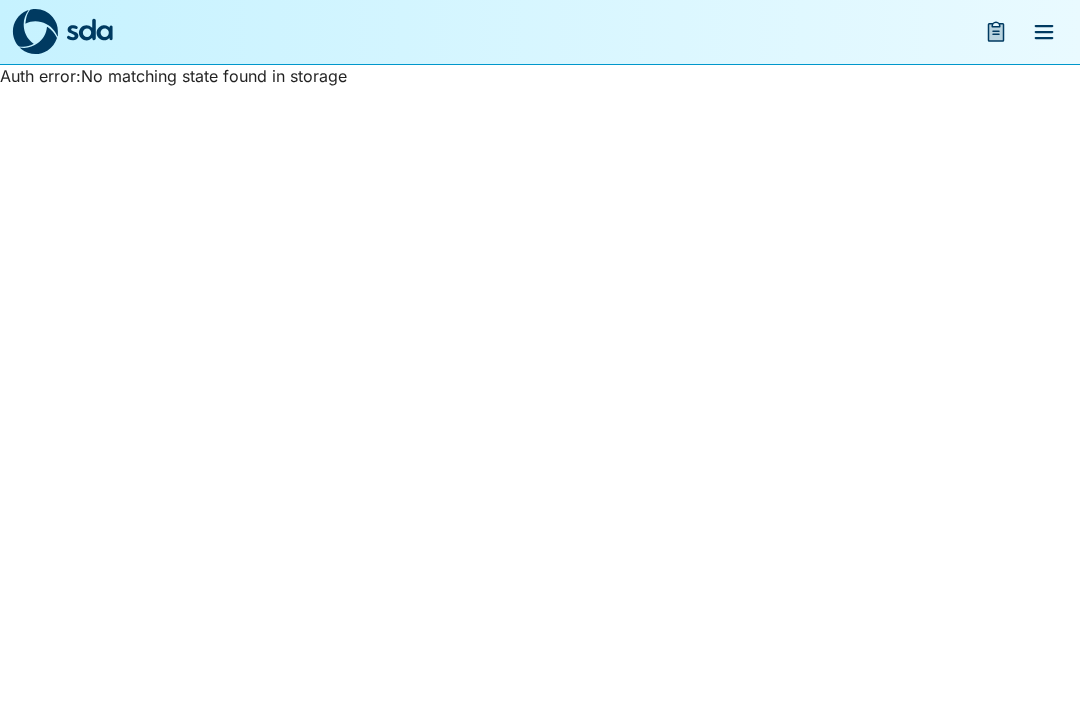 scroll, scrollTop: 0, scrollLeft: 0, axis: both 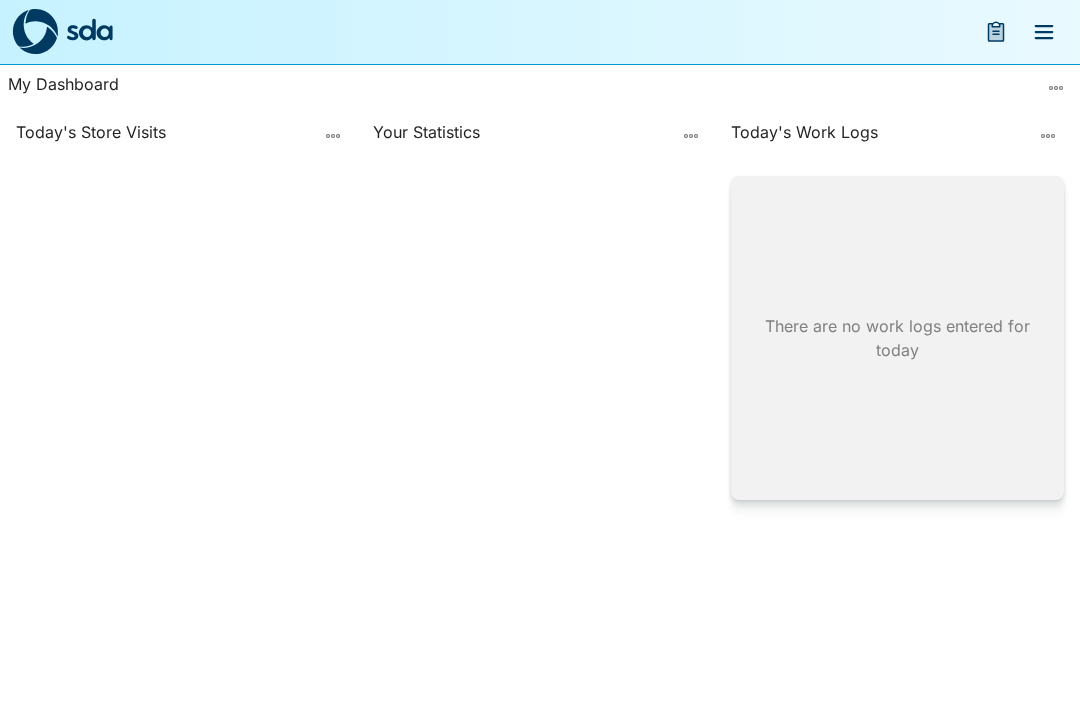 click at bounding box center (89, 29) 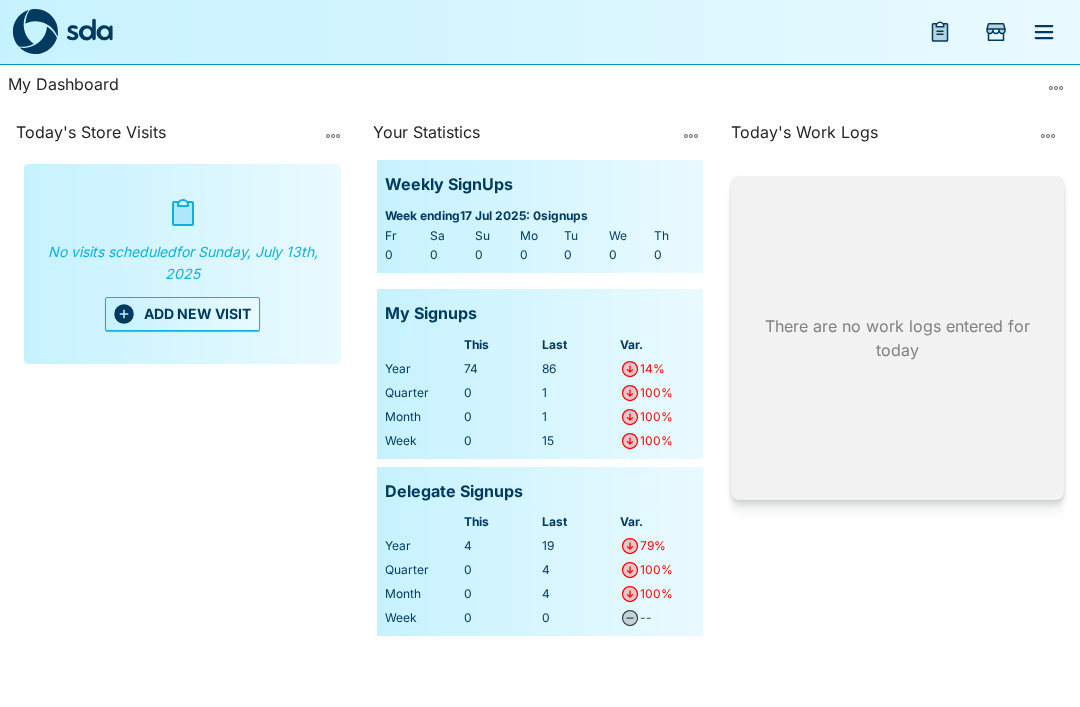 click at bounding box center (1044, 32) 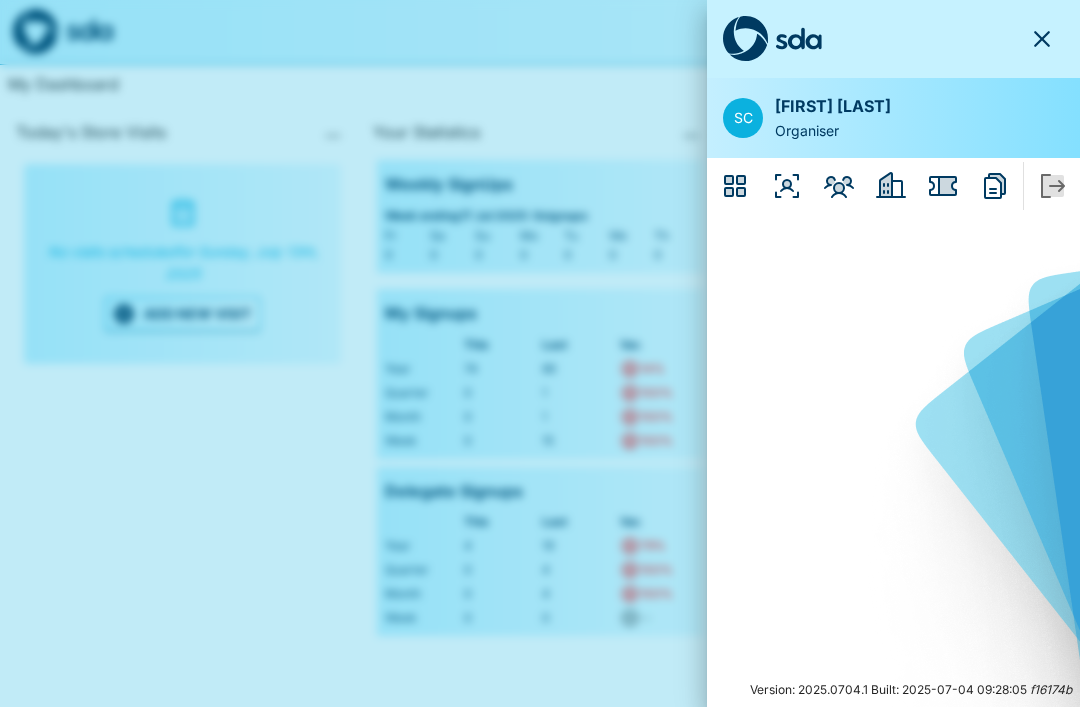 click 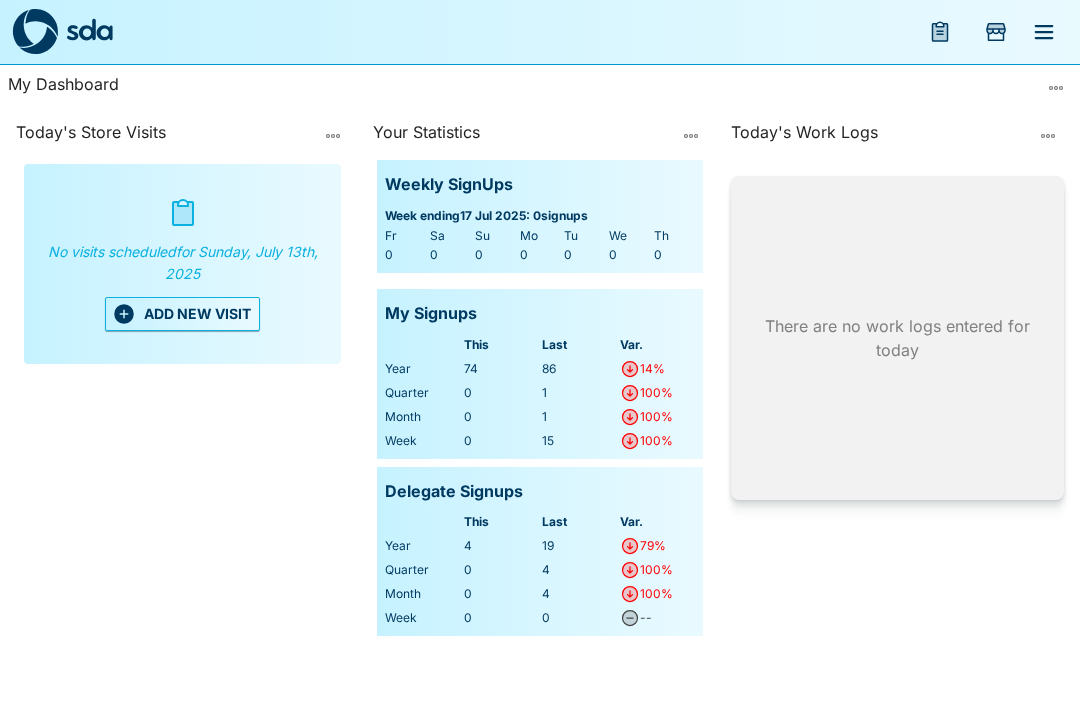 click 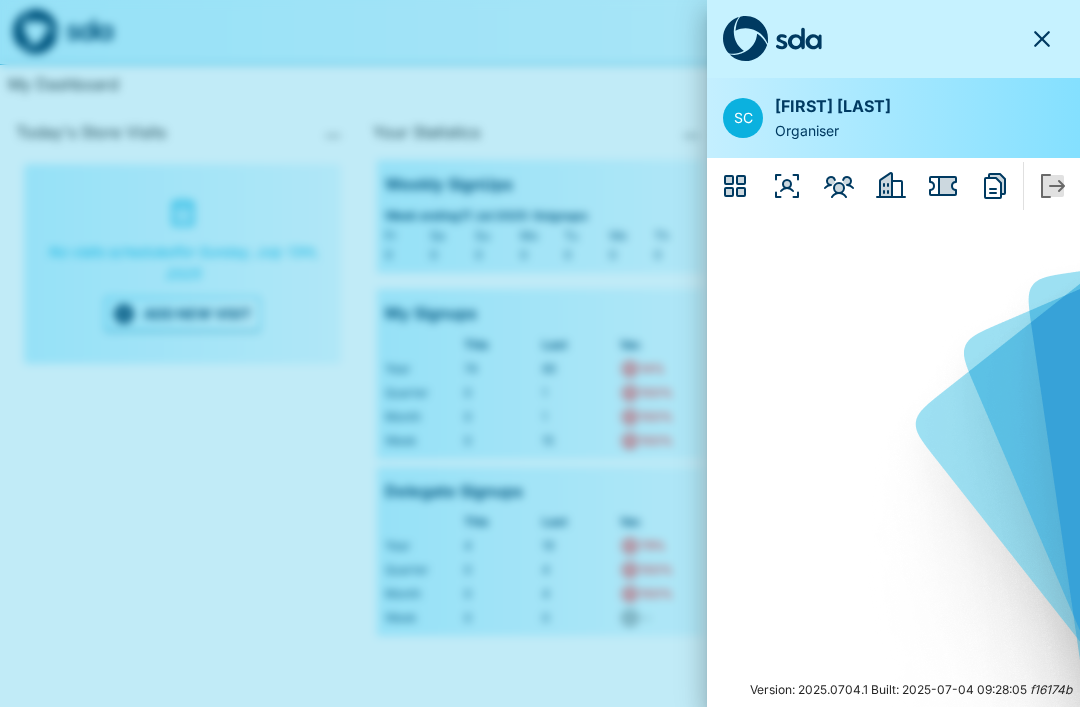 click 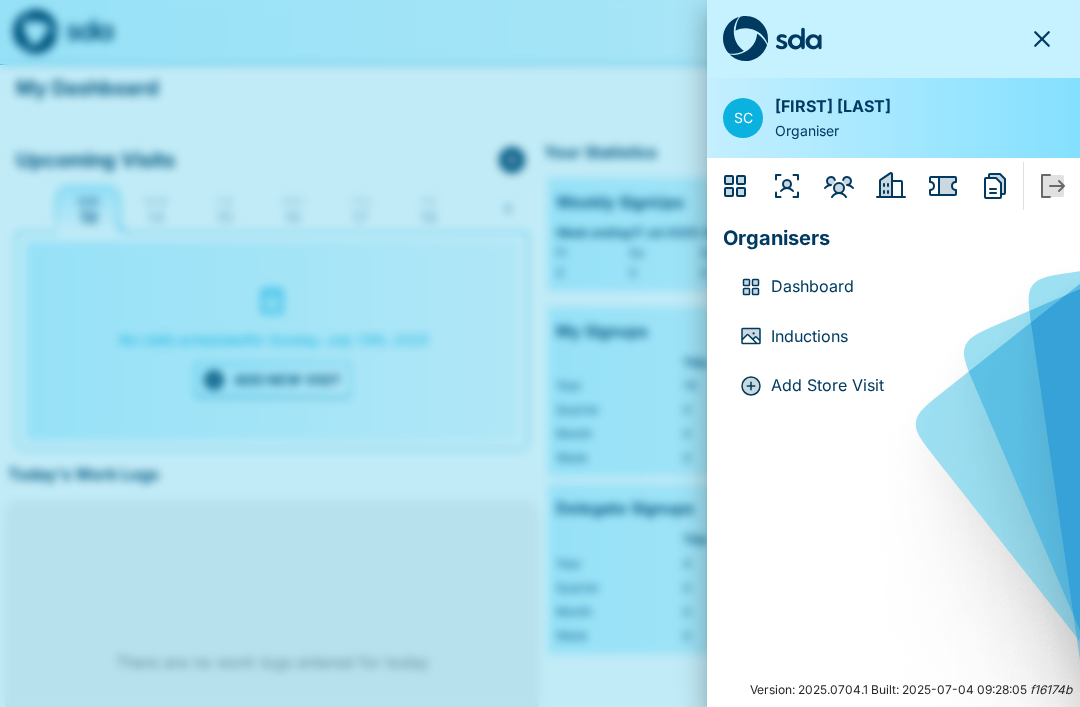 click on "Dashboard" at bounding box center [909, 287] 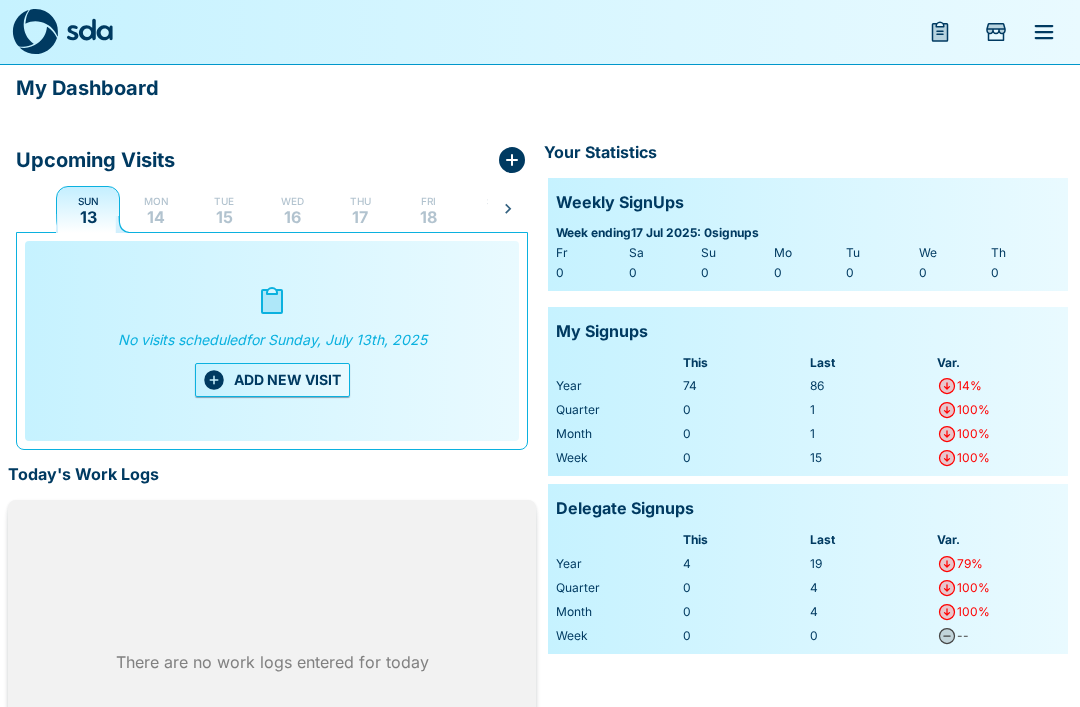 scroll, scrollTop: 0, scrollLeft: 0, axis: both 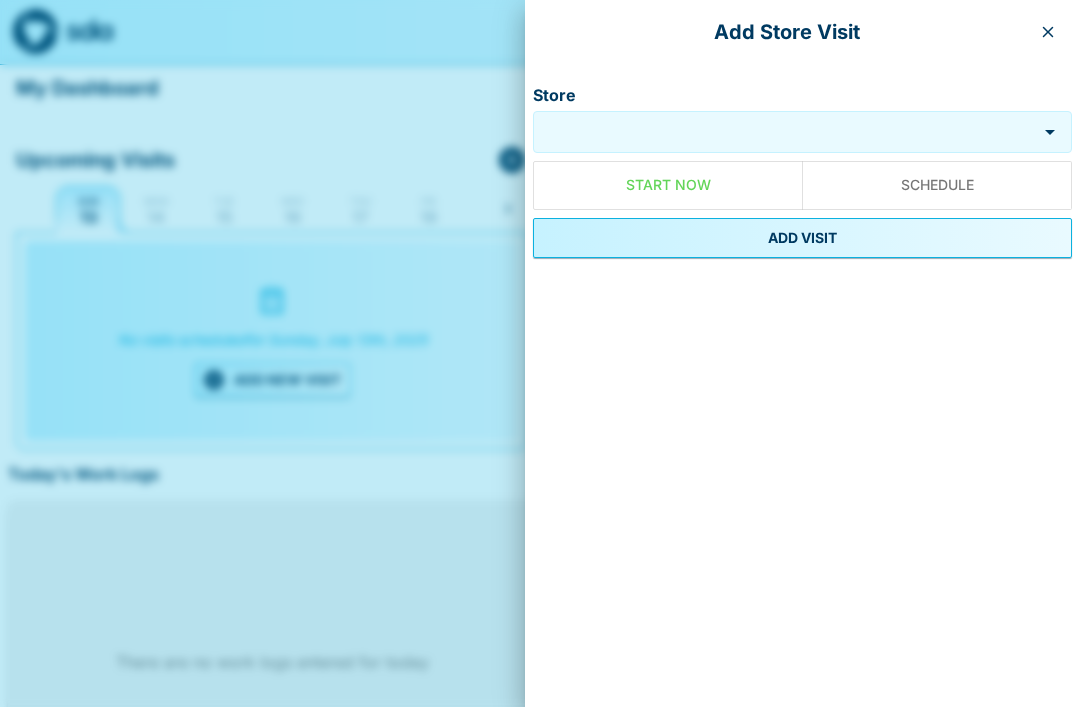 click on "Store" at bounding box center [785, 132] 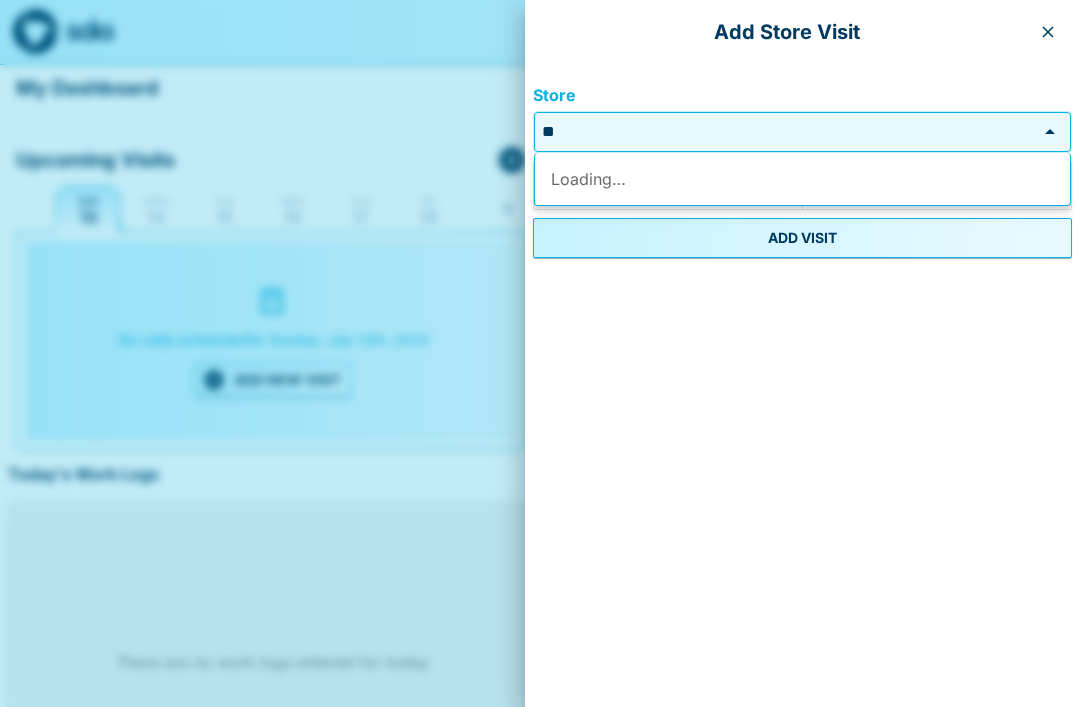 type on "*" 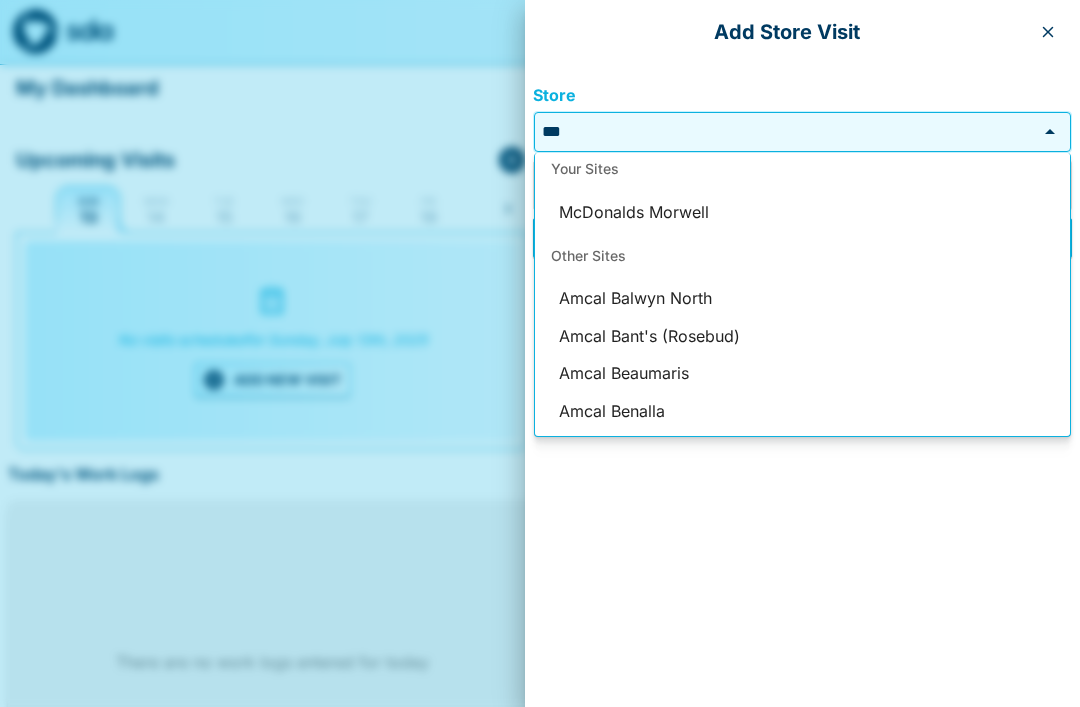 scroll, scrollTop: 0, scrollLeft: 0, axis: both 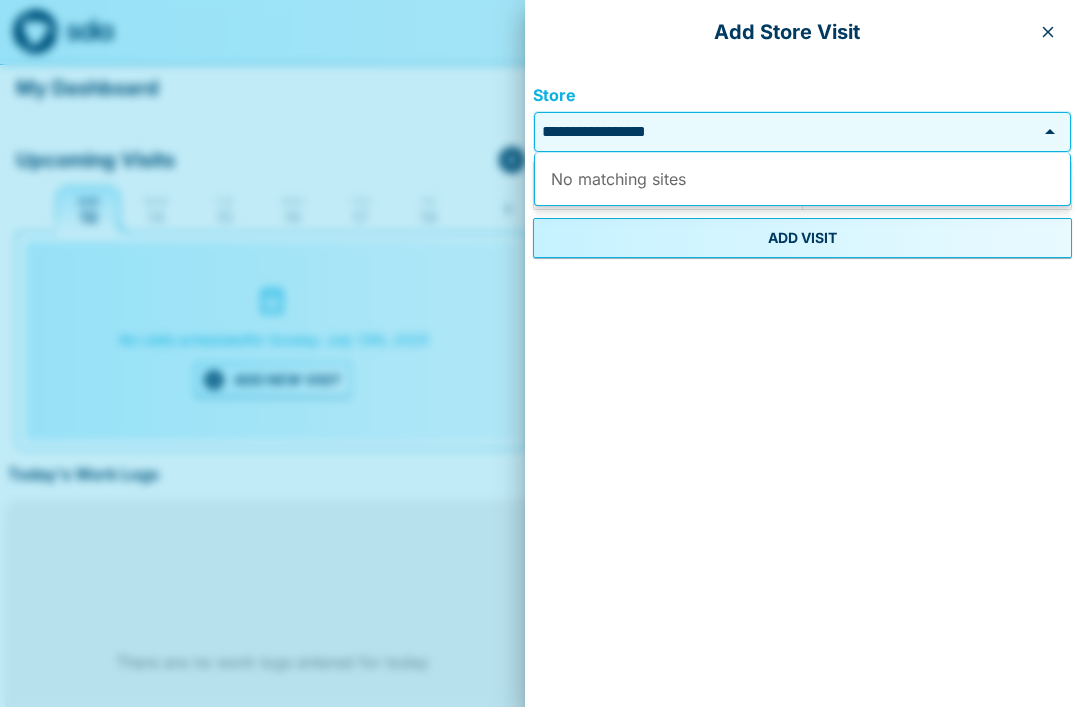 click on "**********" at bounding box center (785, 132) 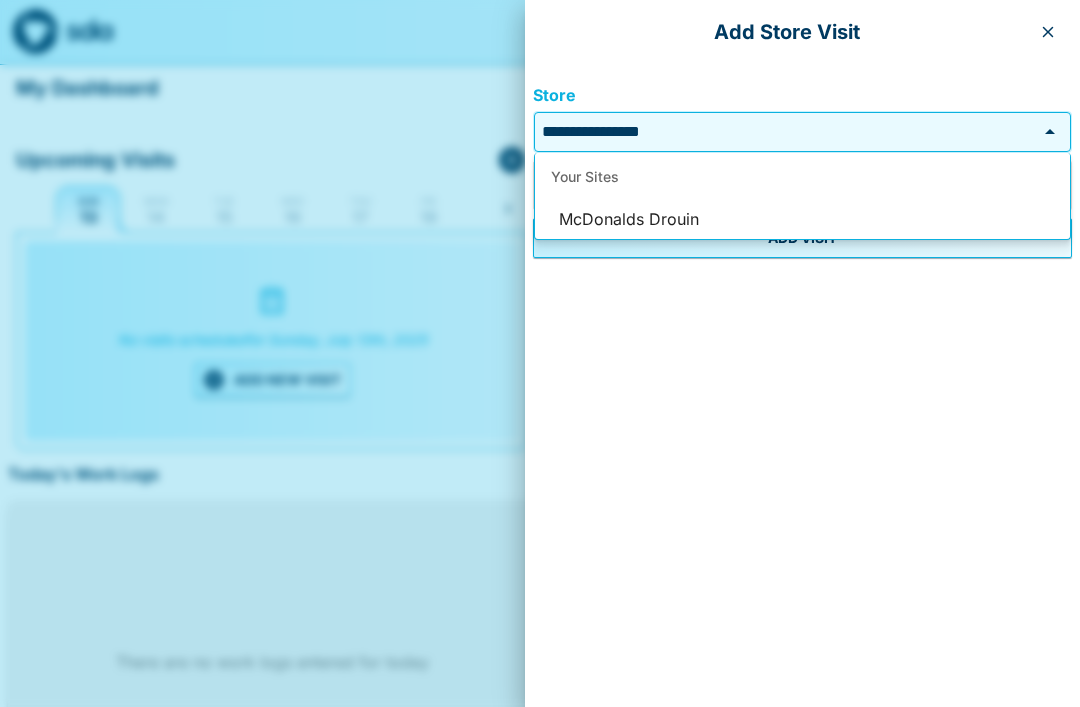 click on "McDonalds Drouin" at bounding box center [802, 220] 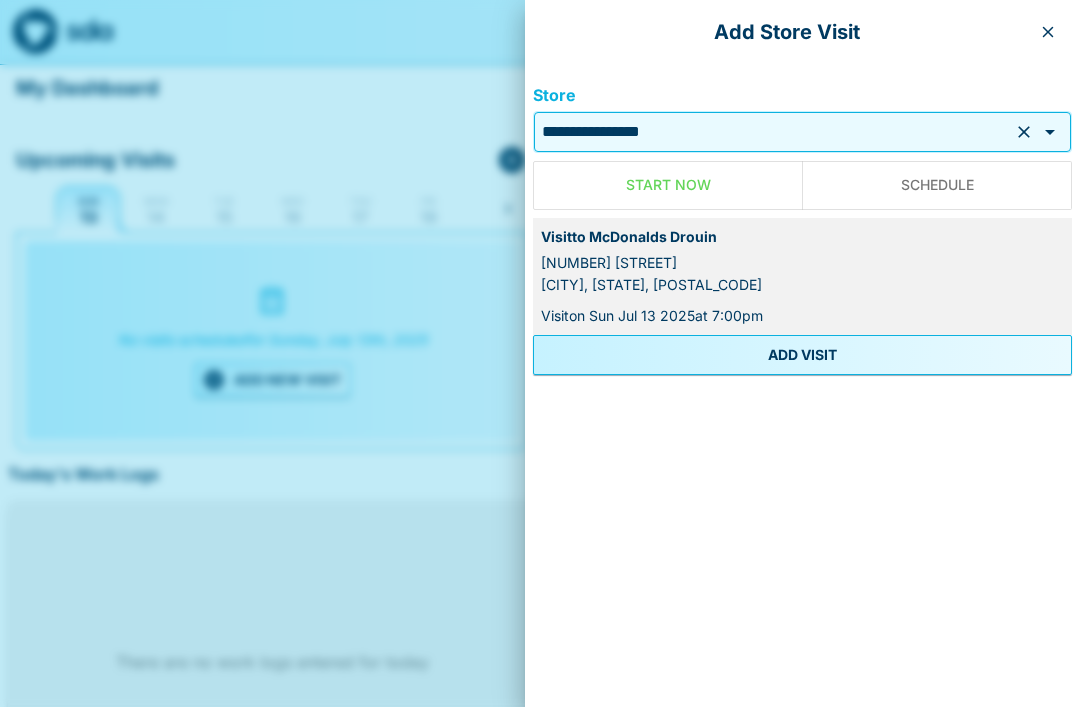 click on "ADD VISIT" at bounding box center (802, 355) 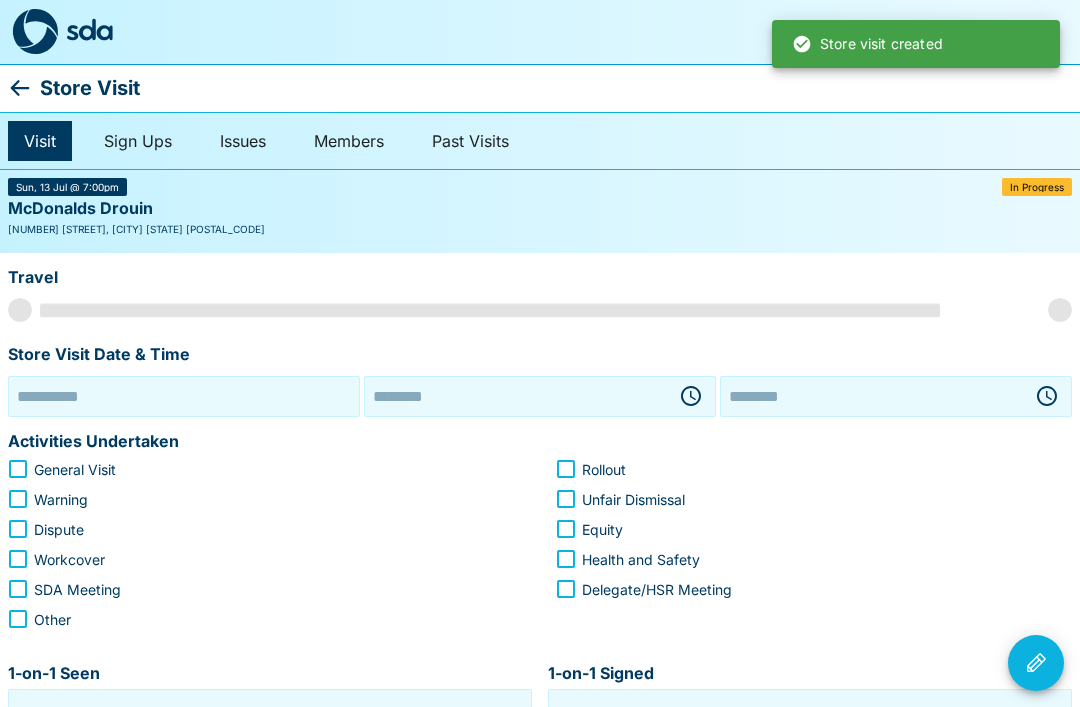 type on "**********" 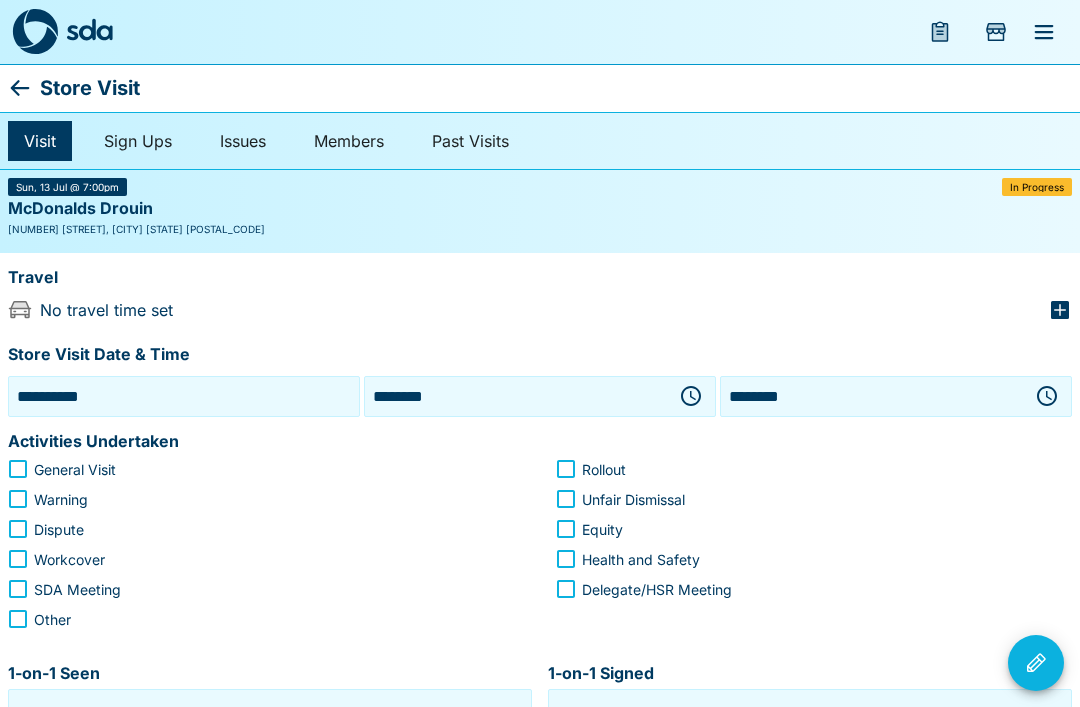 click on "**********" at bounding box center (184, 396) 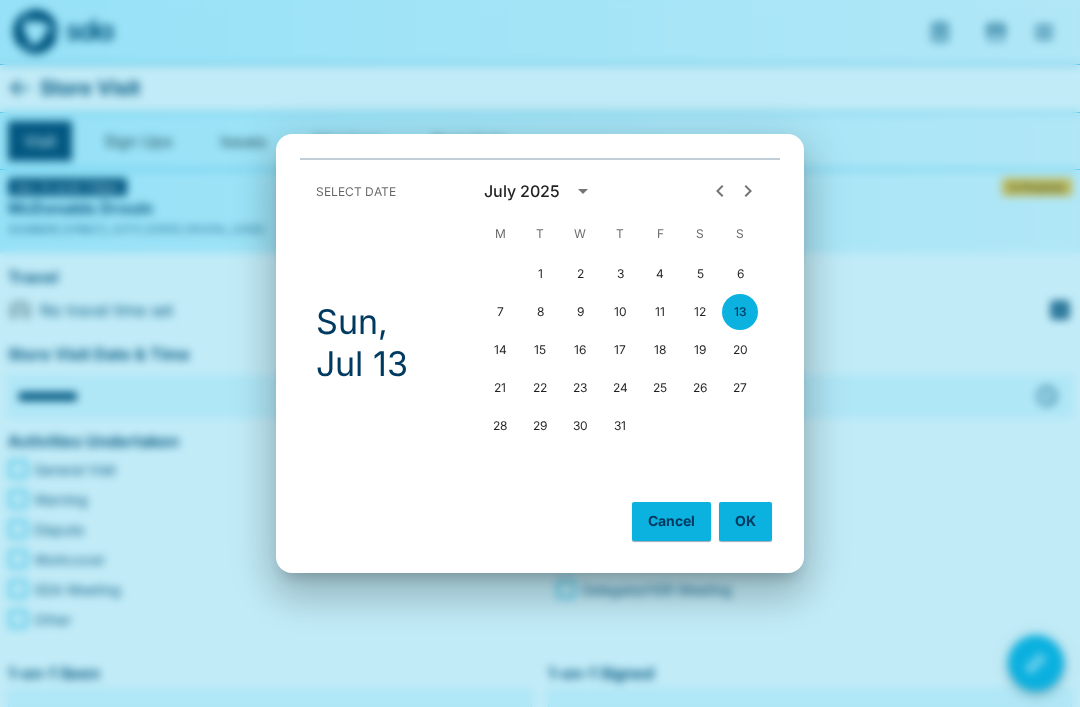 click on "7" at bounding box center [500, 312] 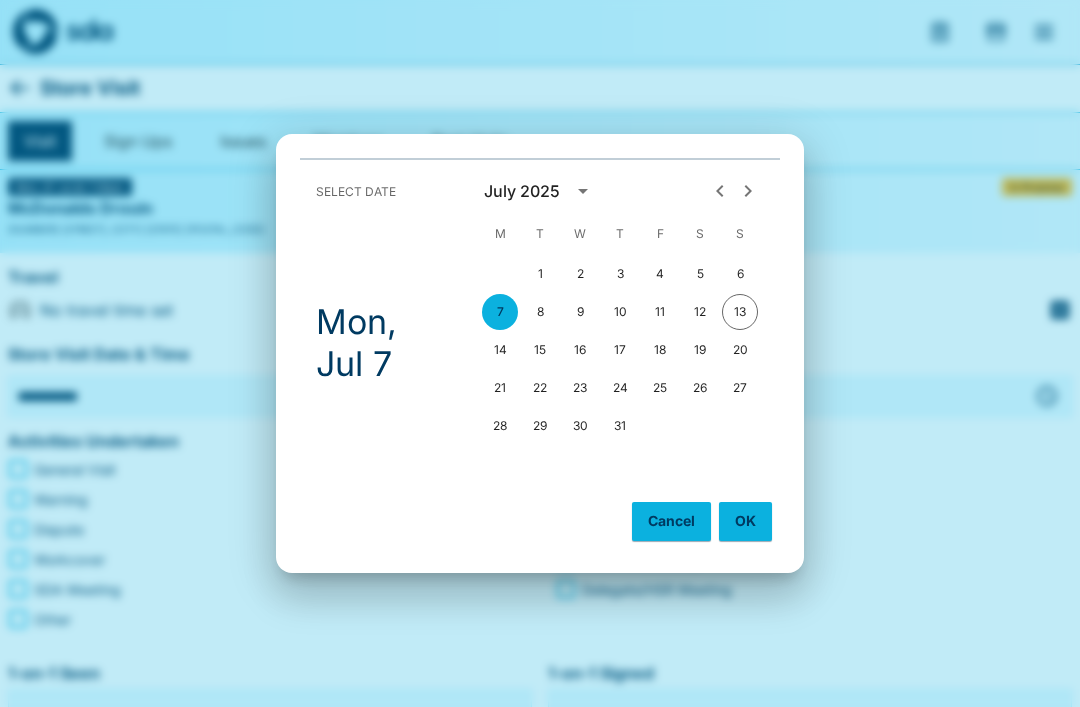 click on "OK" at bounding box center (745, 521) 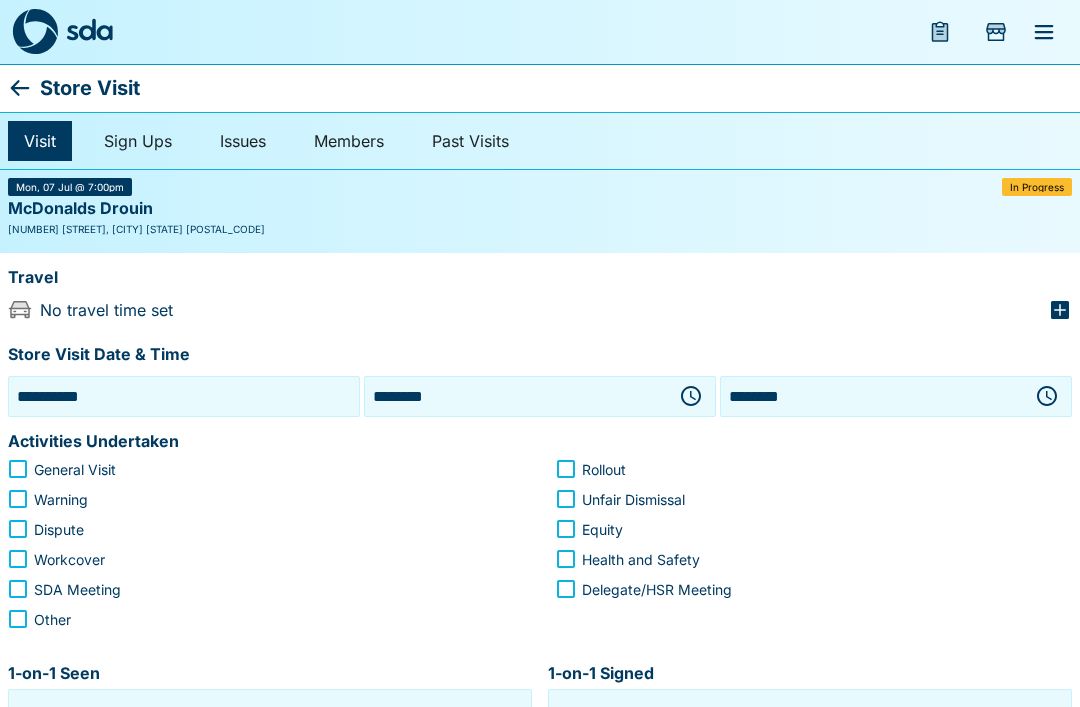 click on "[NUMBER] [STREET], [CITY] [STATE] [POSTAL_CODE]" at bounding box center [540, 229] 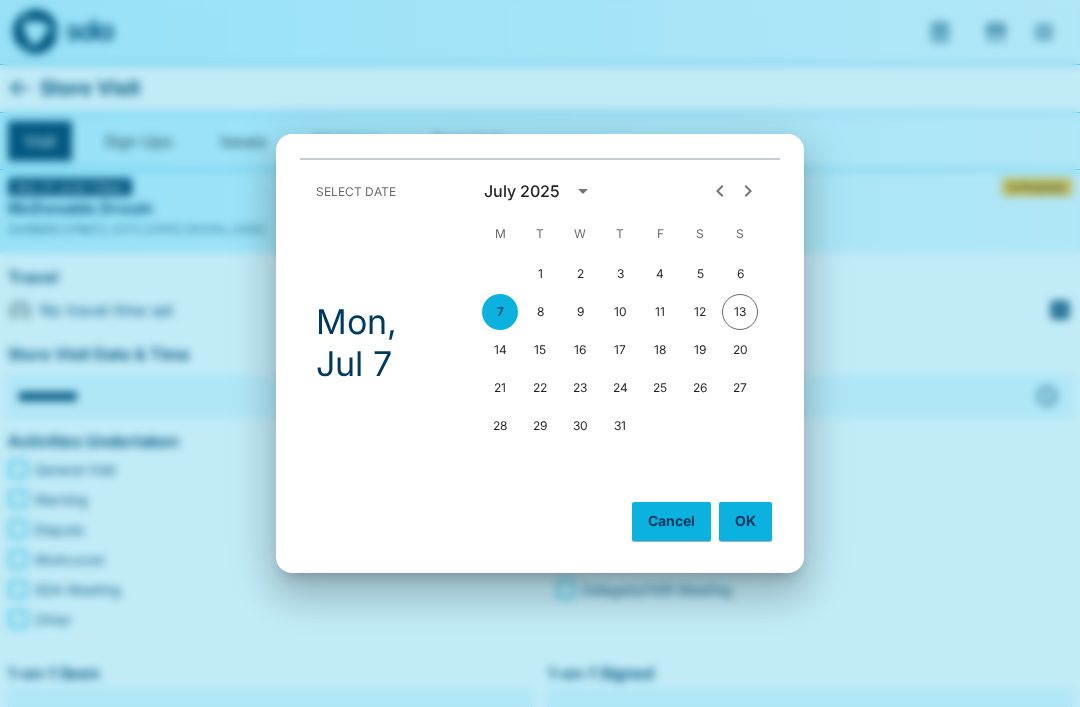 click on "11" at bounding box center [660, 312] 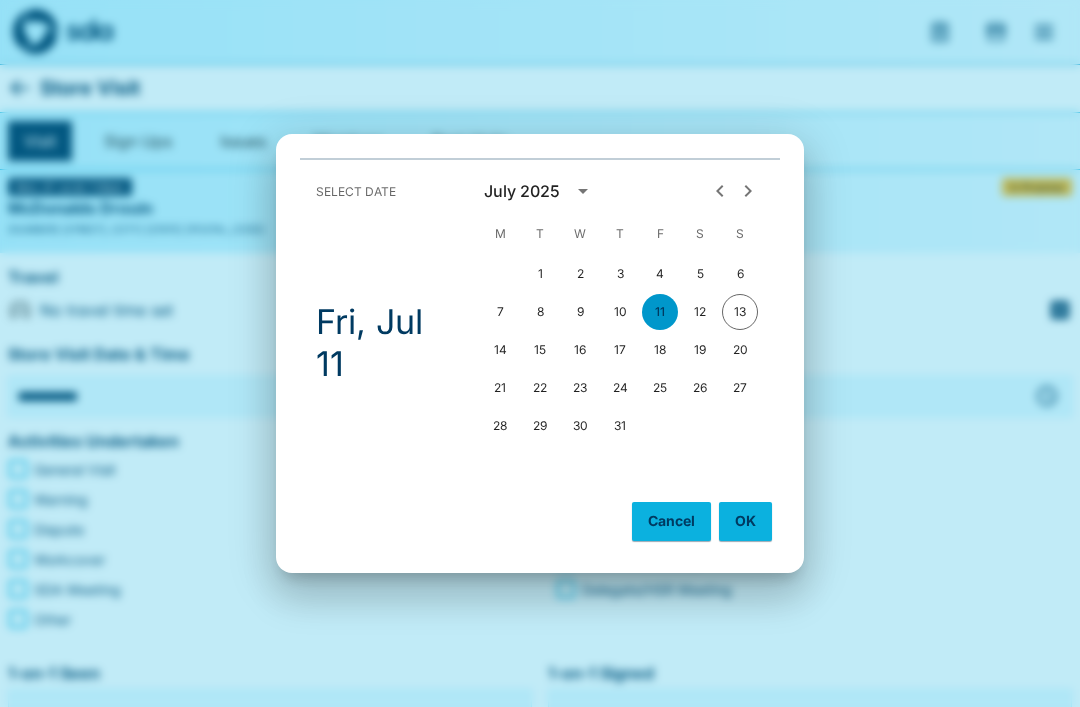 type on "**********" 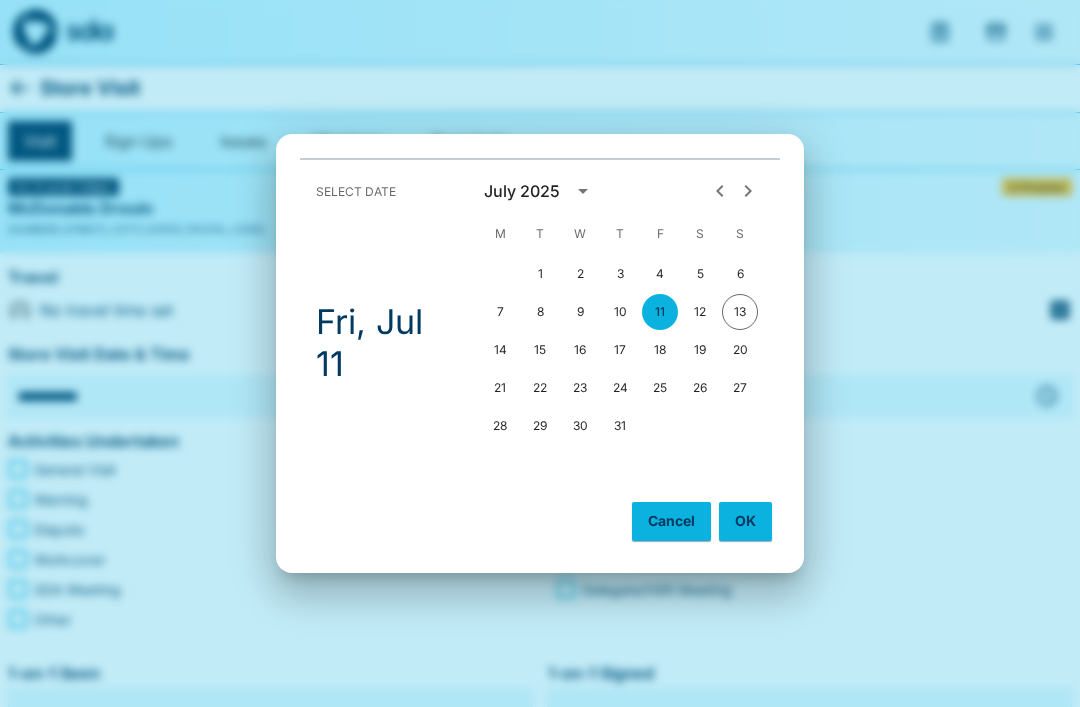 click on "OK" at bounding box center (745, 521) 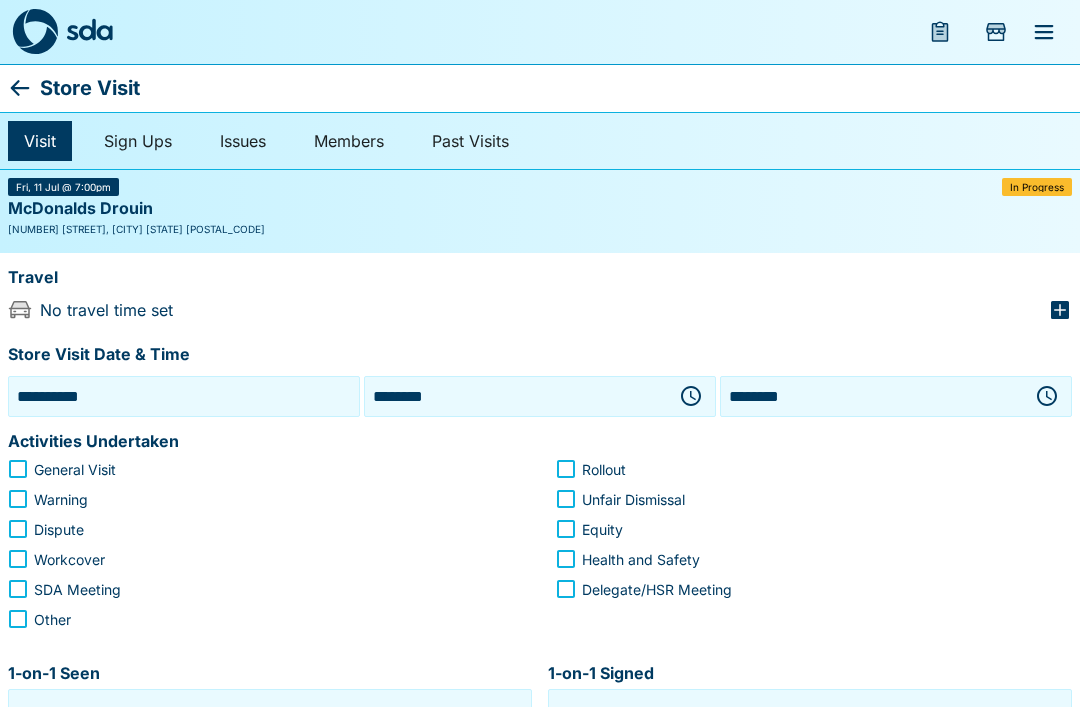 click on "********" at bounding box center (516, 396) 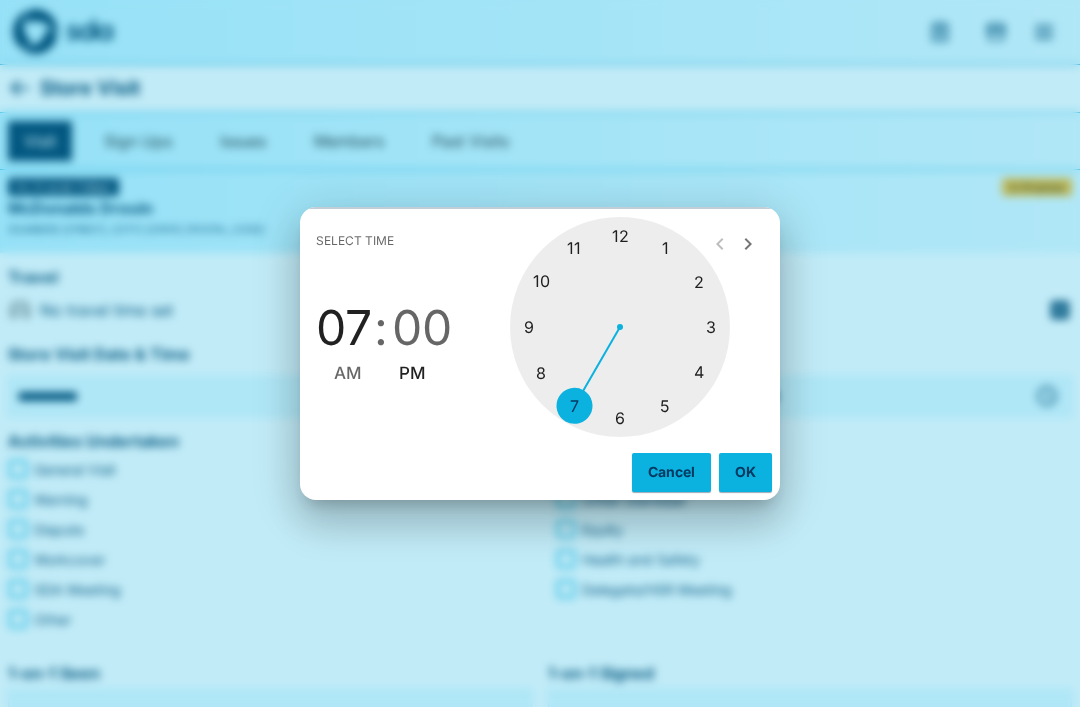 click at bounding box center (620, 327) 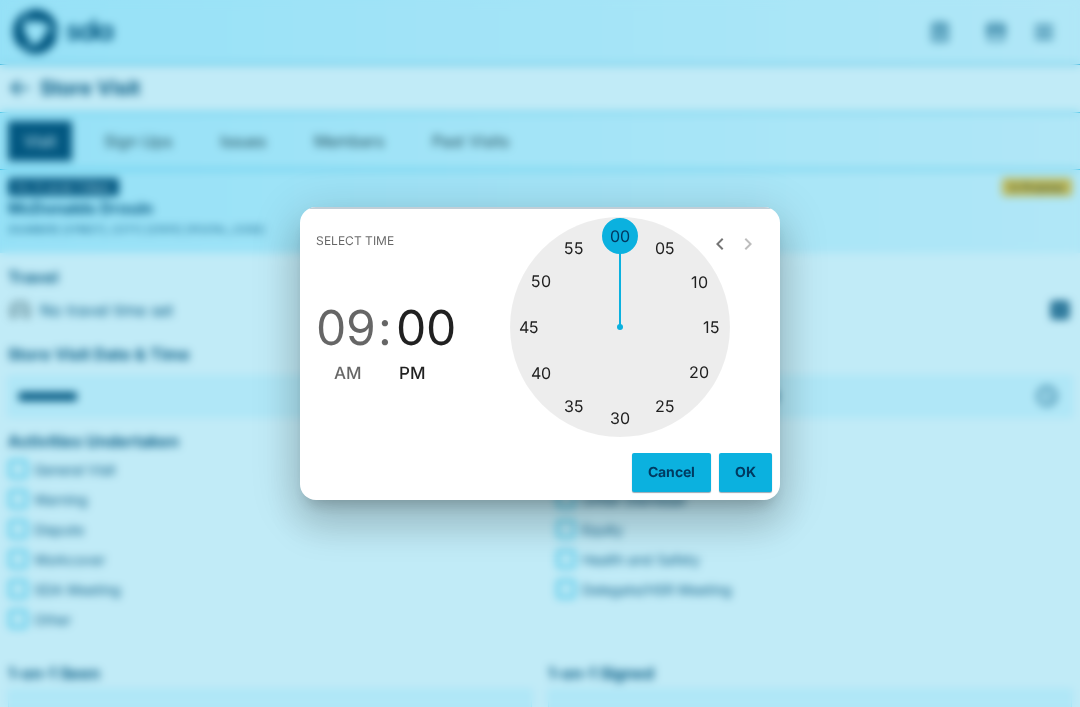 click at bounding box center [620, 327] 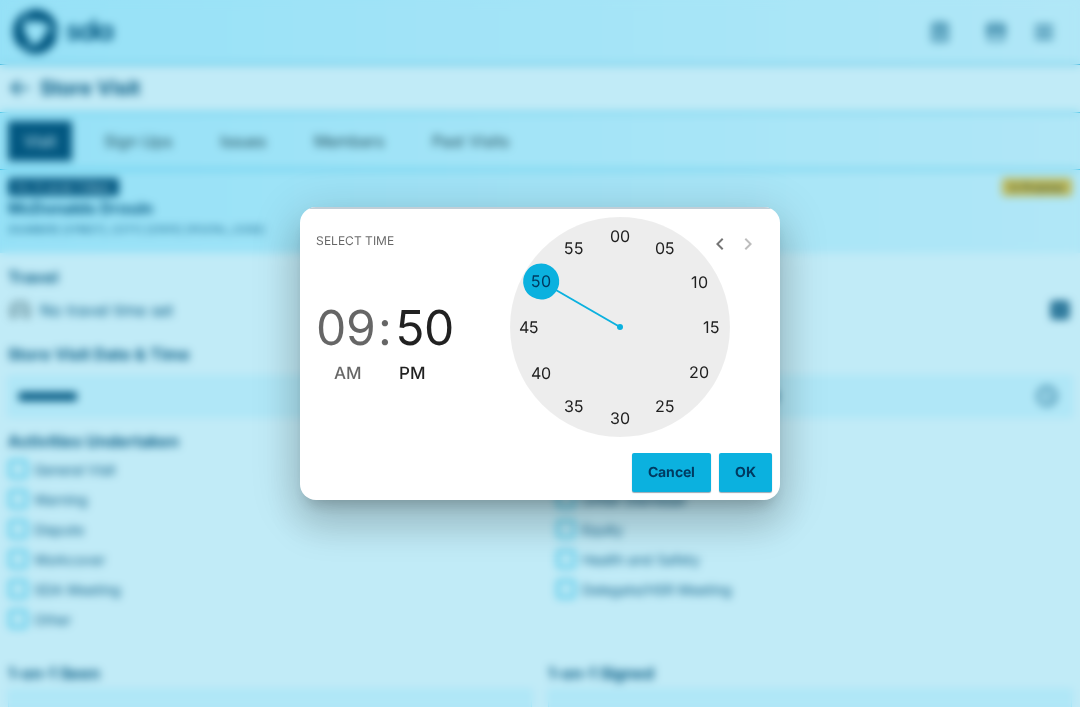 click on "OK" at bounding box center (745, 472) 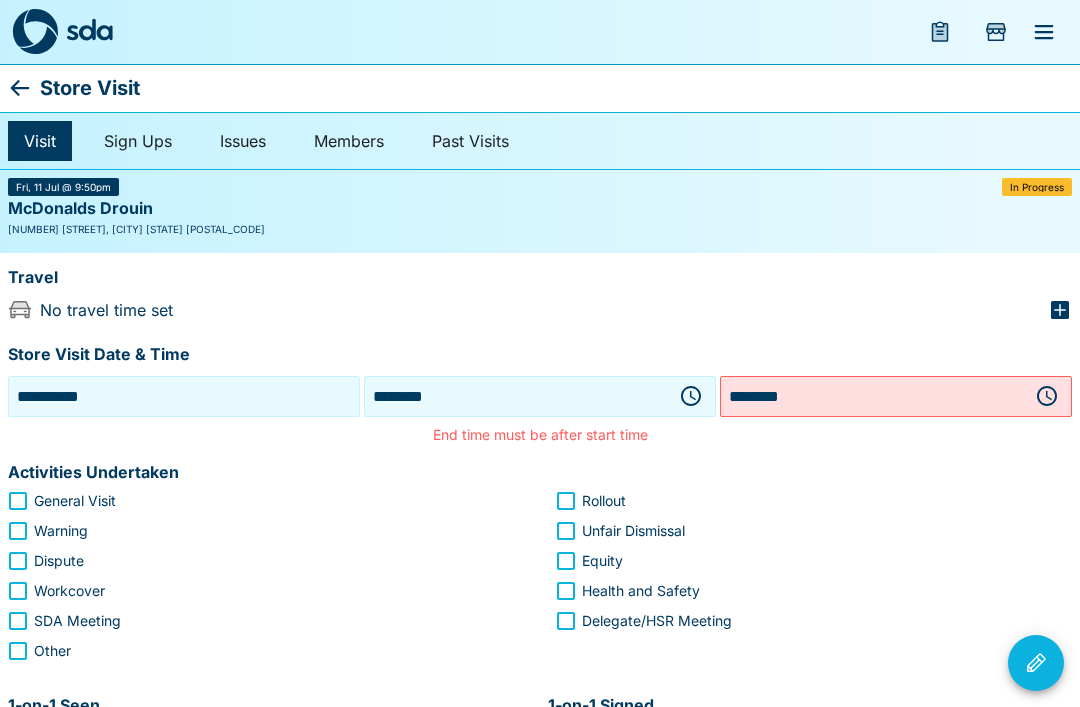 click on "********" at bounding box center [516, 396] 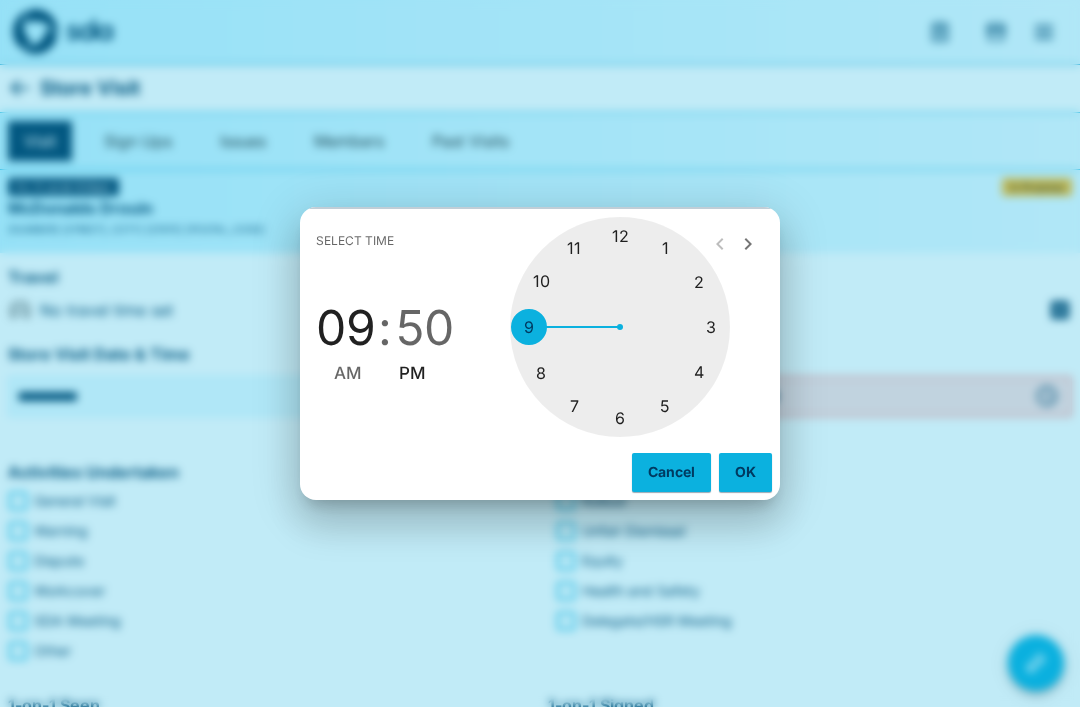 click at bounding box center [620, 327] 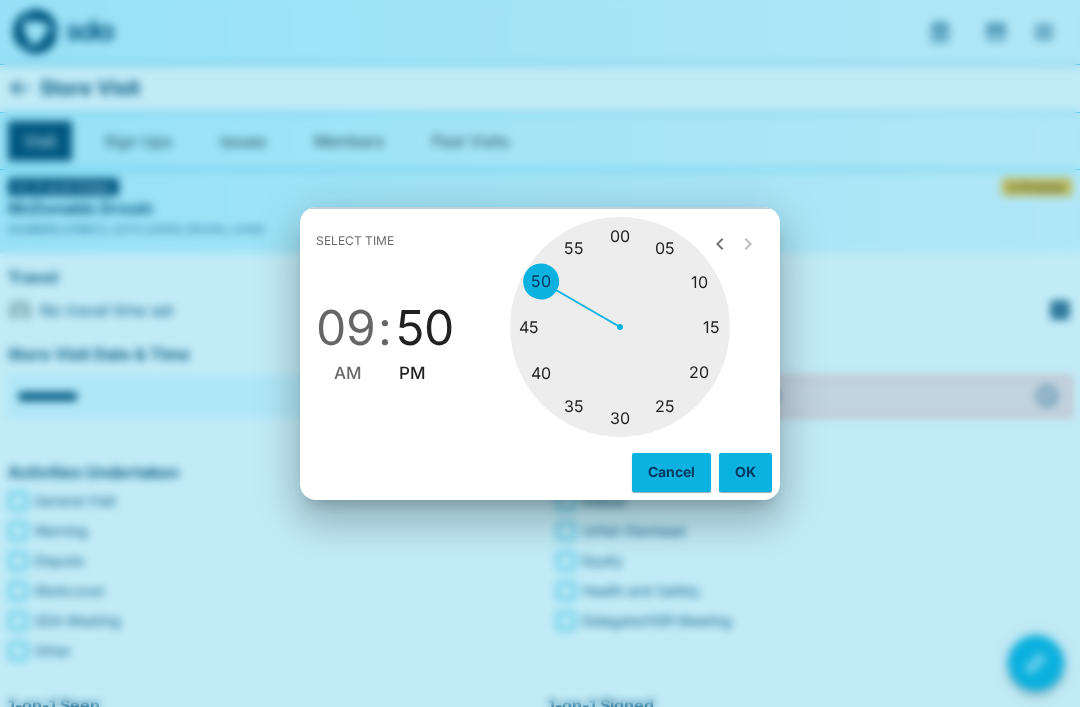 click at bounding box center [620, 327] 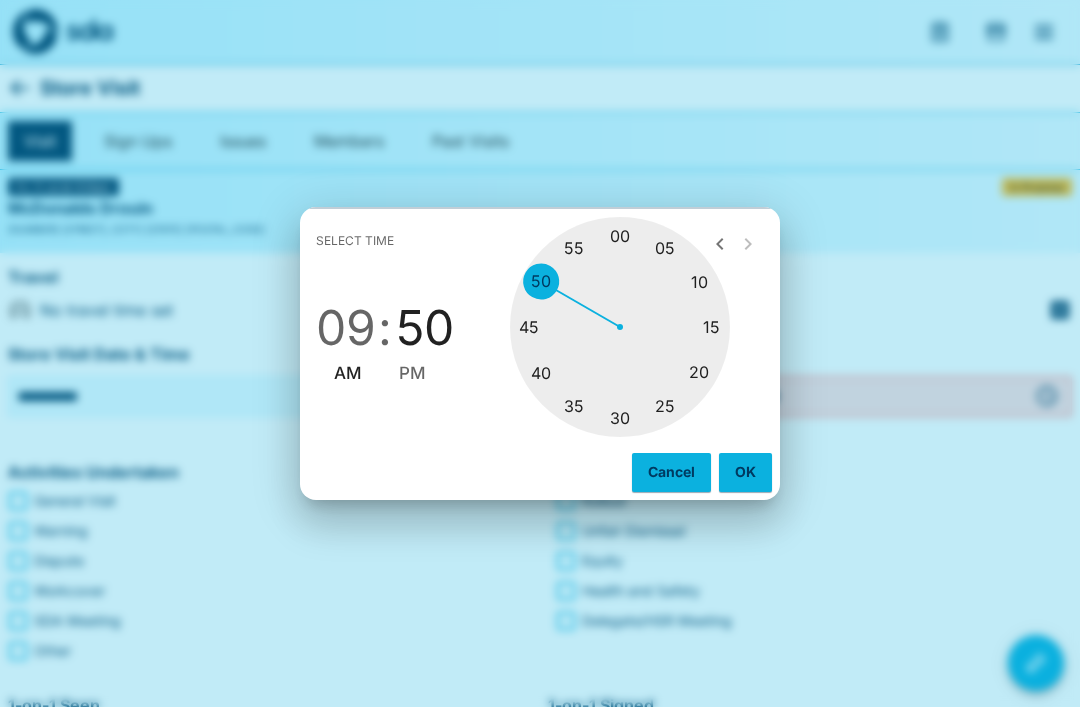 click on "OK" at bounding box center (745, 472) 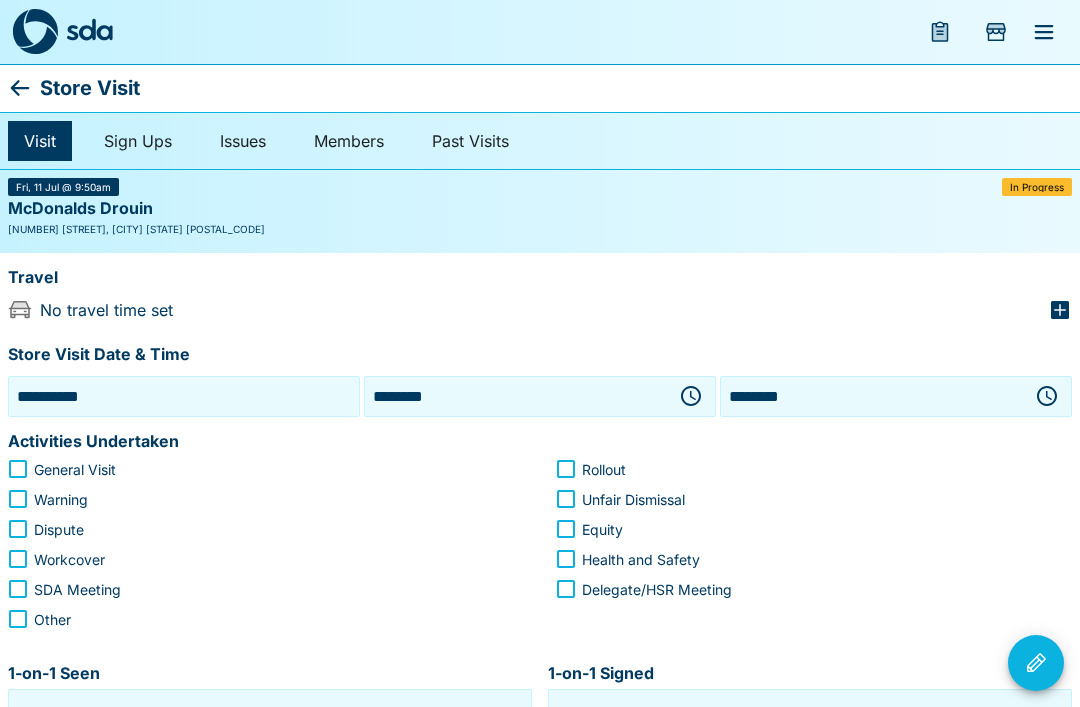 click on "********" at bounding box center [872, 396] 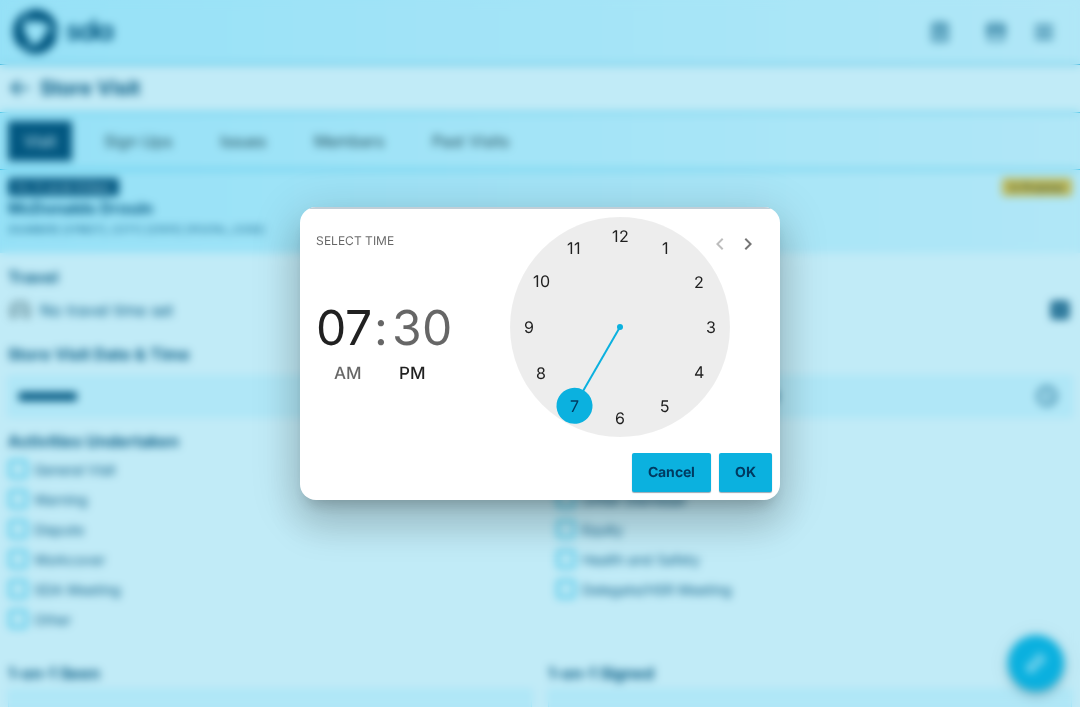 click at bounding box center (620, 327) 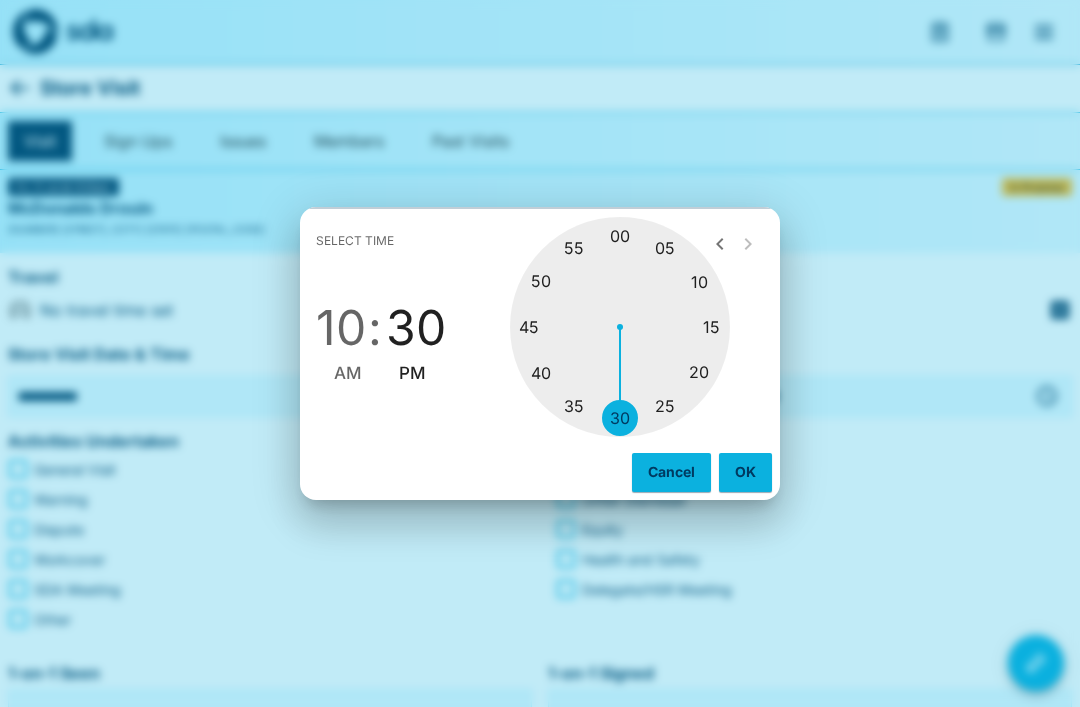 click at bounding box center [620, 327] 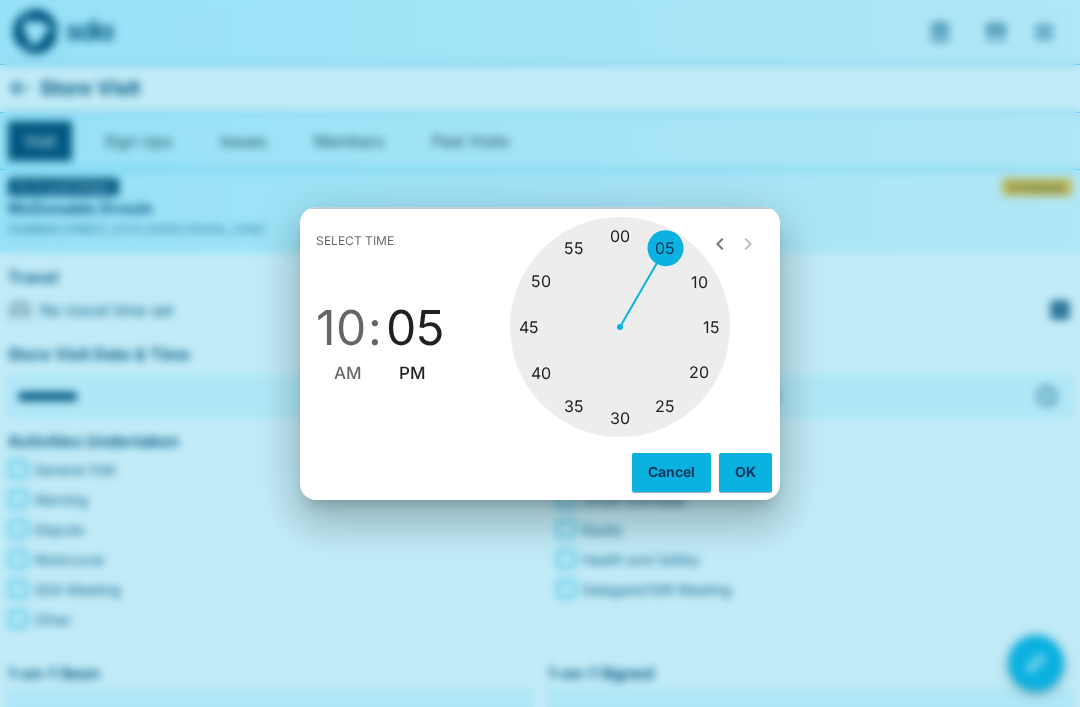 click on "OK" at bounding box center [745, 472] 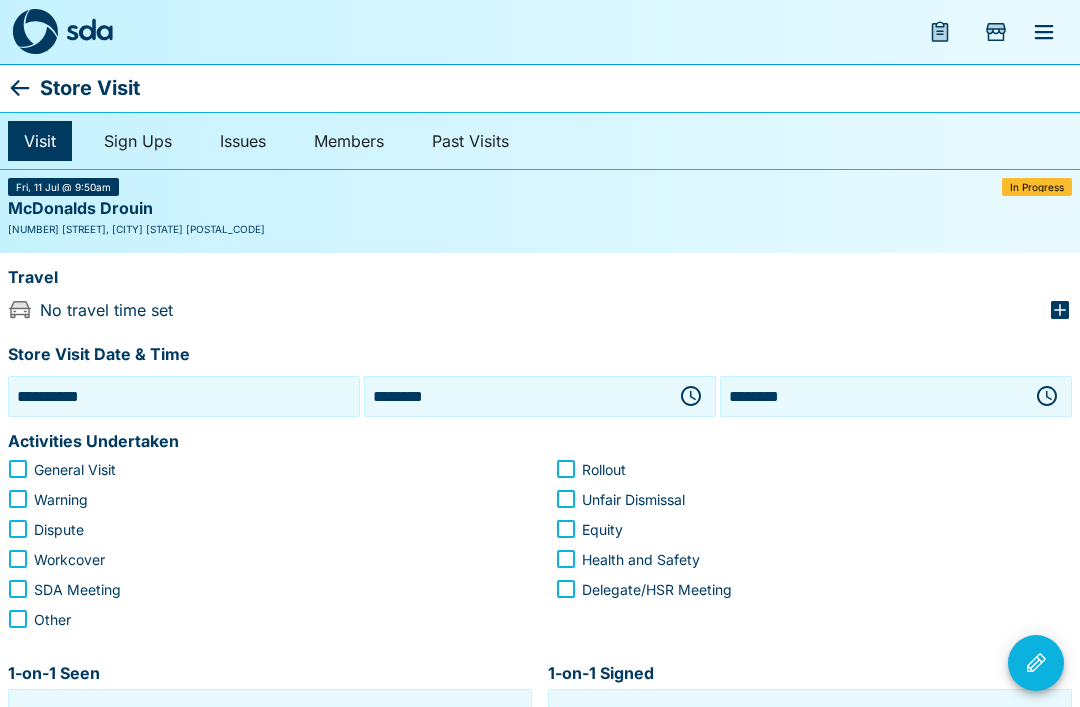 click on "********" at bounding box center [872, 396] 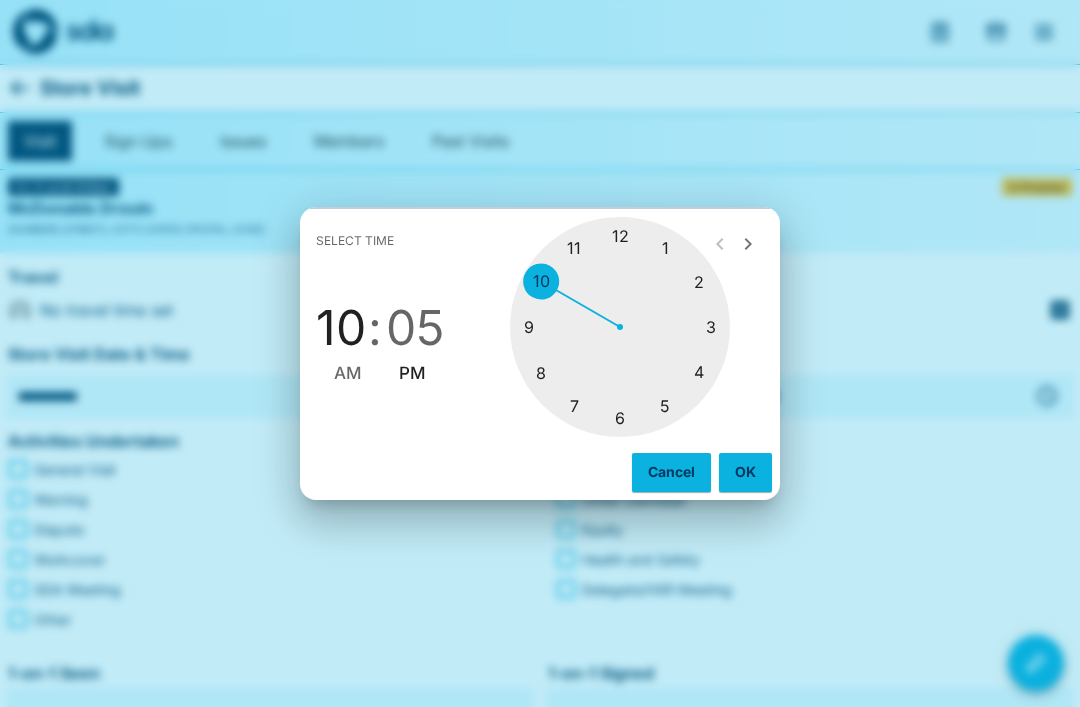click on "AM" at bounding box center [348, 373] 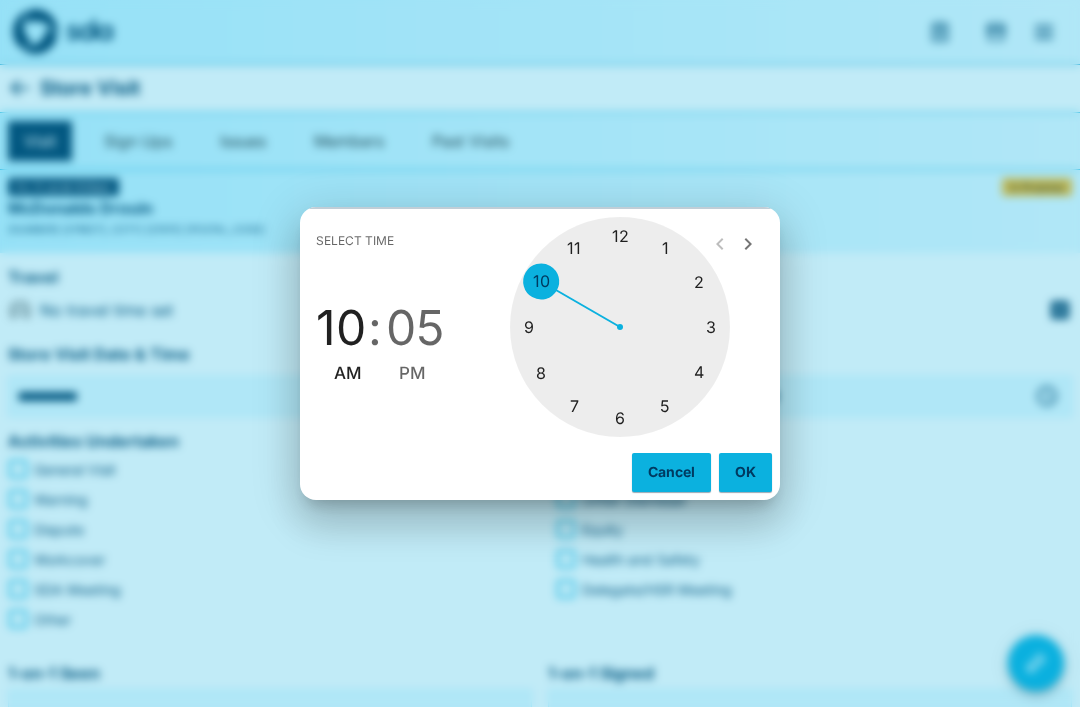 click on "OK" at bounding box center (745, 472) 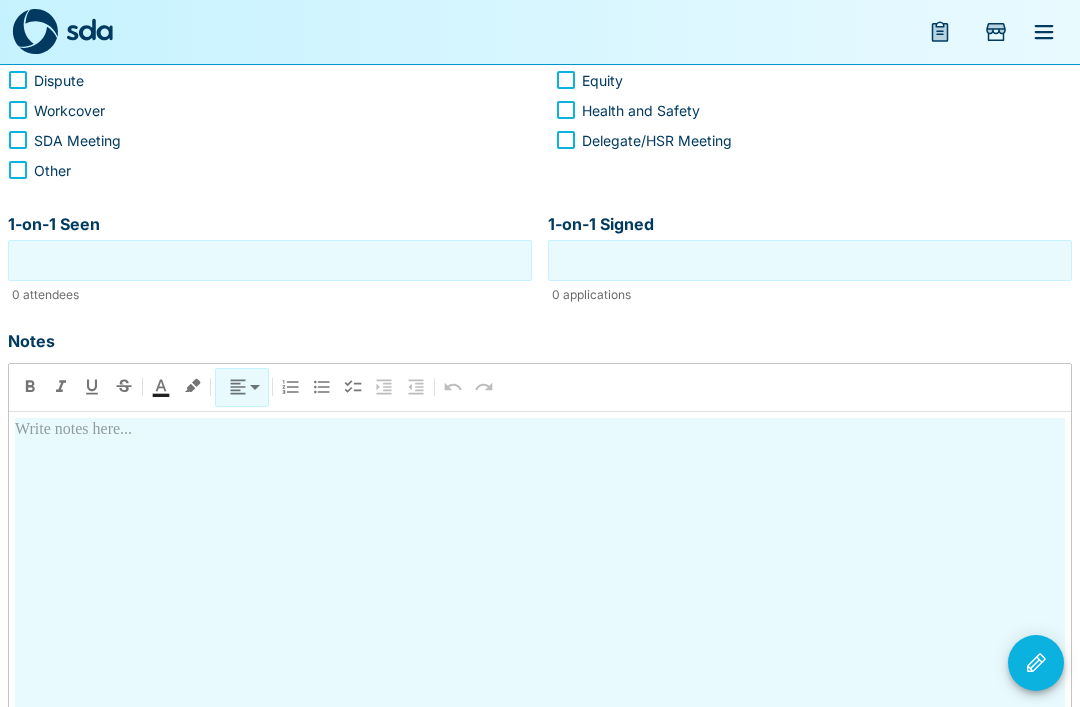 scroll, scrollTop: 449, scrollLeft: 0, axis: vertical 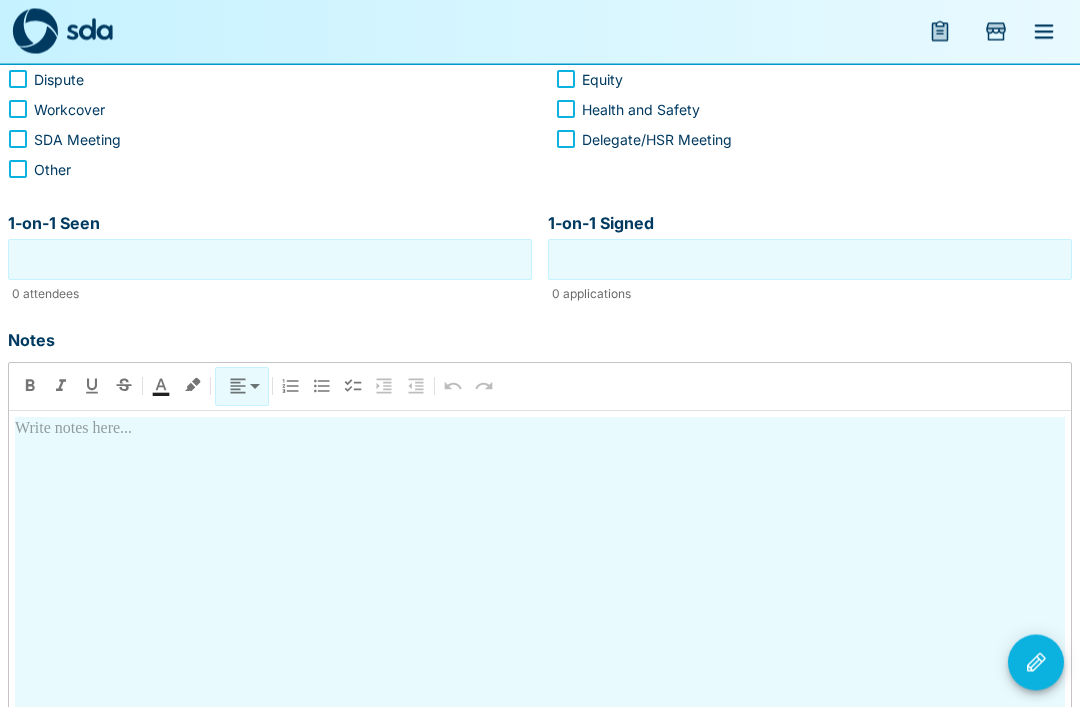 click at bounding box center [540, 595] 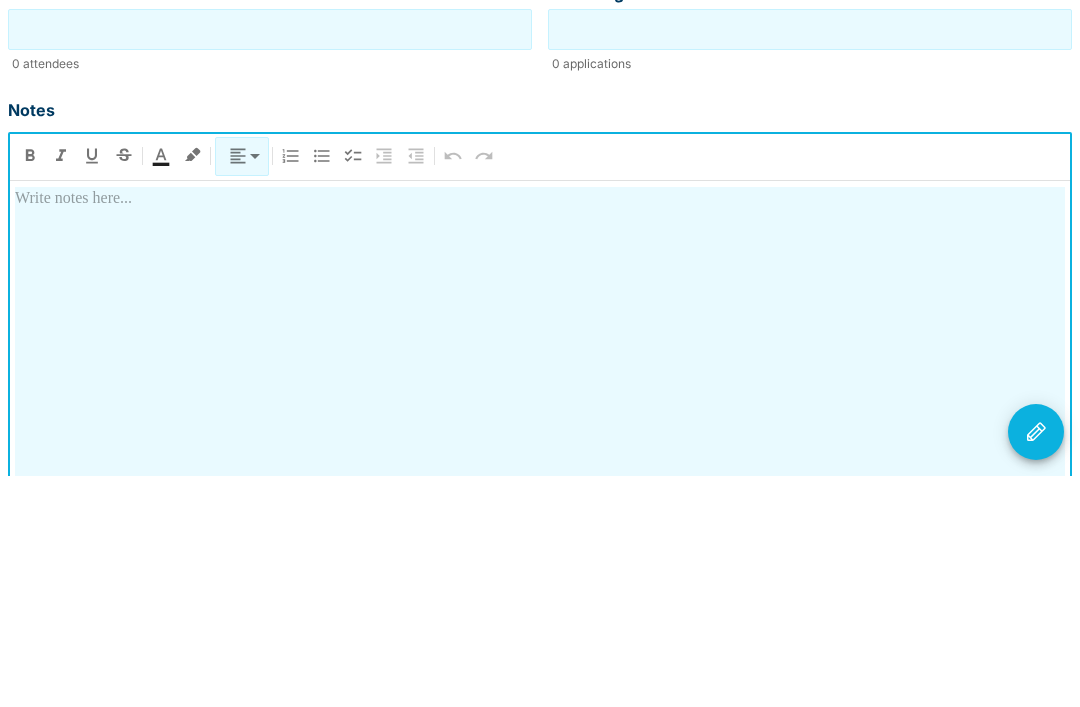 type 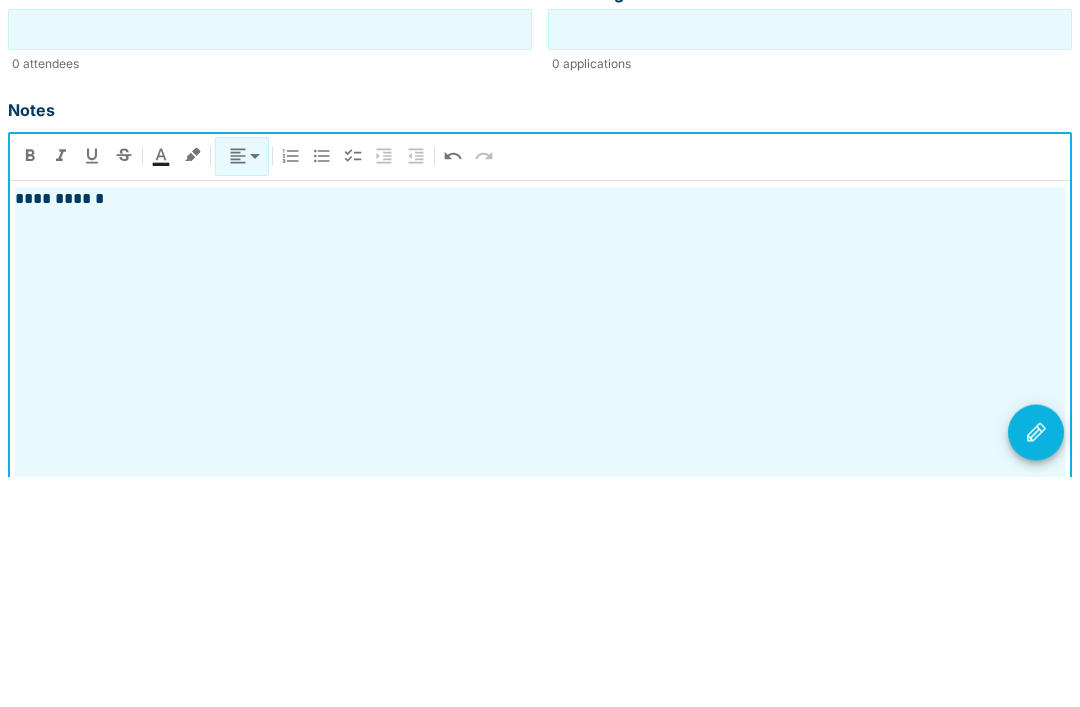 scroll, scrollTop: 500, scrollLeft: 0, axis: vertical 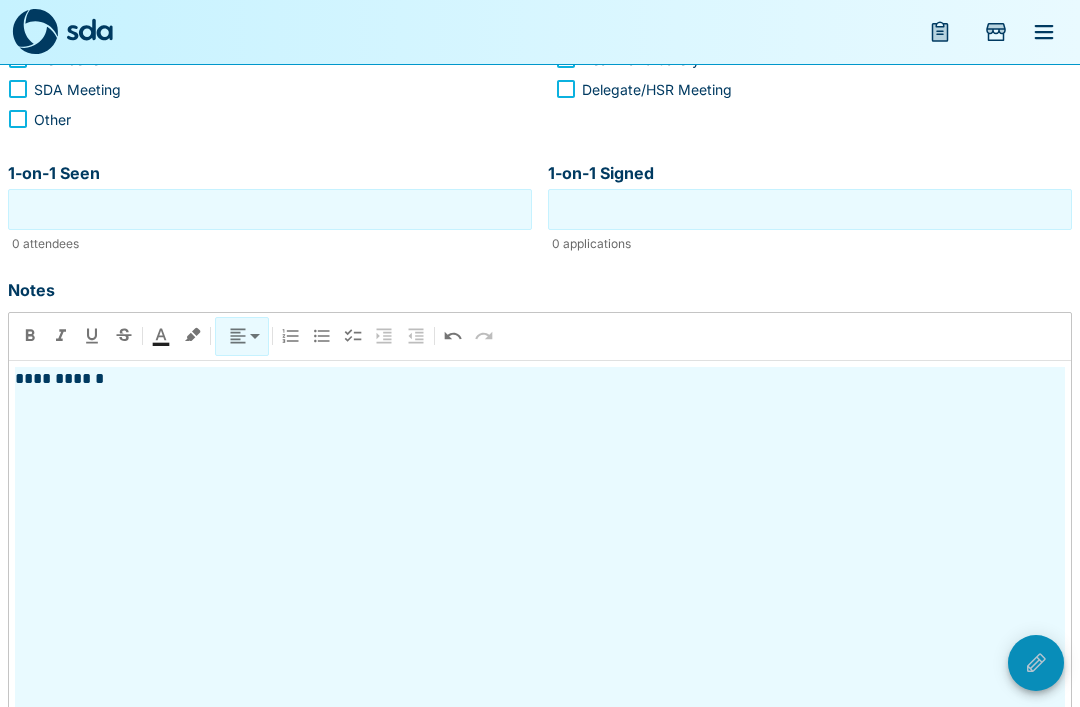 click 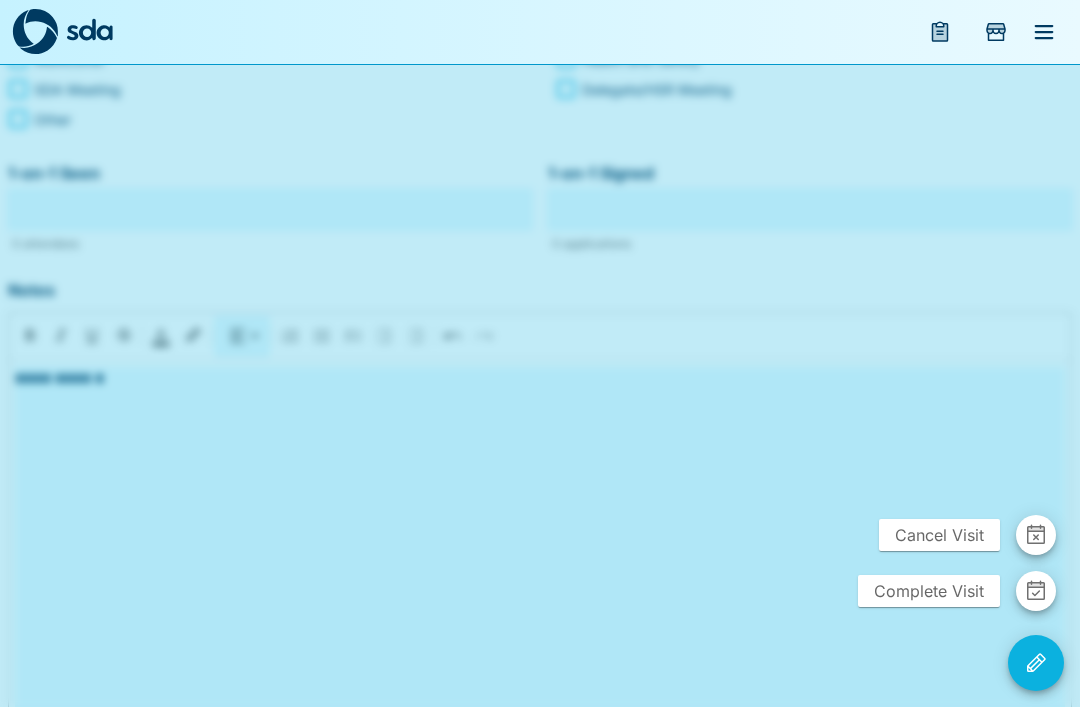 click at bounding box center (540, 353) 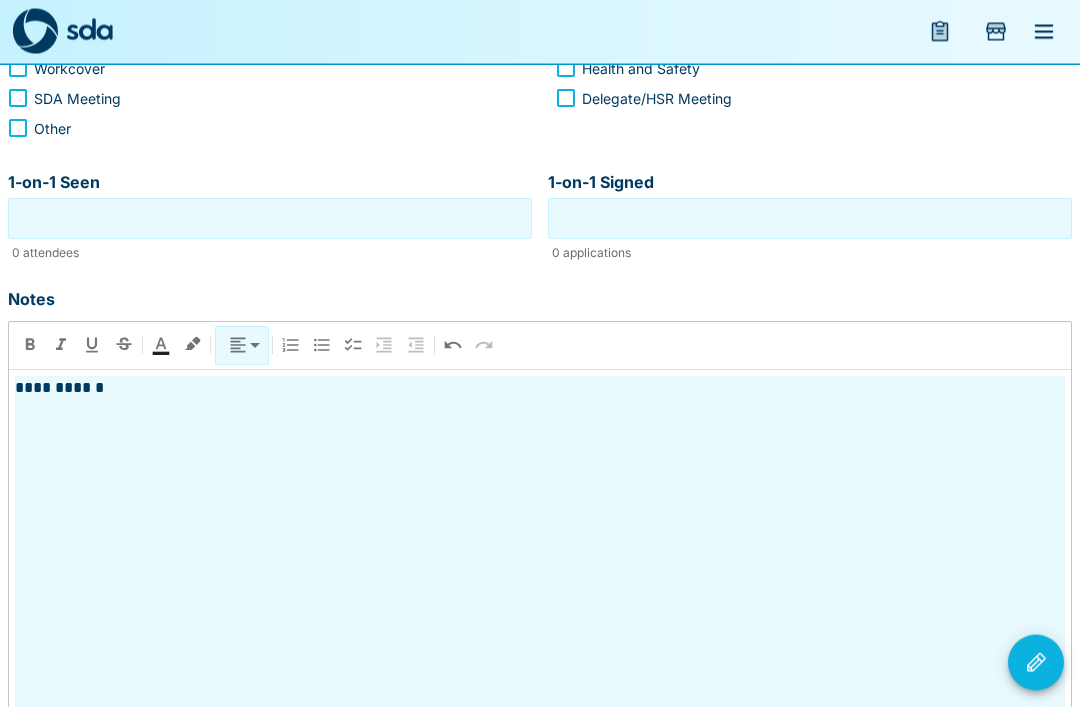 scroll, scrollTop: 500, scrollLeft: 0, axis: vertical 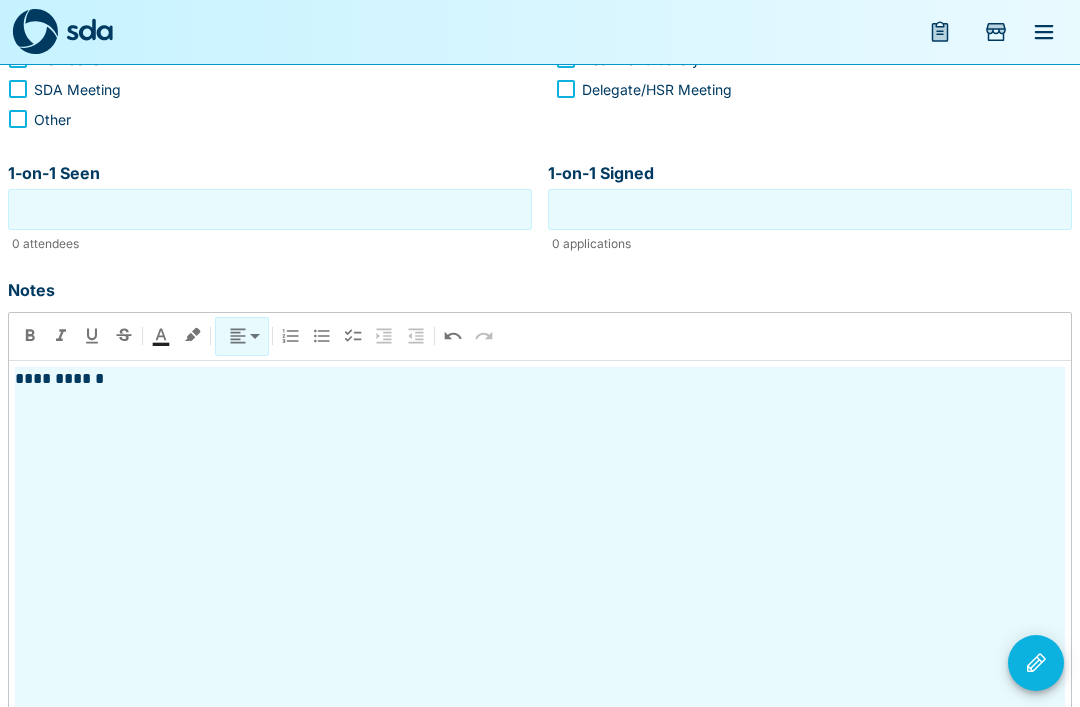 click at bounding box center (1036, 663) 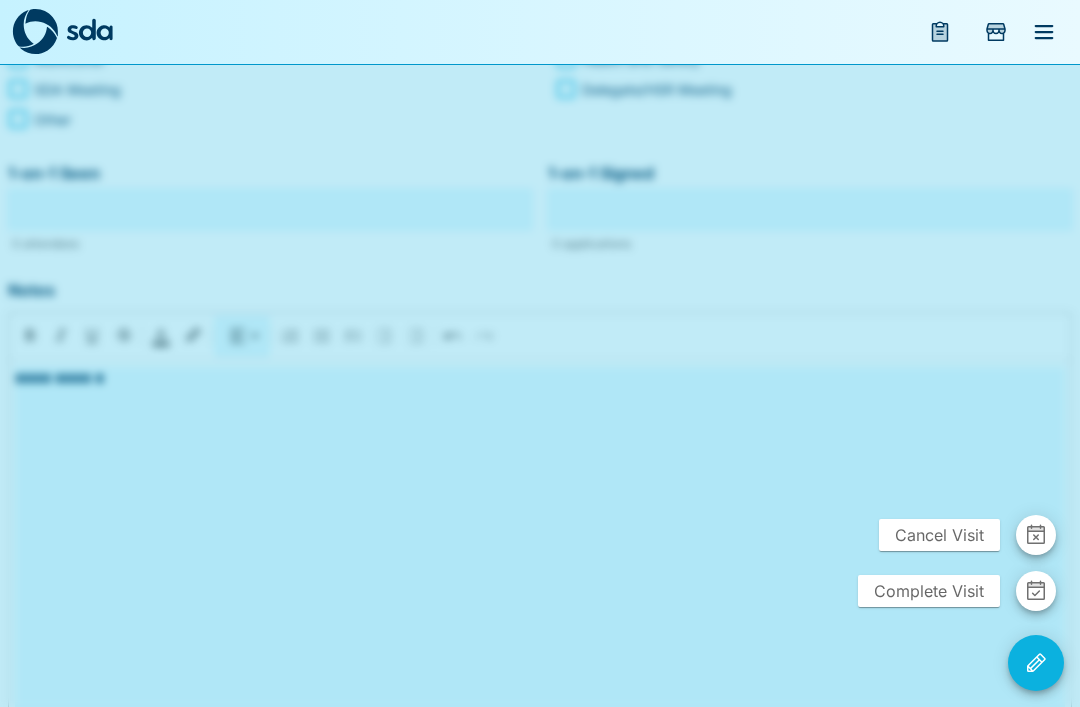 click on "Complete Visit" at bounding box center [929, 591] 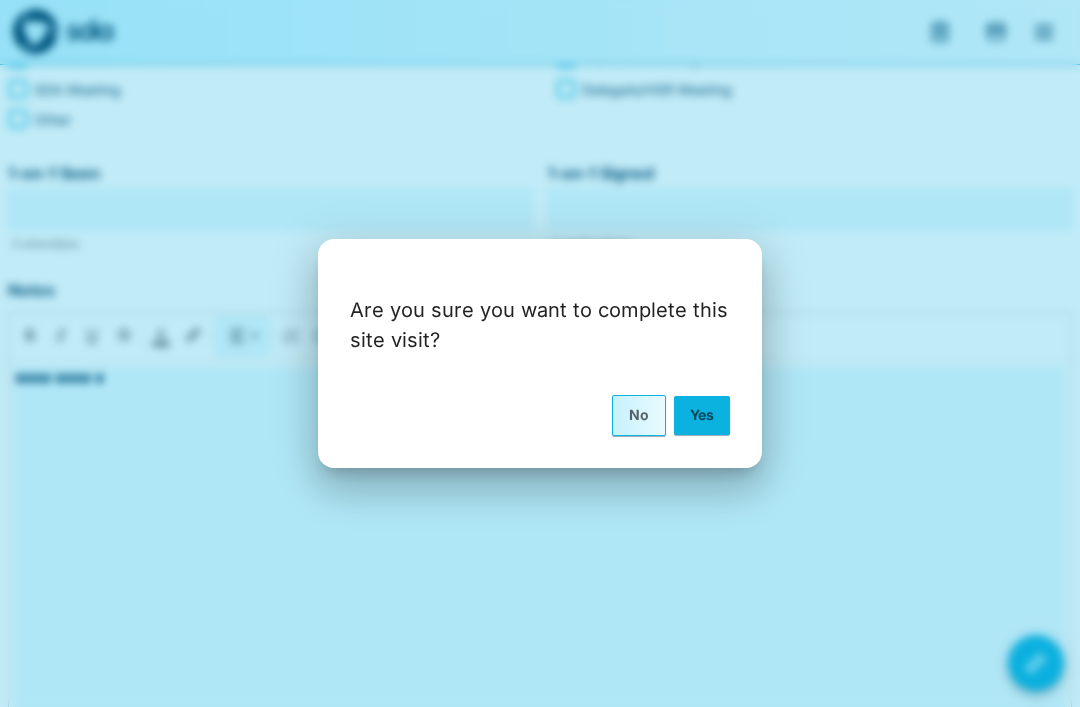 click on "Yes" at bounding box center [702, 415] 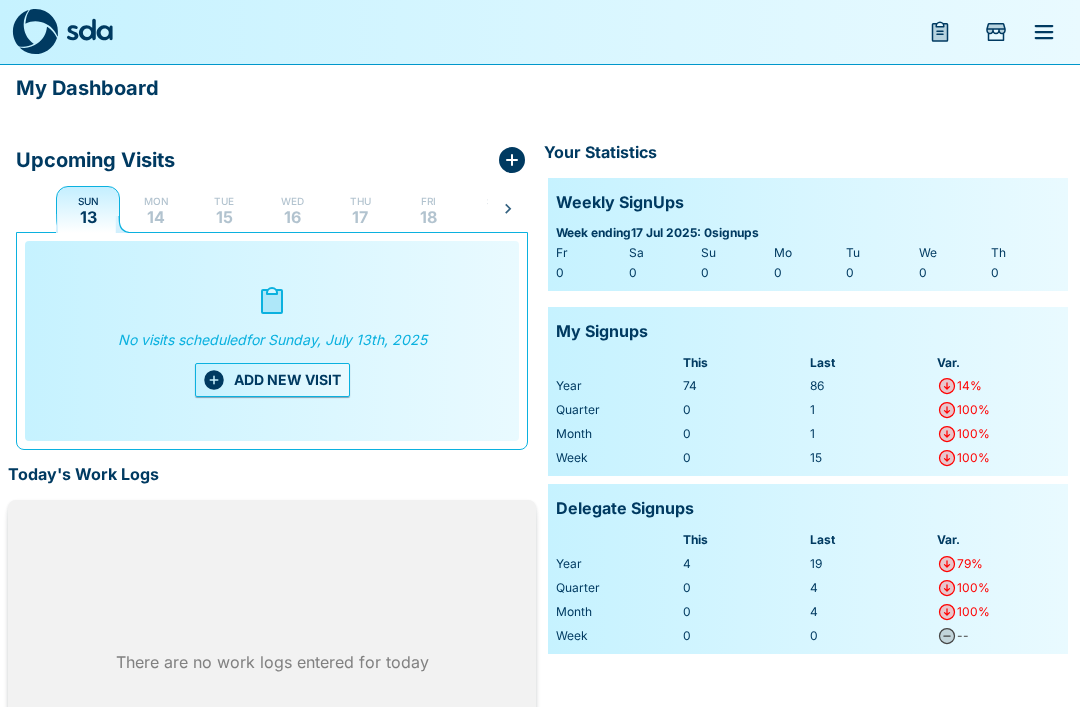 click on "ADD NEW VISIT" at bounding box center [272, 380] 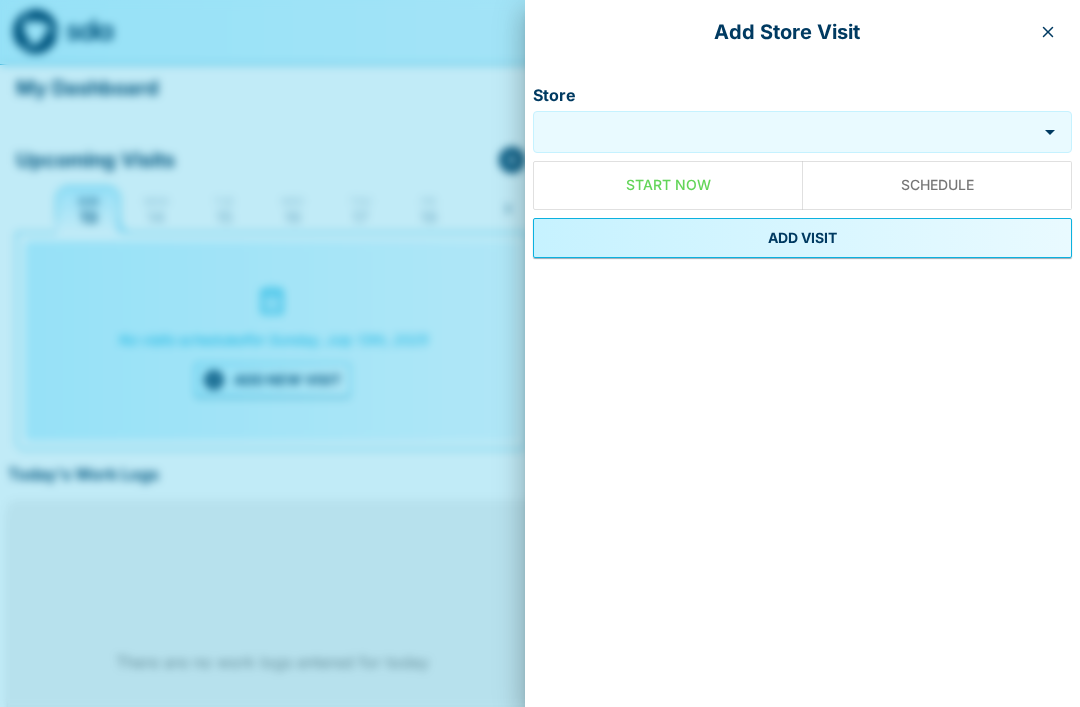 click on "Store" at bounding box center (785, 132) 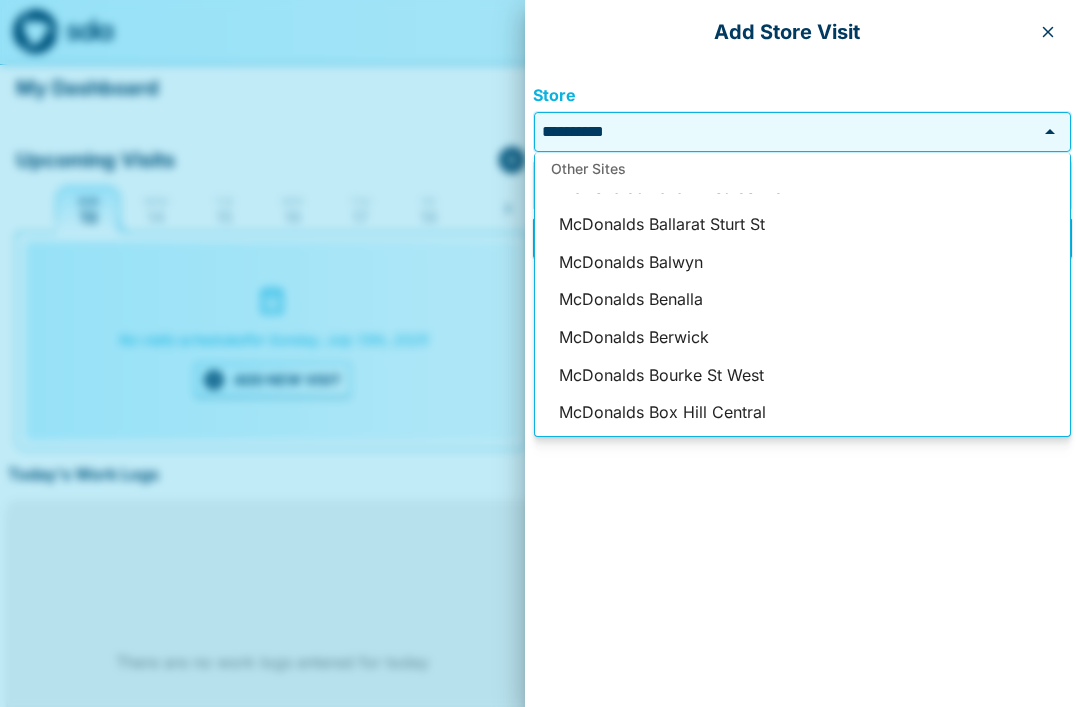 scroll, scrollTop: 0, scrollLeft: 0, axis: both 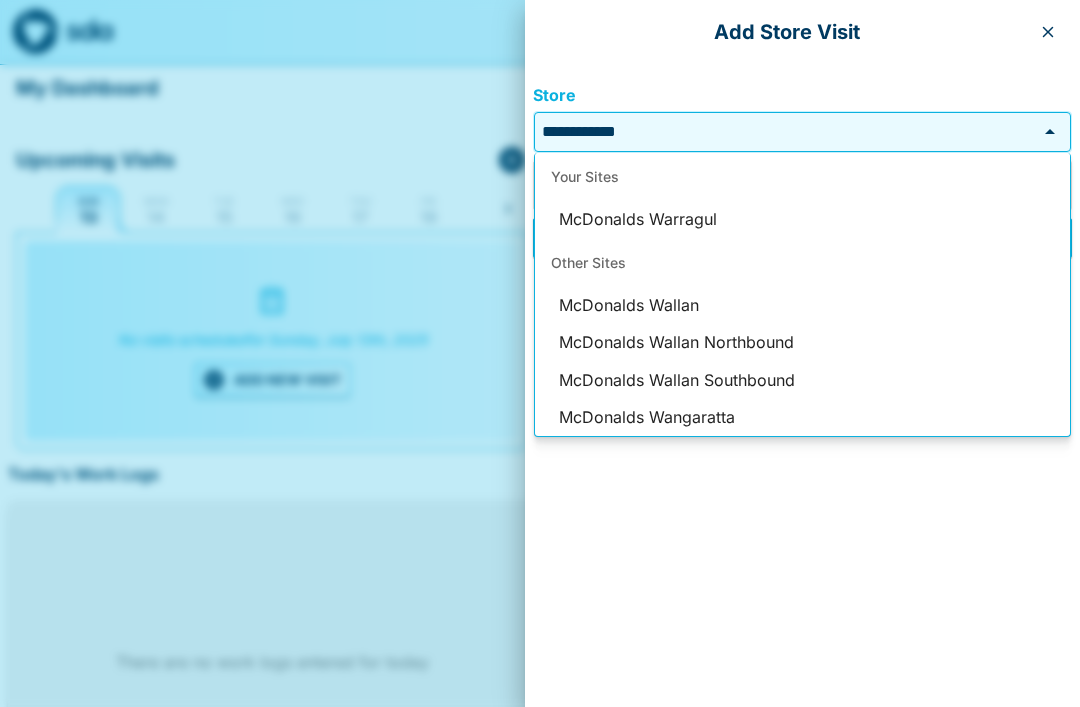 click on "McDonalds Warragul" at bounding box center [802, 220] 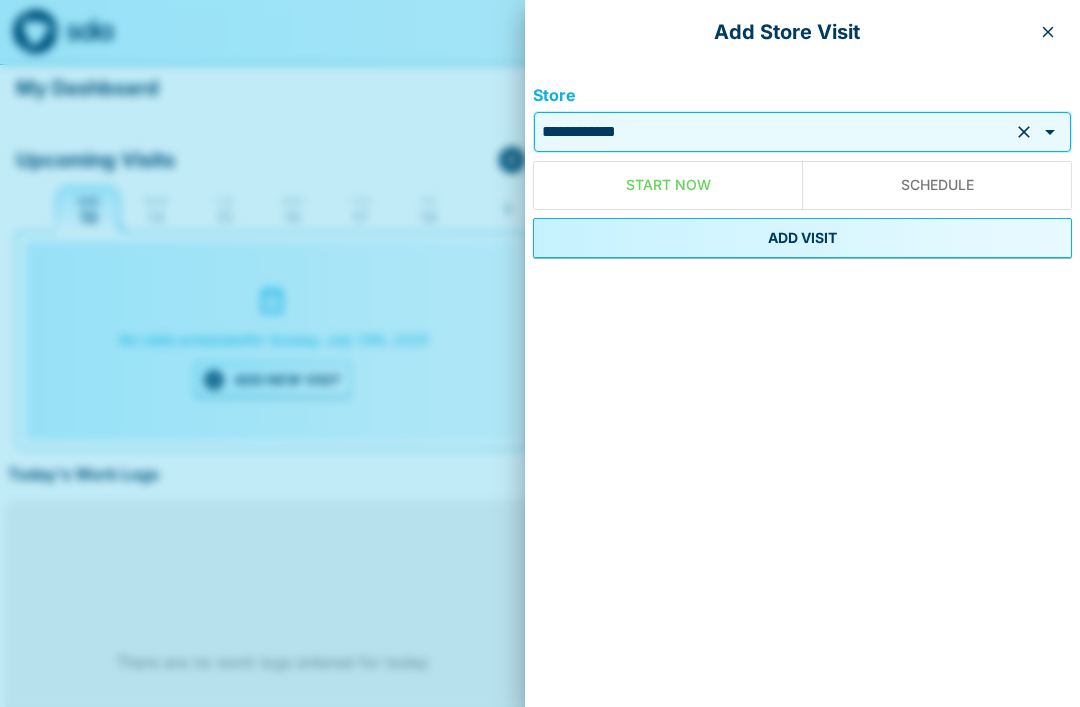 type on "**********" 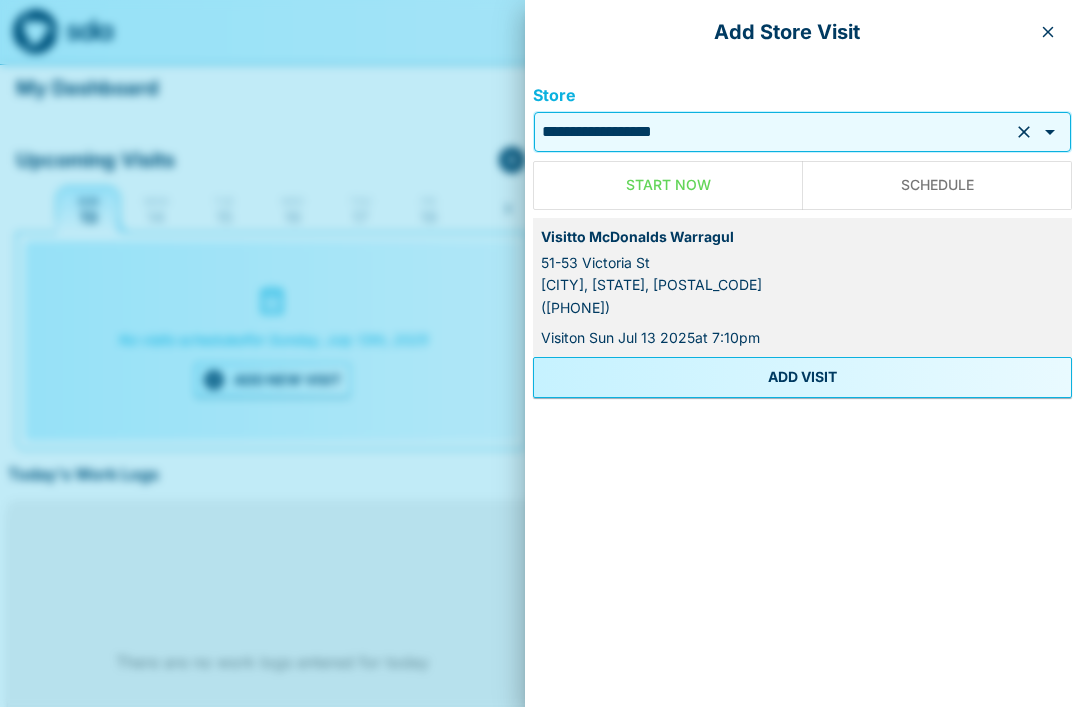click on "ADD VISIT" at bounding box center (802, 377) 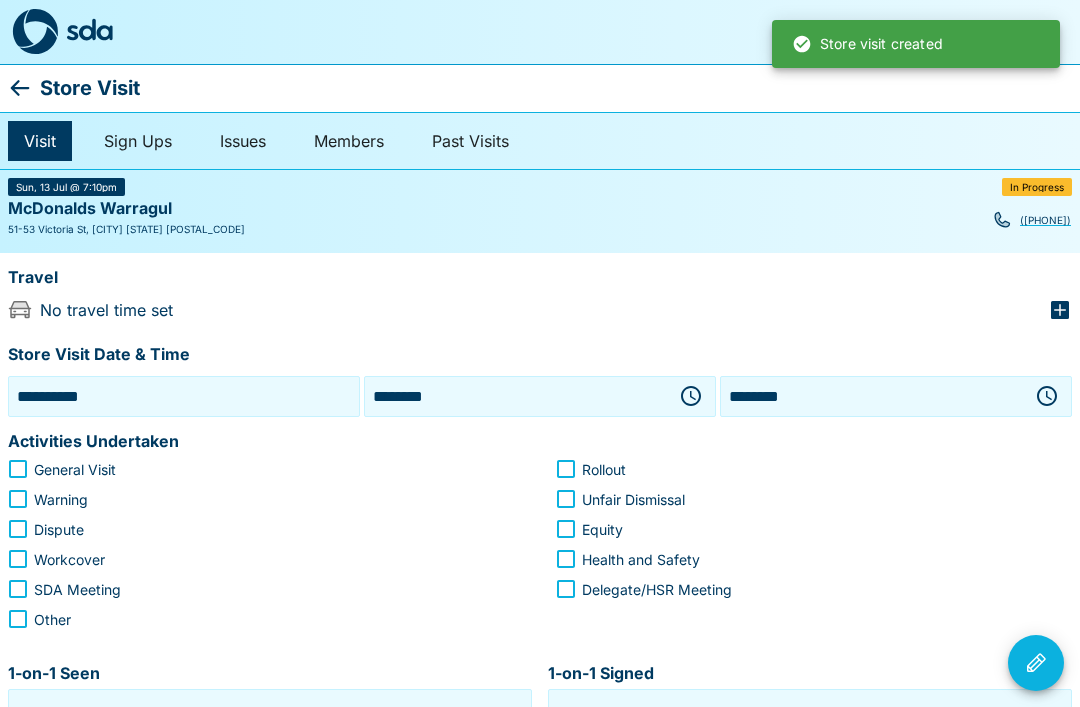 click on "**********" at bounding box center (184, 396) 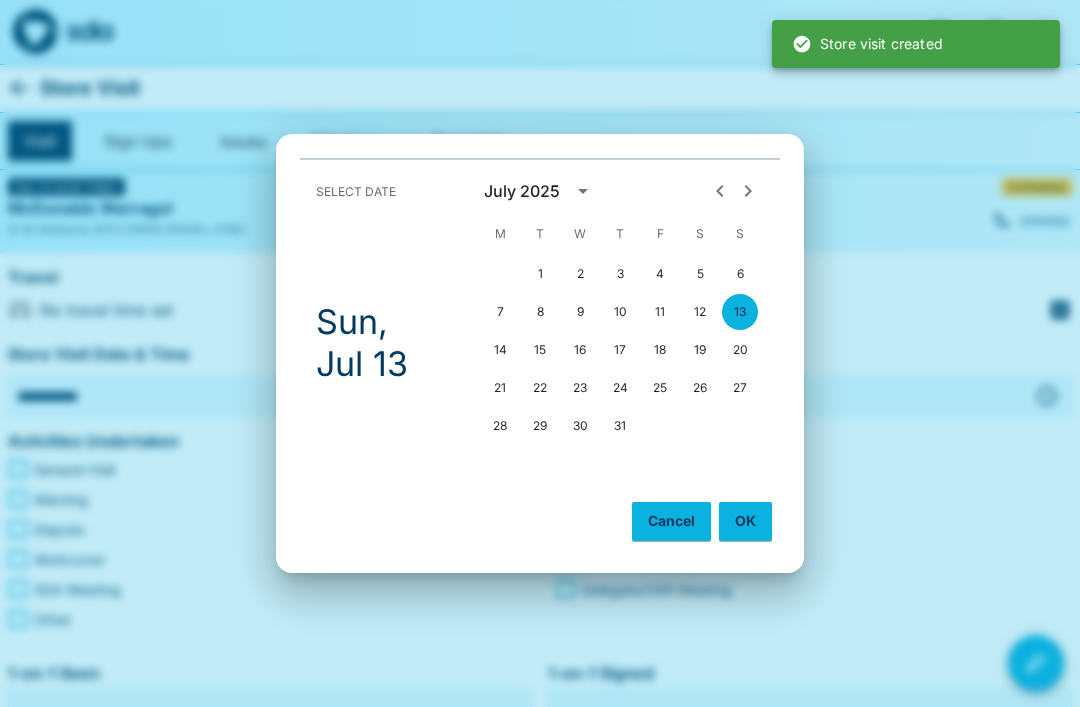 click on "11" at bounding box center [660, 312] 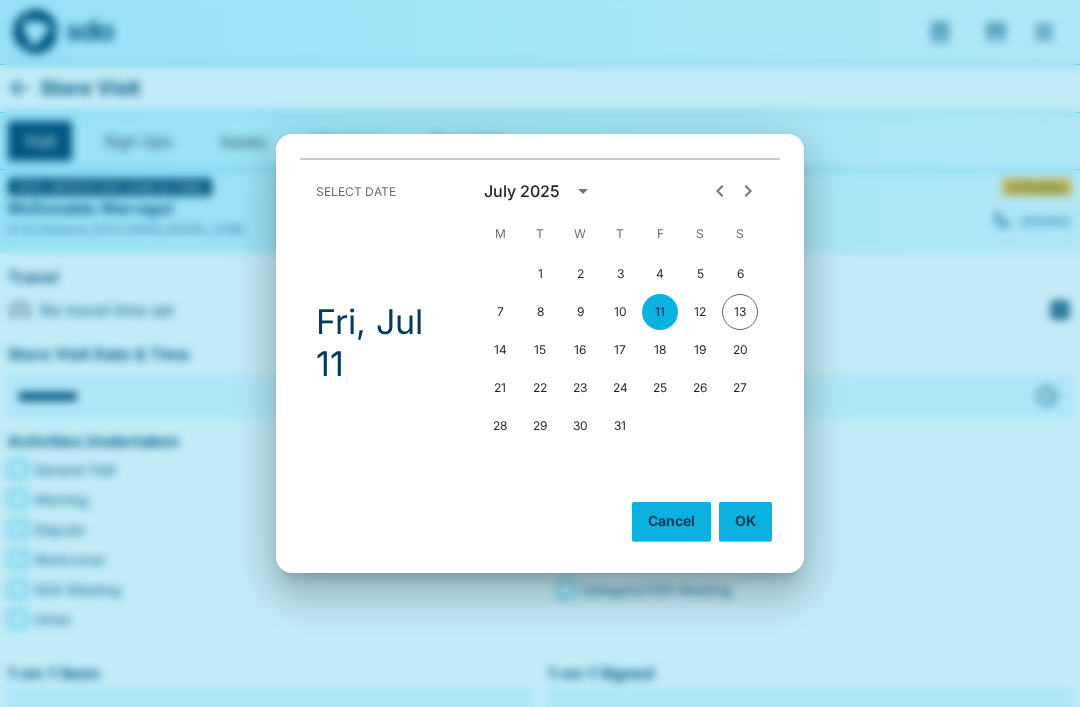 click on "OK" at bounding box center [745, 521] 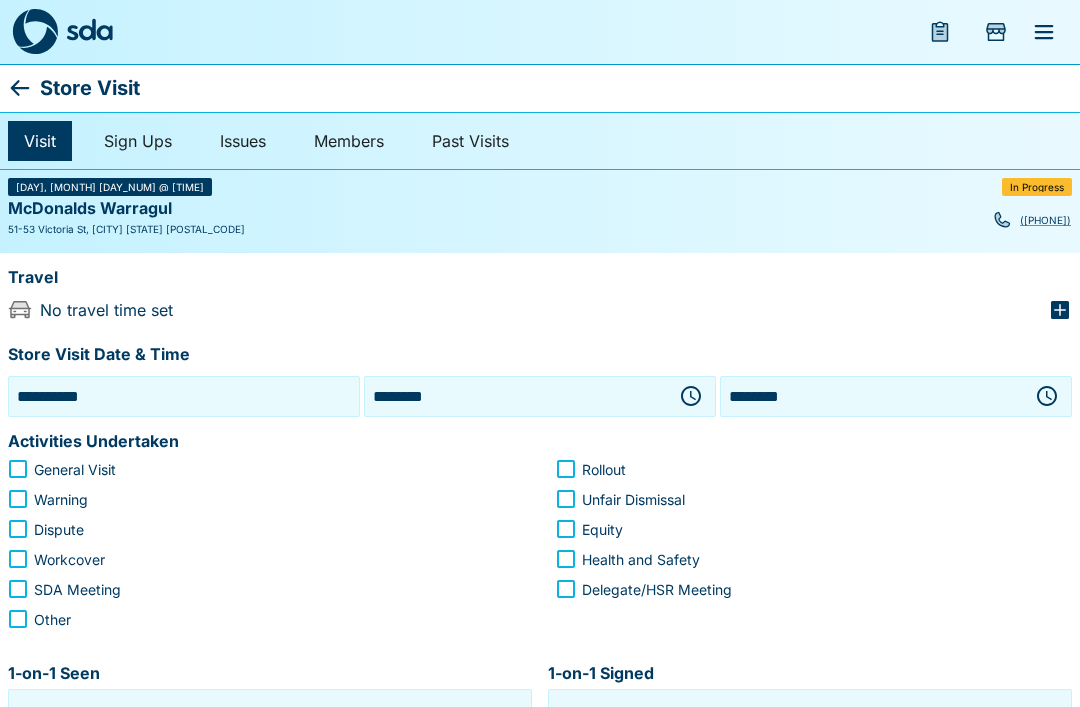 click on "********" at bounding box center [516, 396] 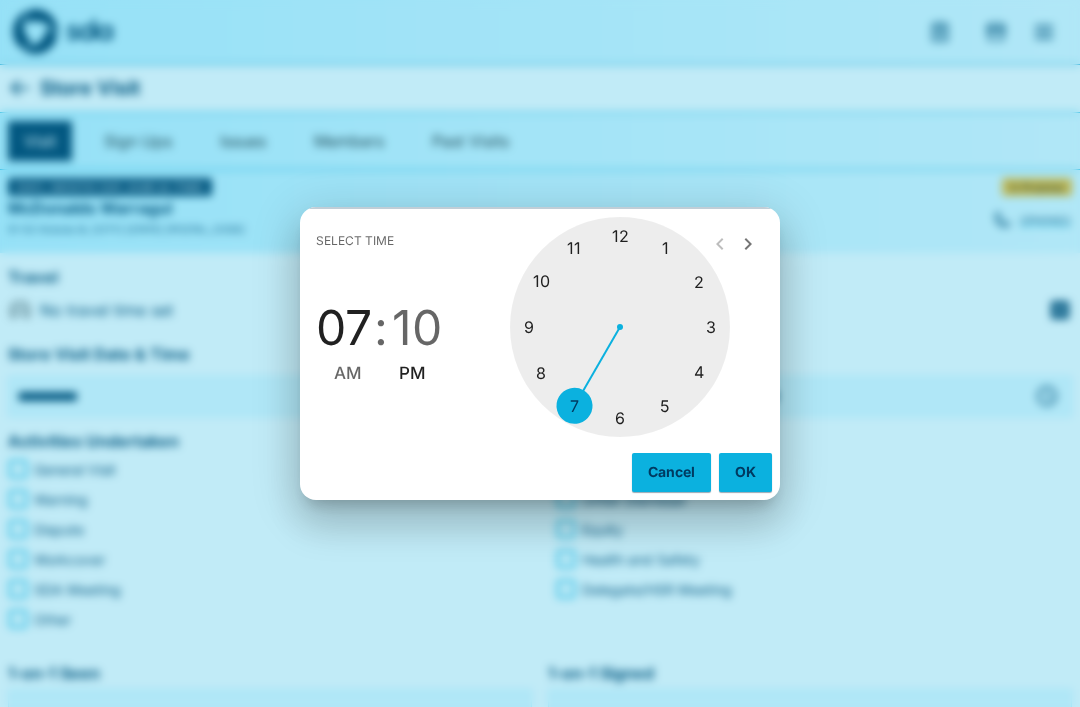 click at bounding box center (620, 327) 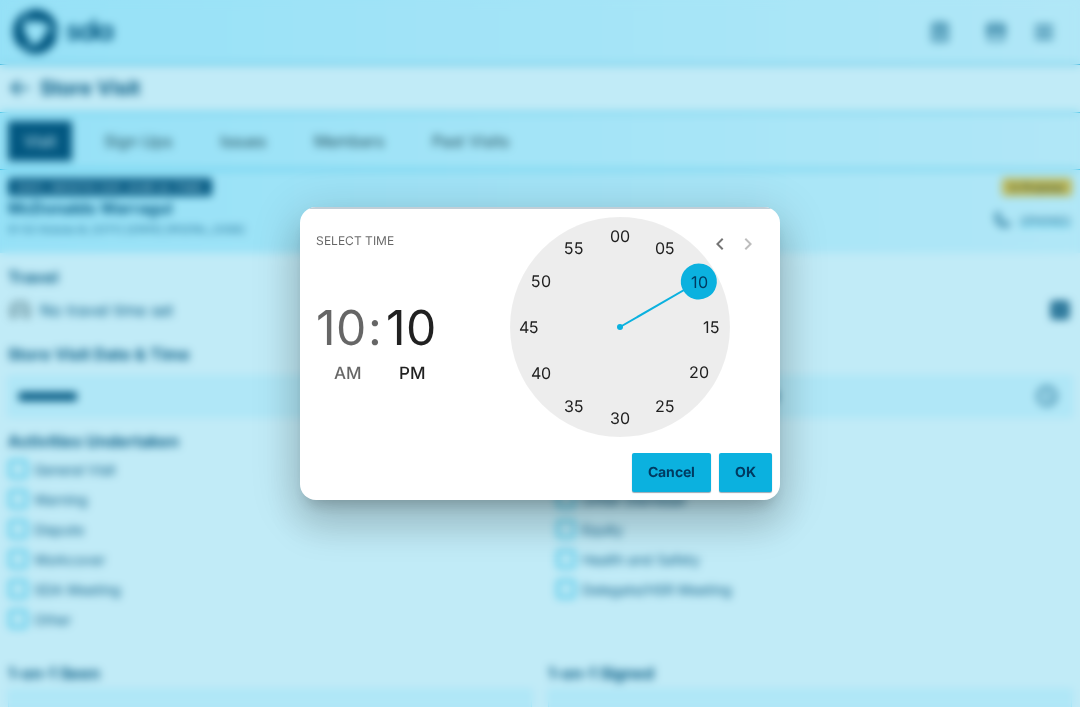 click at bounding box center [620, 327] 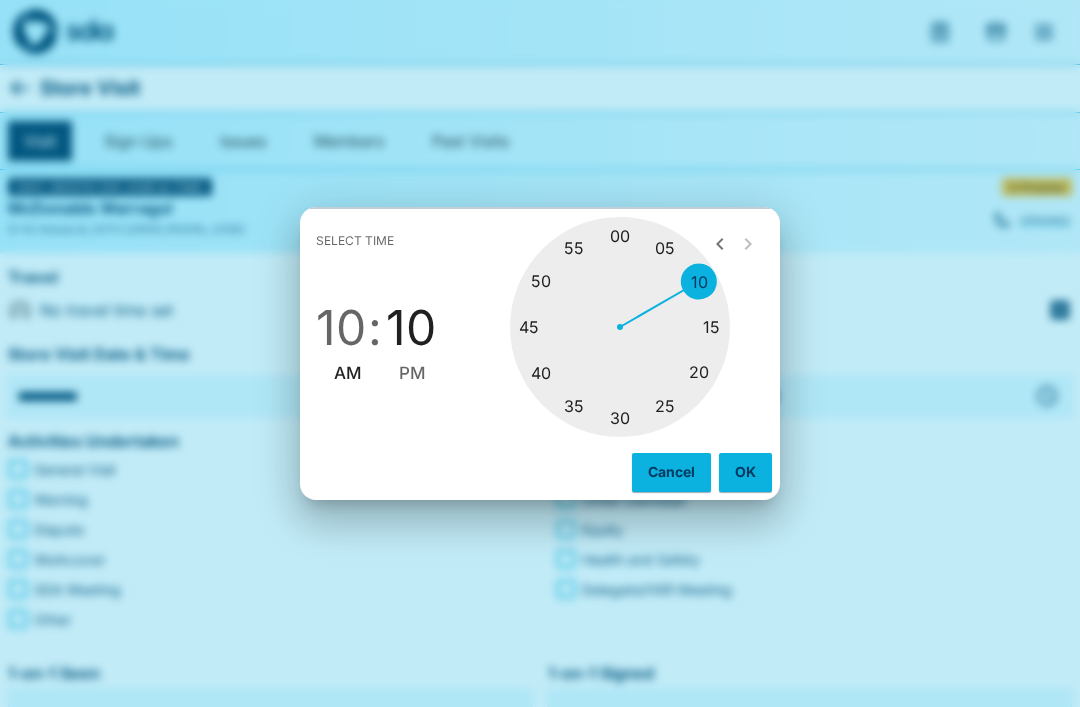 click on "OK" at bounding box center (745, 472) 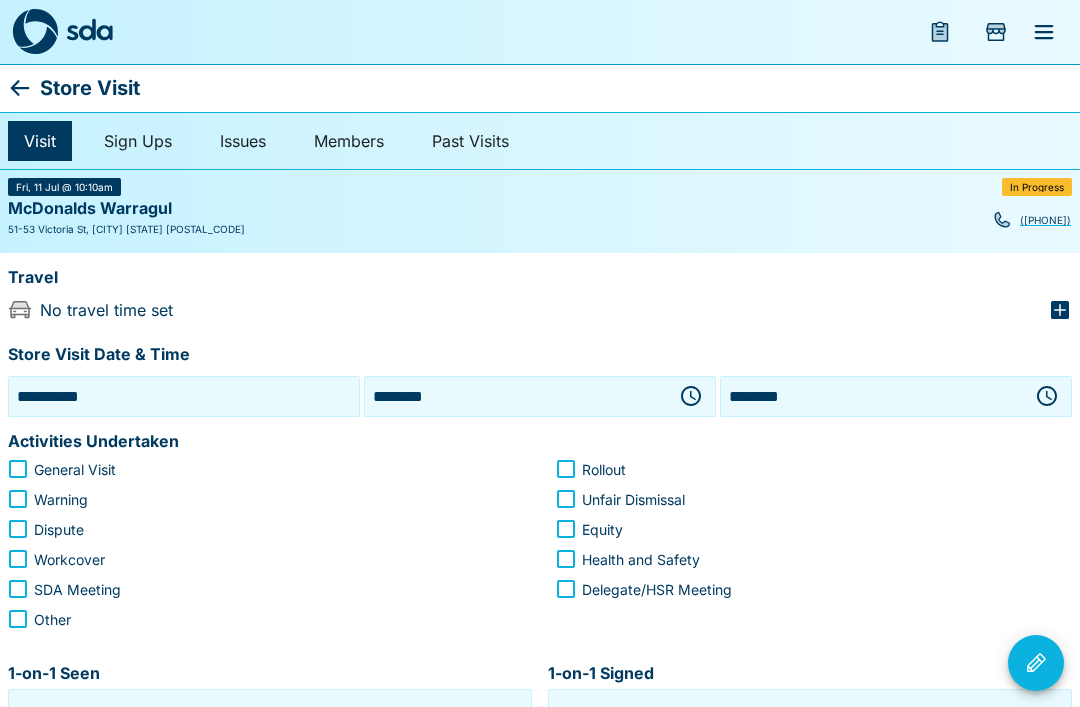 click on "********" at bounding box center [872, 396] 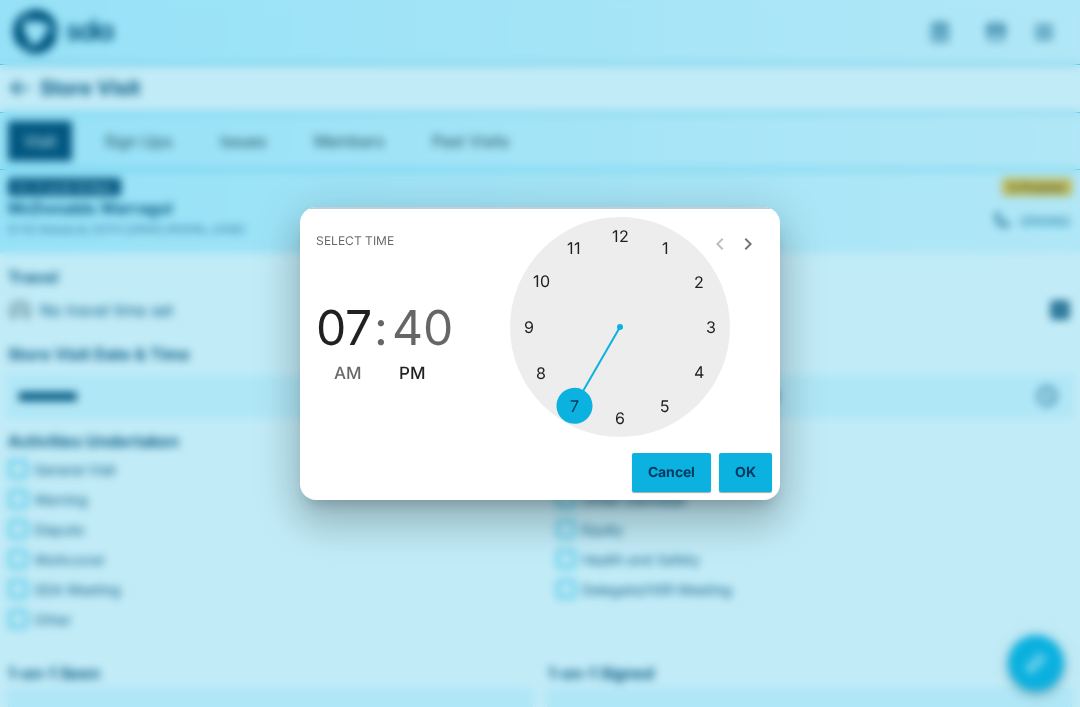 click at bounding box center (620, 327) 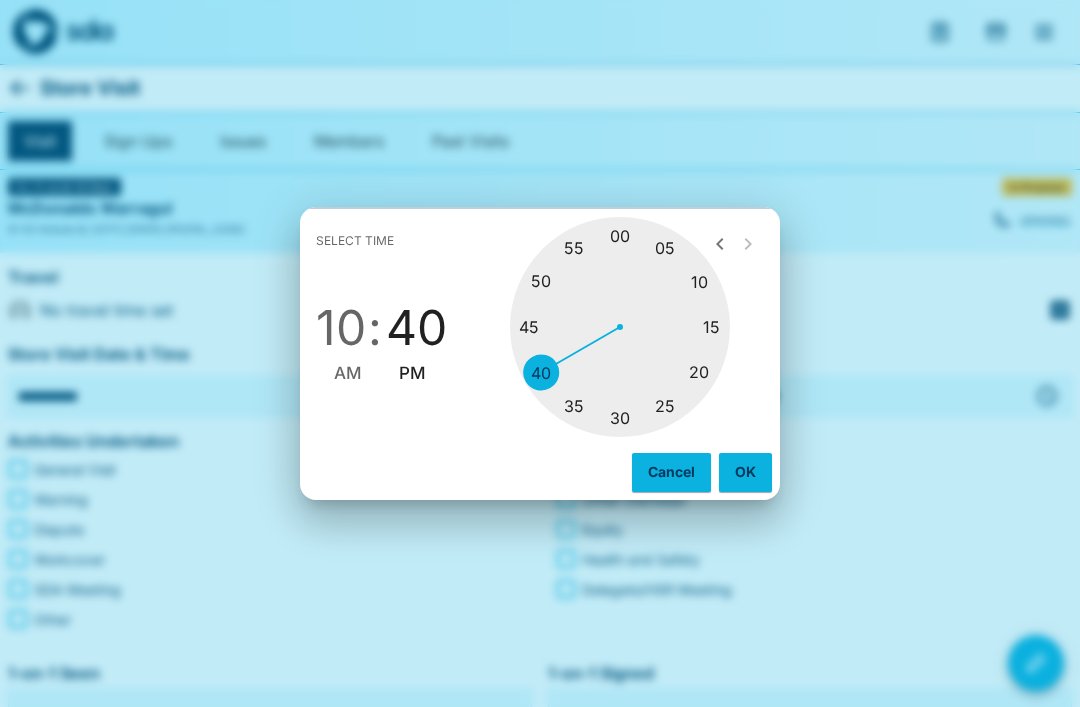 click at bounding box center (620, 327) 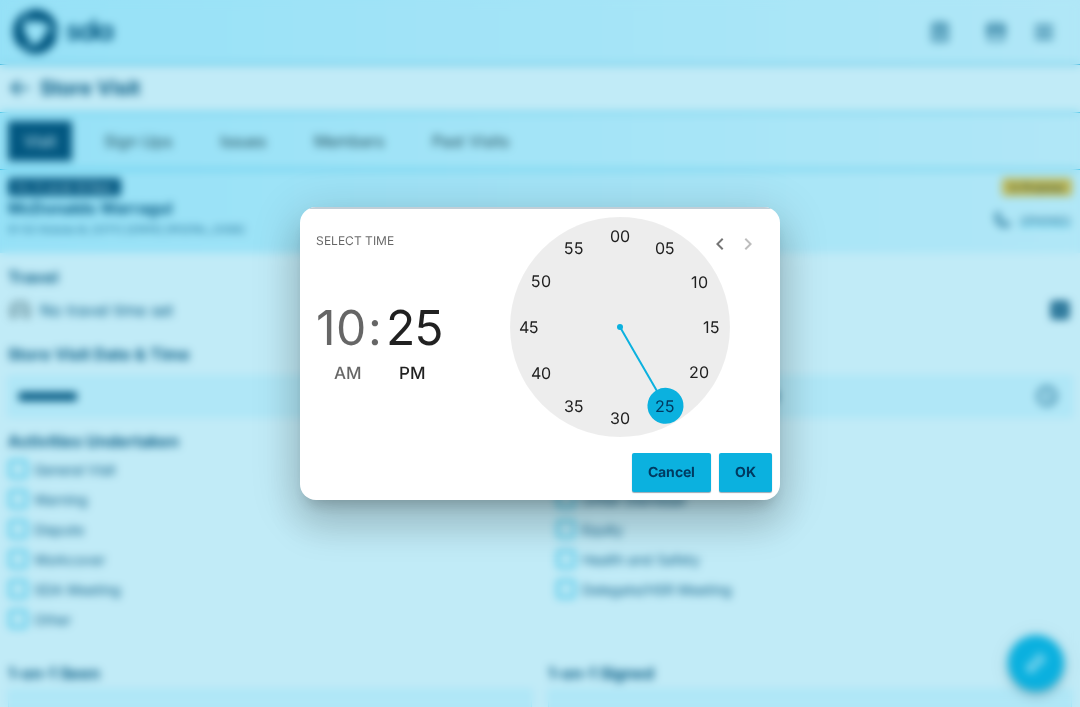 click on "AM" at bounding box center [348, 373] 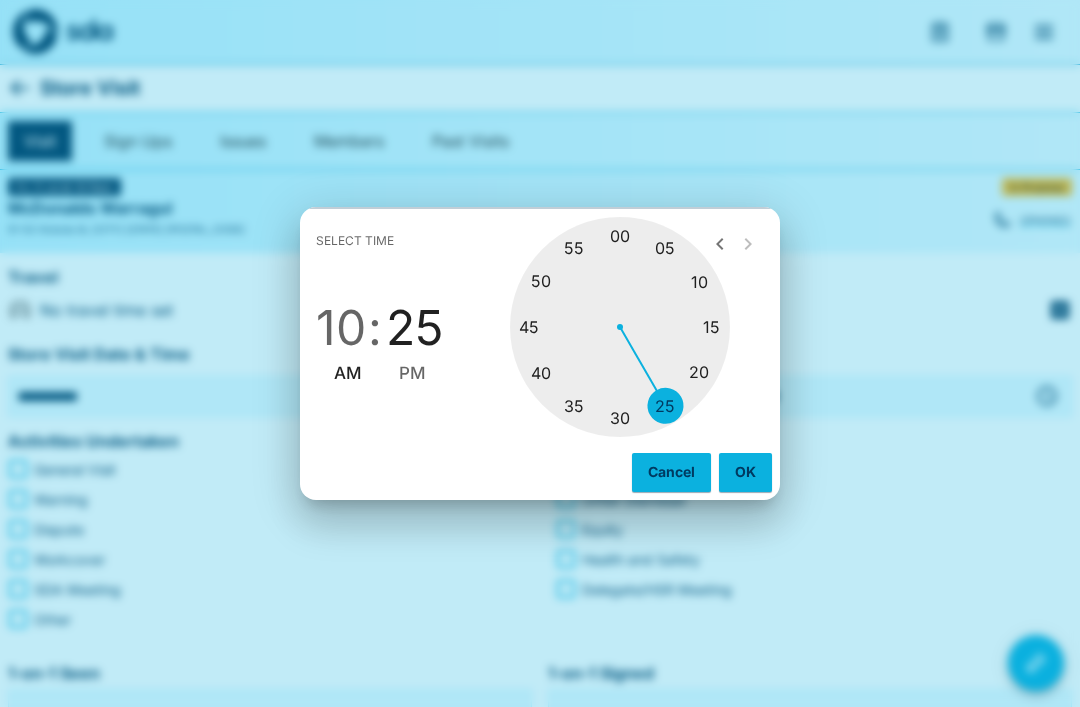 click on "OK" at bounding box center (745, 472) 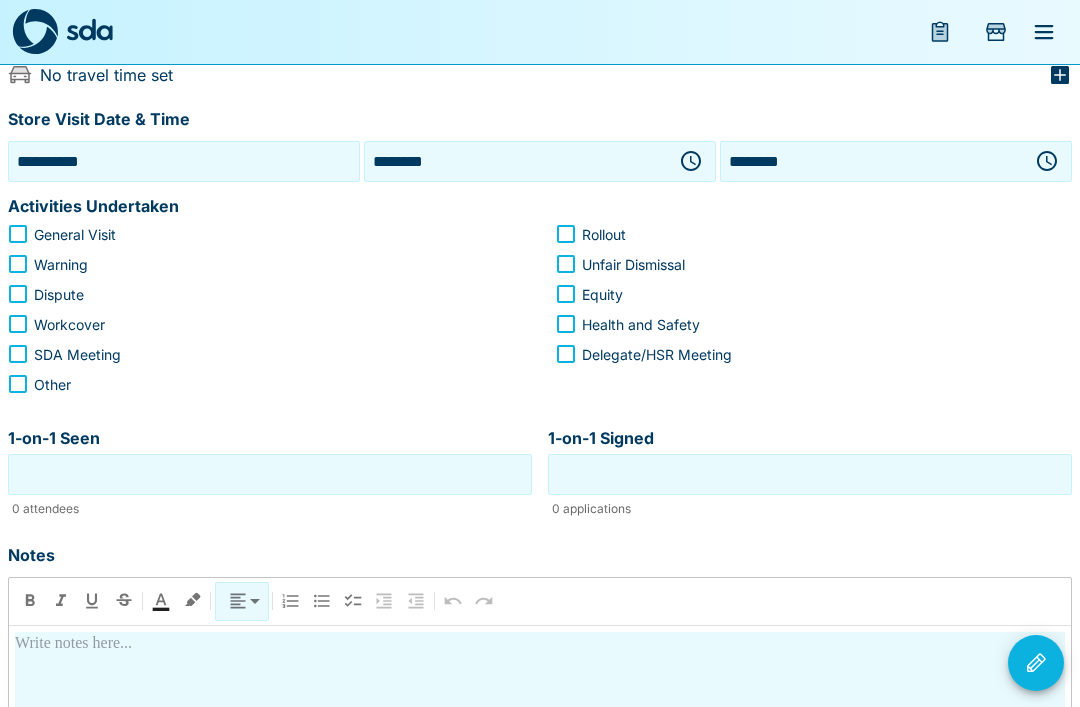 scroll, scrollTop: 264, scrollLeft: 0, axis: vertical 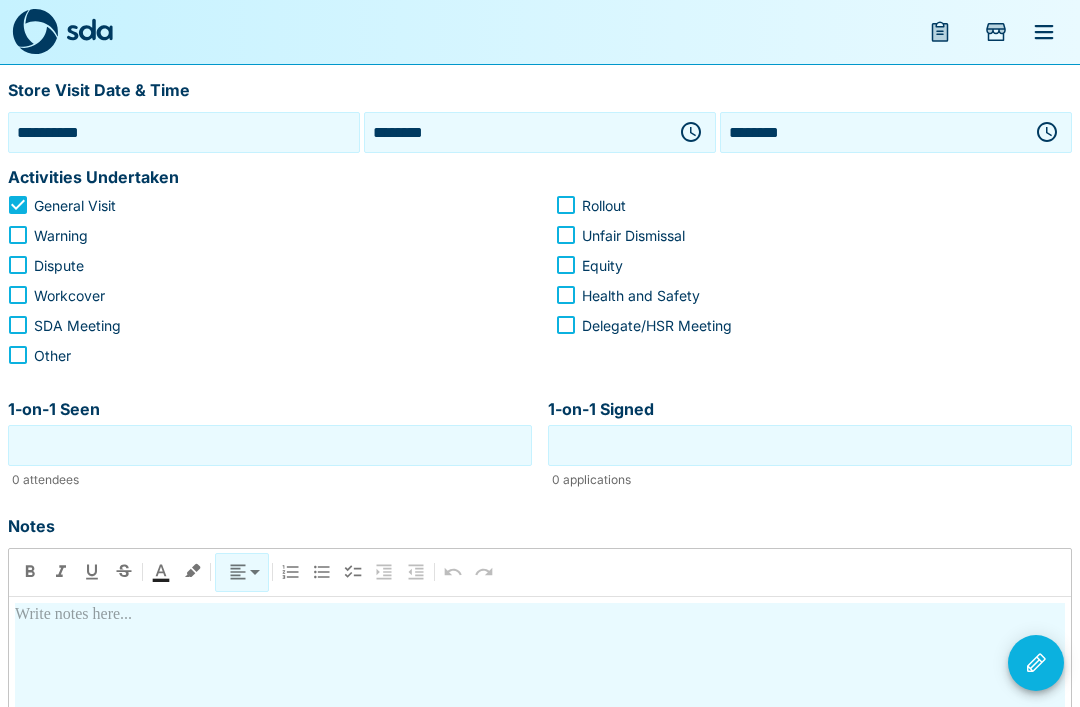 click at bounding box center (540, 780) 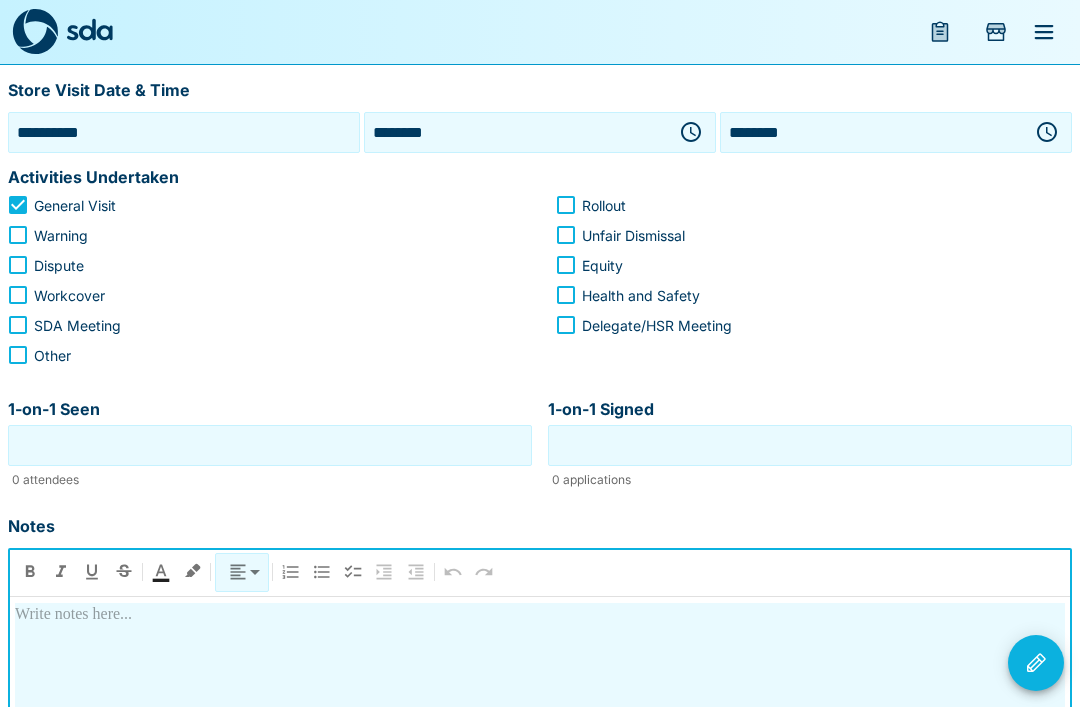 scroll, scrollTop: 336, scrollLeft: 0, axis: vertical 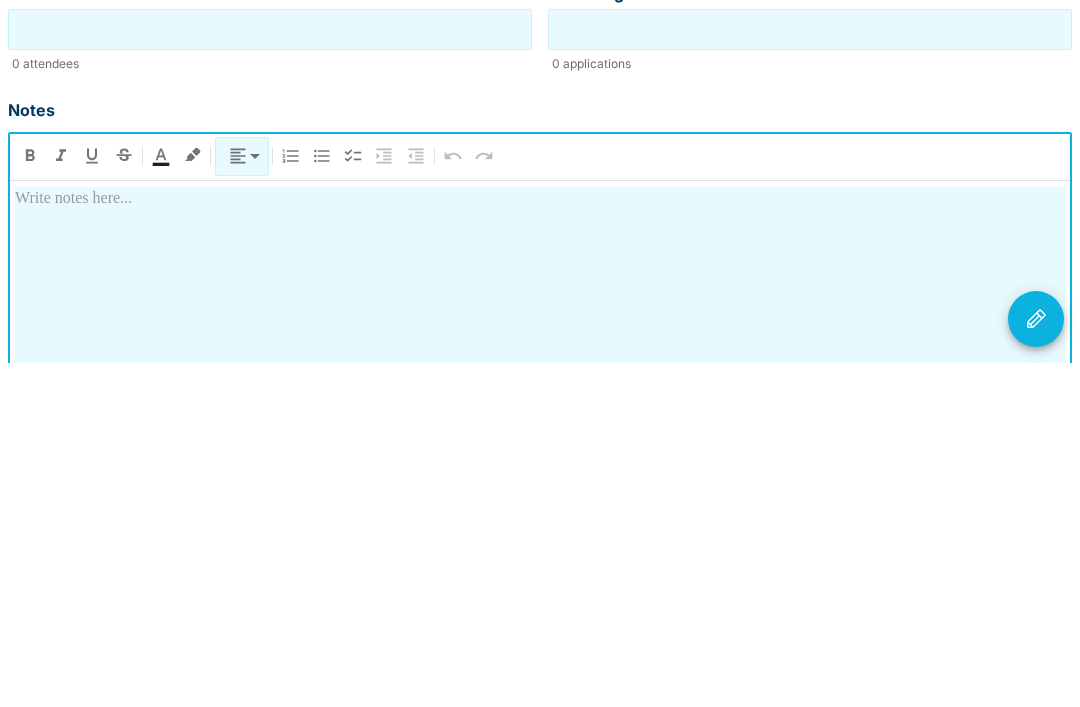 type 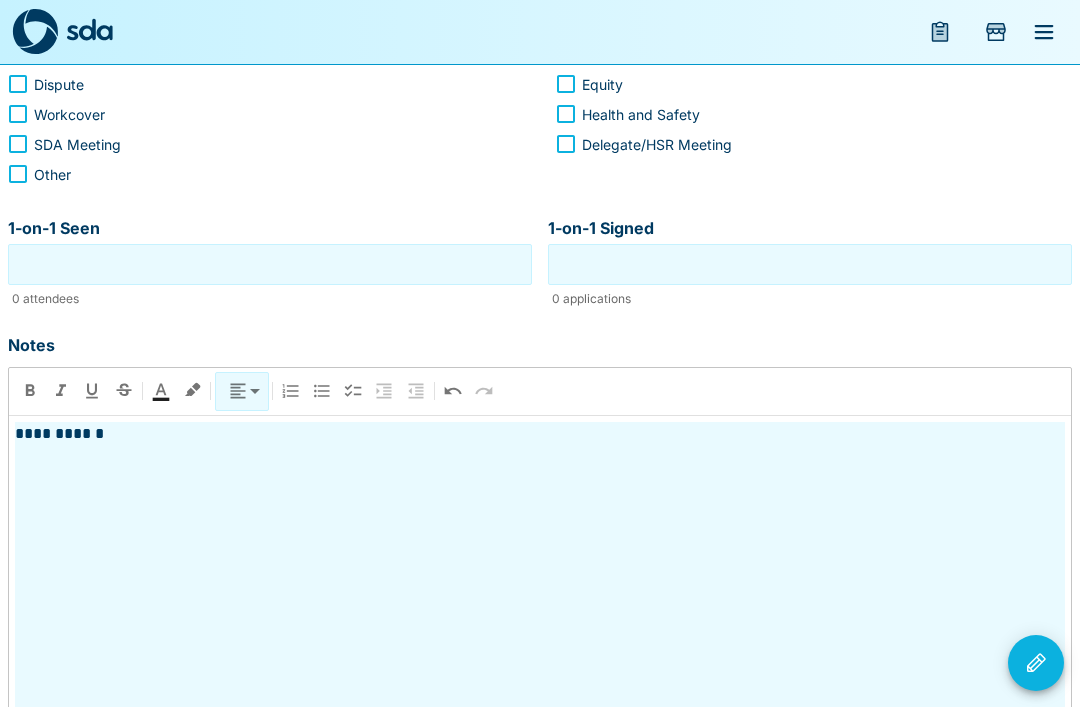scroll, scrollTop: 500, scrollLeft: 0, axis: vertical 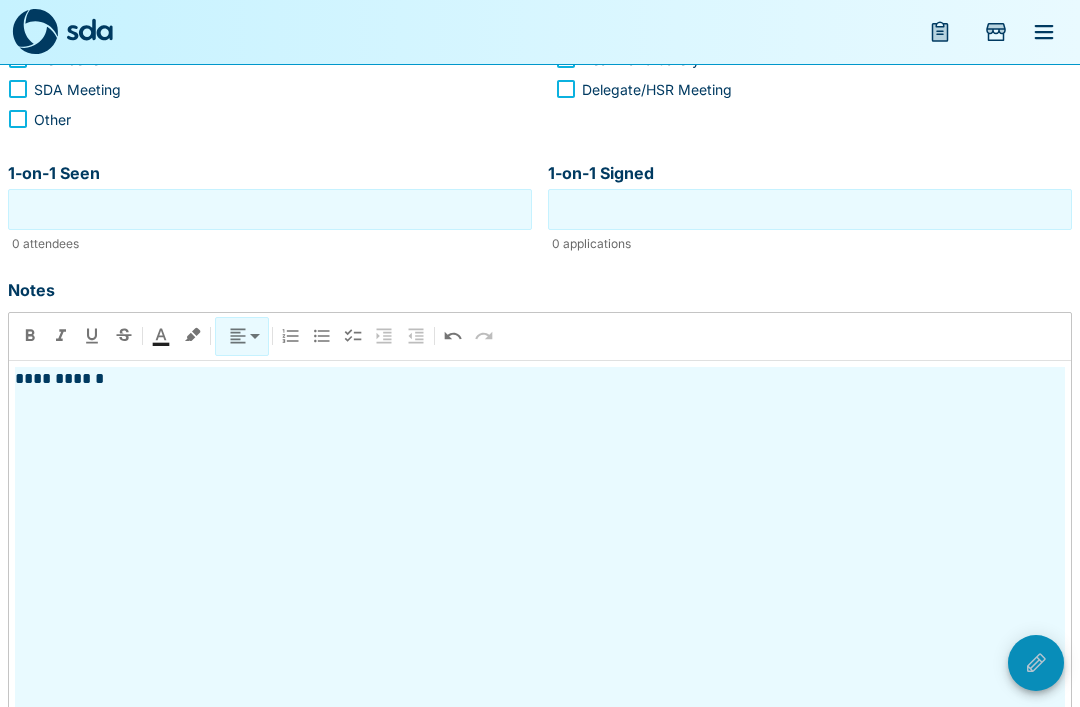 click at bounding box center [1036, 663] 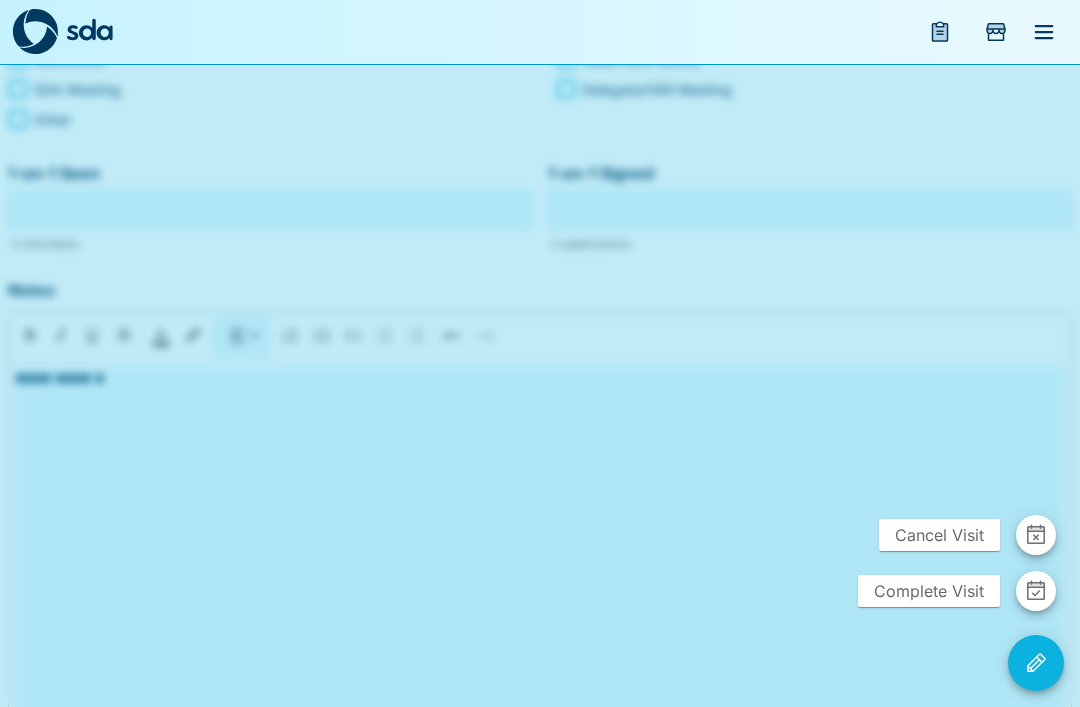 click on "Complete Visit" at bounding box center (929, 591) 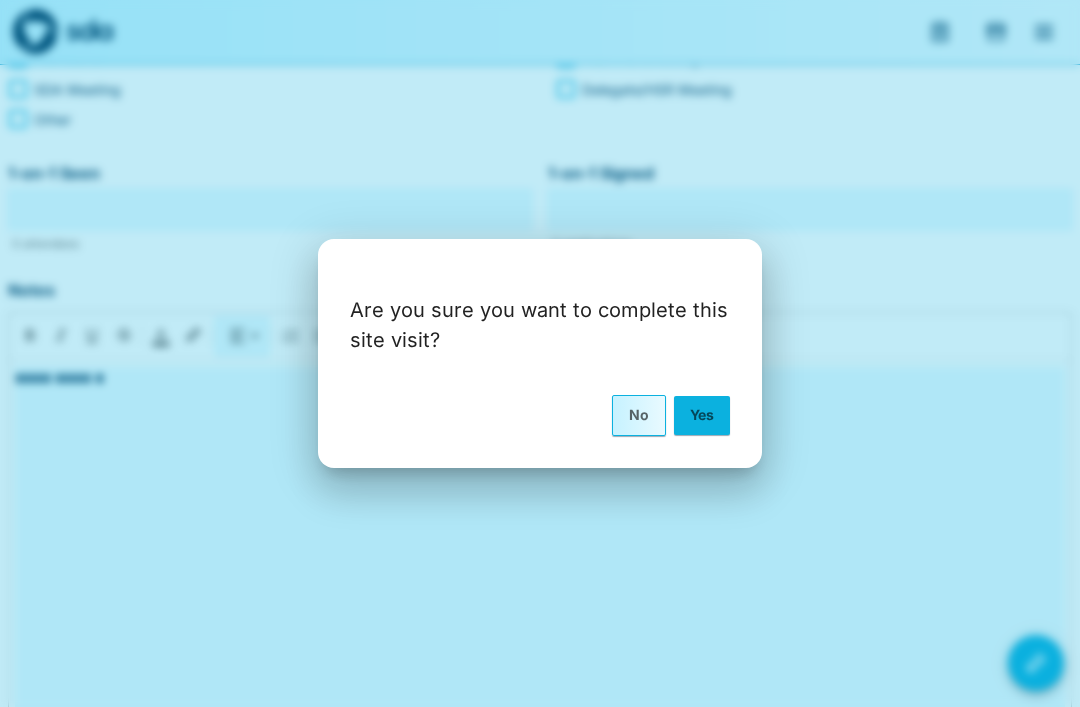 click on "Yes" at bounding box center [702, 415] 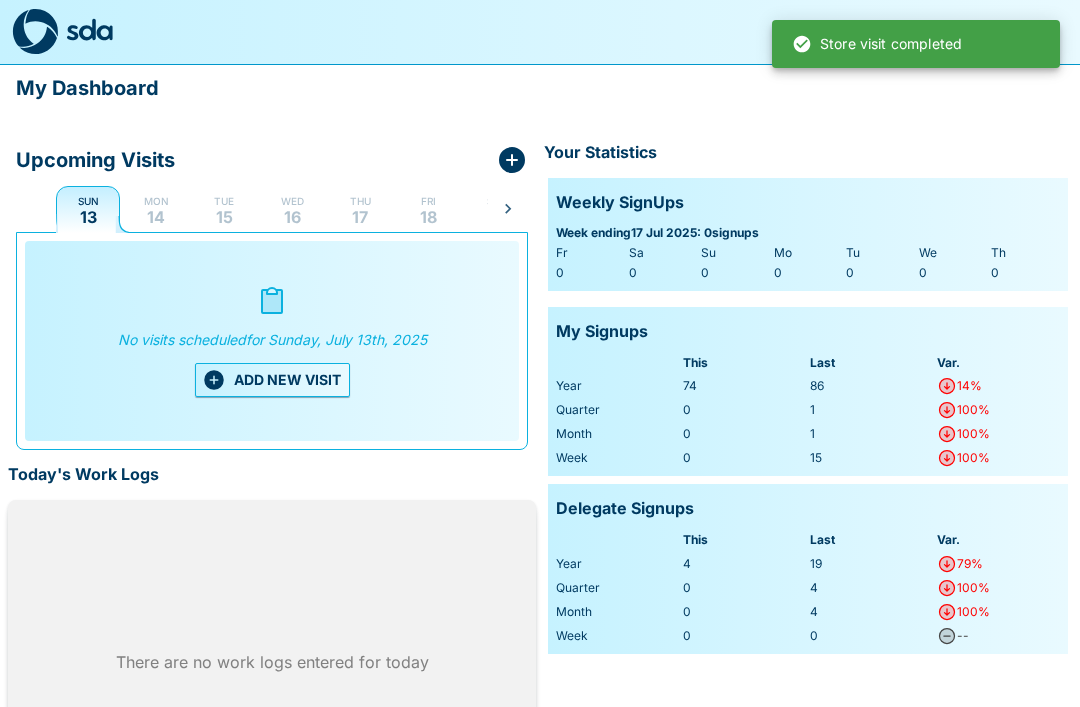 click on "ADD NEW VISIT" at bounding box center [272, 380] 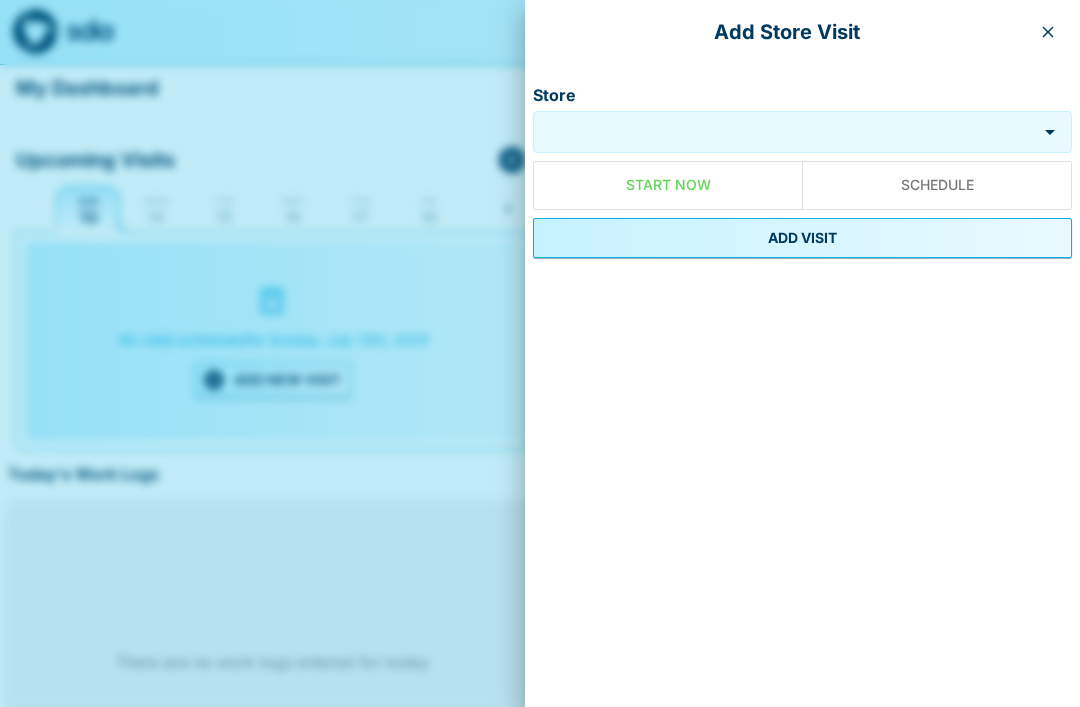 click on "Store" at bounding box center (785, 132) 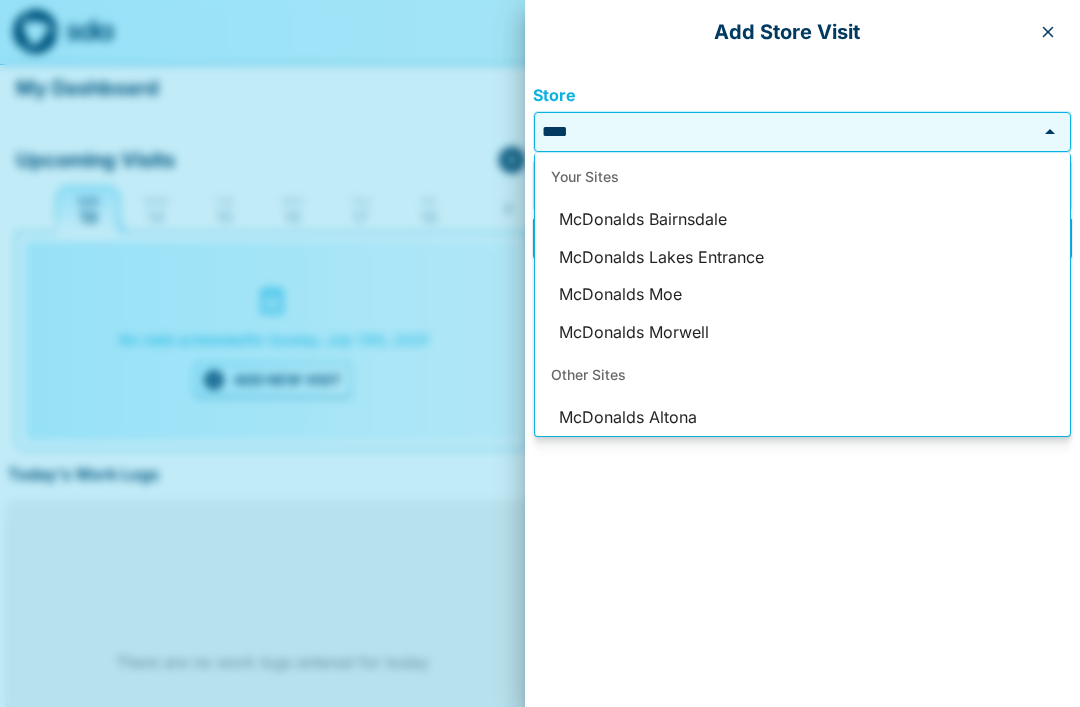 click on "McDonalds Moe" at bounding box center (802, 295) 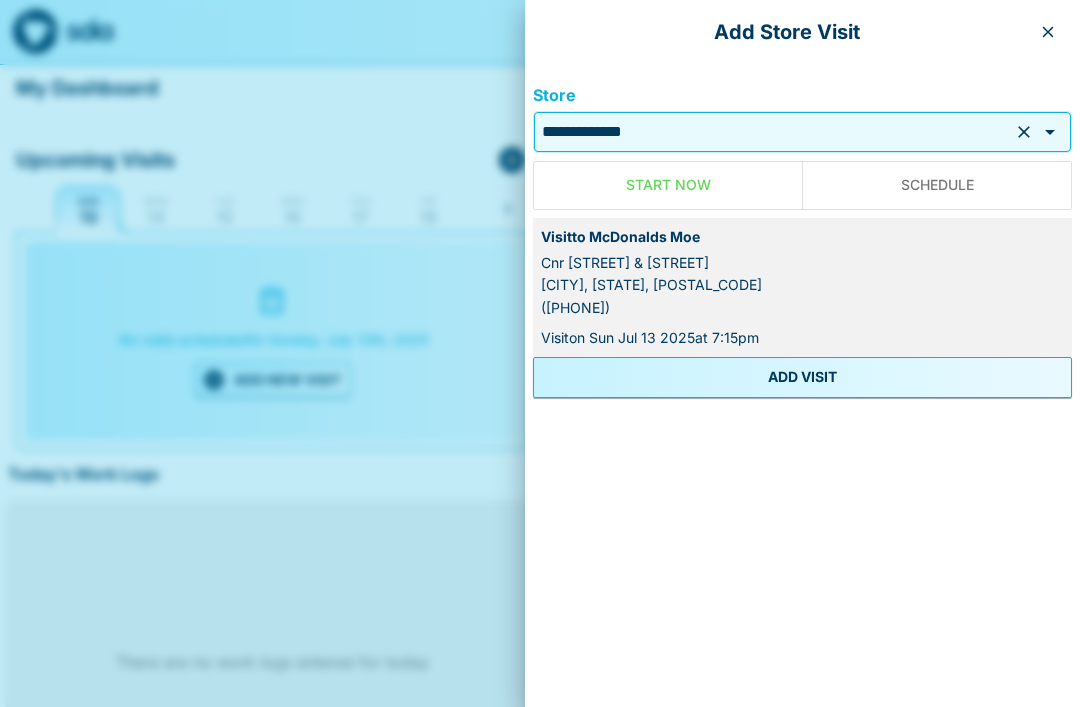 click on "ADD VISIT" at bounding box center [802, 377] 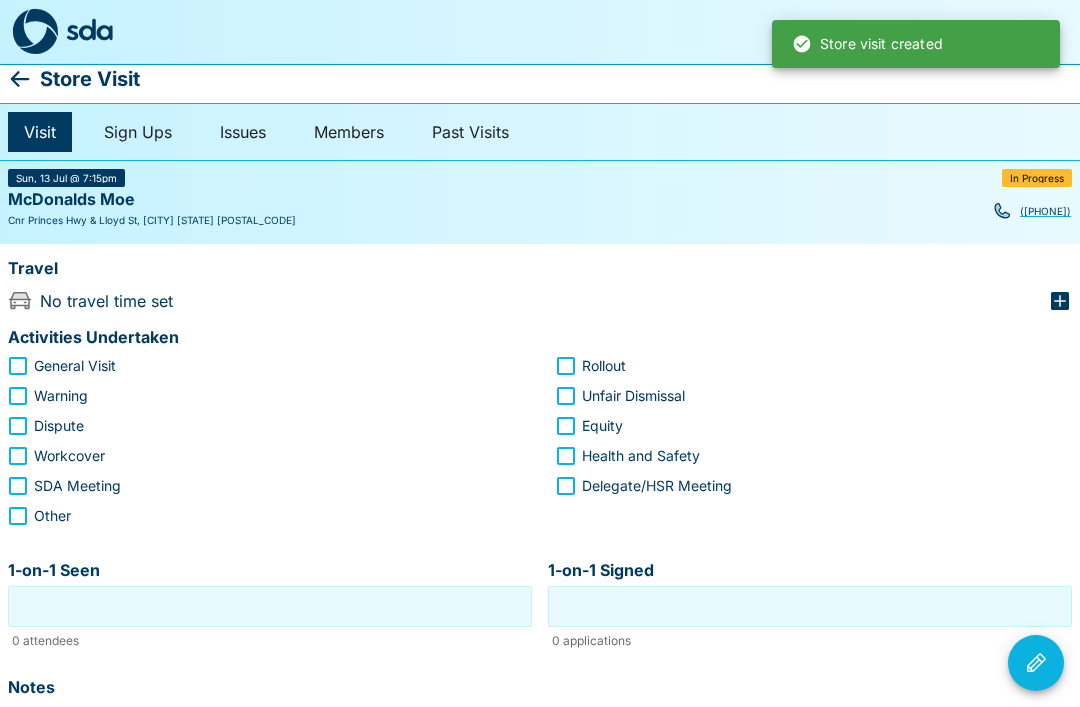 scroll, scrollTop: 5, scrollLeft: 0, axis: vertical 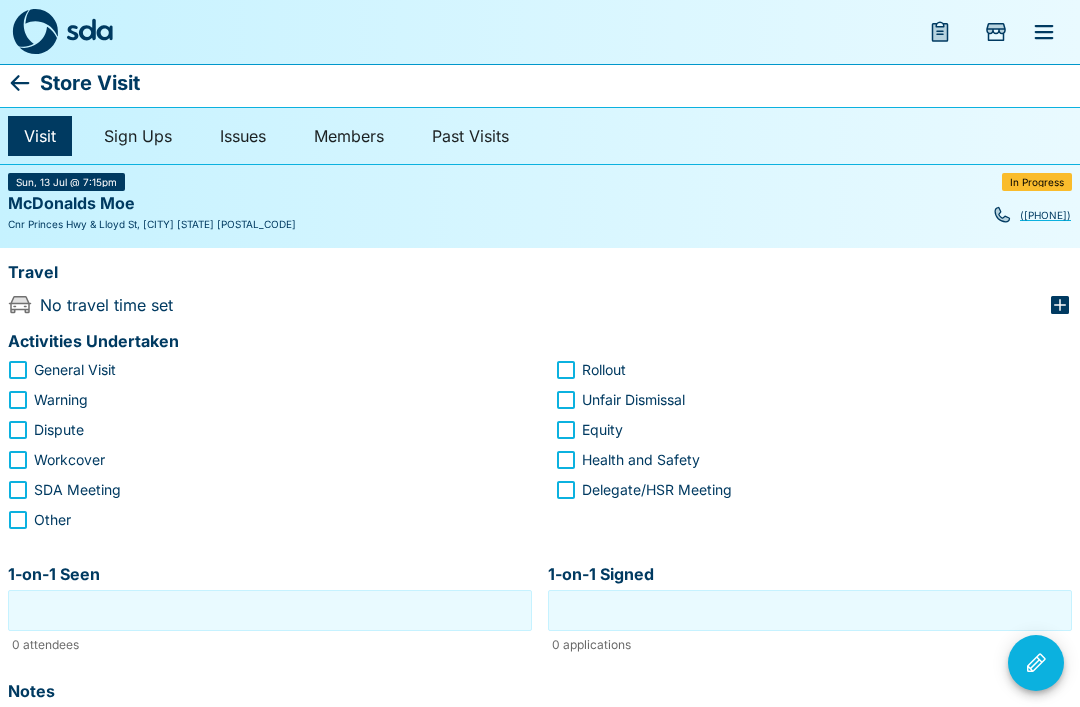 click on "Sun, 13 Jul @ 7:15pm" at bounding box center [66, 182] 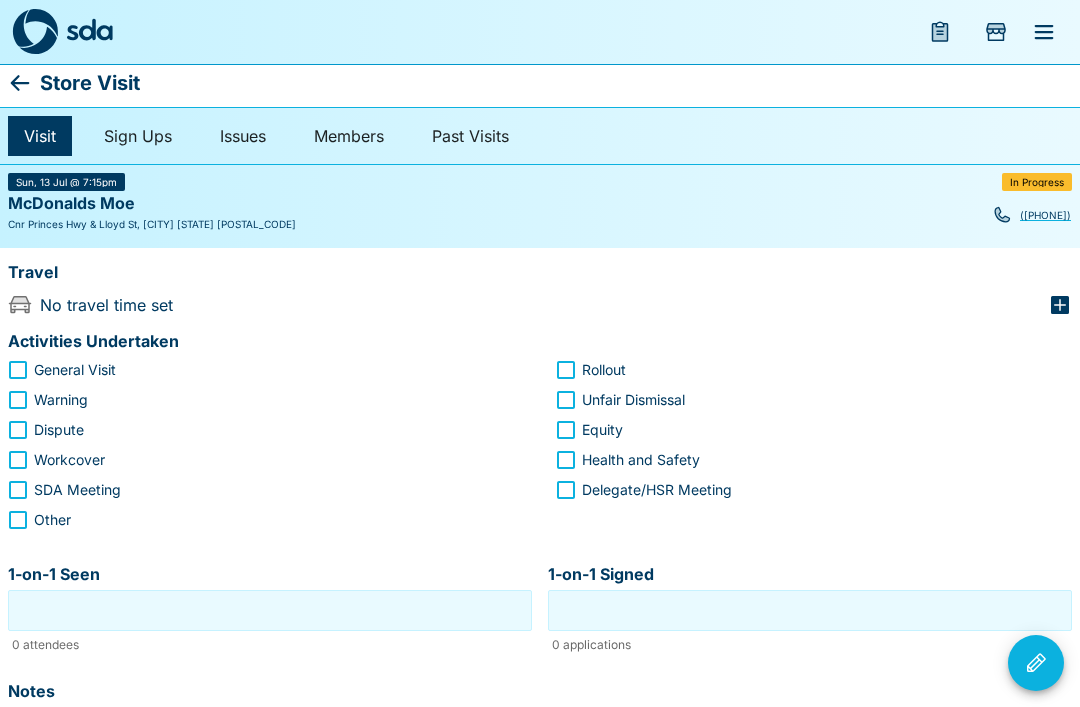 click on "Cnr Princes Hwy & Lloyd St, [CITY] [STATE] [POSTAL_CODE]" at bounding box center (540, 224) 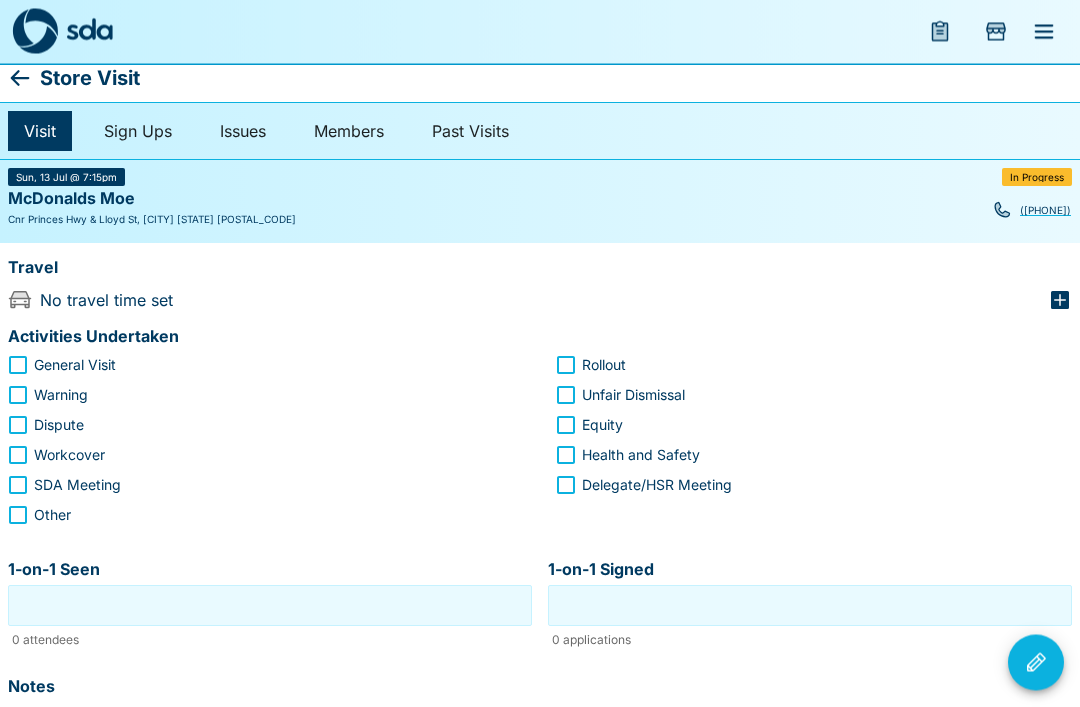 scroll, scrollTop: 2, scrollLeft: 0, axis: vertical 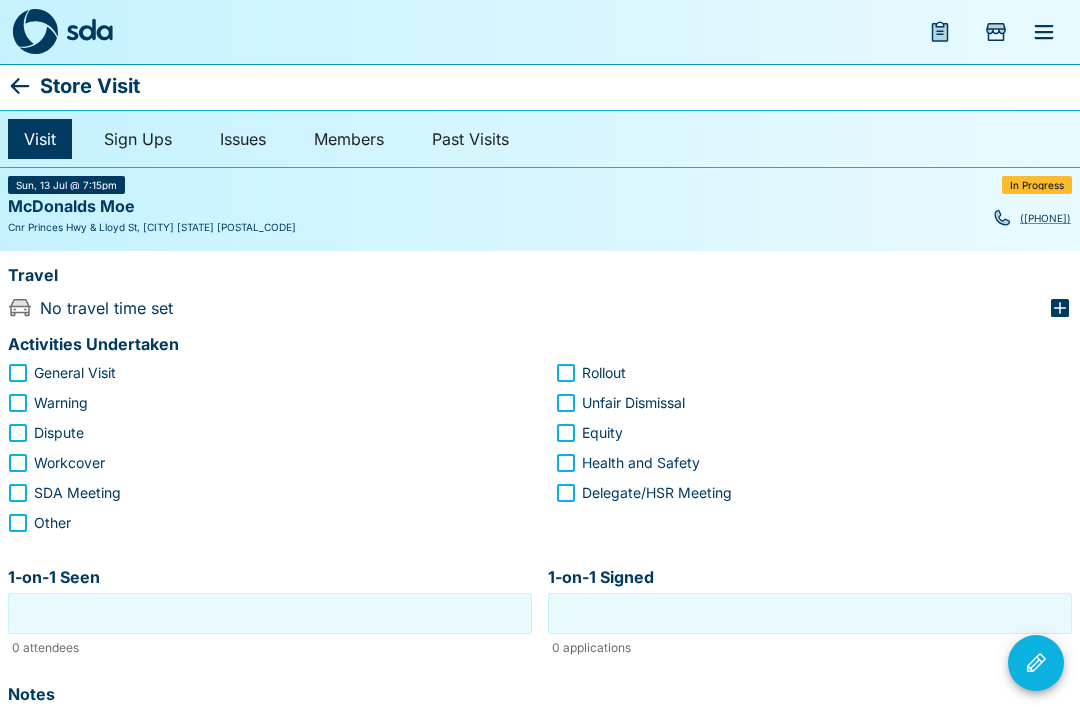click on "In Progress" at bounding box center [1037, 185] 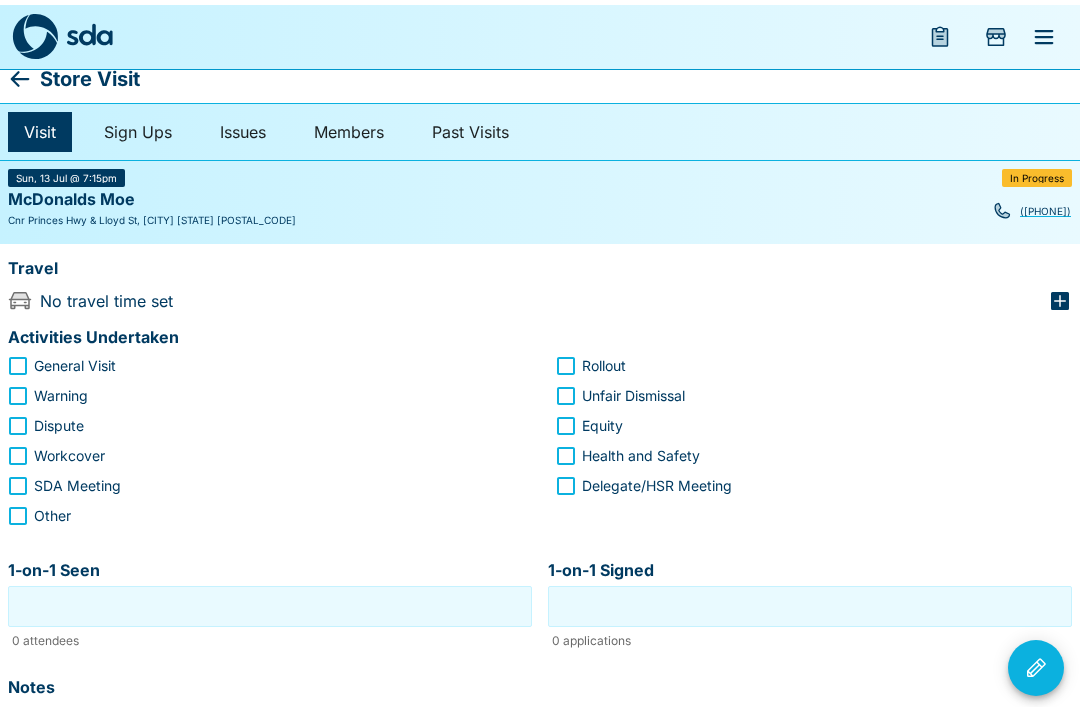 scroll, scrollTop: 0, scrollLeft: 0, axis: both 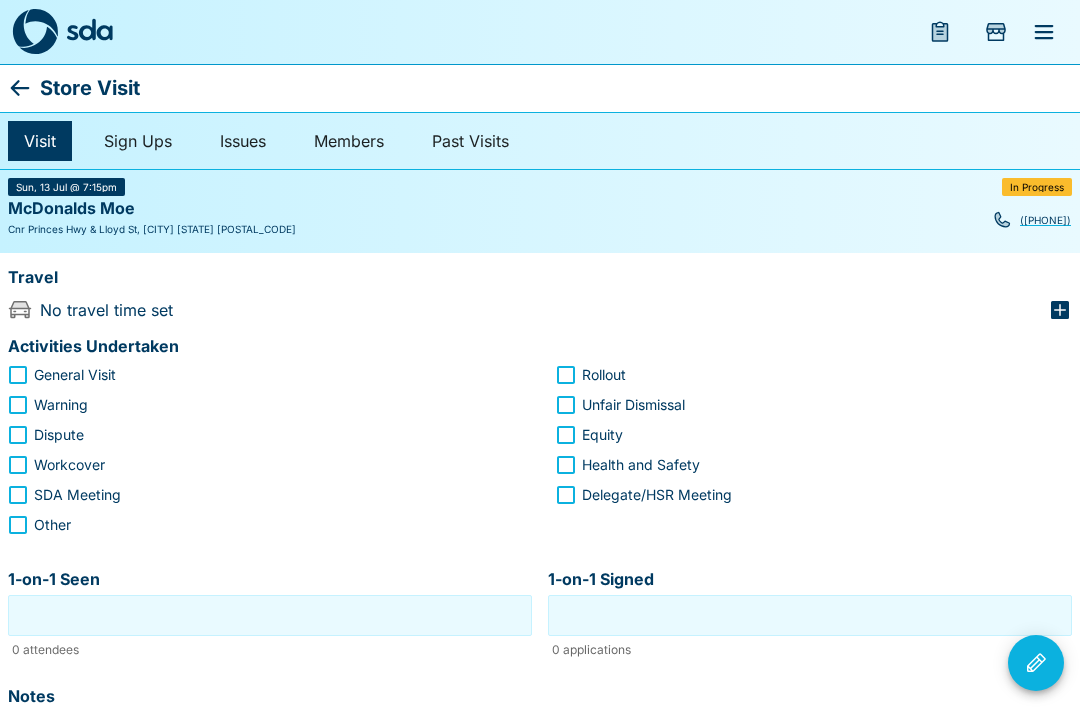 click 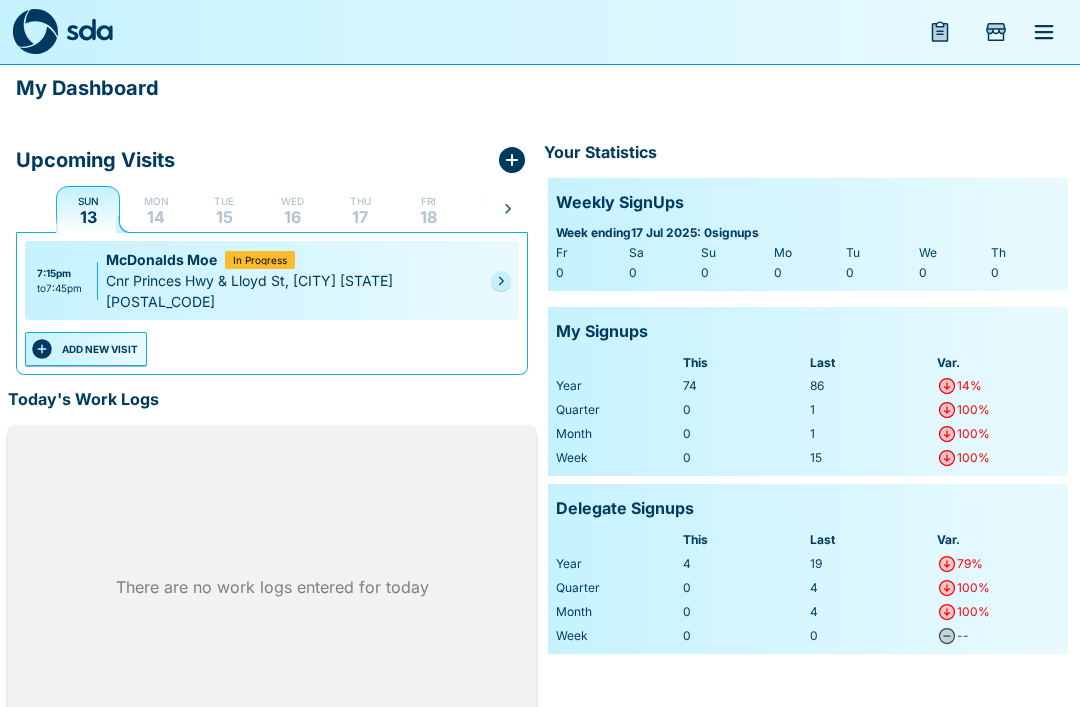 click 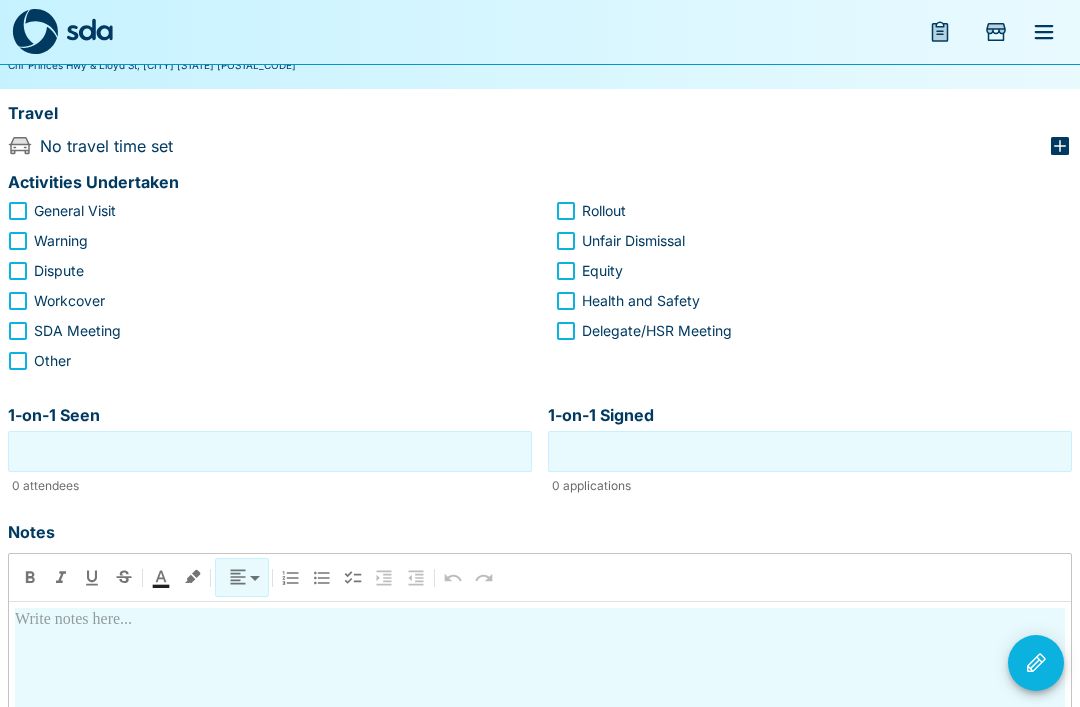 scroll, scrollTop: 0, scrollLeft: 0, axis: both 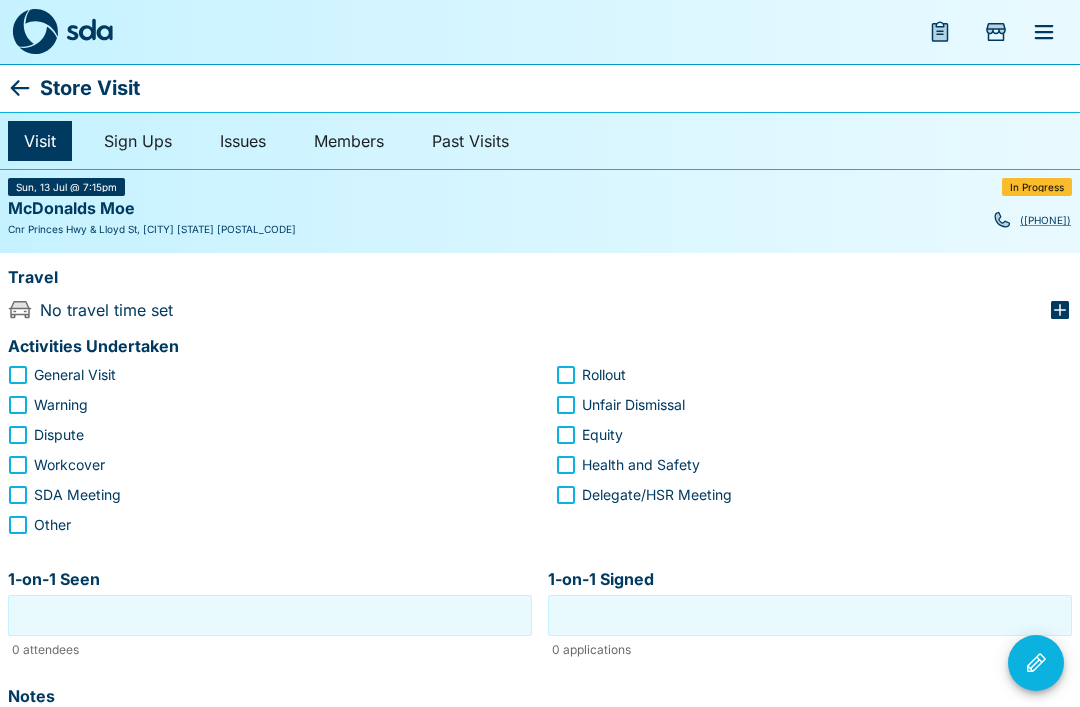 click on "Visit" at bounding box center (40, 141) 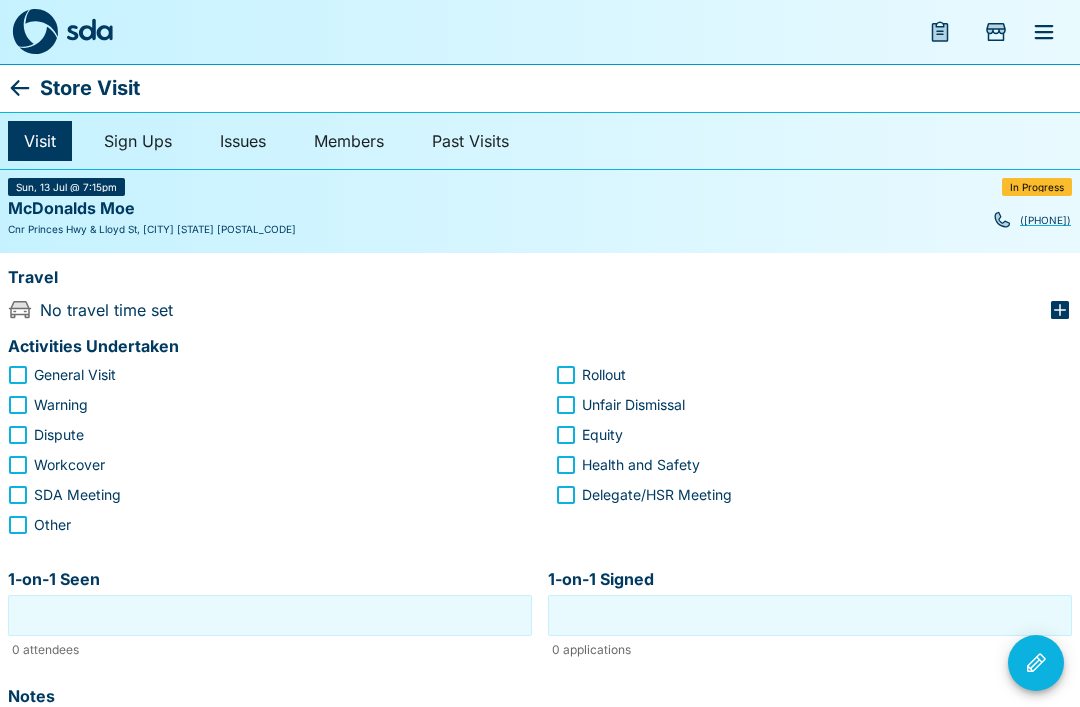 click on "McDonalds Moe" at bounding box center [540, 209] 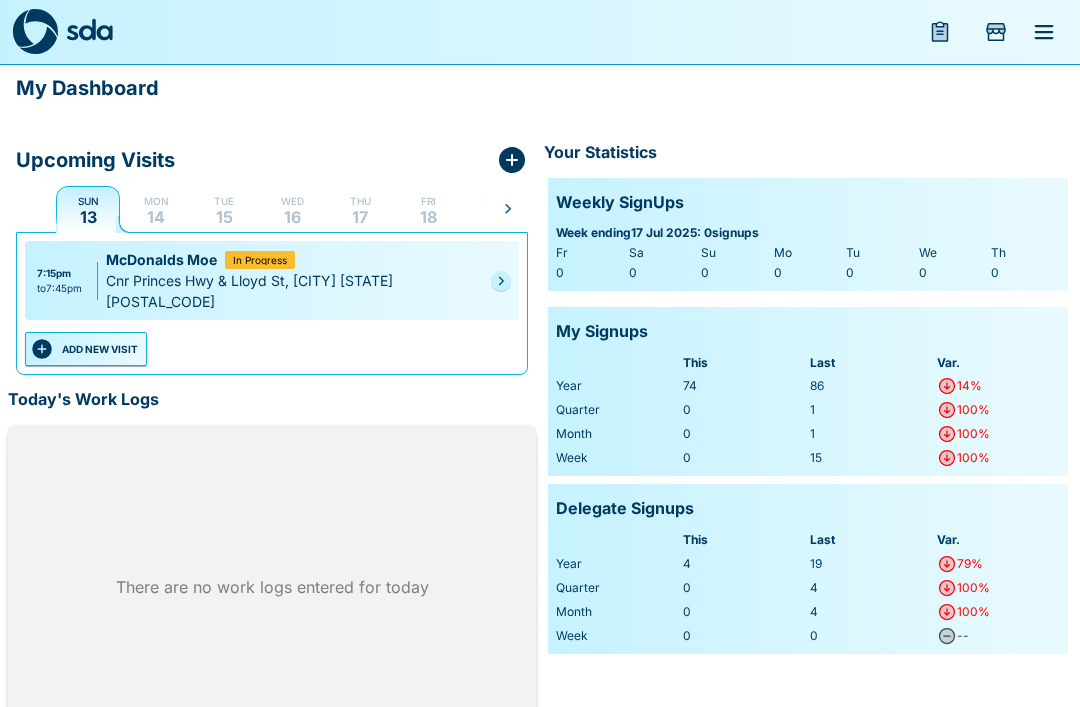 click at bounding box center [501, 281] 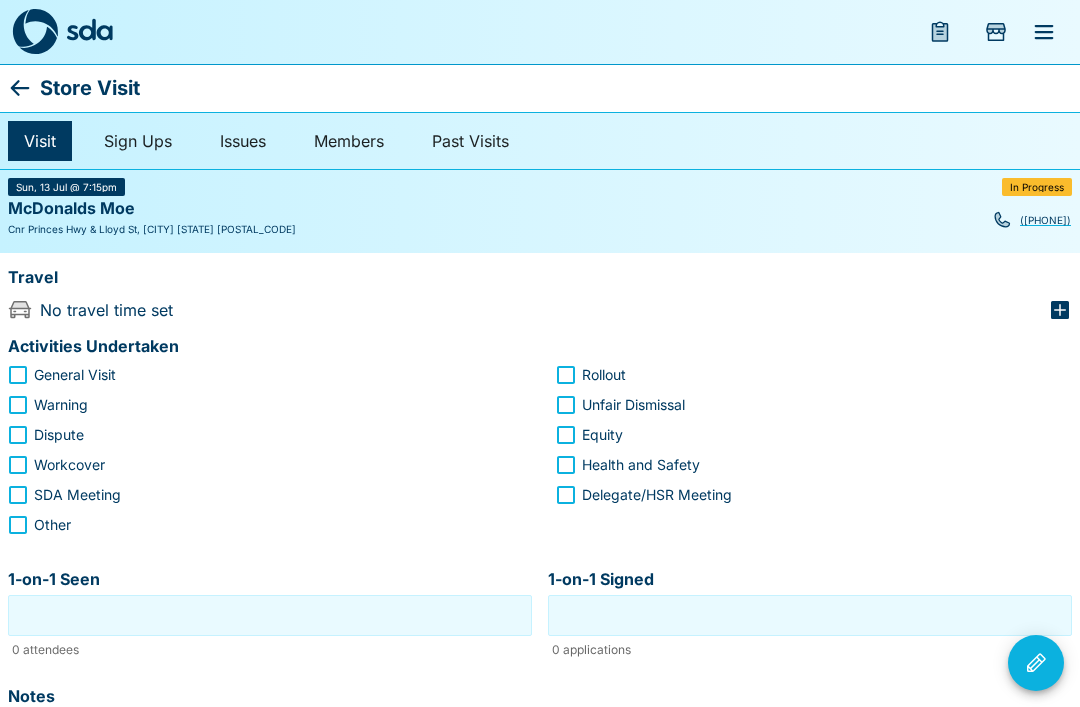 click on "Visit" at bounding box center (40, 141) 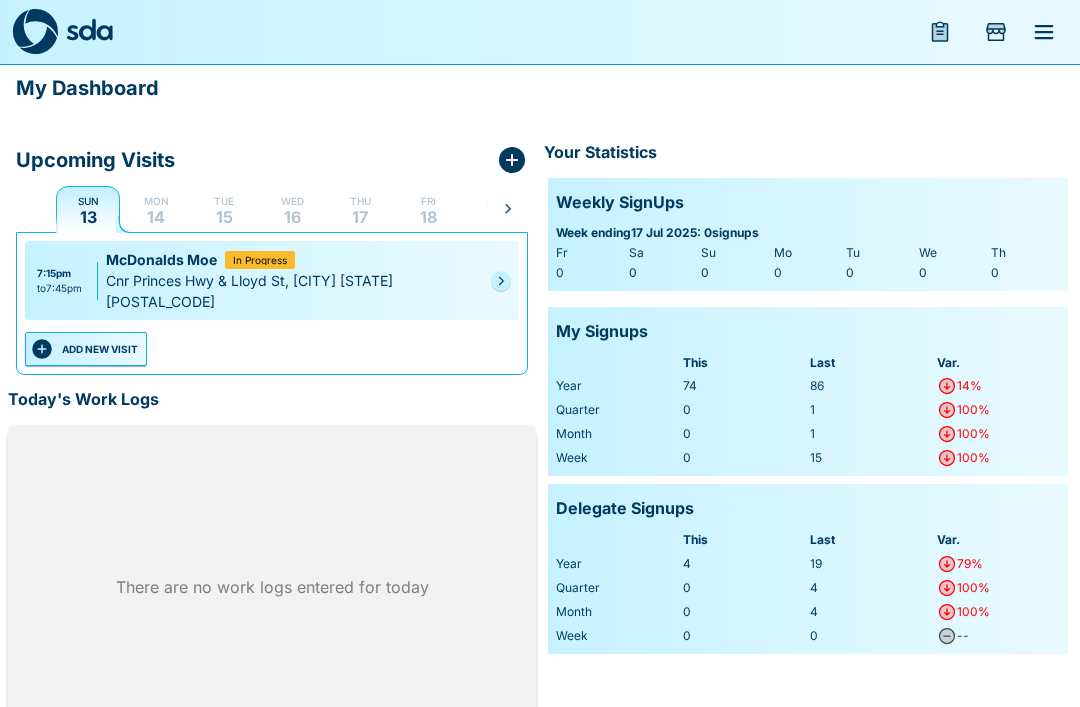 click on "7:15pm to 7:45pm" at bounding box center (65, 281) 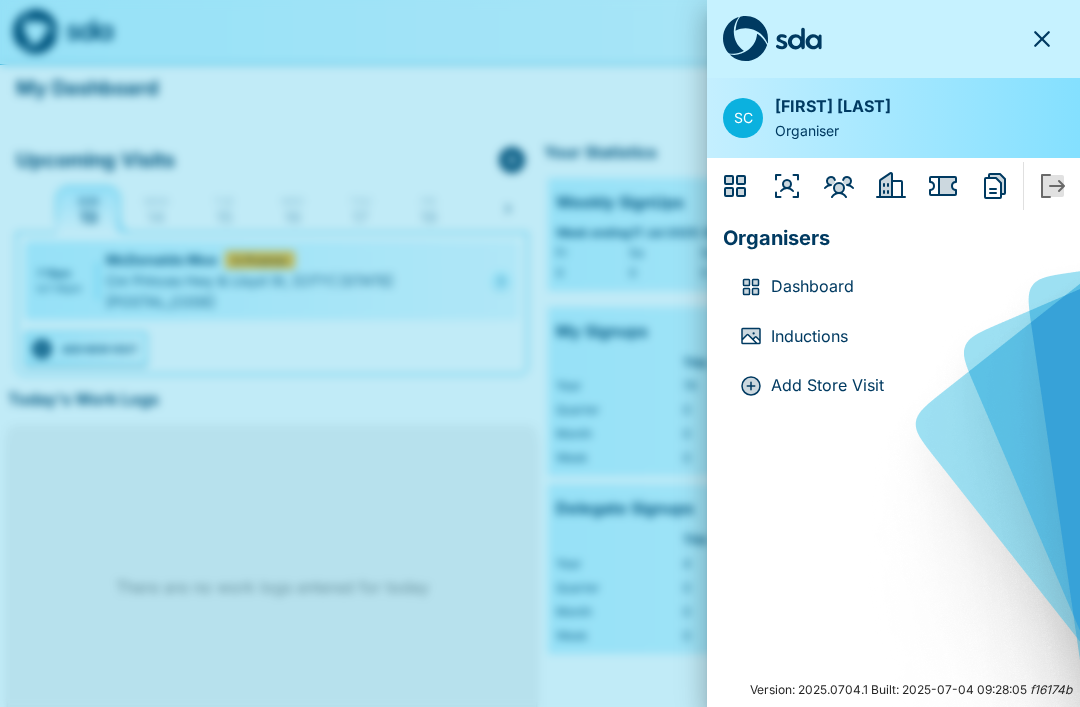click 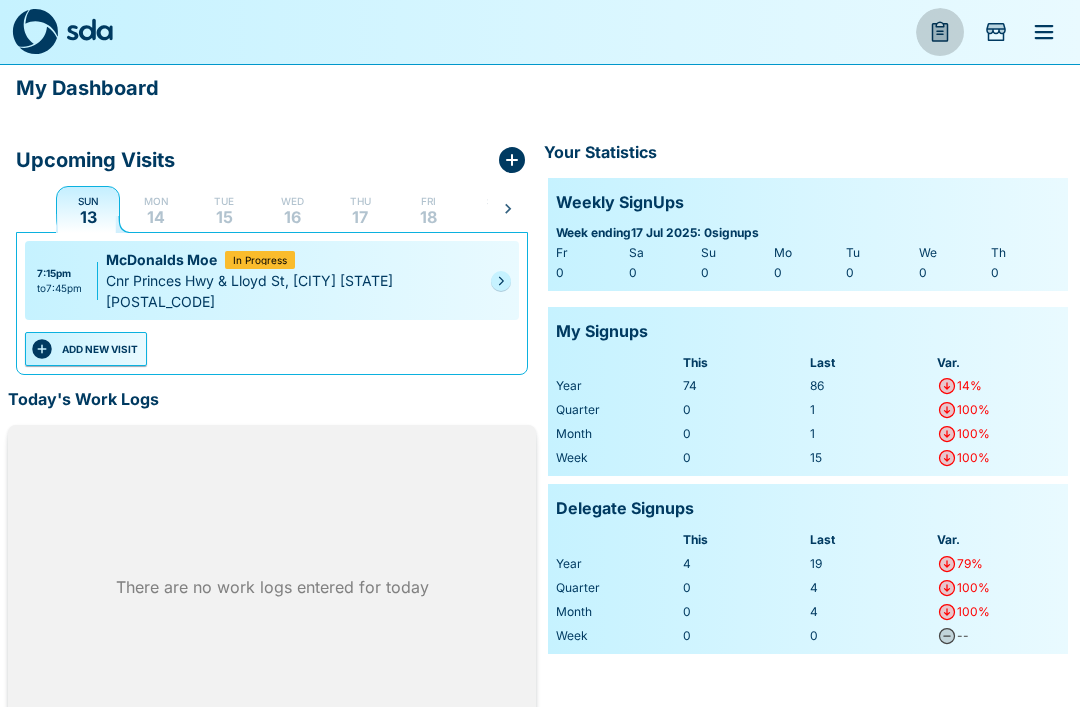 click at bounding box center [940, 32] 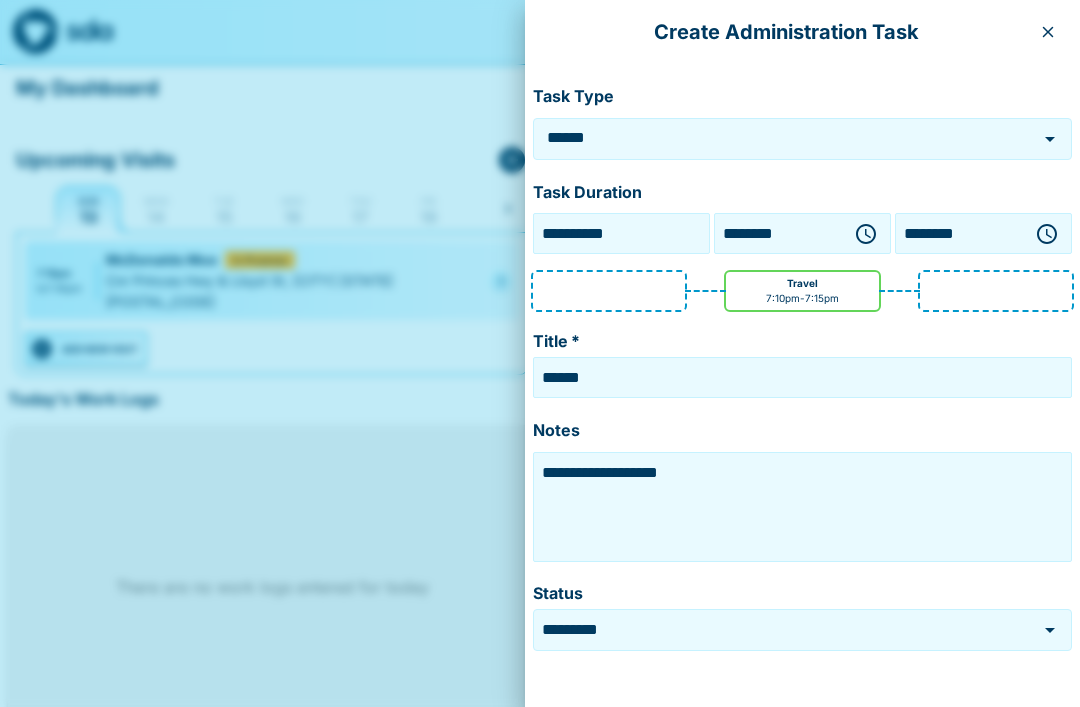 click 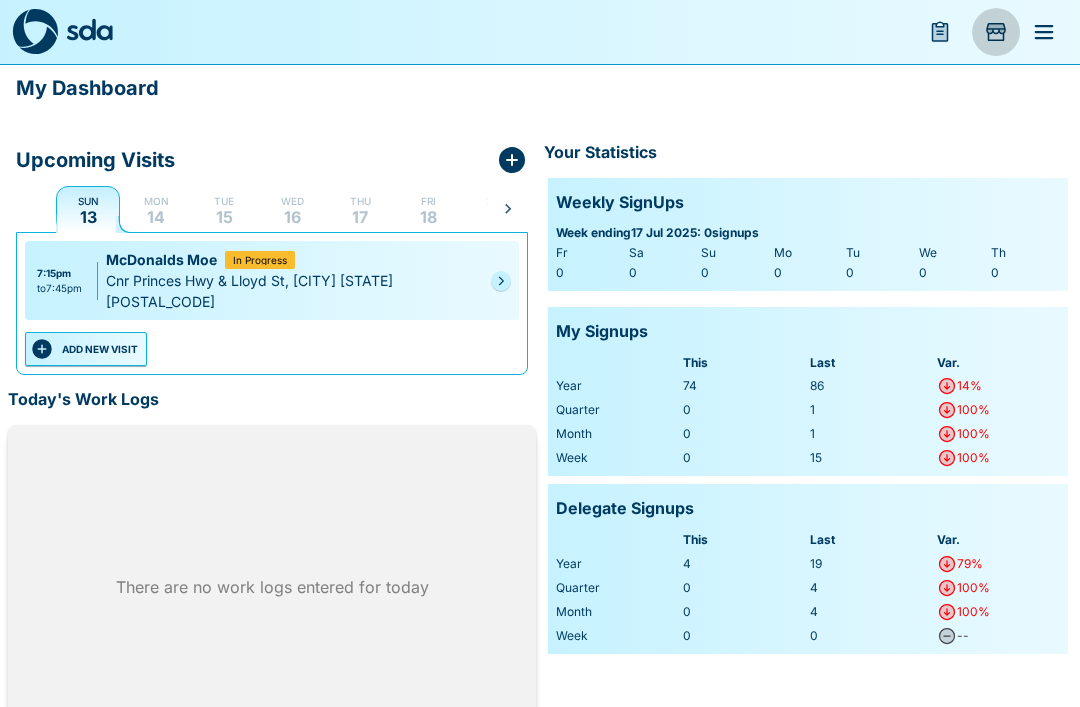 click 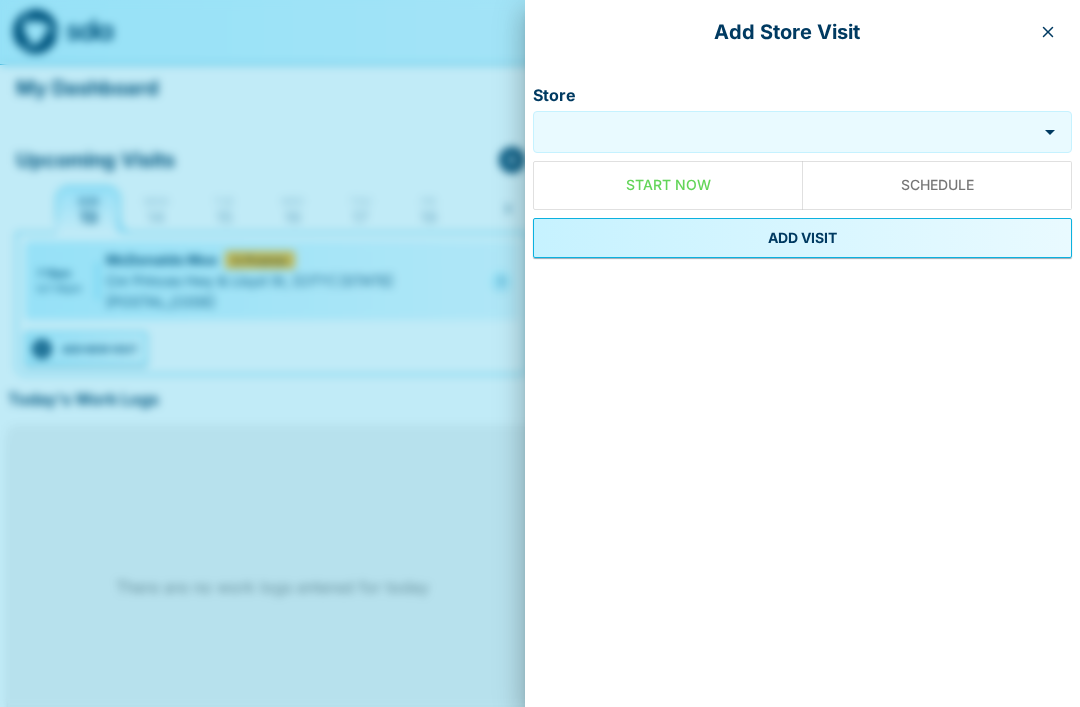 click on "Store" at bounding box center (785, 132) 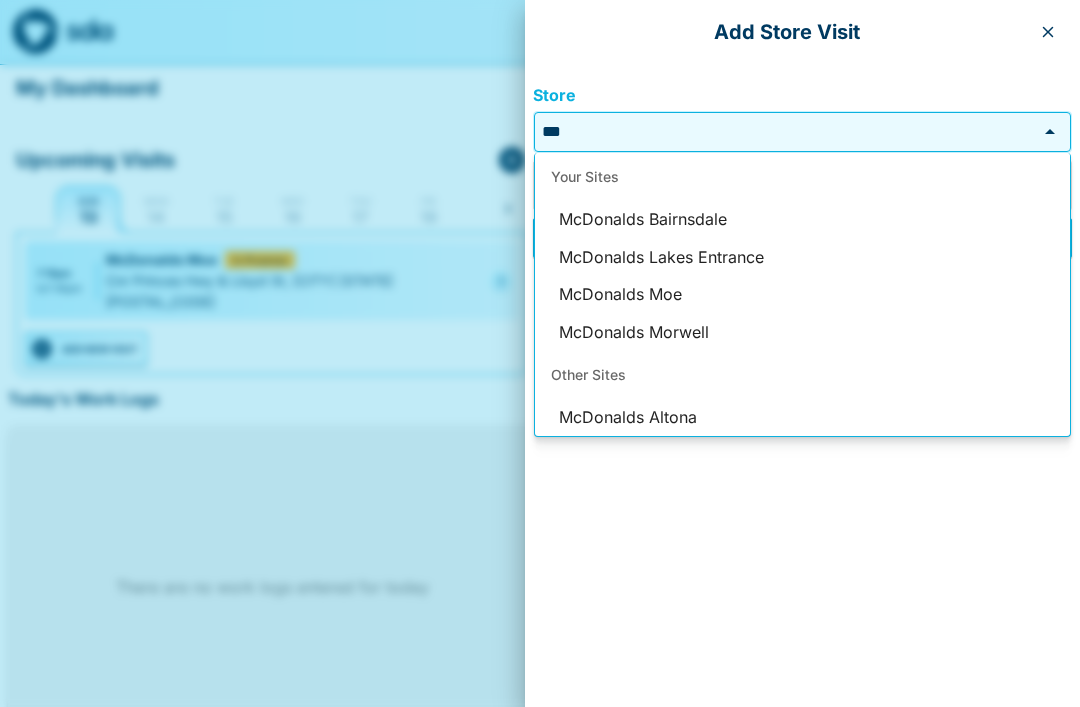 click on "McDonalds Moe" at bounding box center (802, 295) 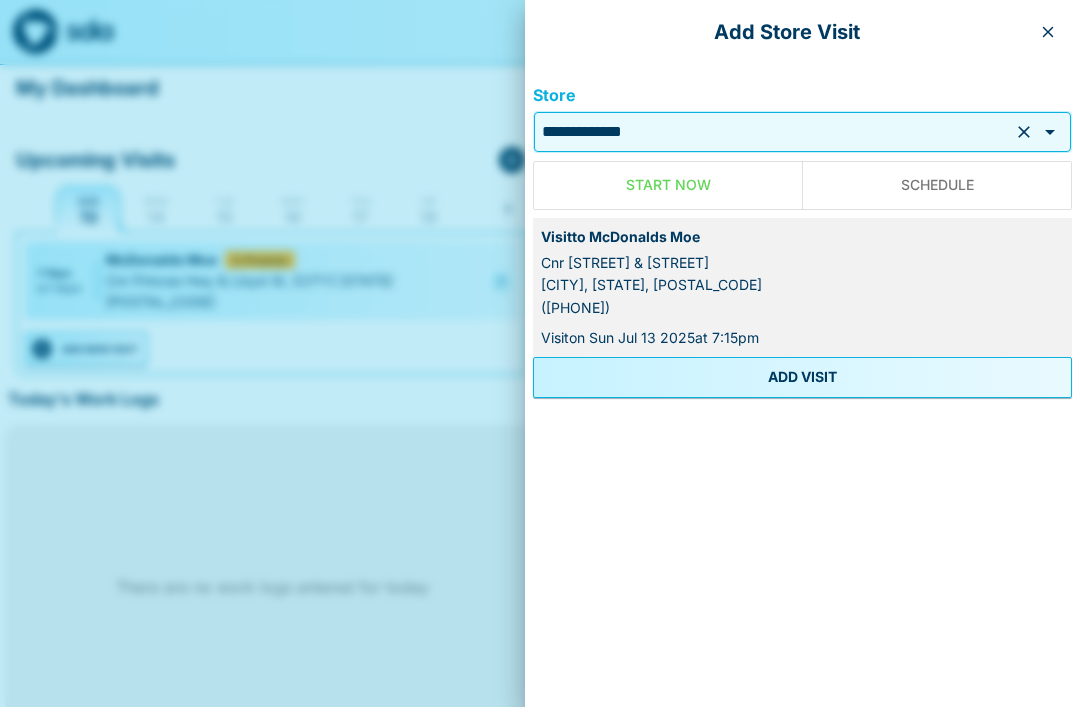 click on "ADD VISIT" at bounding box center (802, 377) 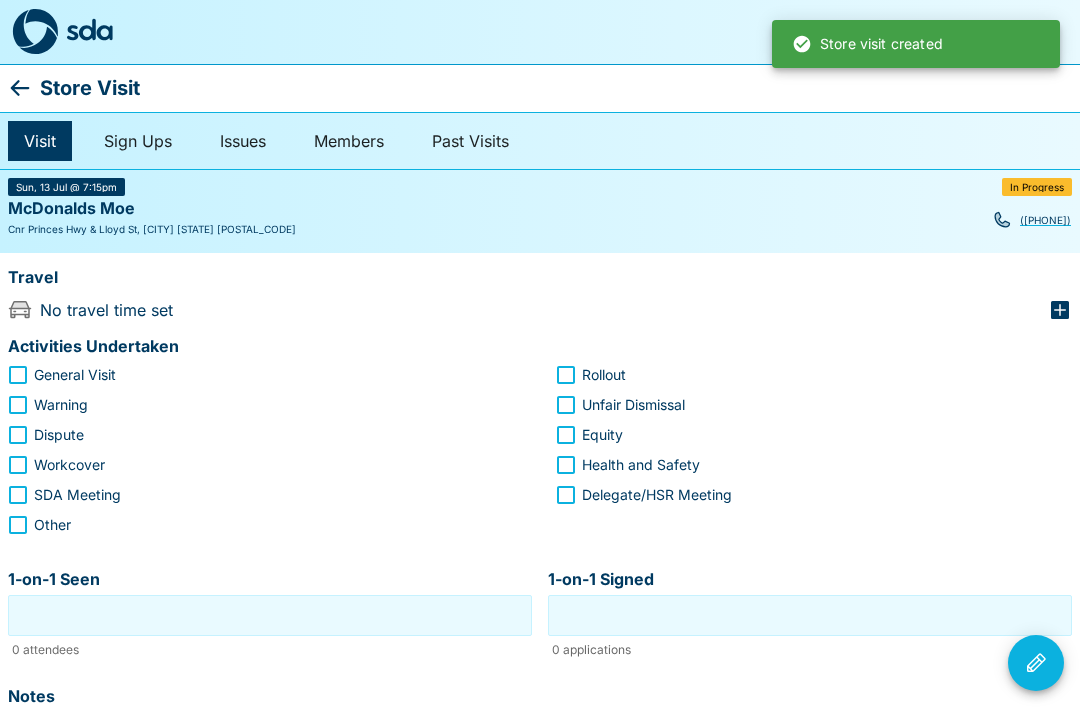 click on "Store visit created" at bounding box center [867, 44] 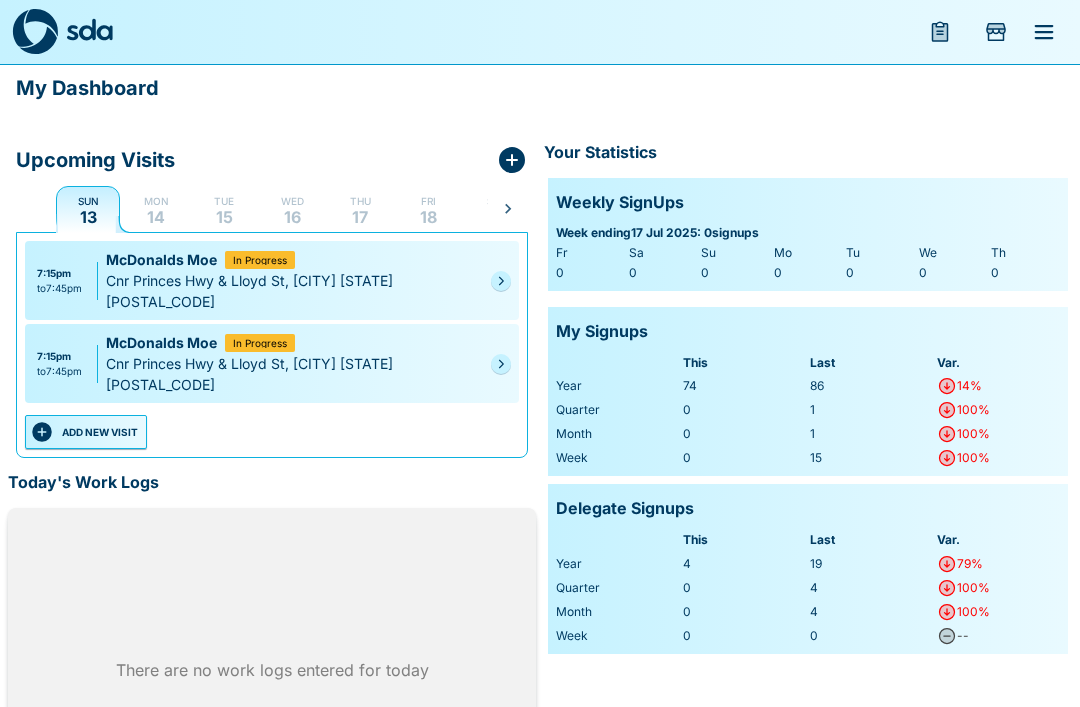 click 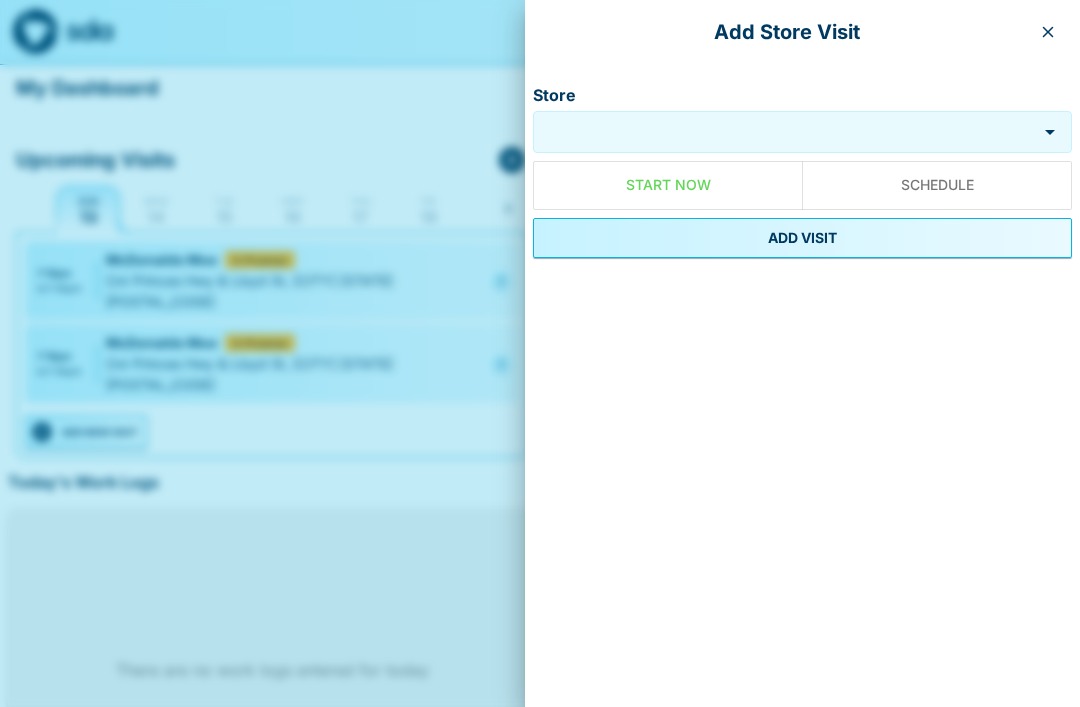 click at bounding box center (1048, 32) 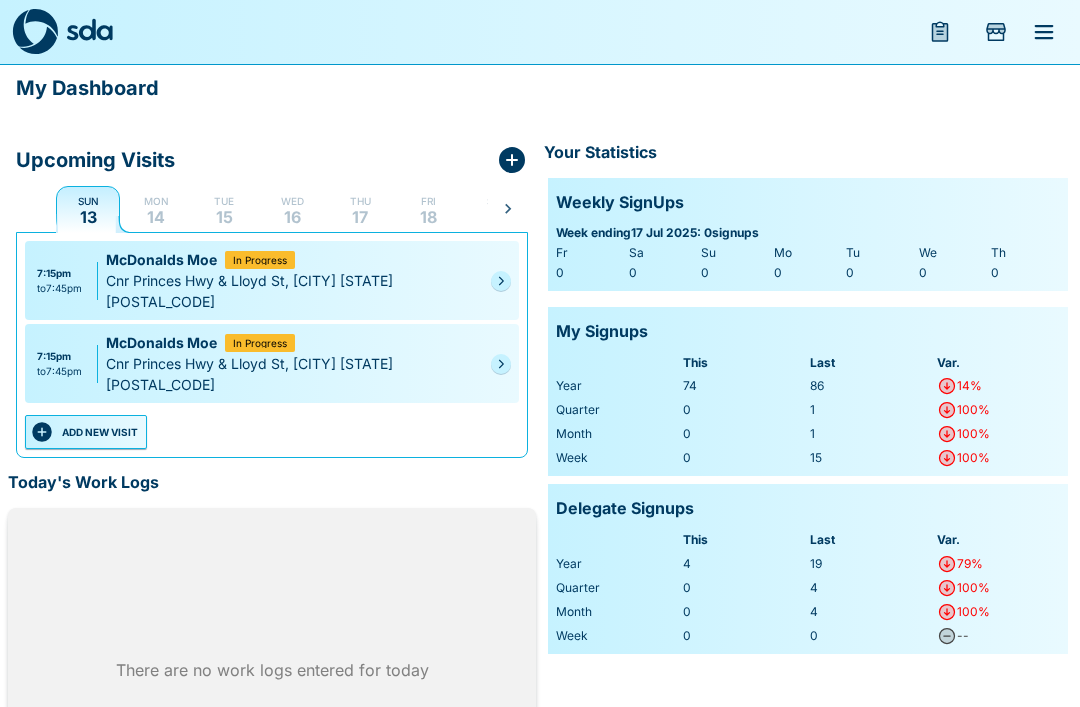 click 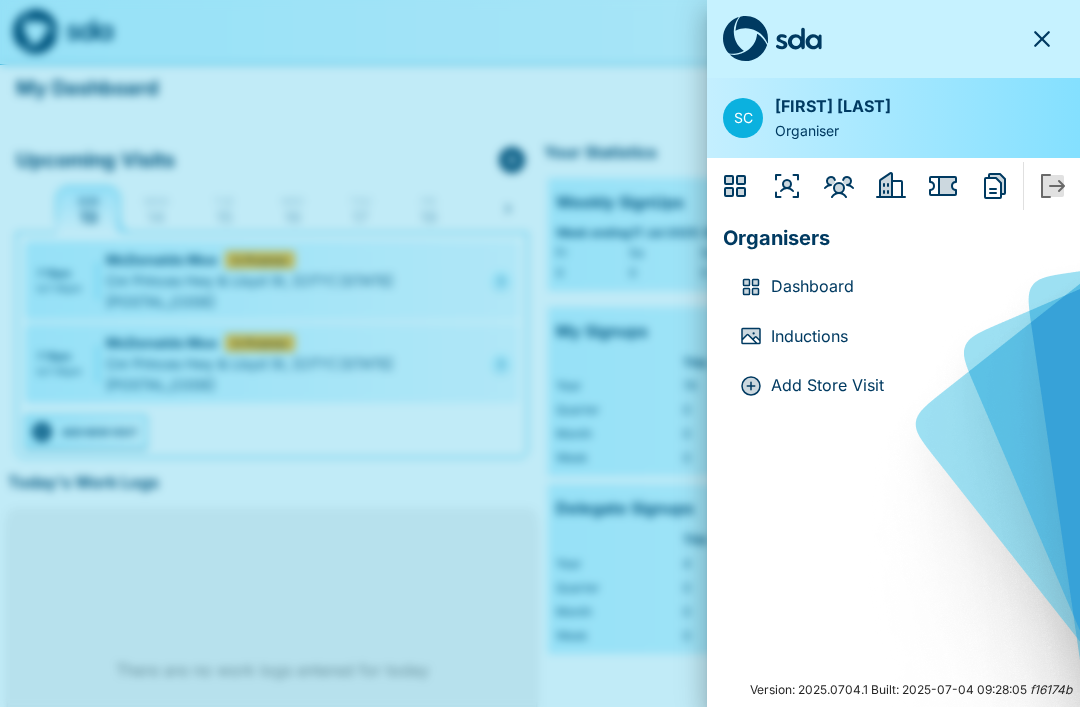 click on "Dashboard" at bounding box center (909, 287) 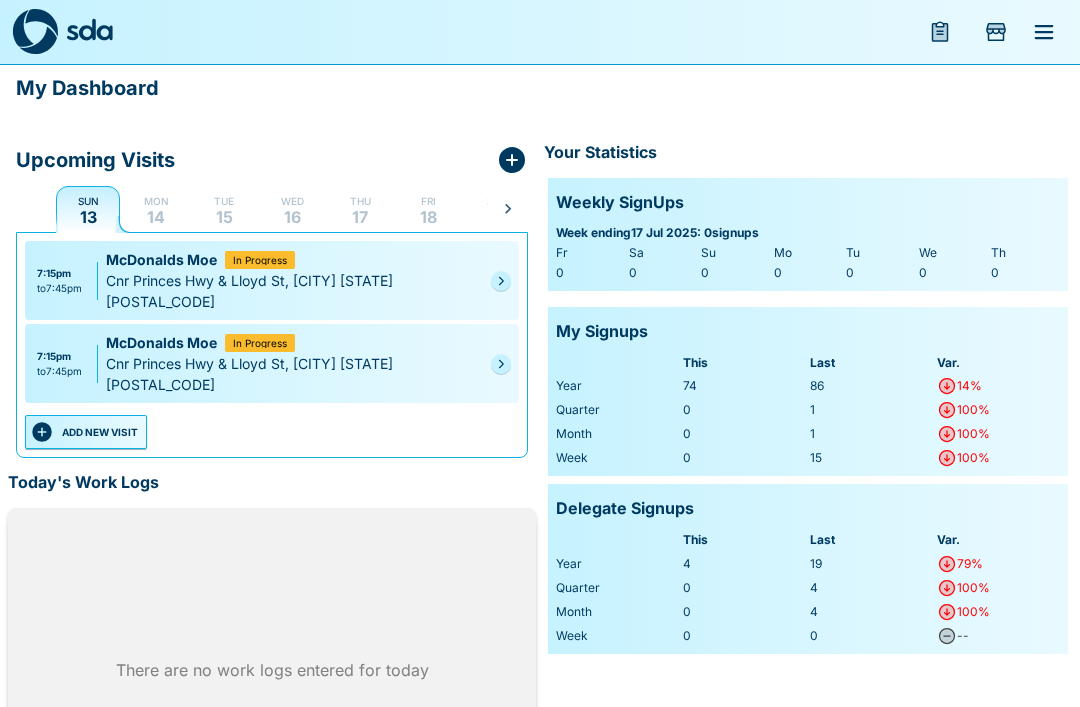 click 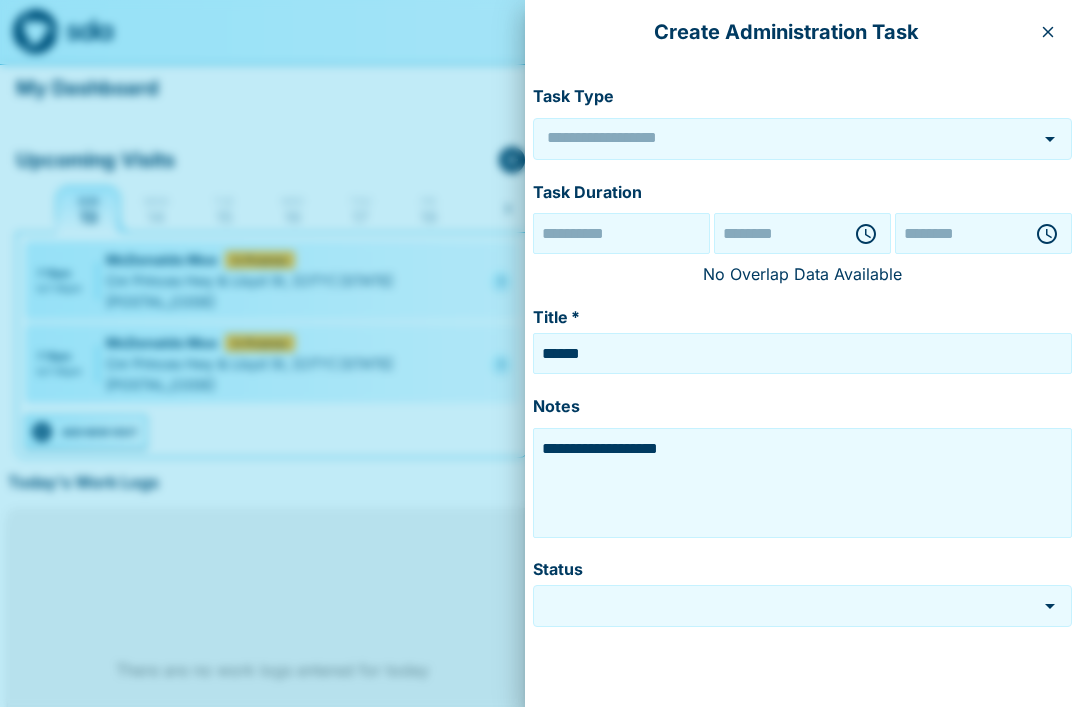 type on "******" 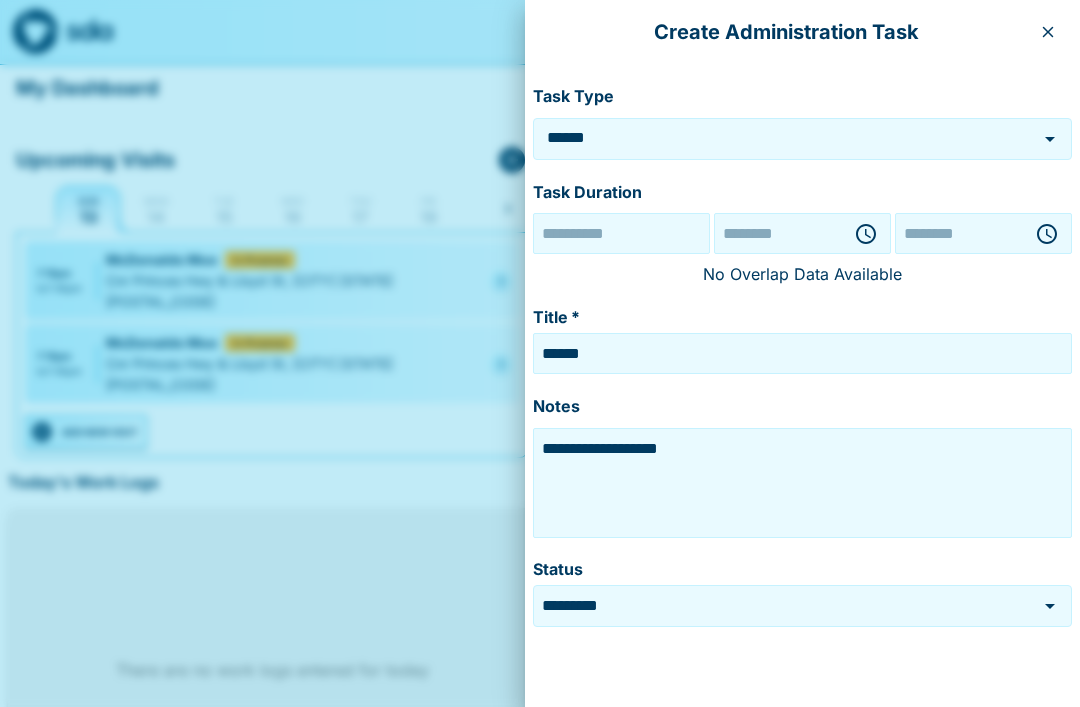 type on "**********" 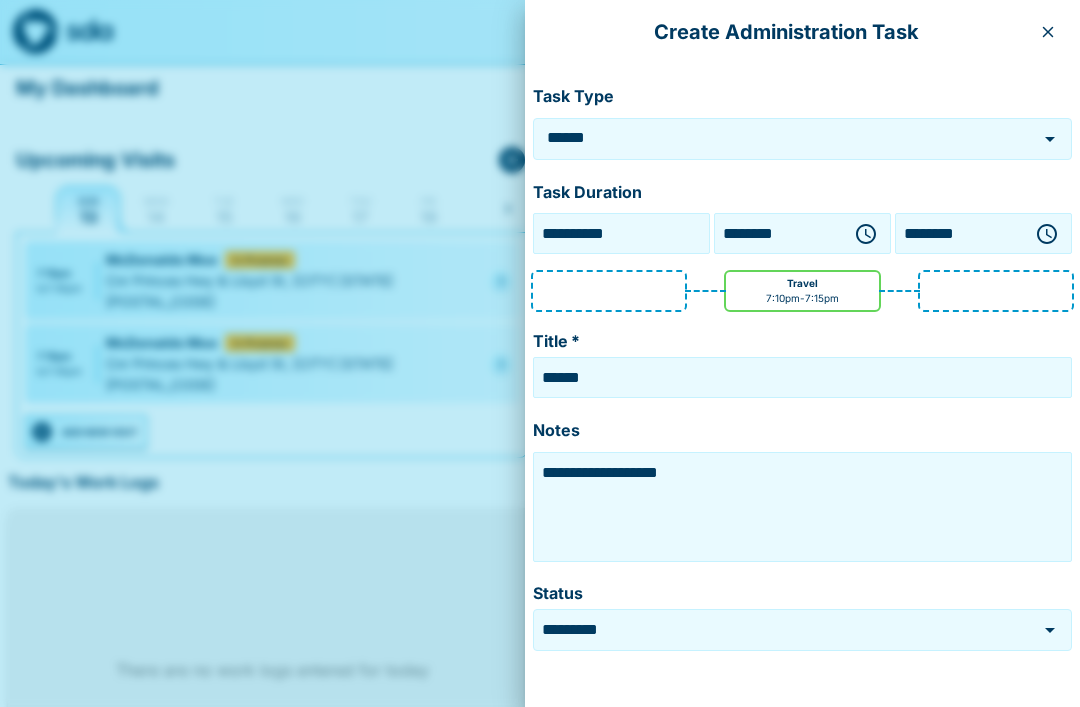 click at bounding box center (1048, 32) 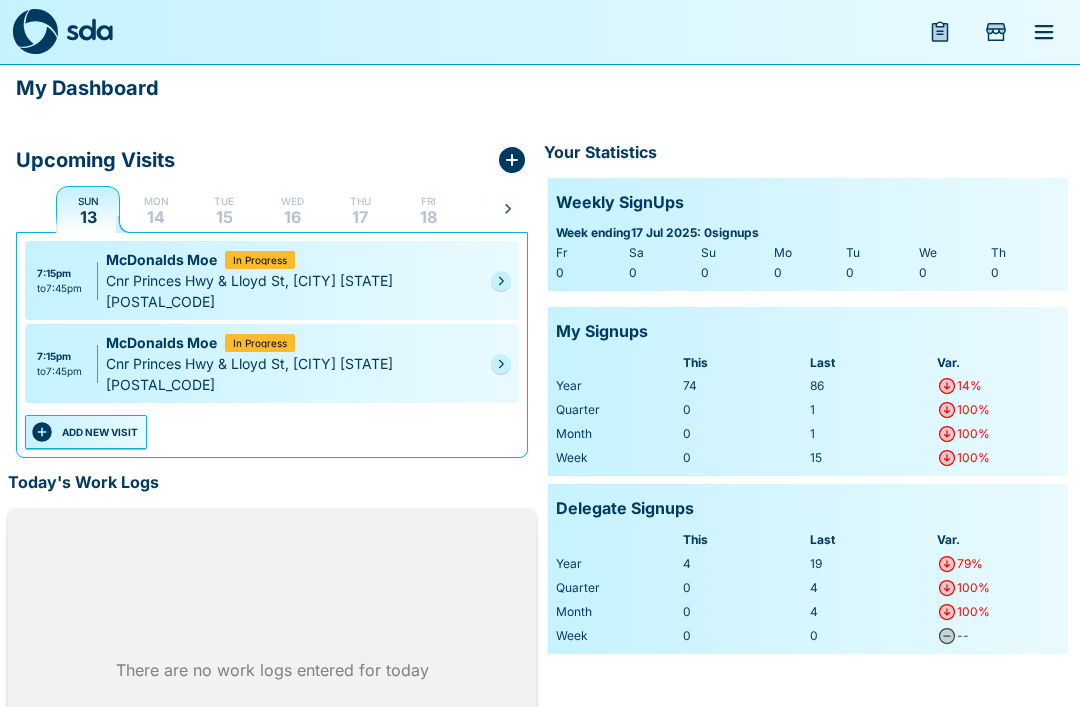 click 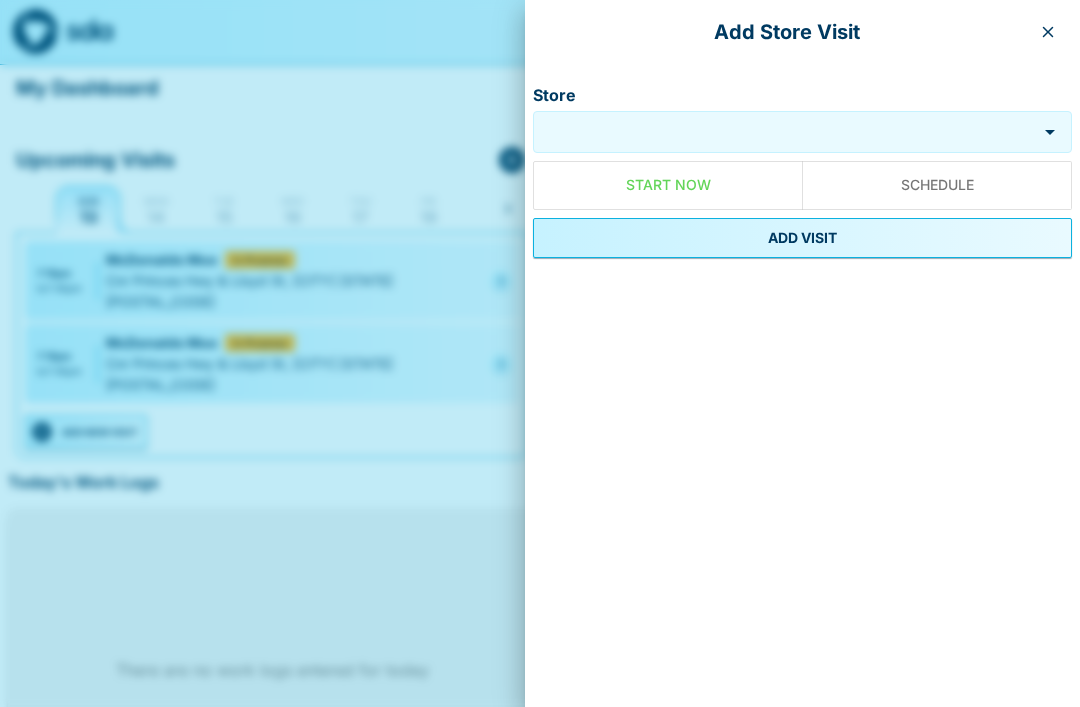 click on "Store" at bounding box center [785, 132] 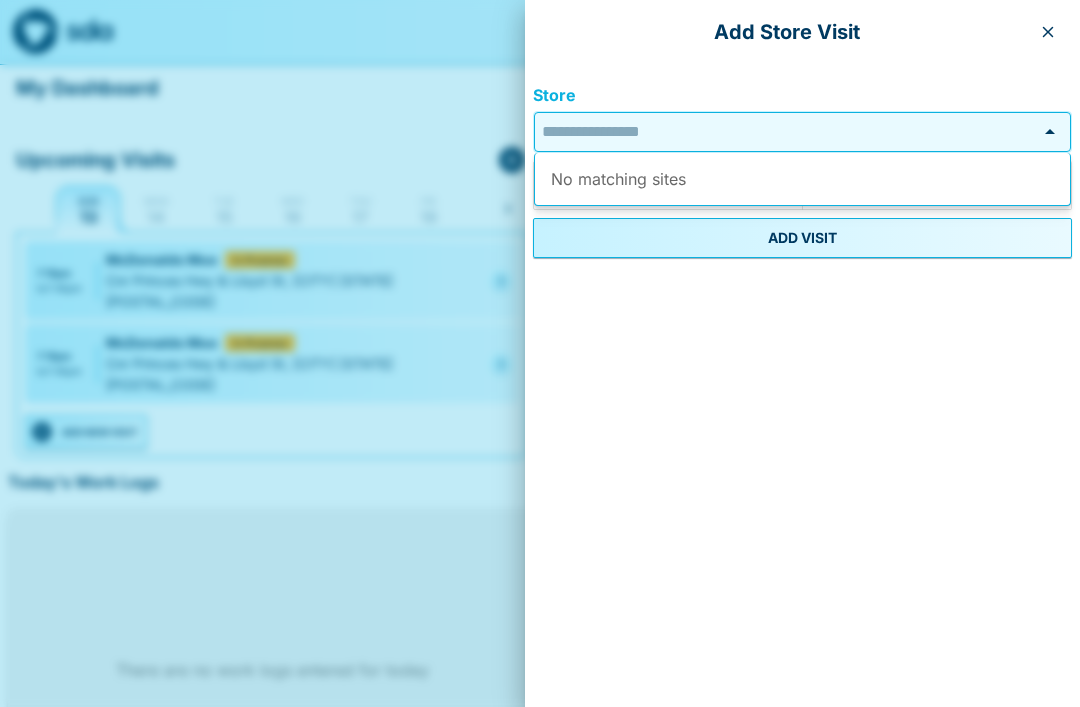 click at bounding box center (1048, 32) 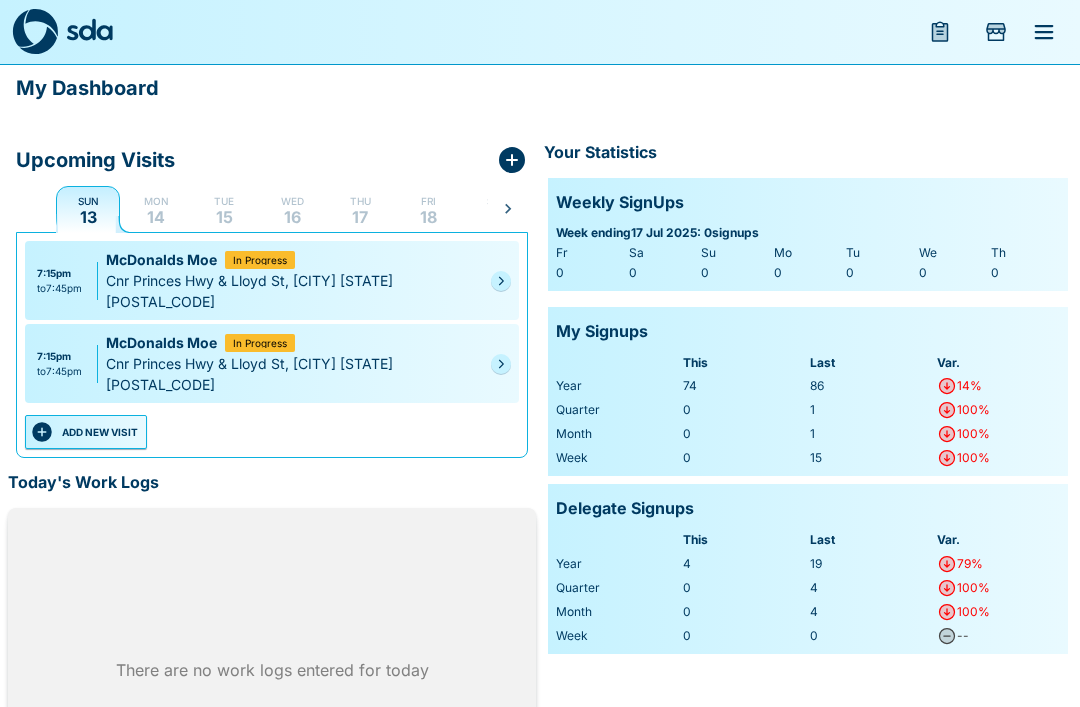 click 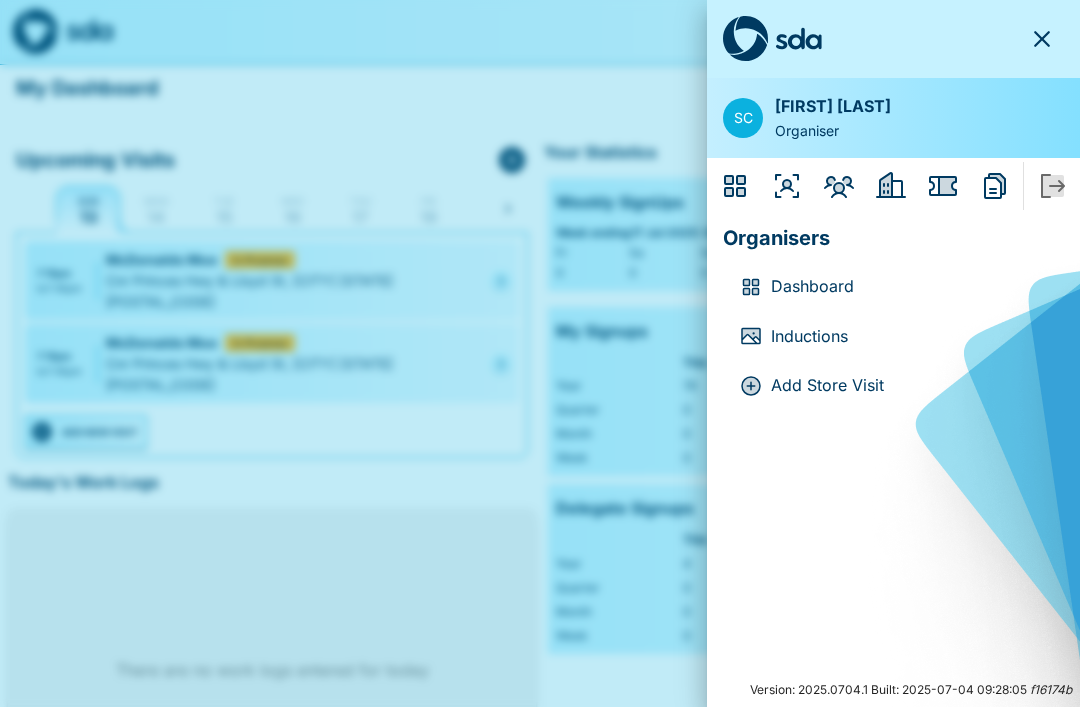 click on "Add Store Visit" at bounding box center (909, 386) 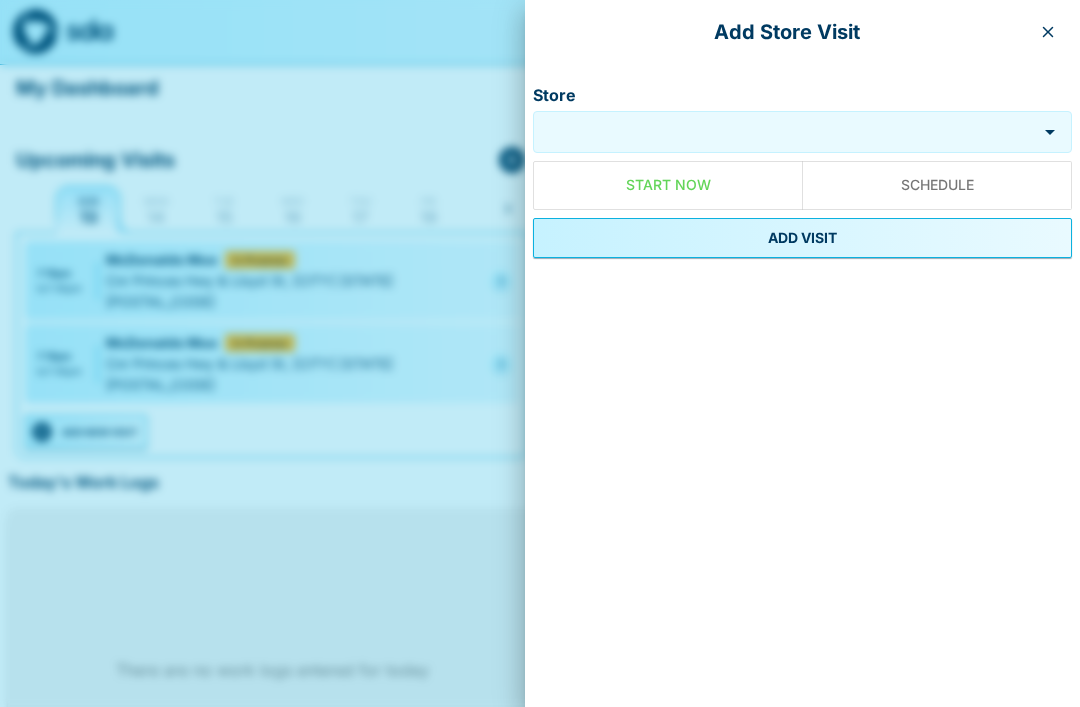 click on "Store" at bounding box center (785, 132) 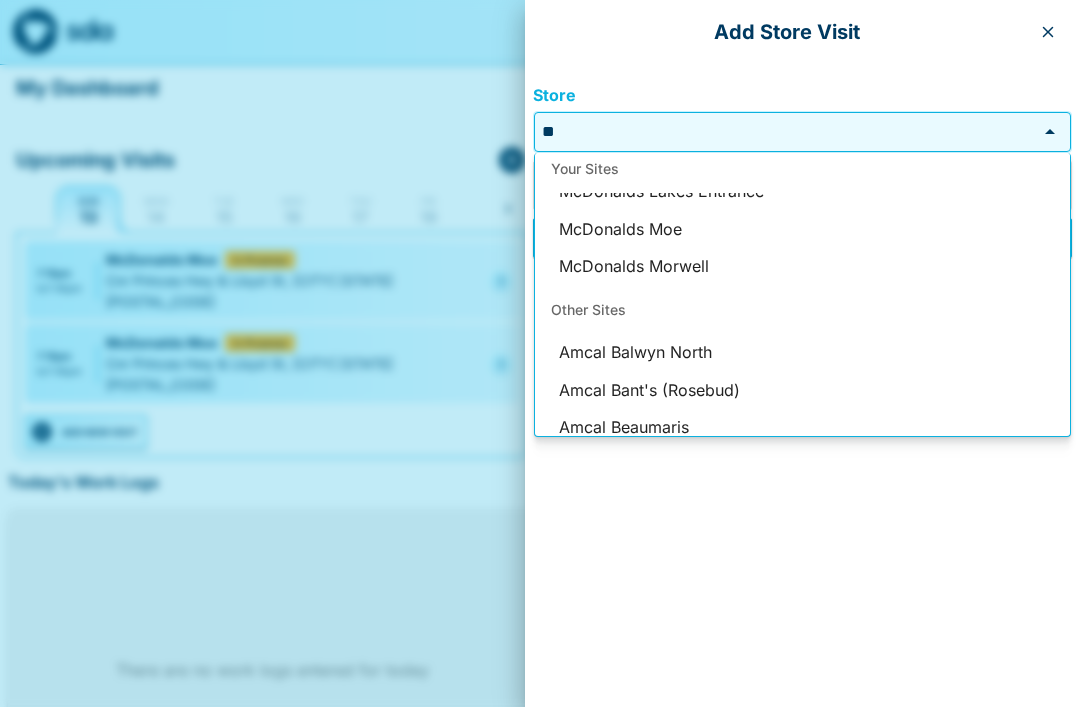 scroll, scrollTop: 106, scrollLeft: 0, axis: vertical 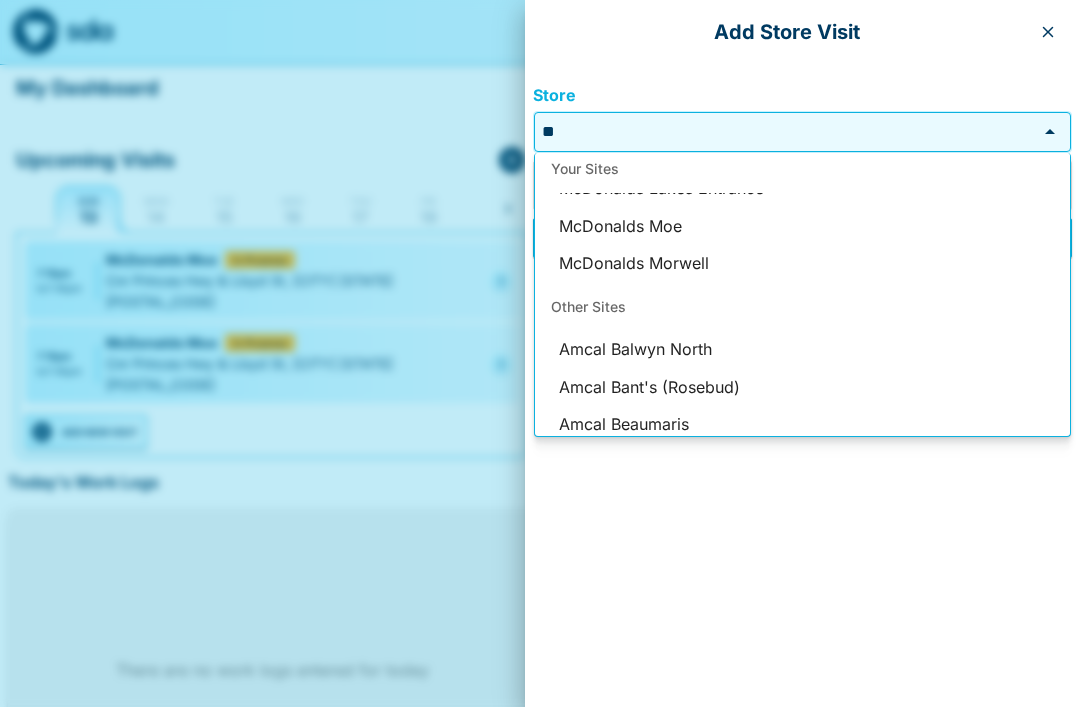 click on "McDonalds Moe" at bounding box center [802, 227] 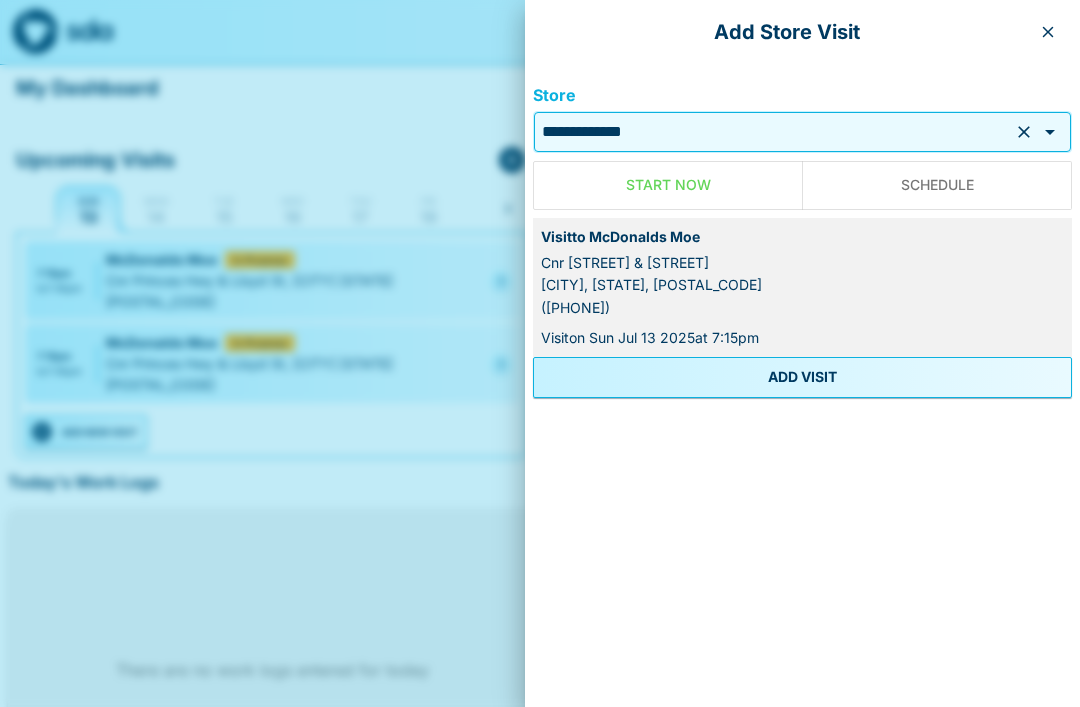 click 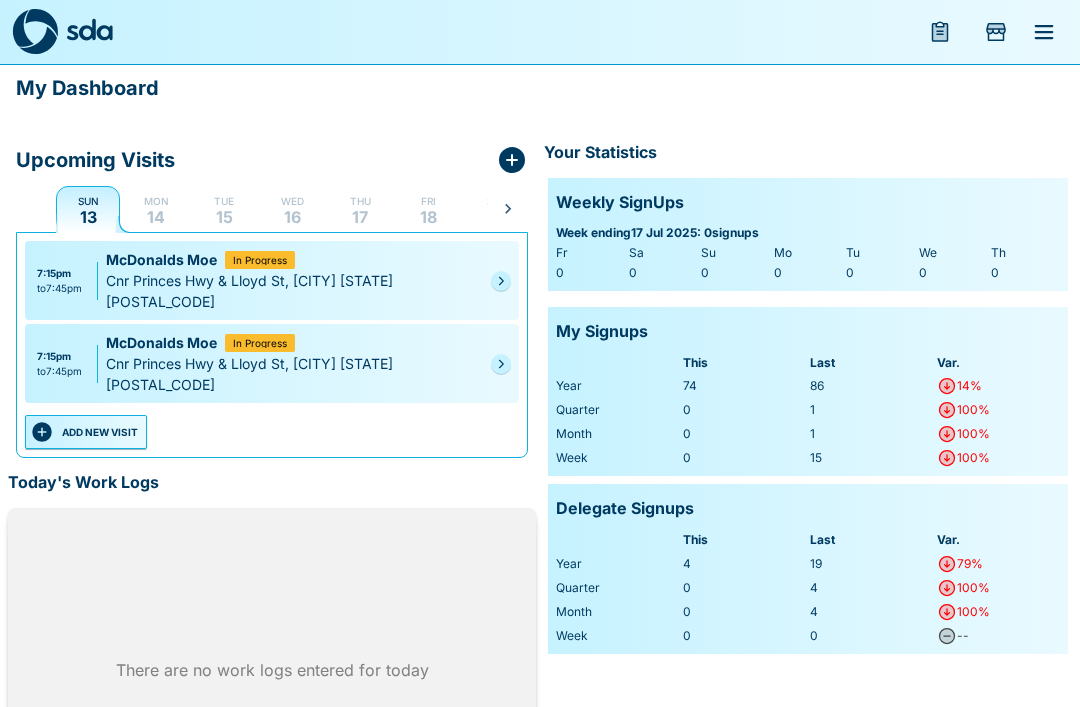 click 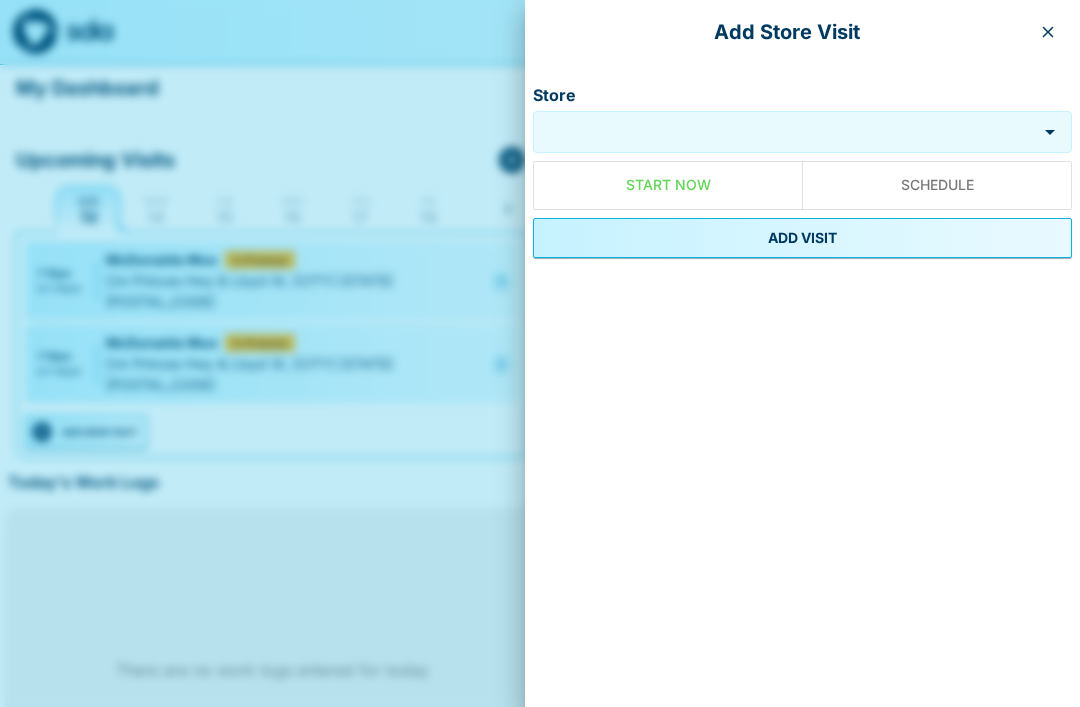 click at bounding box center (540, 353) 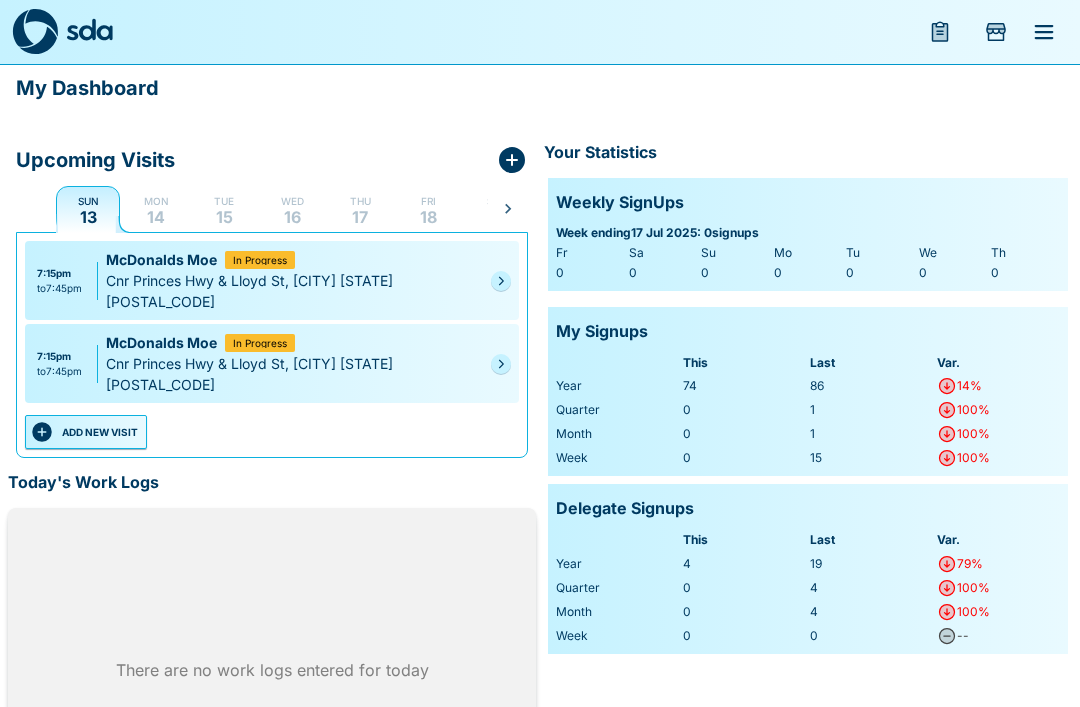 click at bounding box center [88, 210] 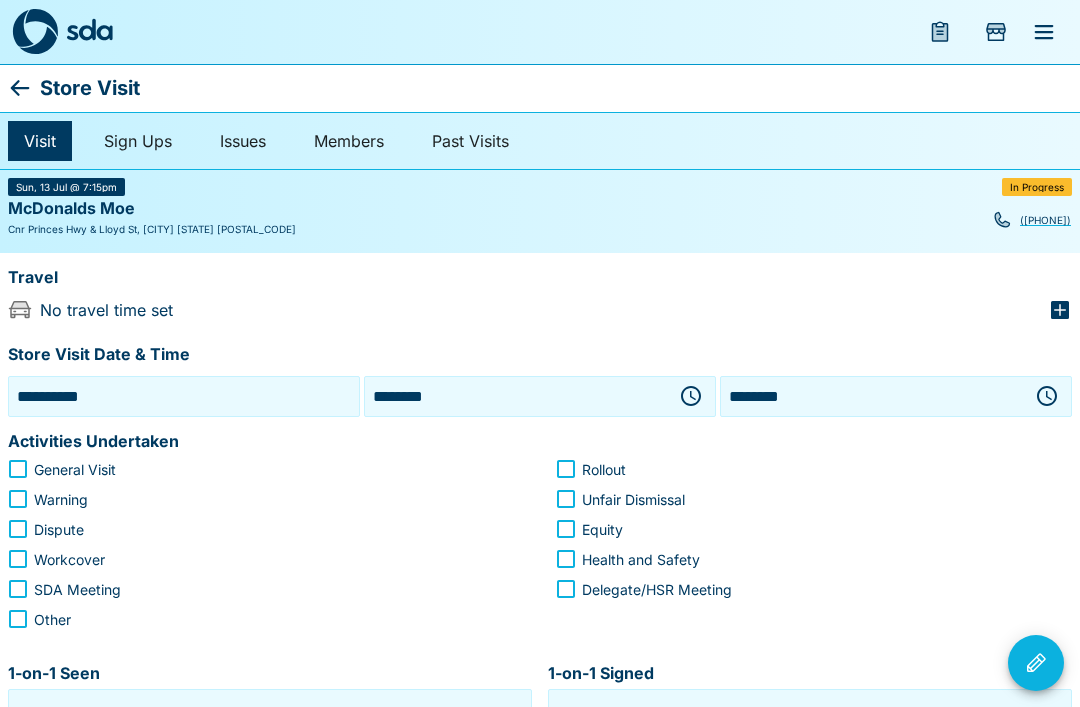 click at bounding box center (1036, 663) 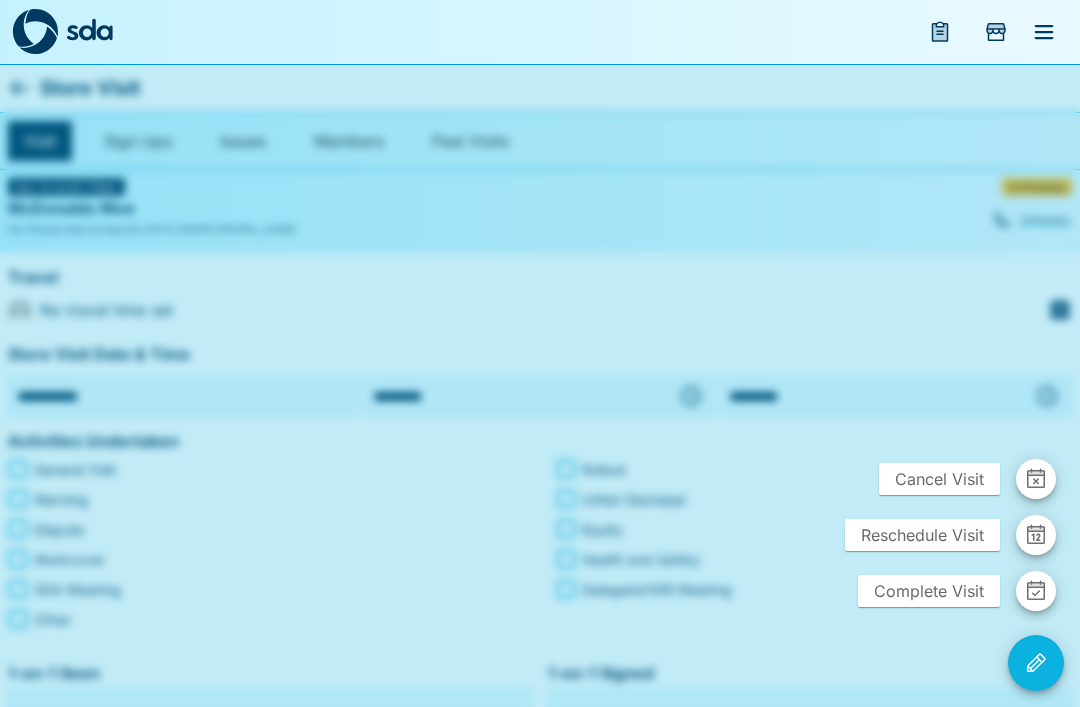click on "Cancel Visit" at bounding box center [939, 479] 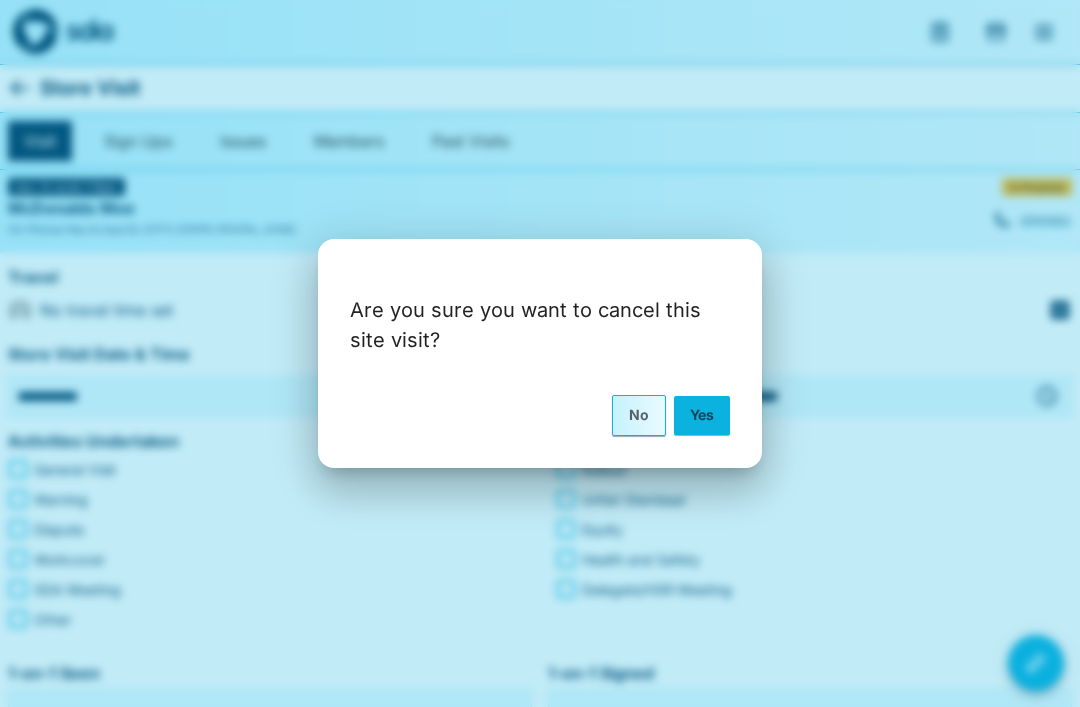 click on "Yes" at bounding box center [702, 415] 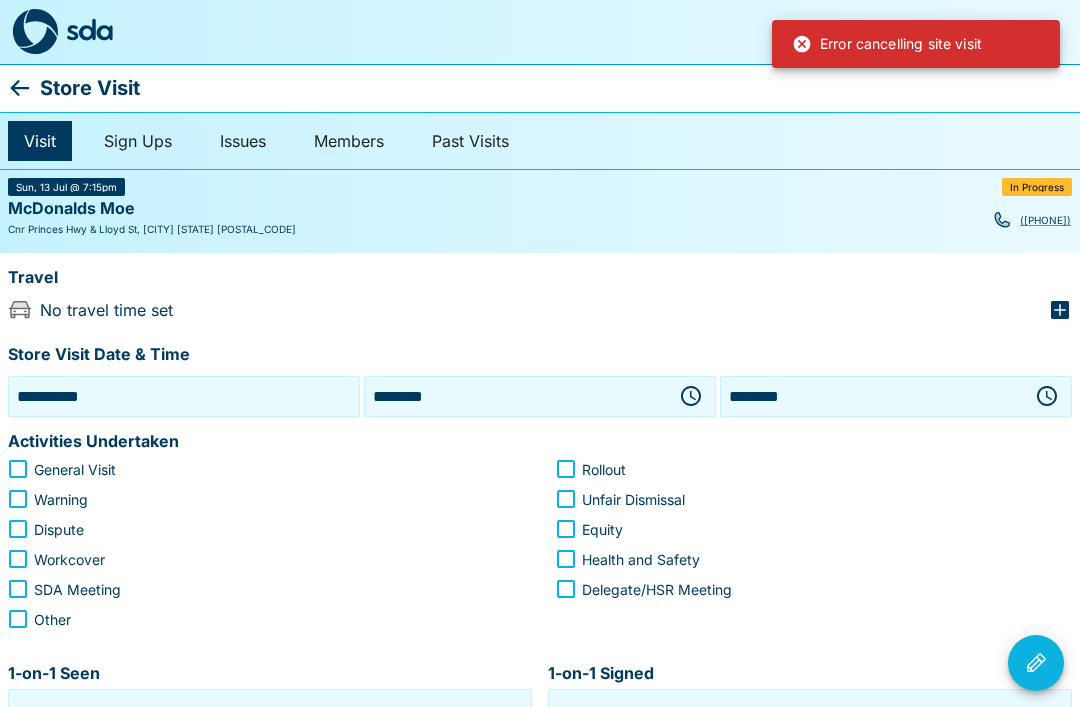 click 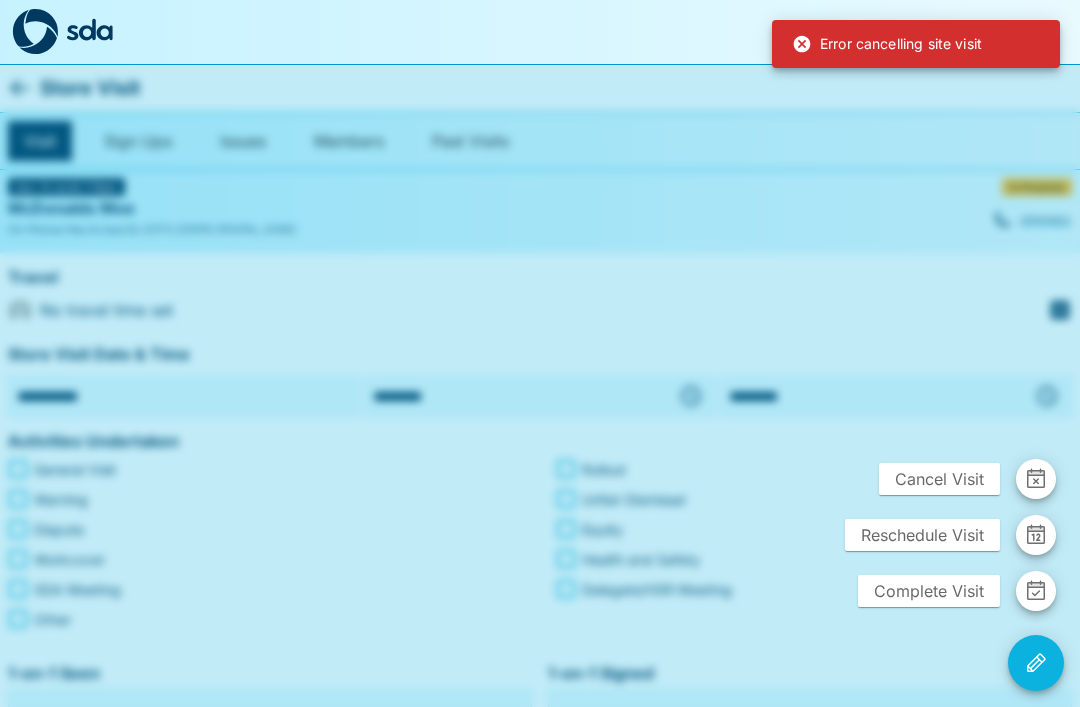 click at bounding box center (540, 353) 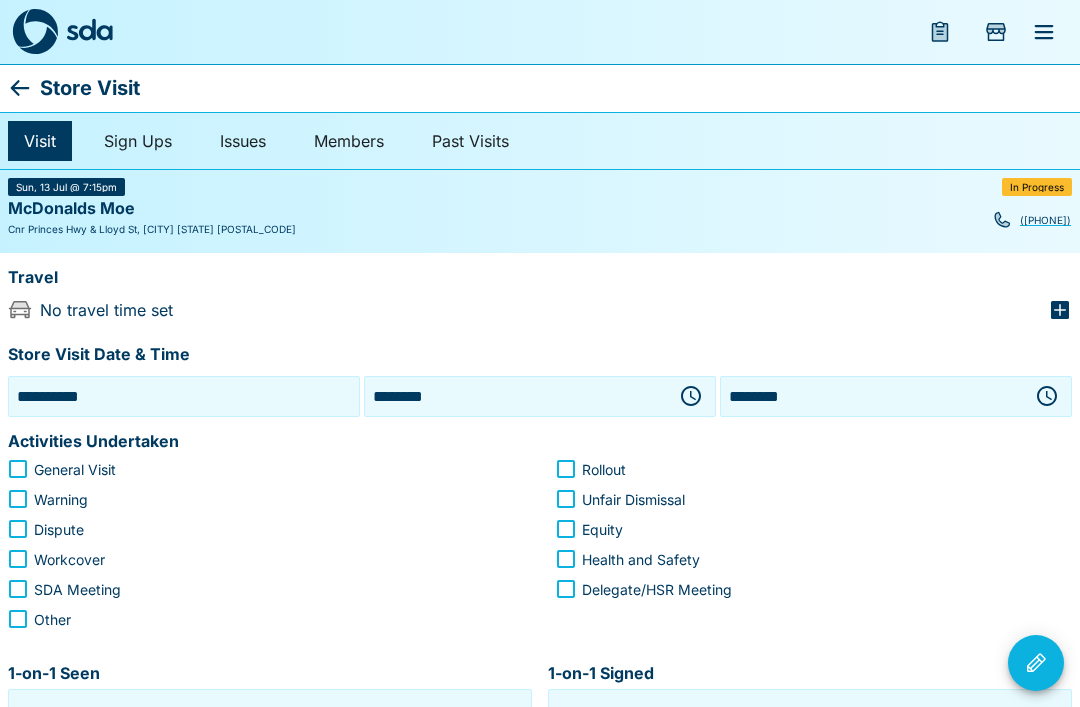 click on "**********" at bounding box center [184, 396] 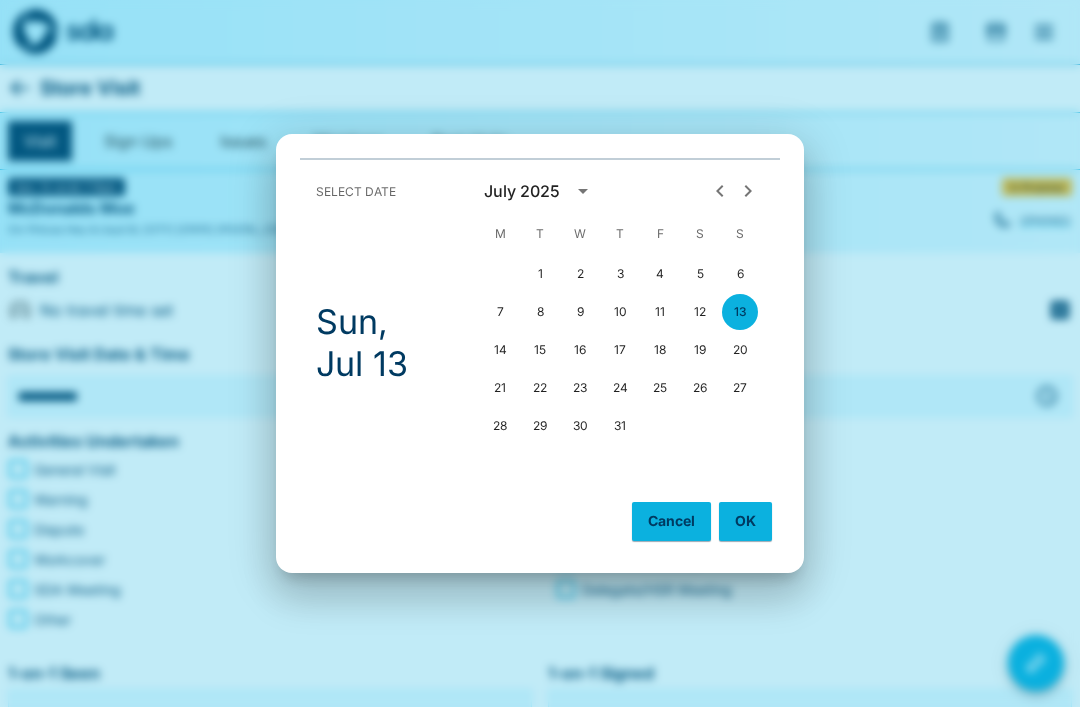 click on "11" at bounding box center [660, 312] 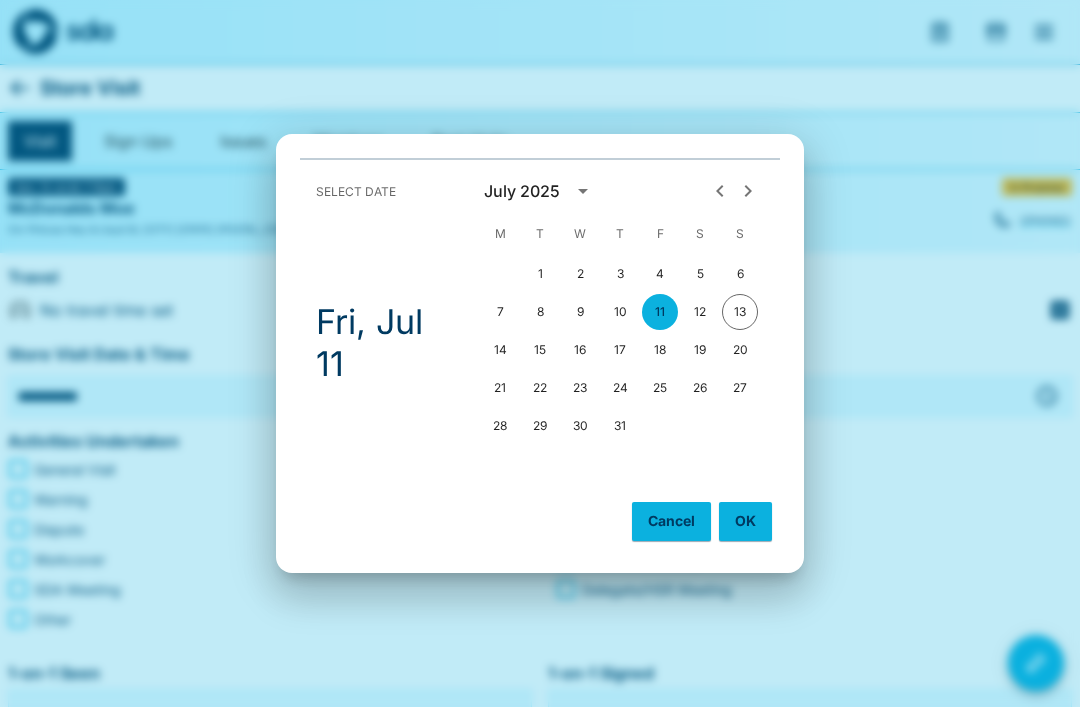 click on "OK" at bounding box center (745, 521) 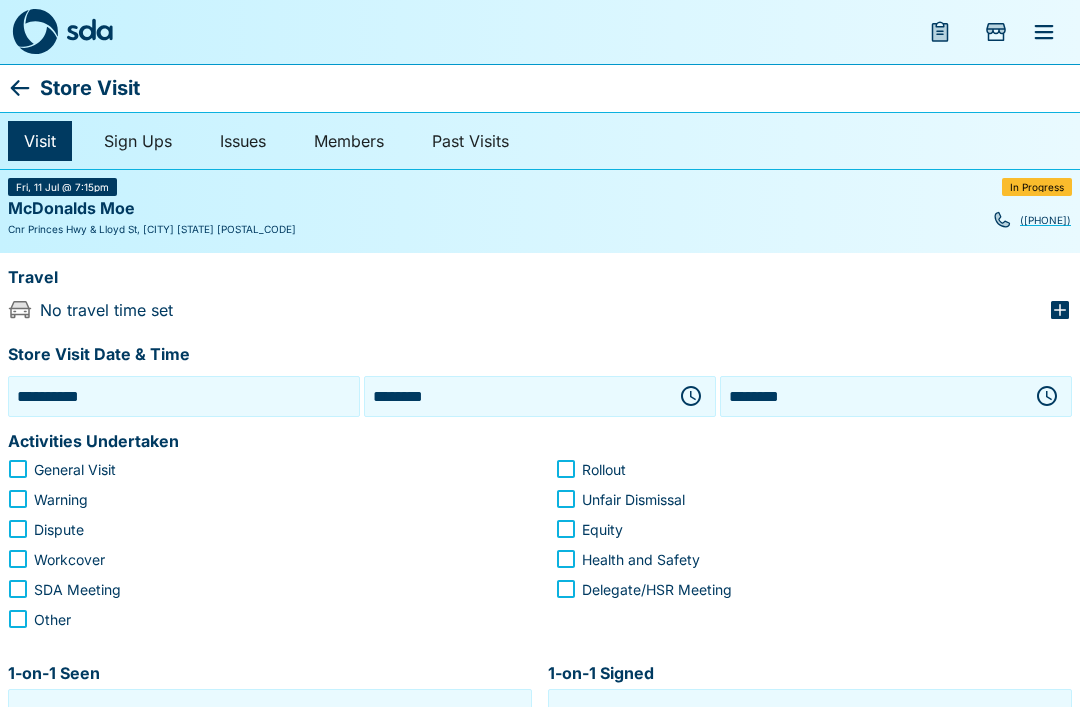 click on "********" at bounding box center [516, 396] 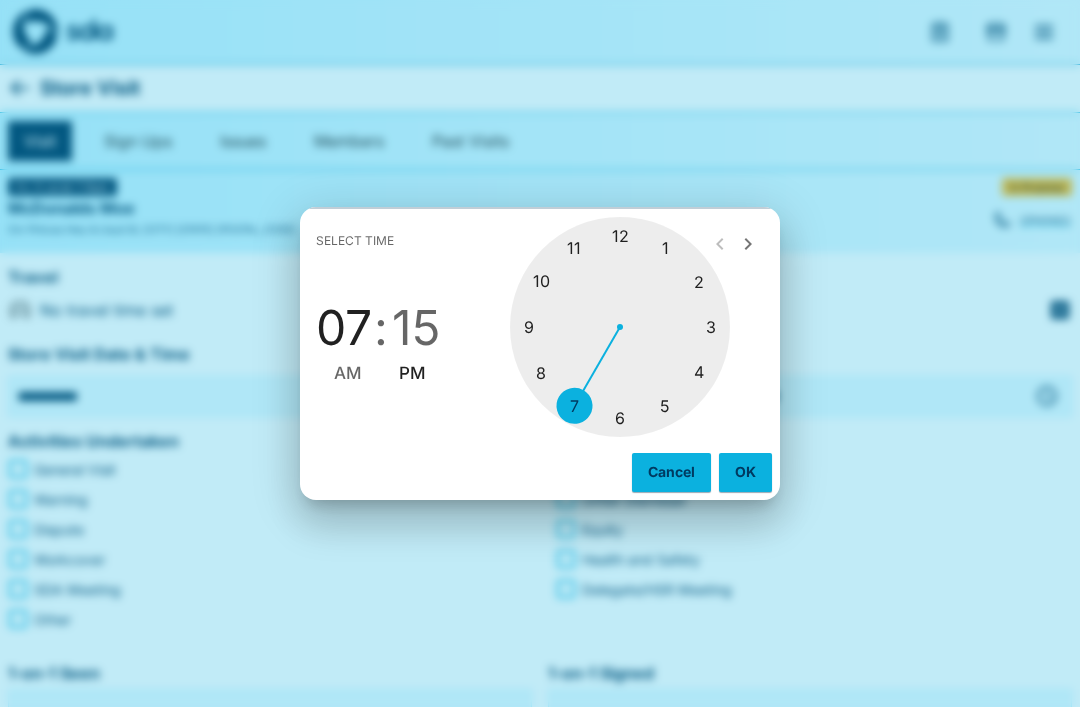 click at bounding box center [620, 327] 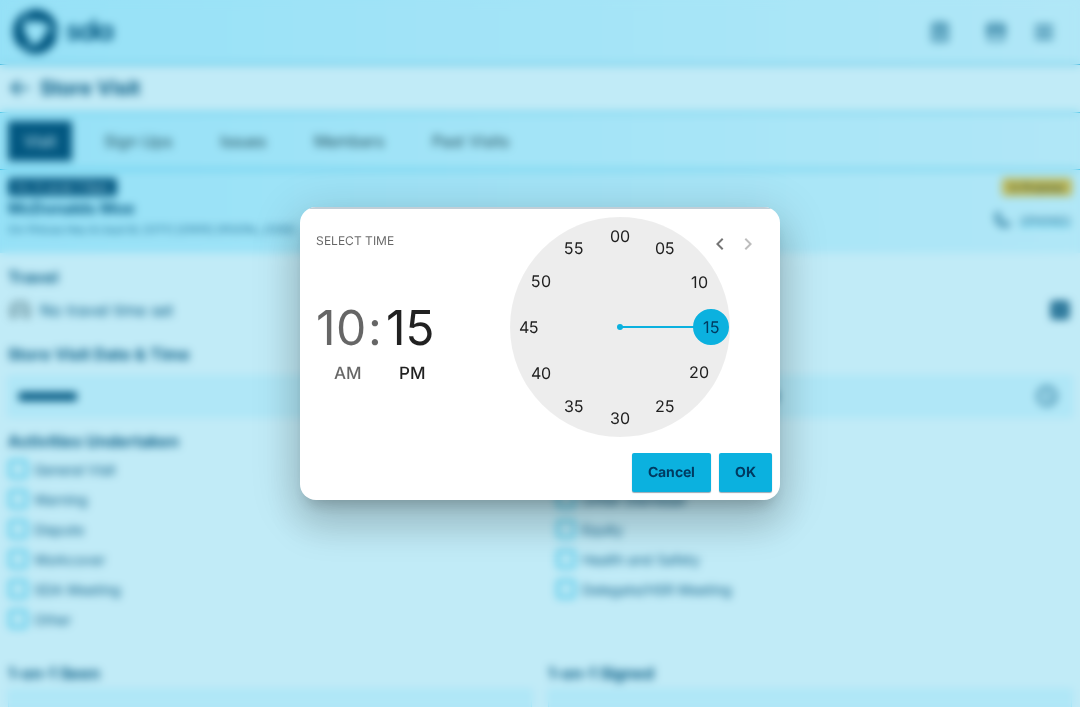 click at bounding box center (620, 327) 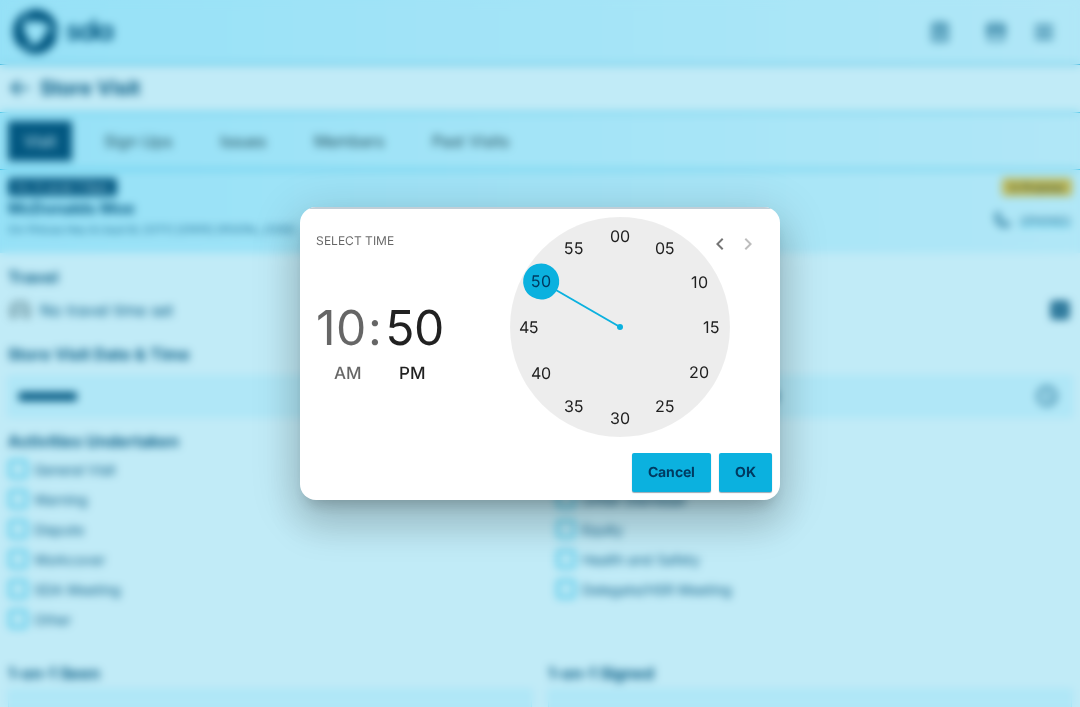 click on "OK" at bounding box center (745, 472) 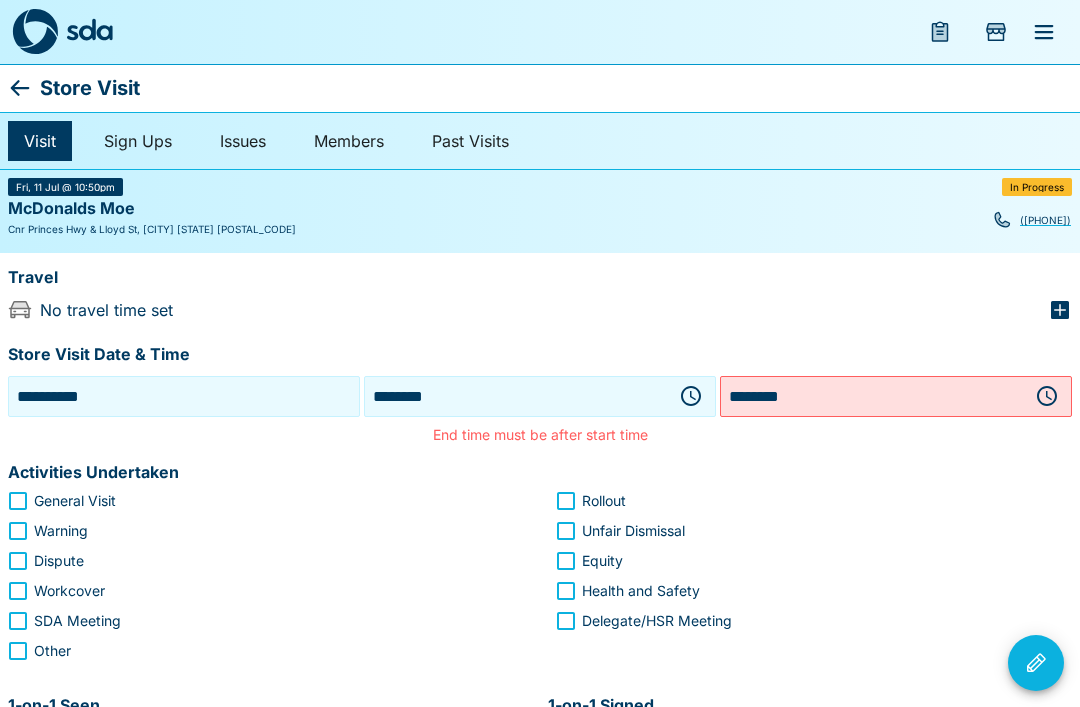 click on "********" at bounding box center [516, 396] 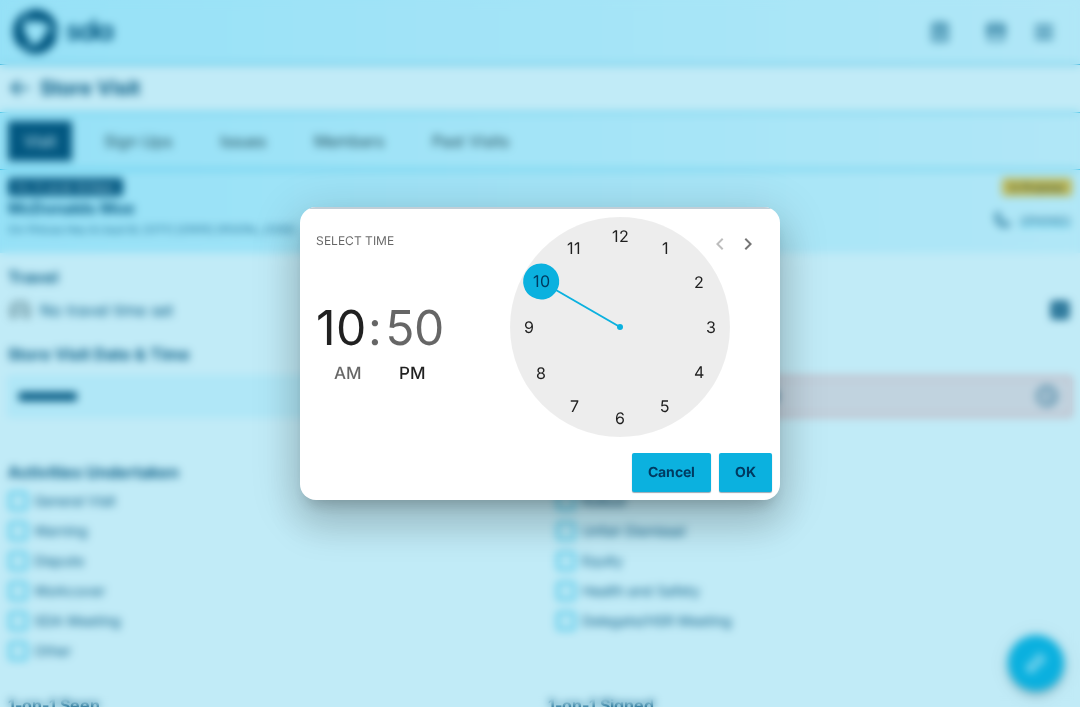 click on "AM" at bounding box center [348, 373] 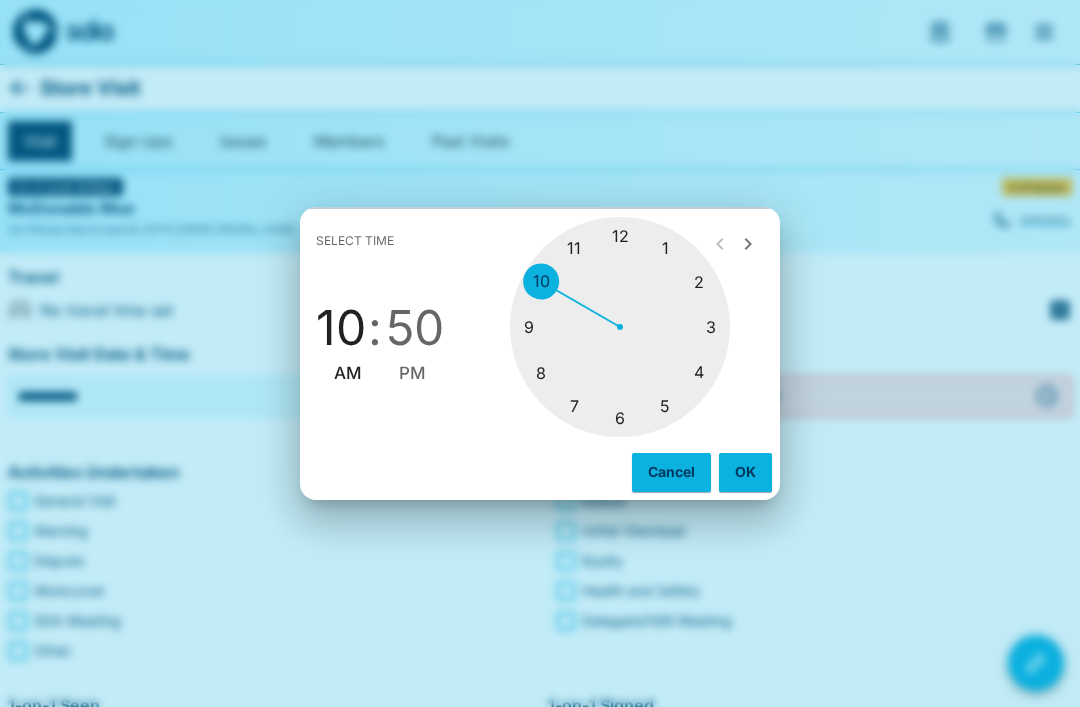 click on "OK" at bounding box center [745, 472] 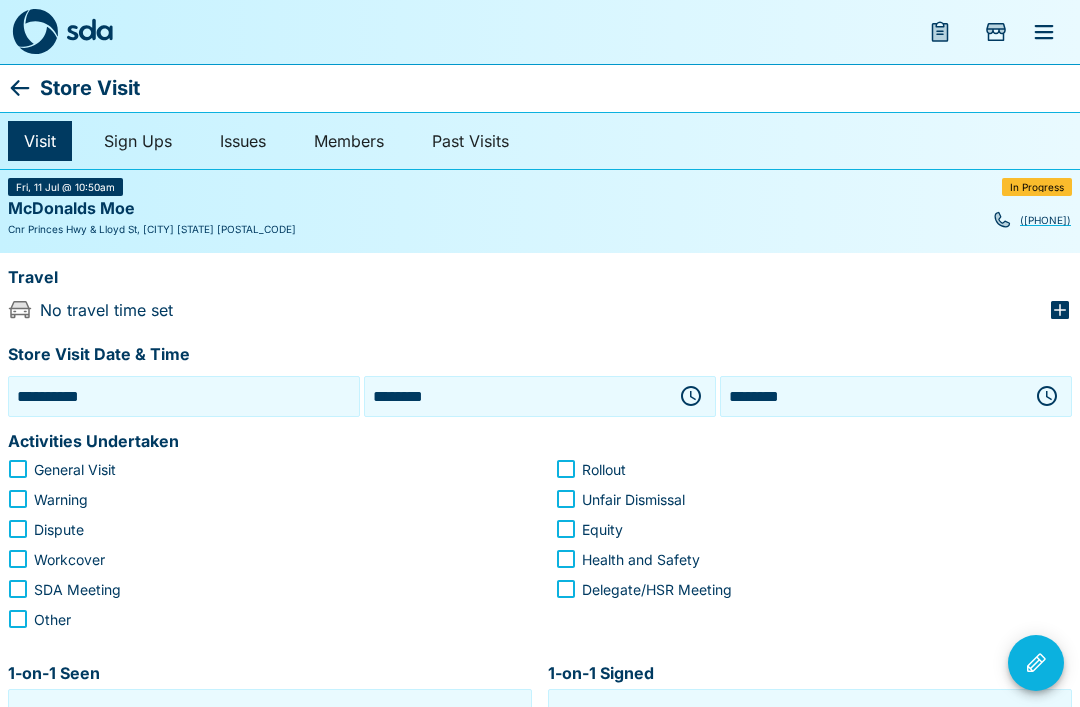 click on "********" at bounding box center [872, 396] 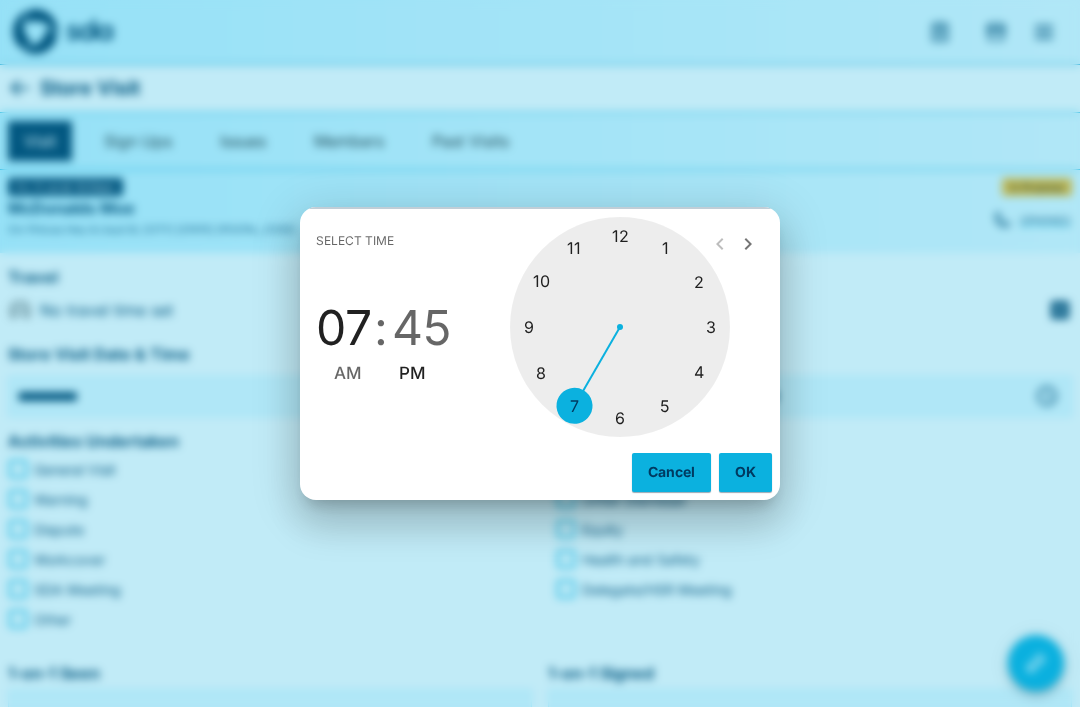 click at bounding box center [620, 327] 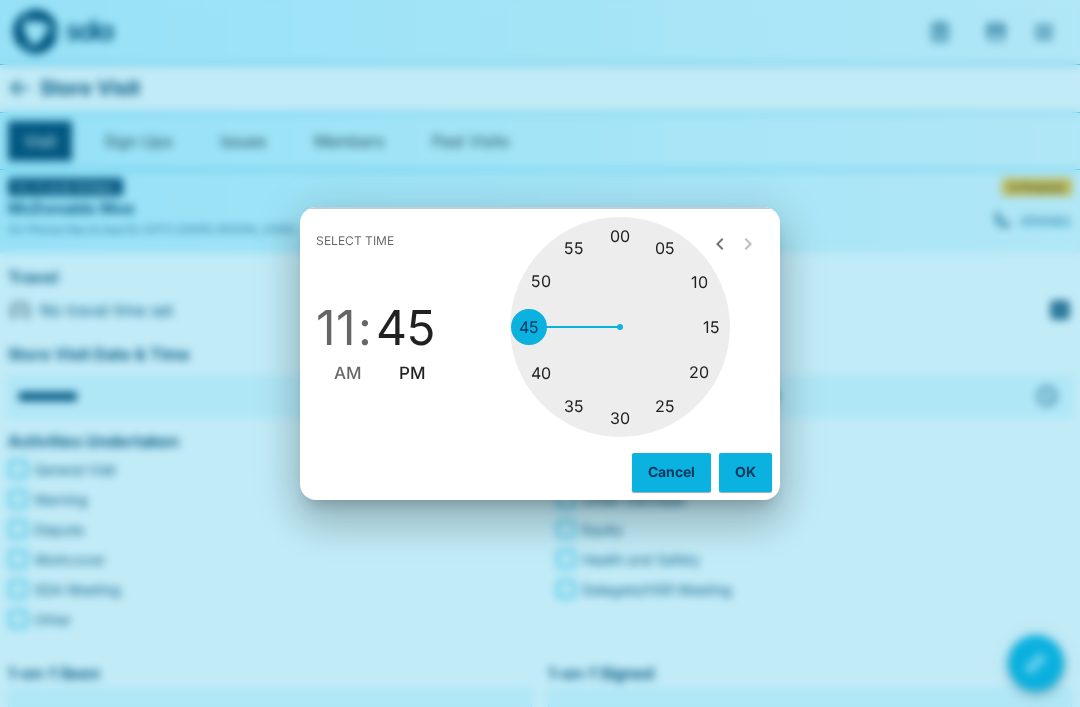 click at bounding box center (620, 327) 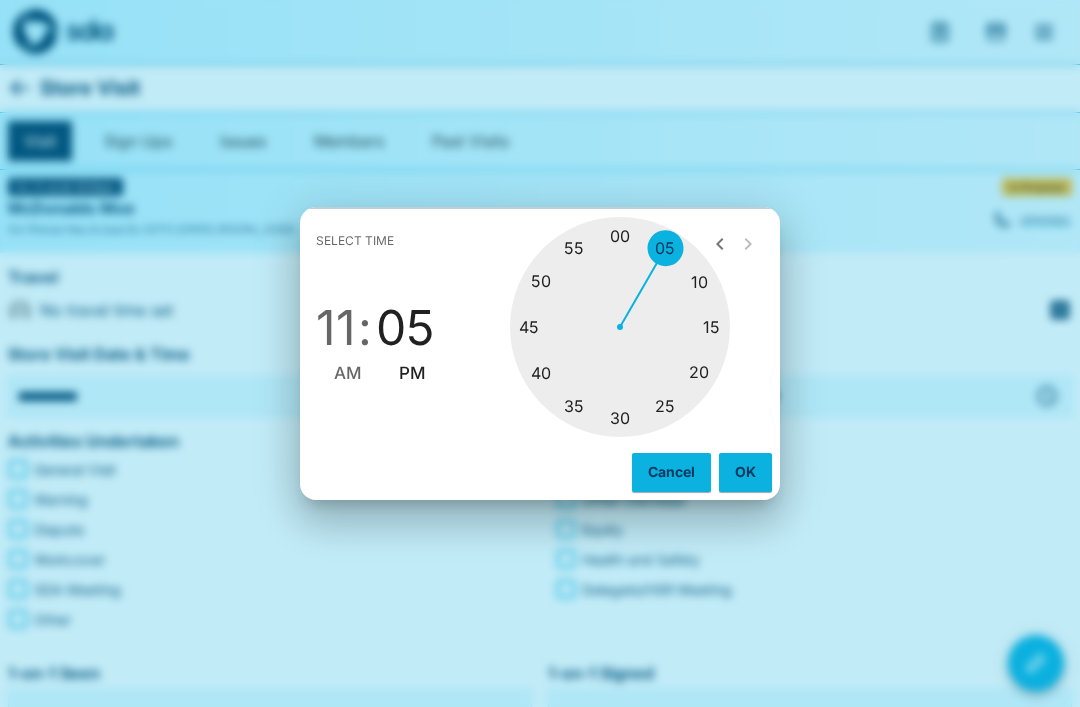 click on "OK" at bounding box center (745, 472) 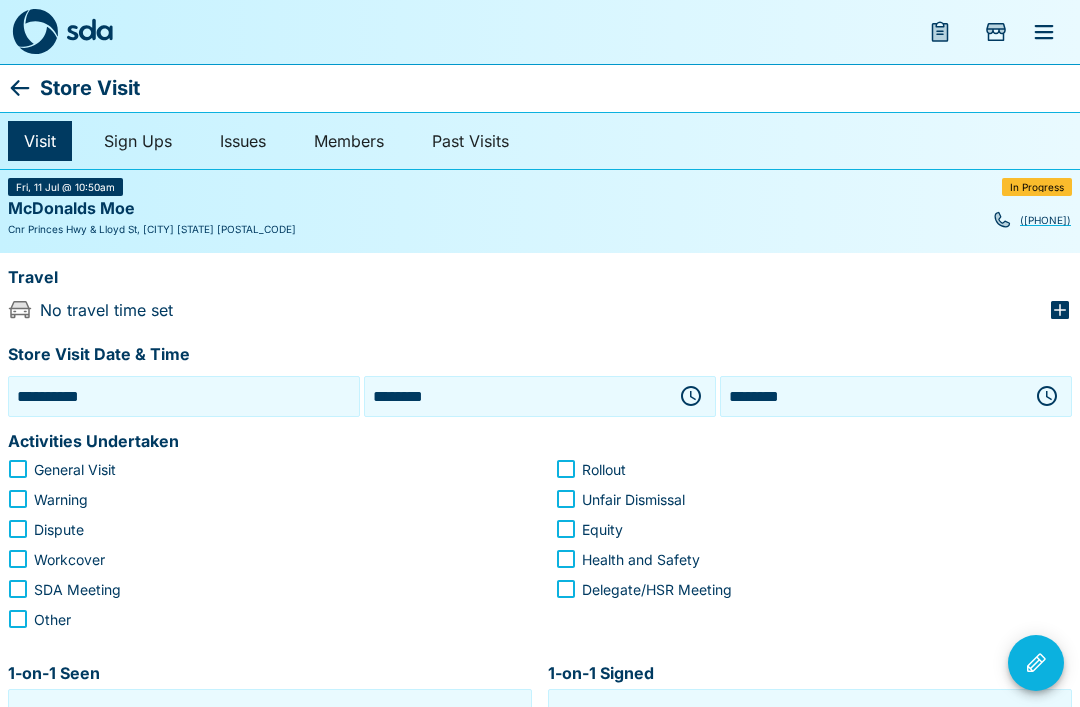 click on "********" at bounding box center [872, 396] 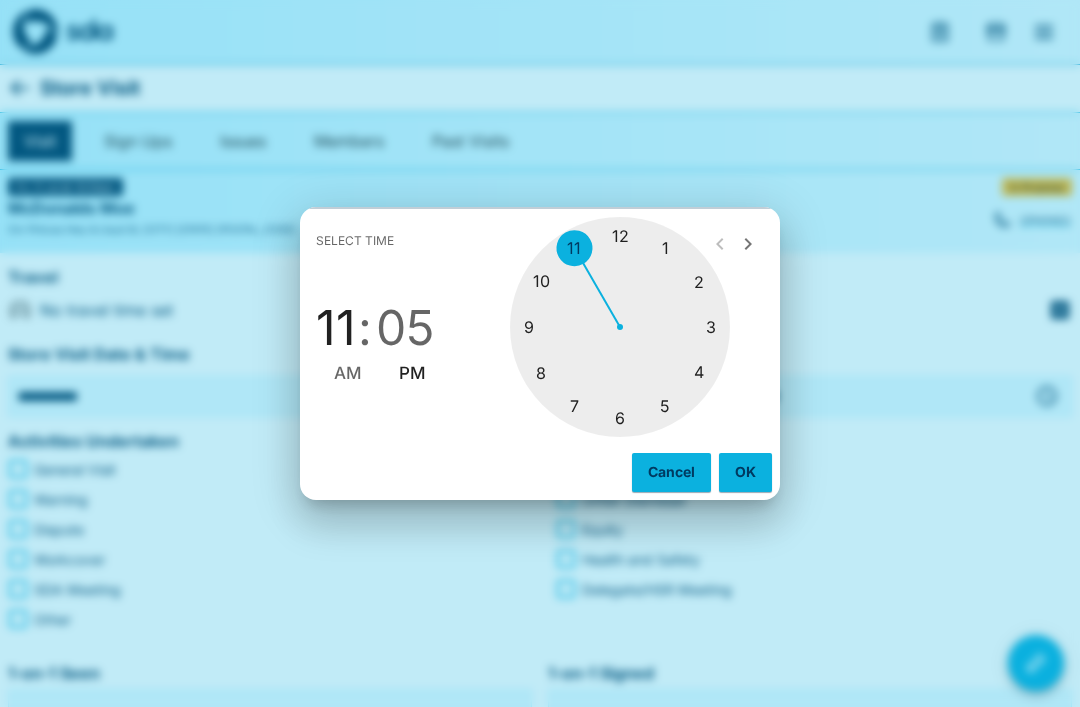 click on "AM" at bounding box center (348, 373) 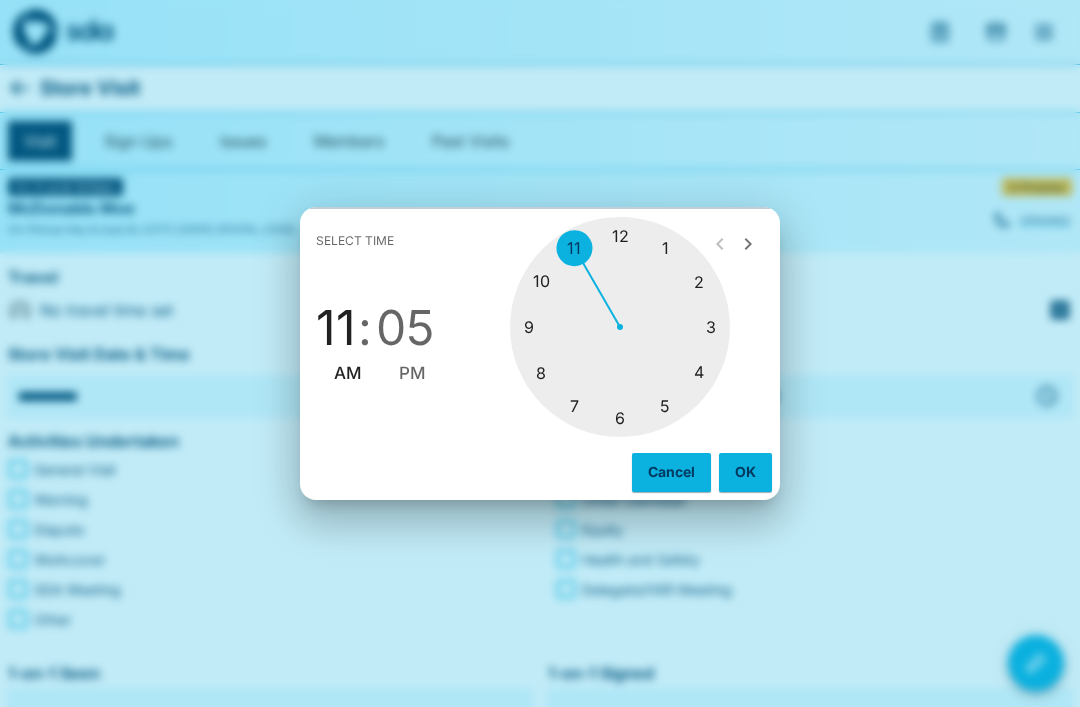 click on "OK" at bounding box center (745, 472) 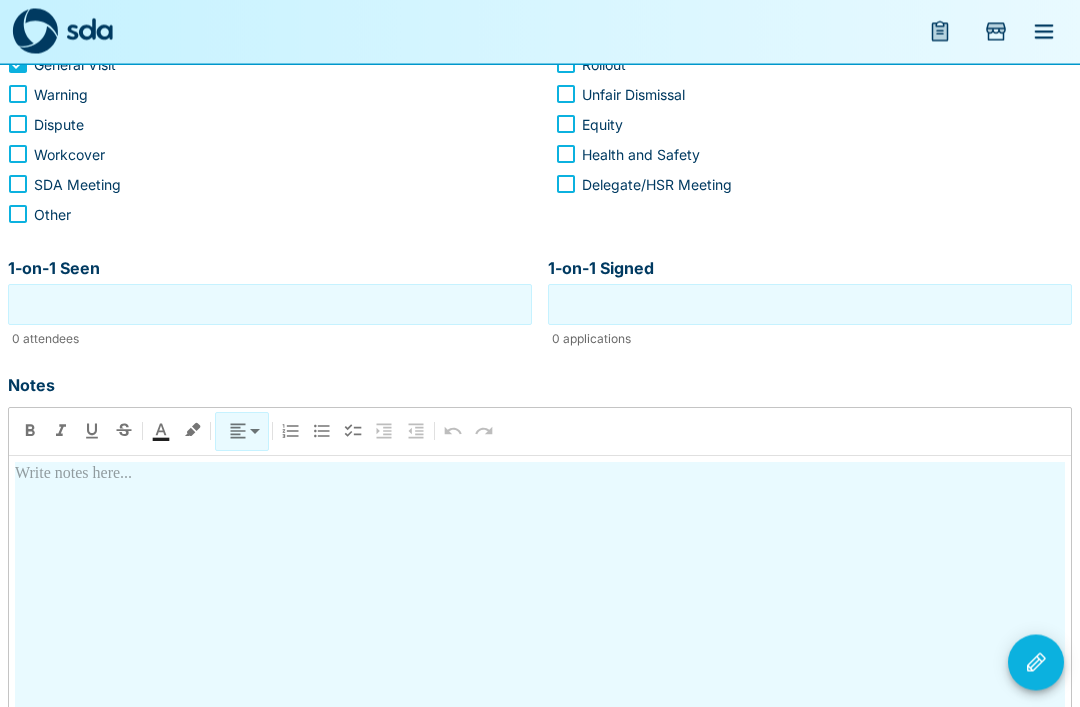 scroll, scrollTop: 405, scrollLeft: 0, axis: vertical 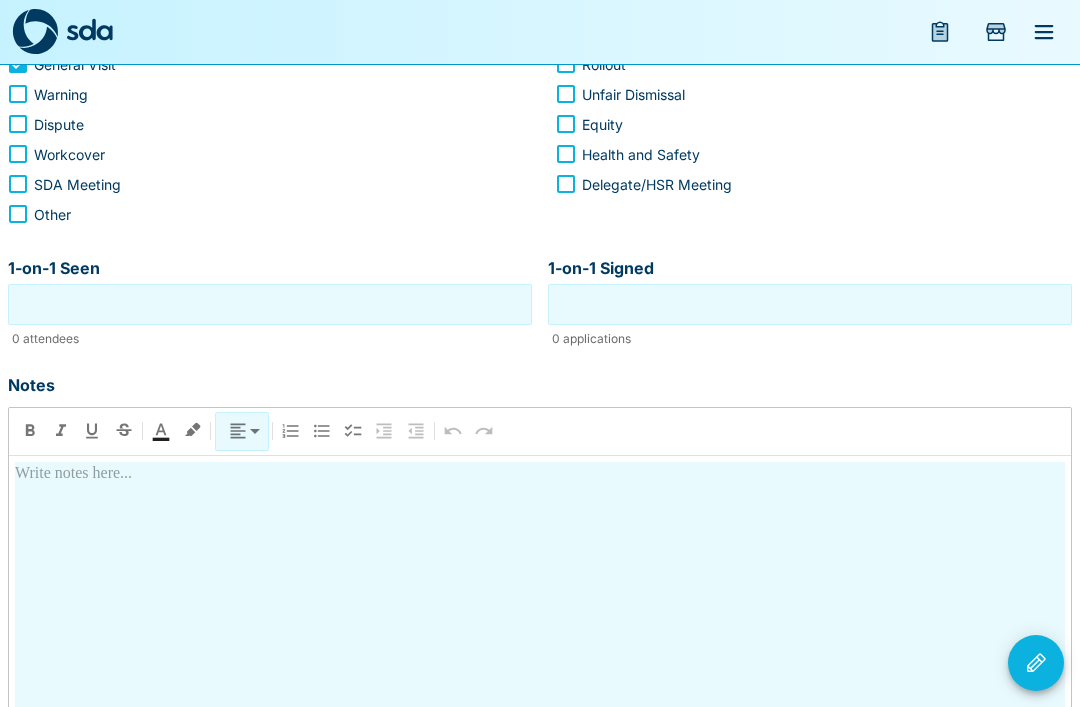 click at bounding box center [540, 639] 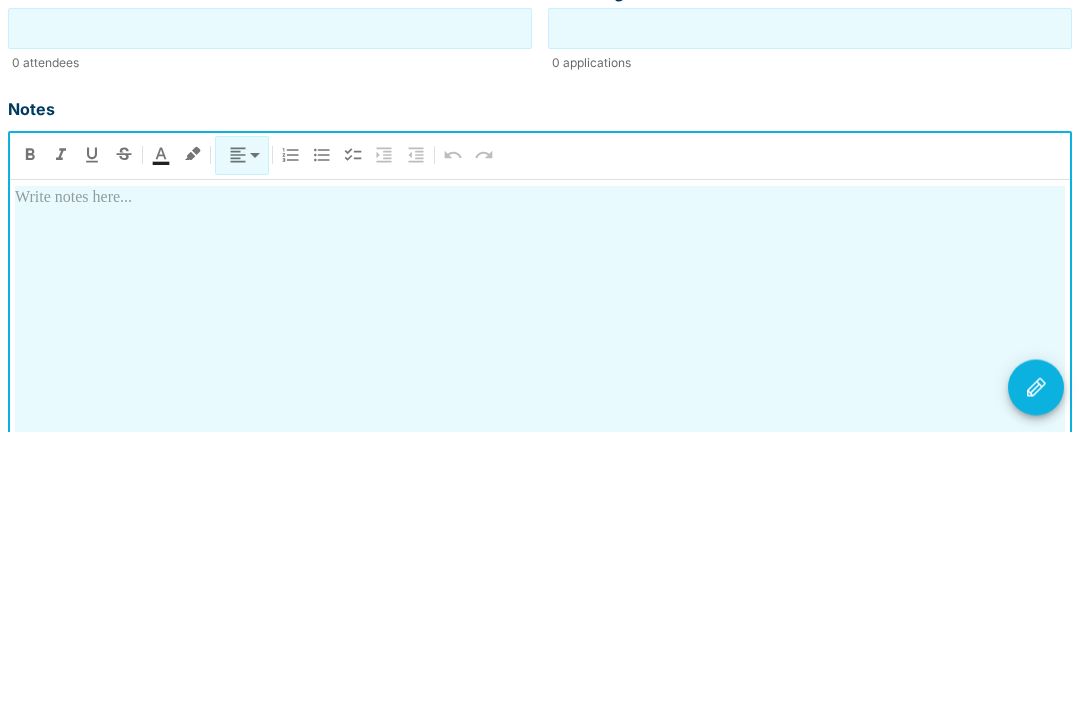 type 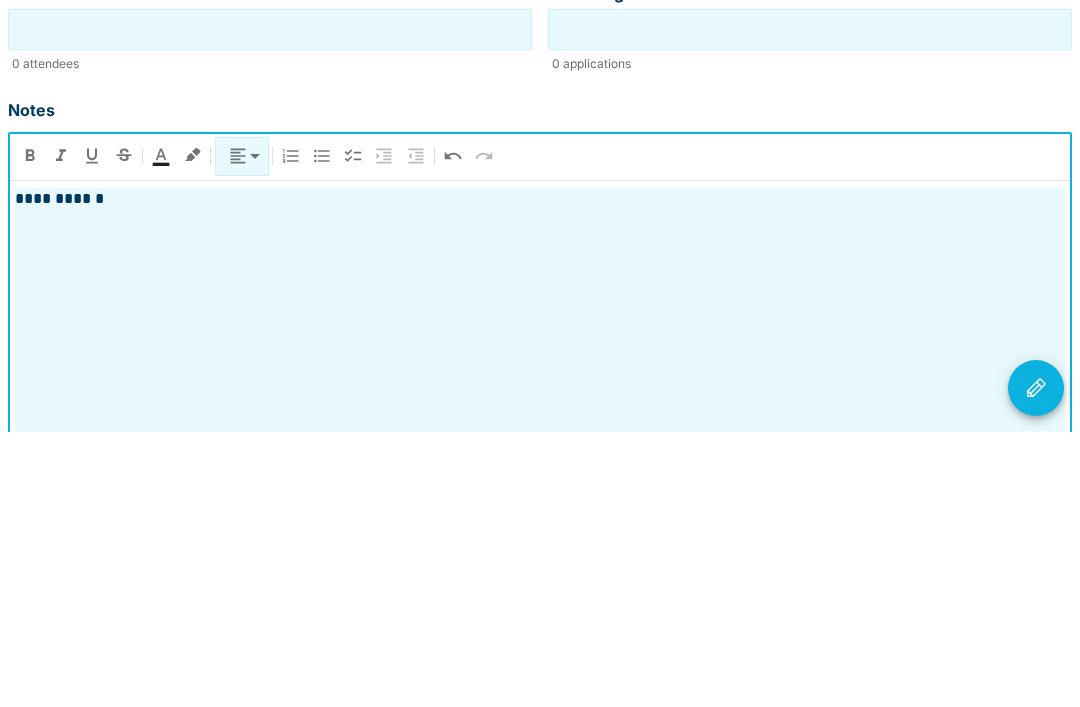 scroll, scrollTop: 500, scrollLeft: 0, axis: vertical 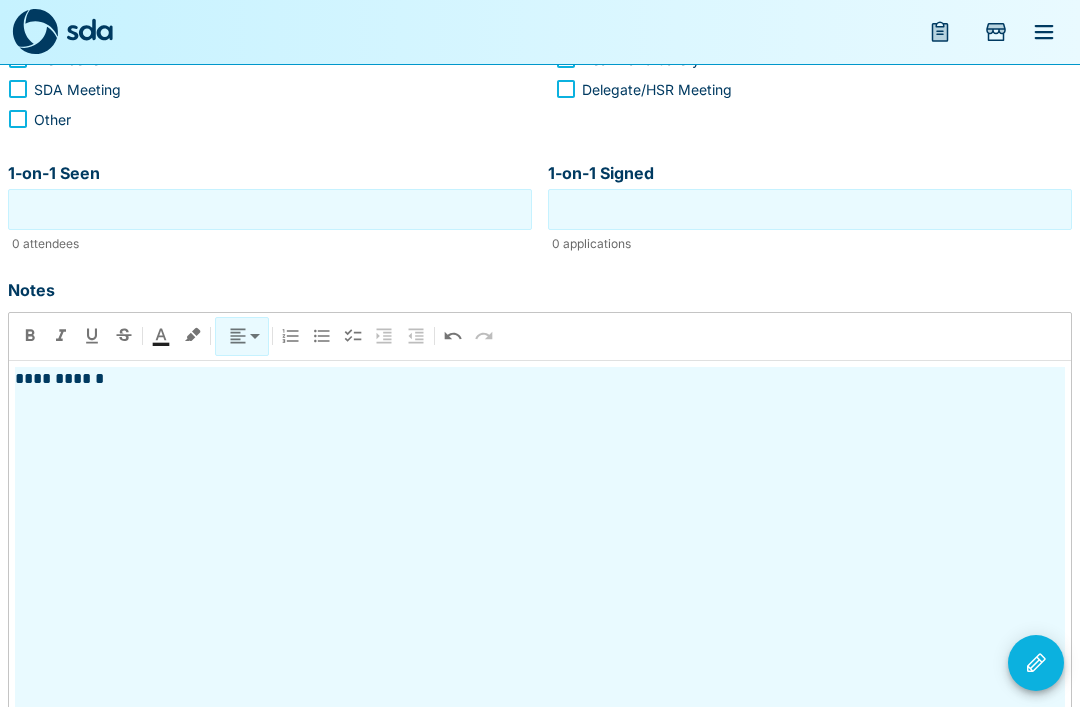 click 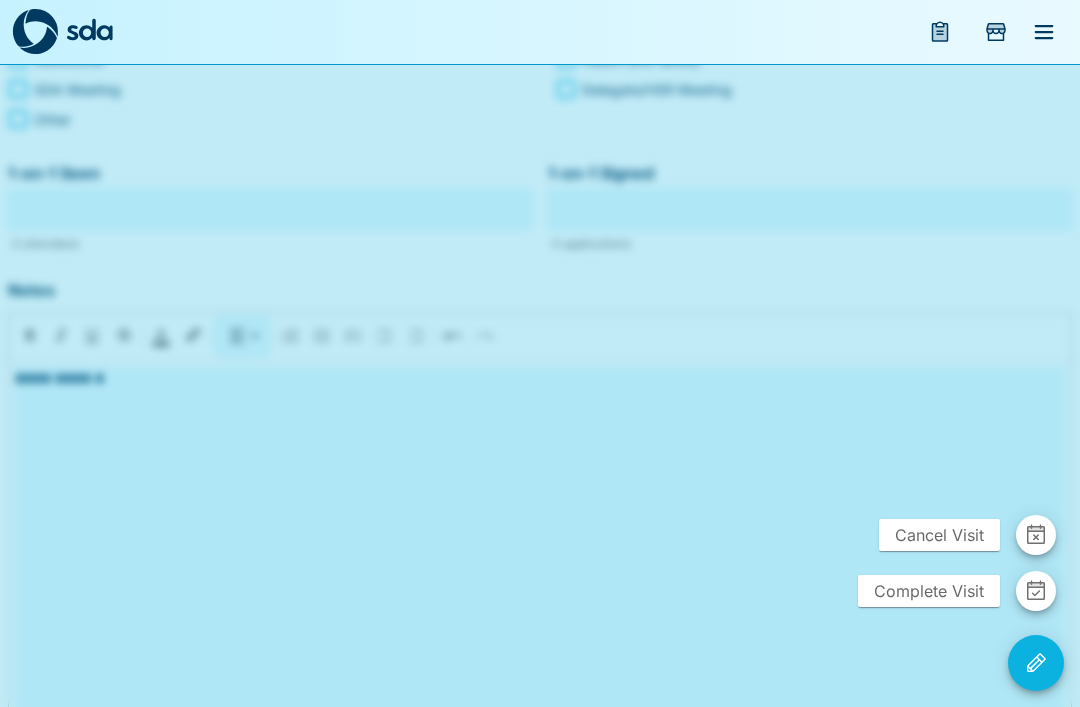click on "Complete Visit" at bounding box center (929, 591) 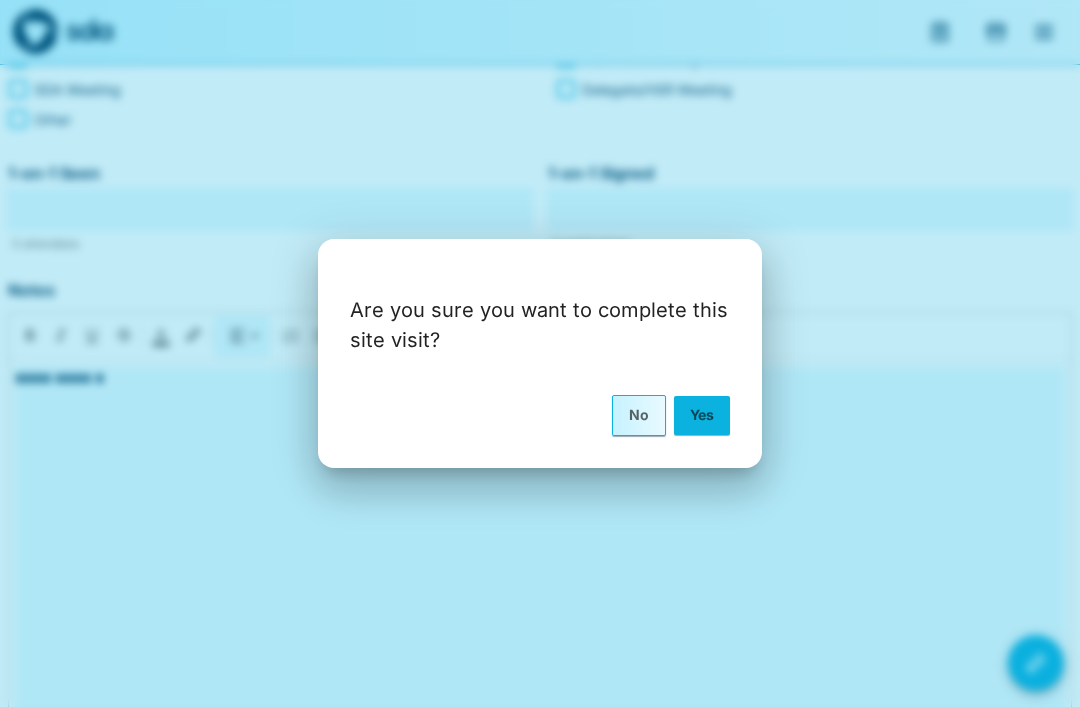 click on "Yes" at bounding box center (702, 415) 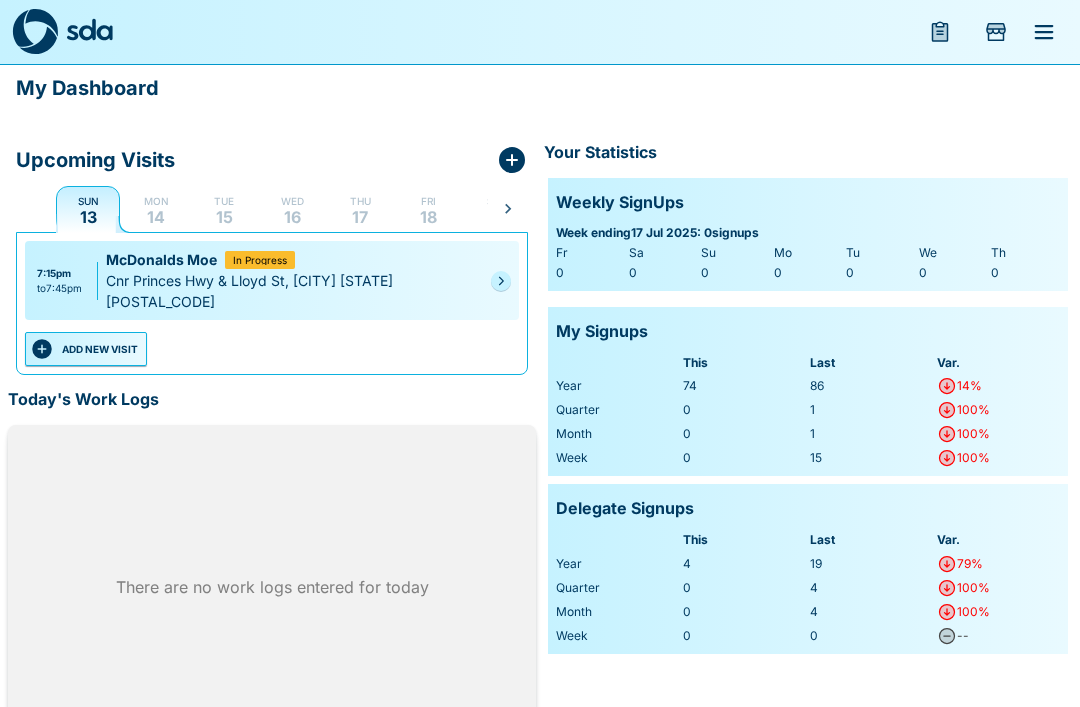 click on "ADD NEW VISIT" at bounding box center (86, 349) 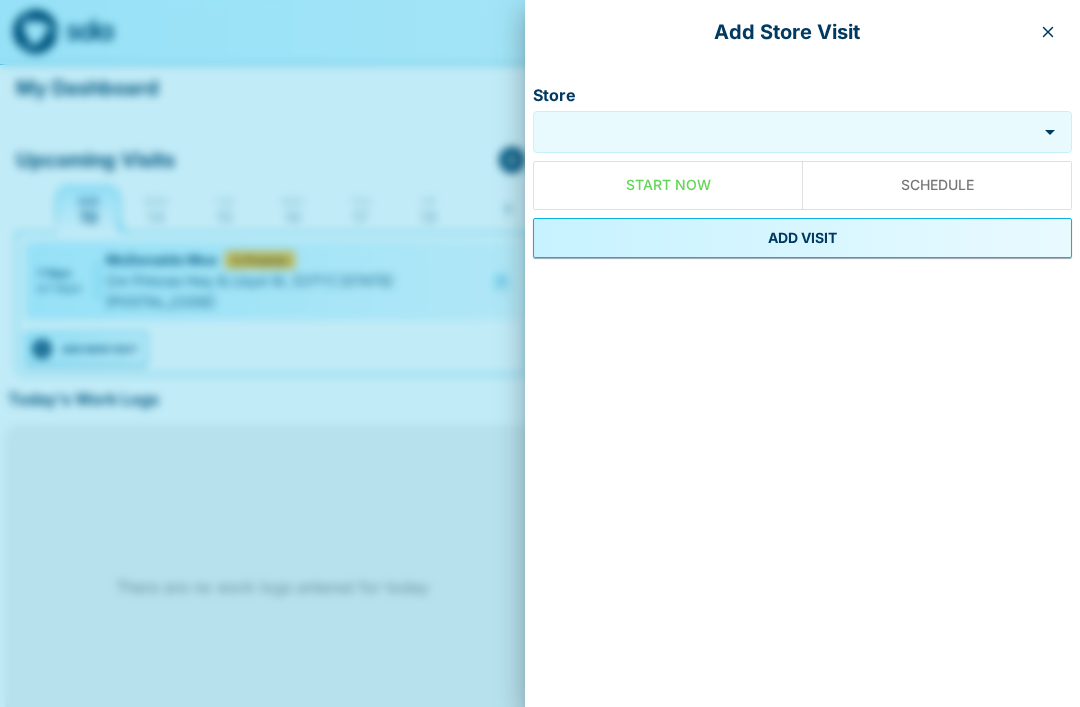 click at bounding box center [540, 353] 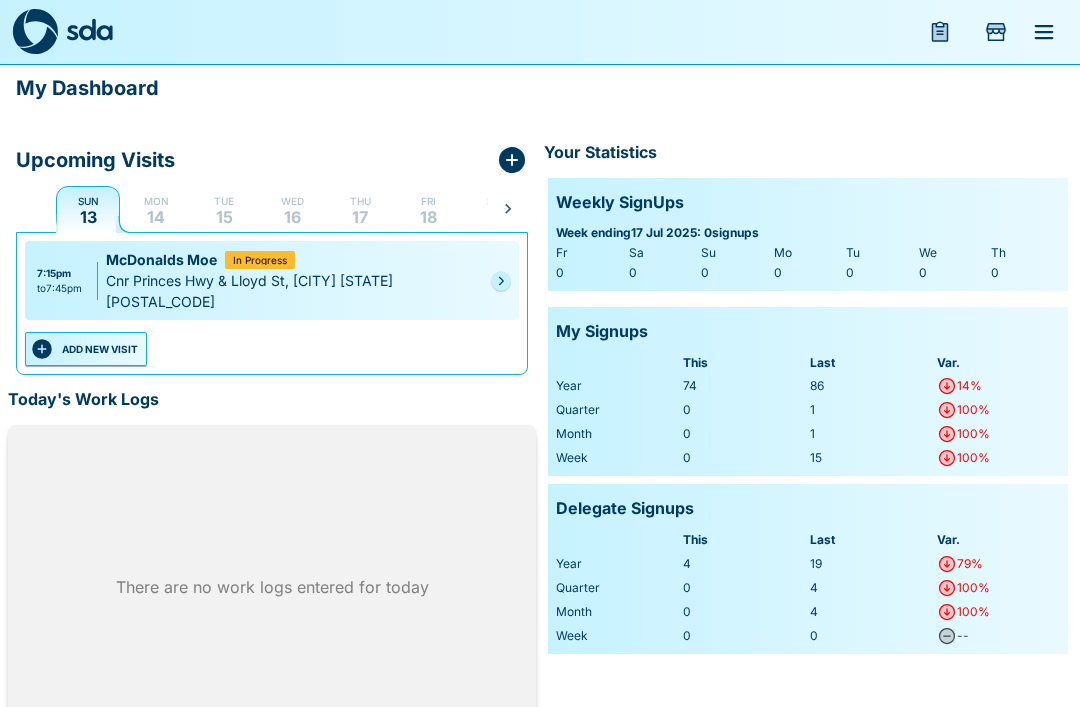 click 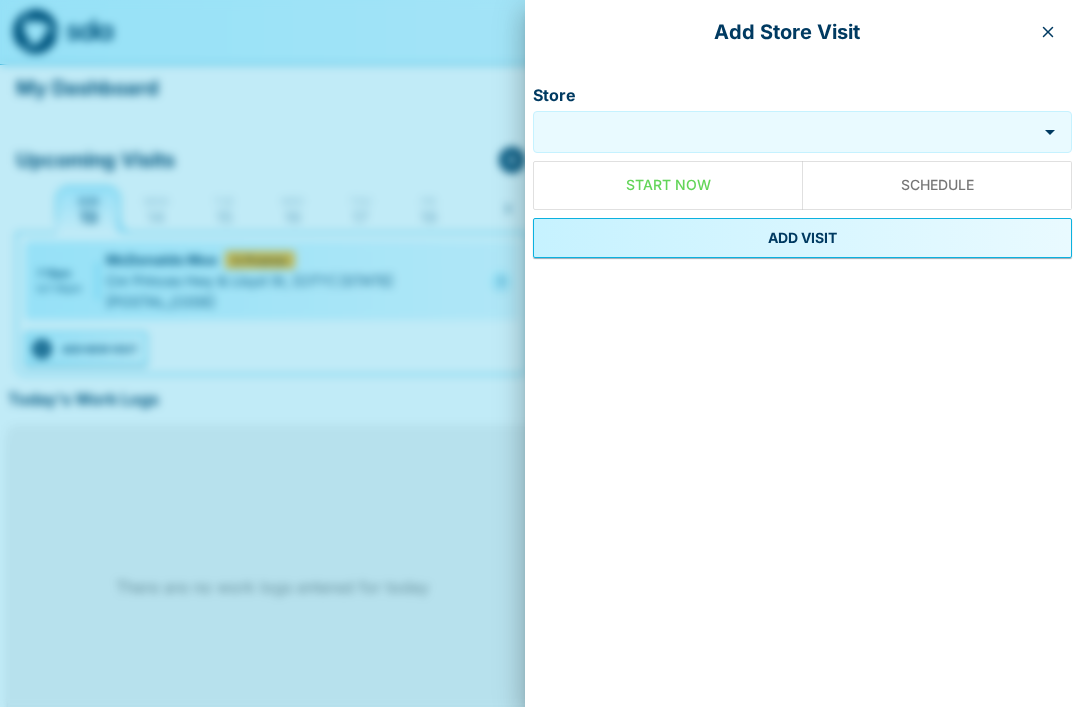 click on "Store" at bounding box center (785, 132) 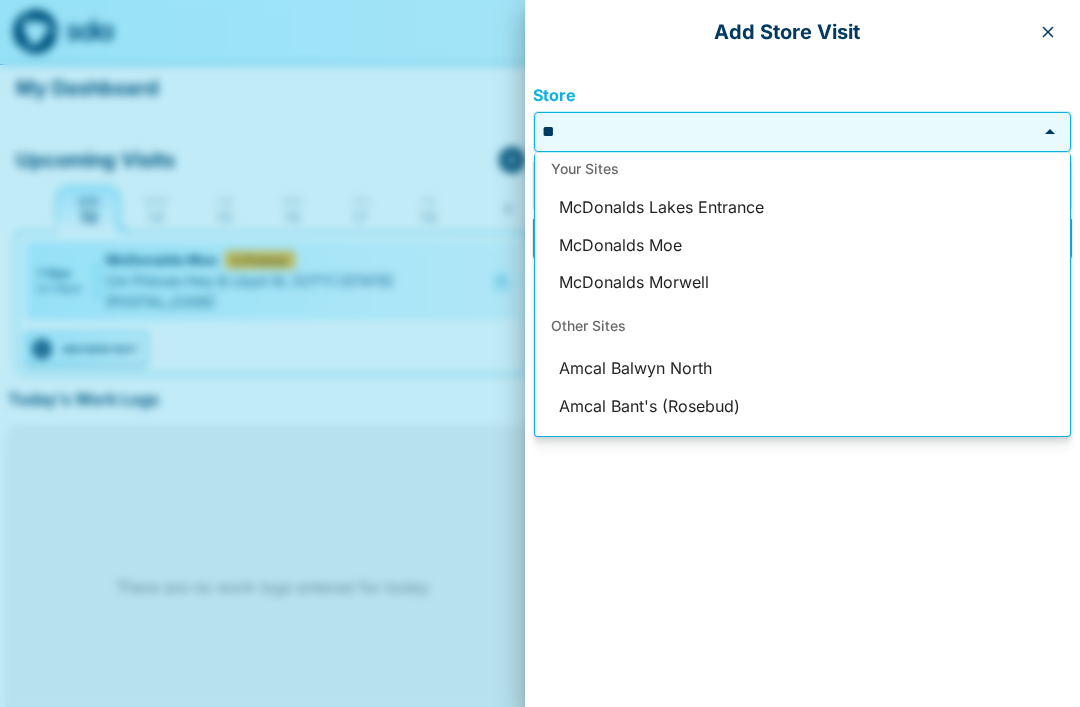 scroll, scrollTop: 100, scrollLeft: 0, axis: vertical 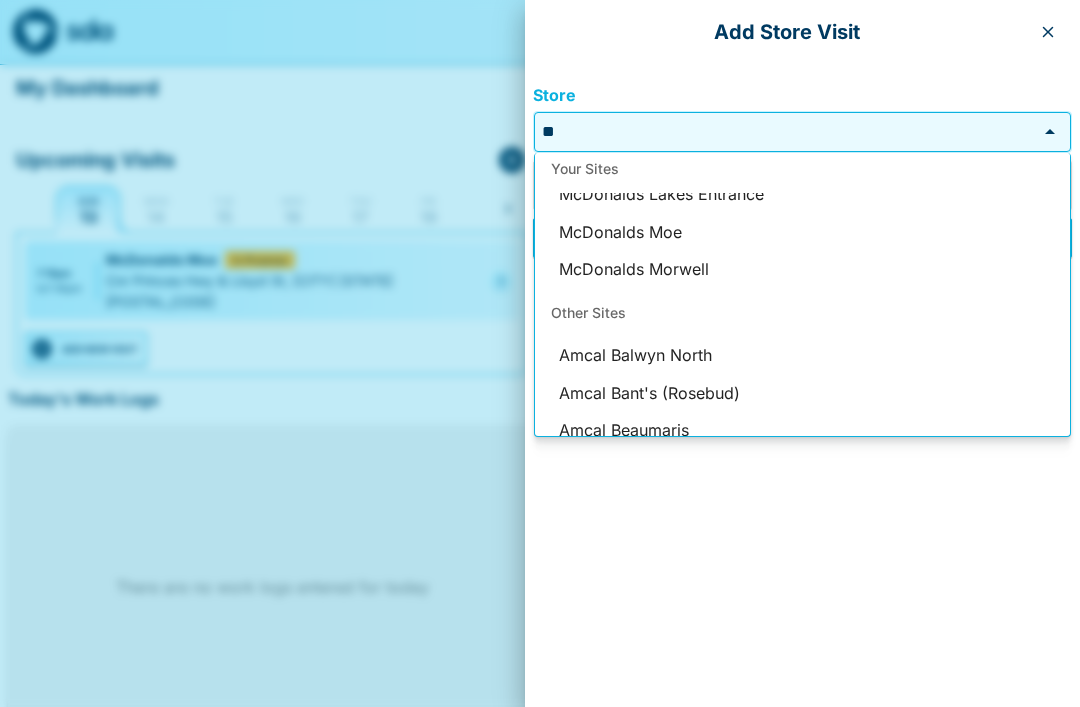 click on "McDonalds Morwell" at bounding box center (802, 270) 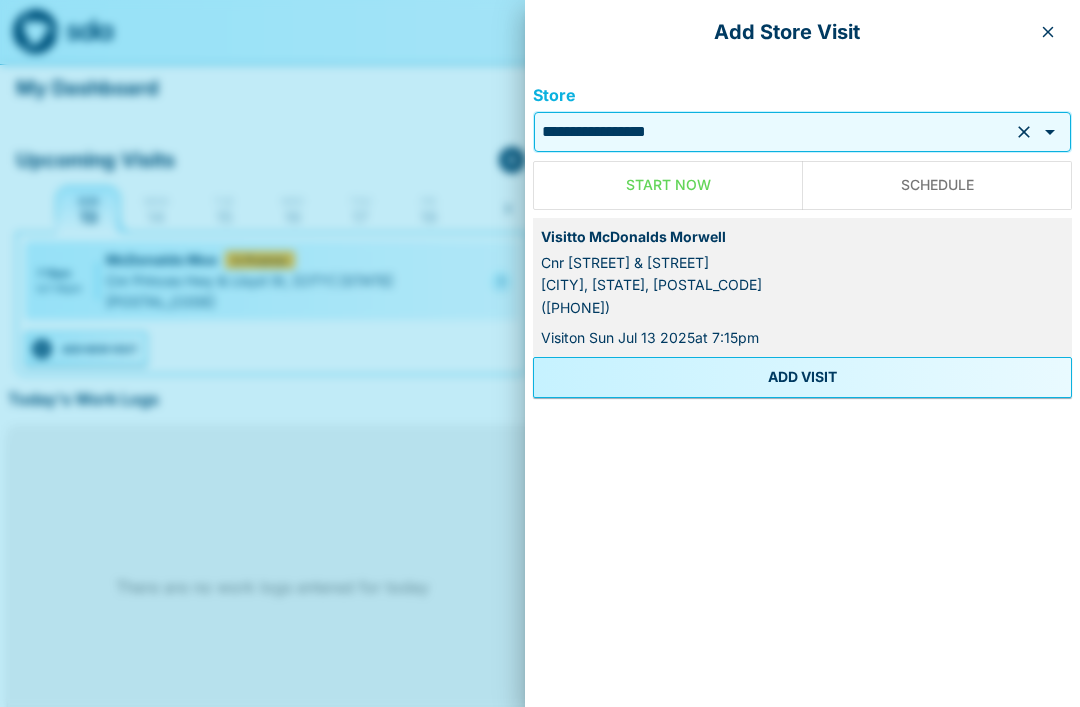 click on "ADD VISIT" at bounding box center [802, 377] 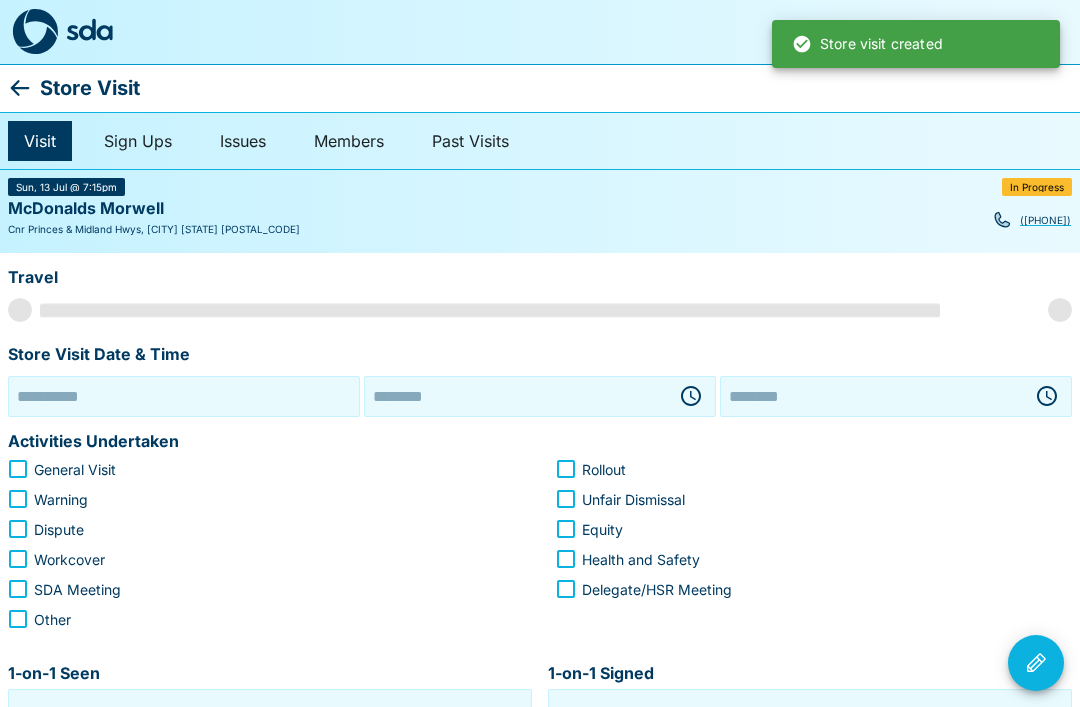 type on "**********" 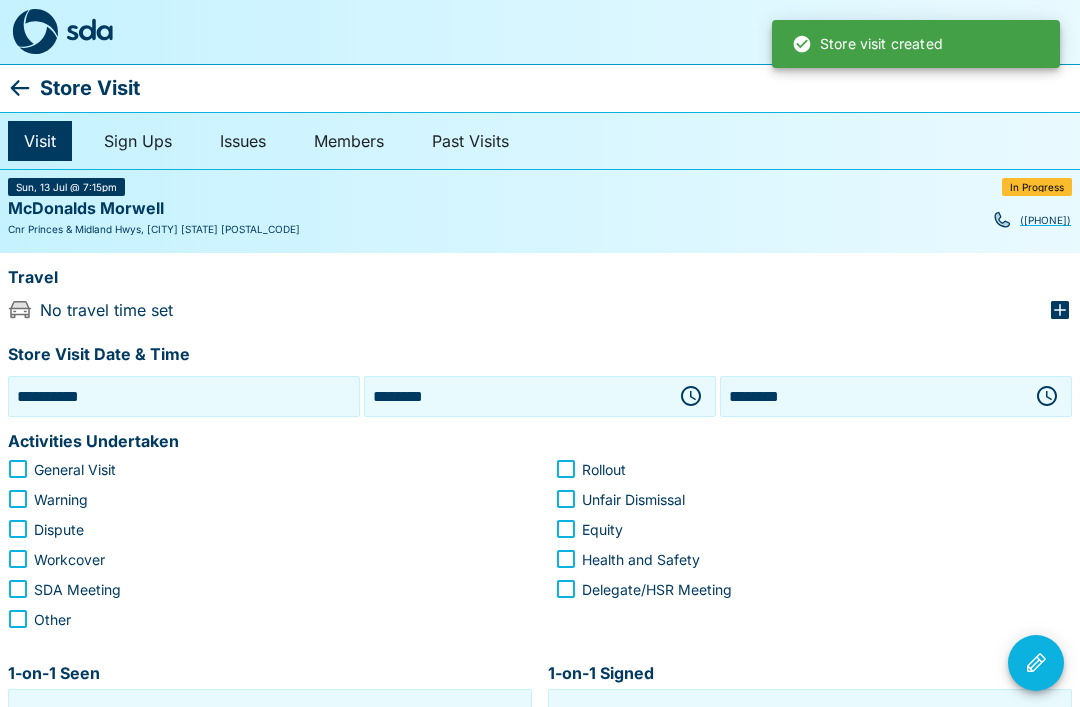click on "**********" at bounding box center [184, 396] 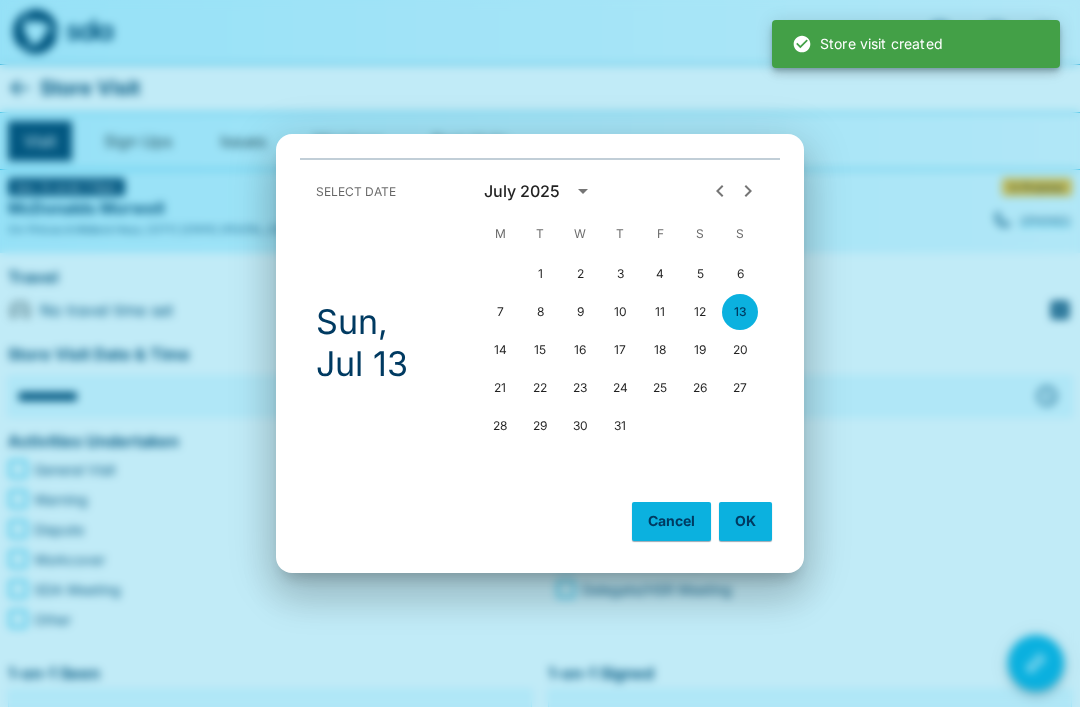 click on "11" at bounding box center (660, 312) 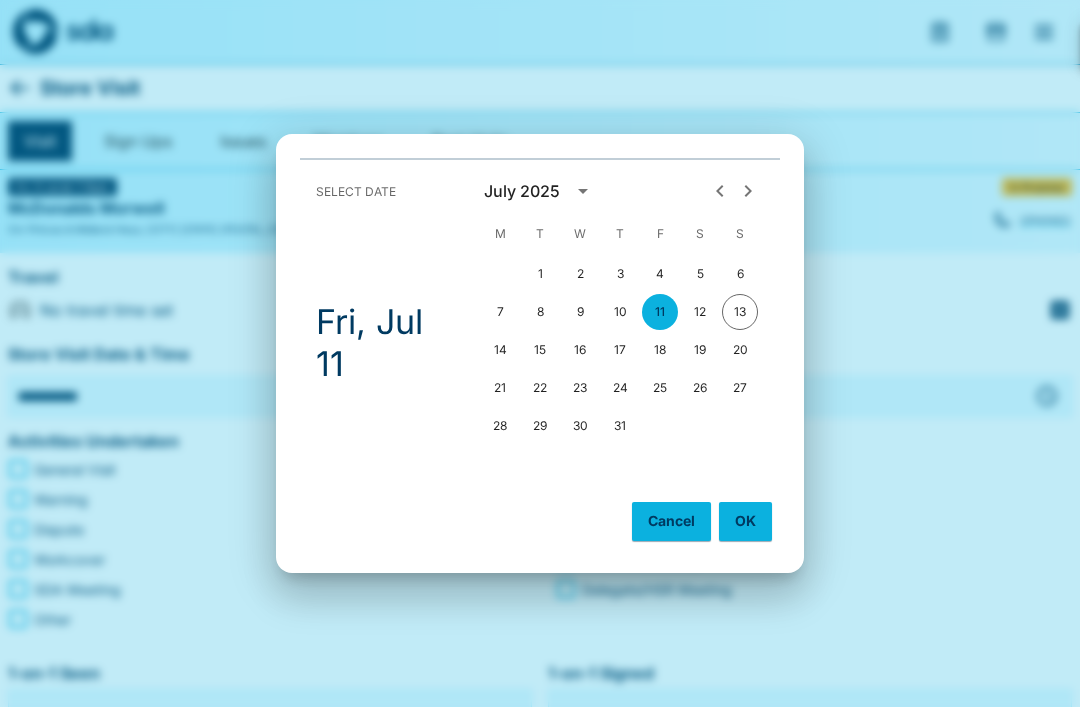 click on "OK" at bounding box center [745, 521] 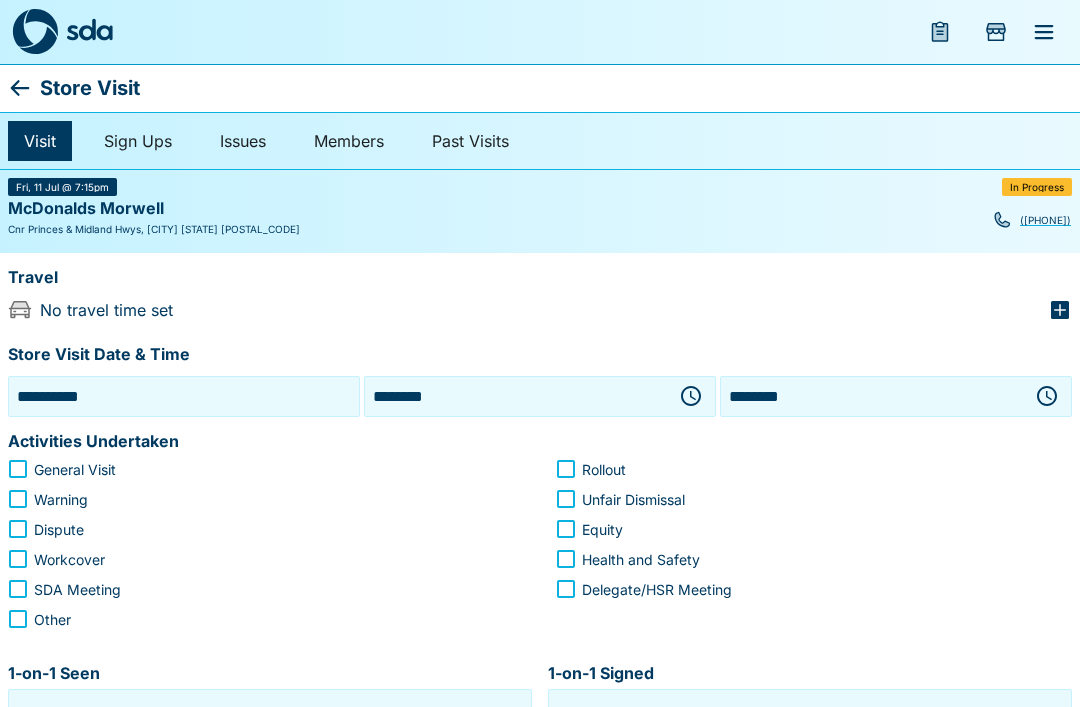 click on "********" at bounding box center [516, 396] 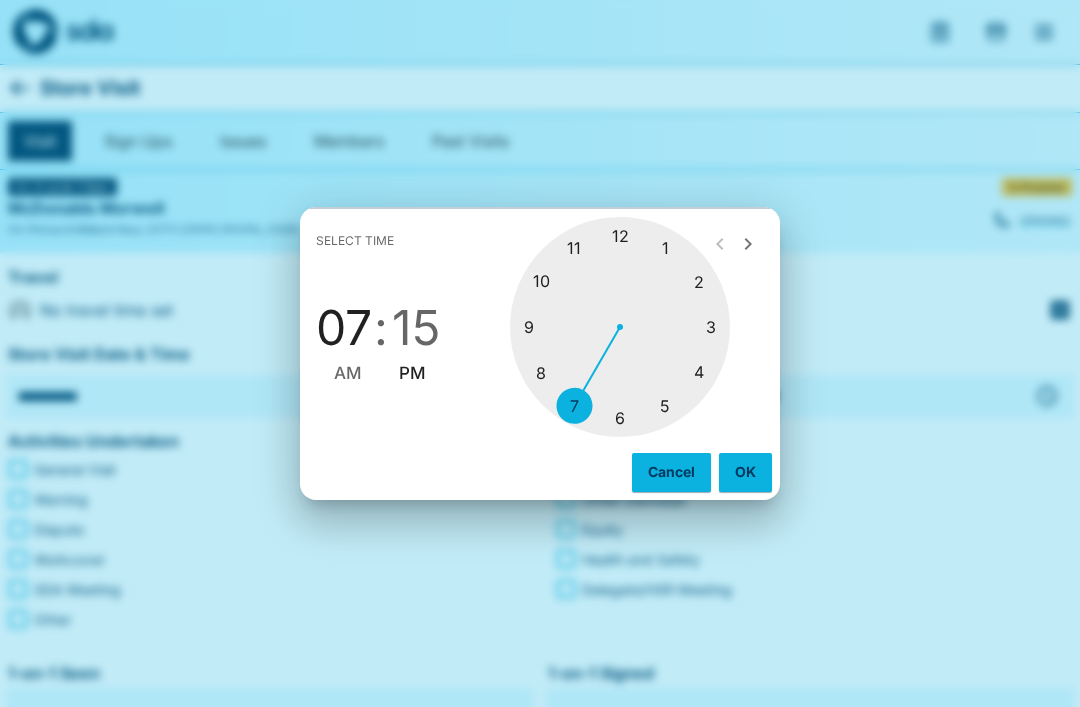 click at bounding box center [620, 327] 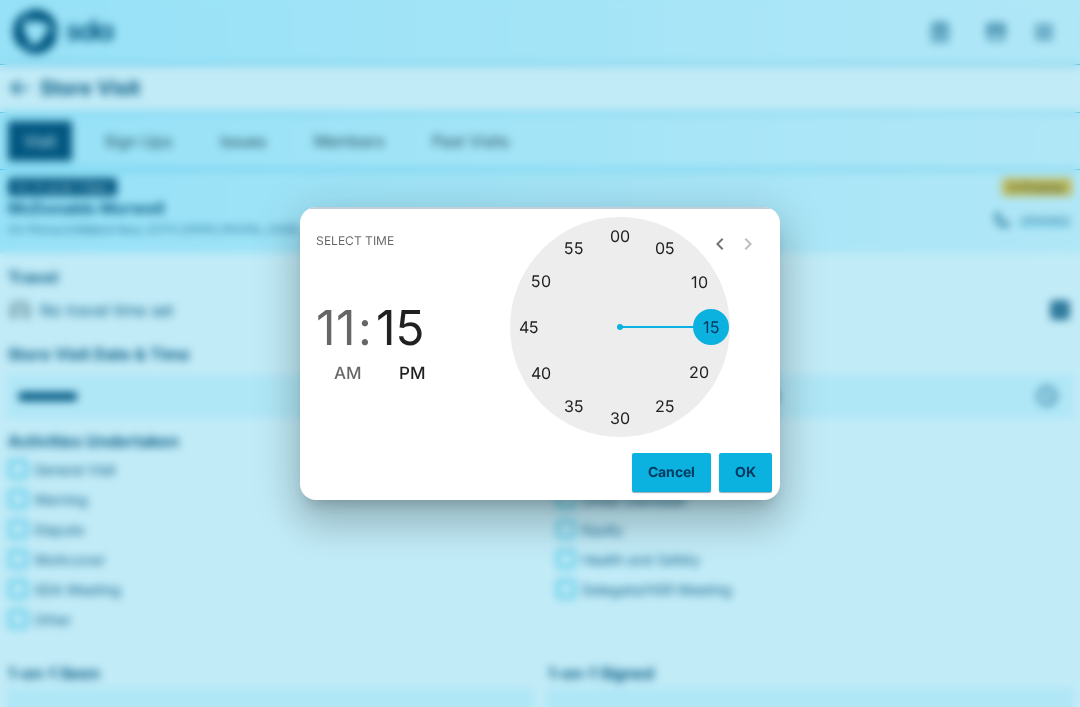 click at bounding box center (620, 327) 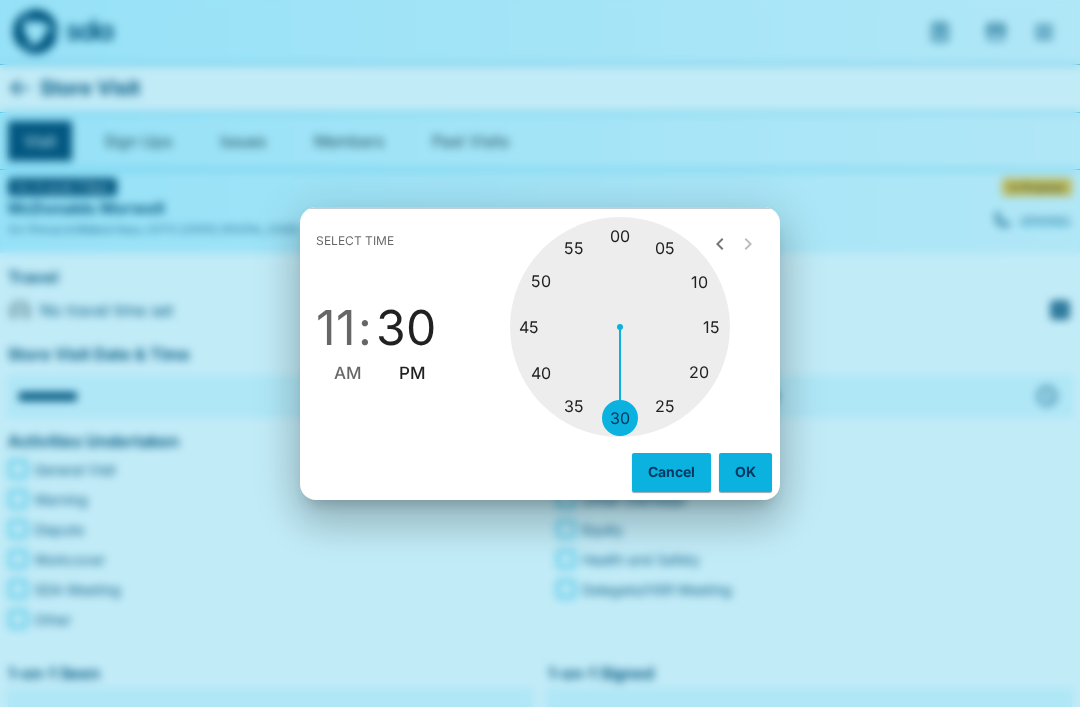 click on "OK" at bounding box center (745, 472) 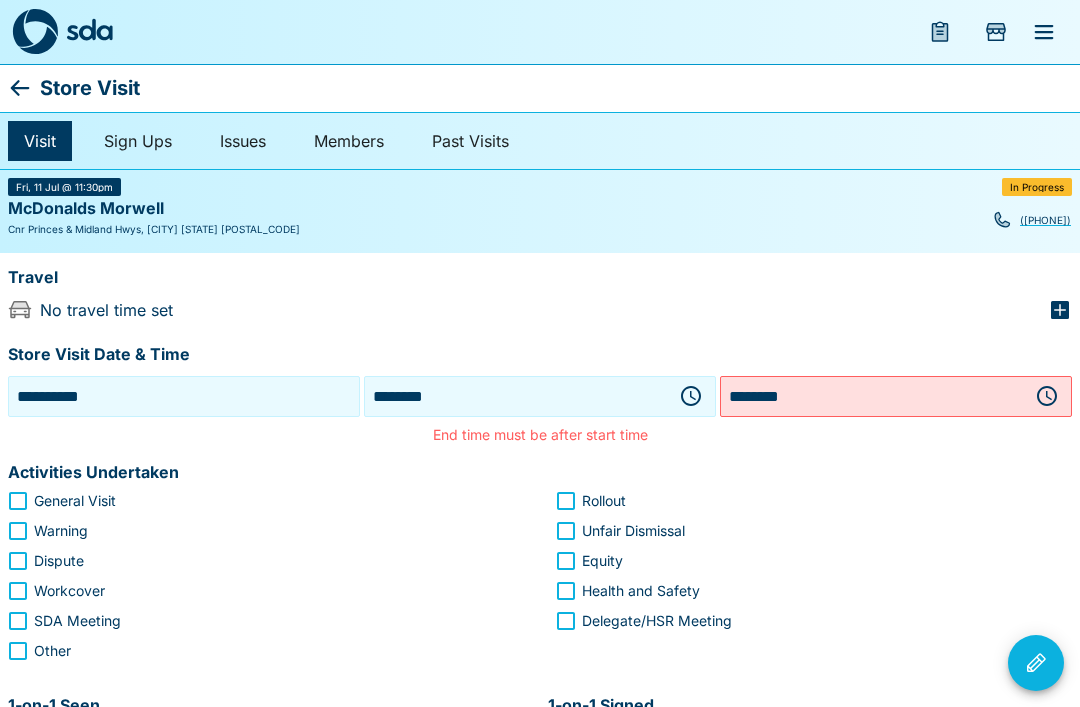click on "********" at bounding box center [516, 396] 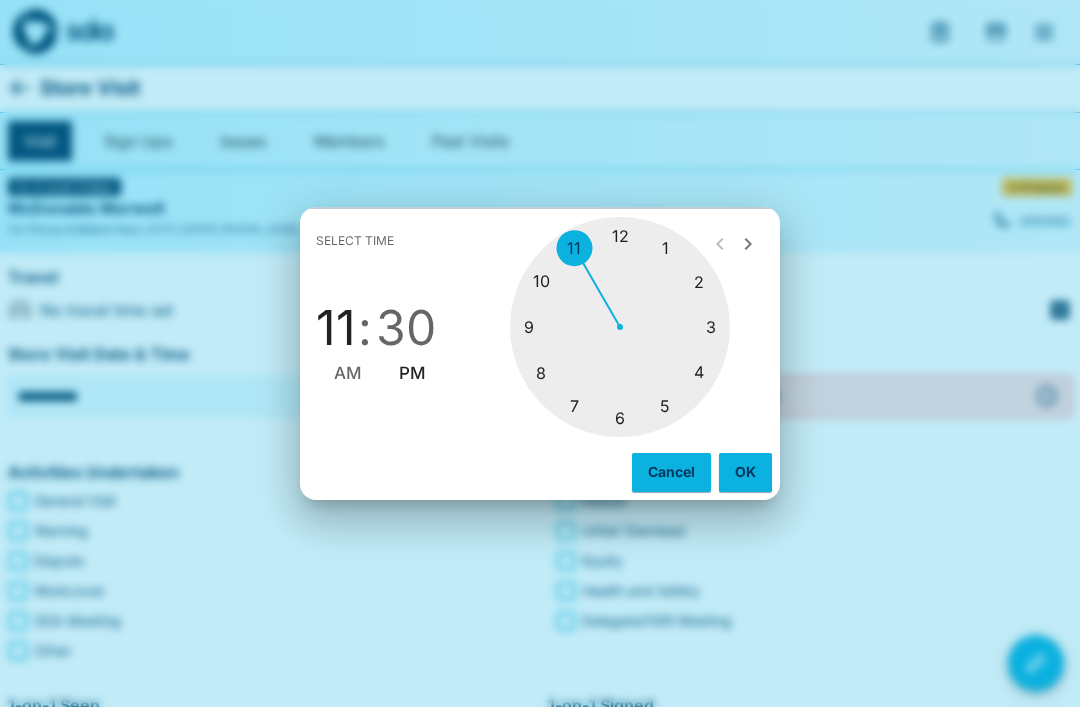 click on "AM" at bounding box center [348, 373] 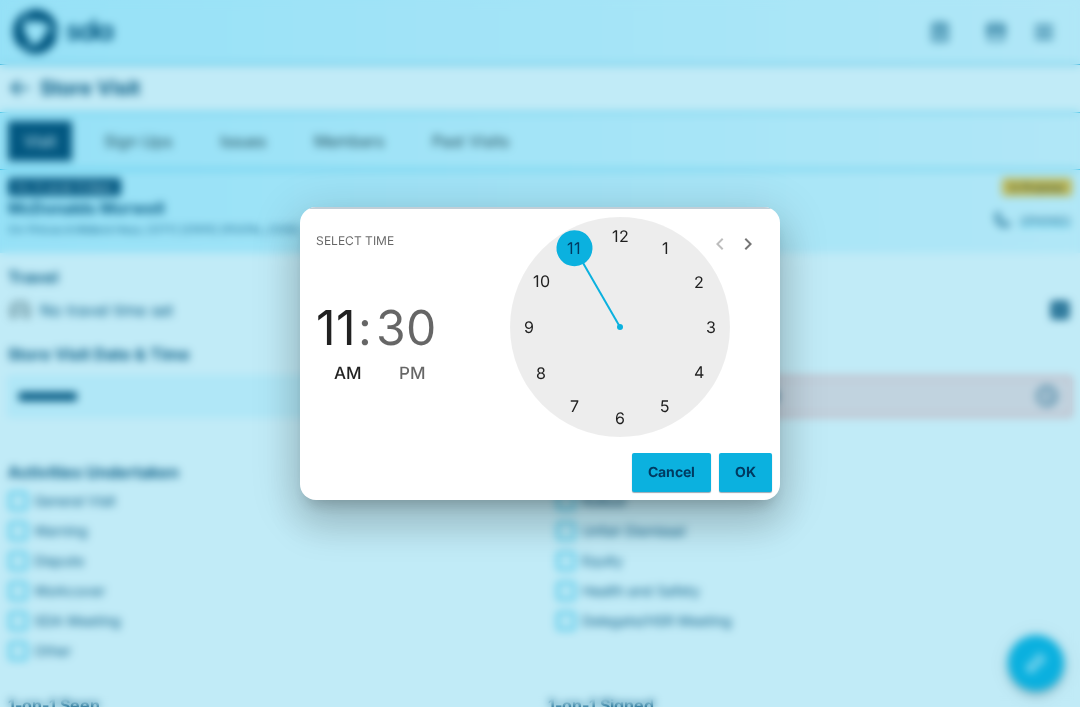 click on "OK" at bounding box center [745, 472] 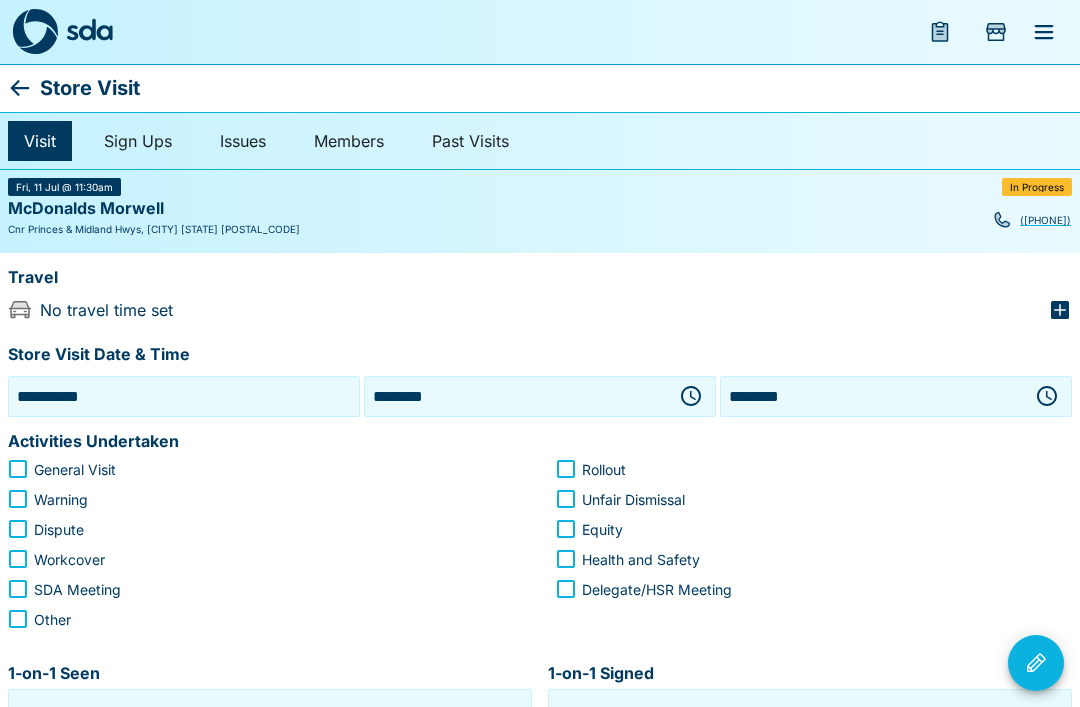 click on "********" at bounding box center (872, 396) 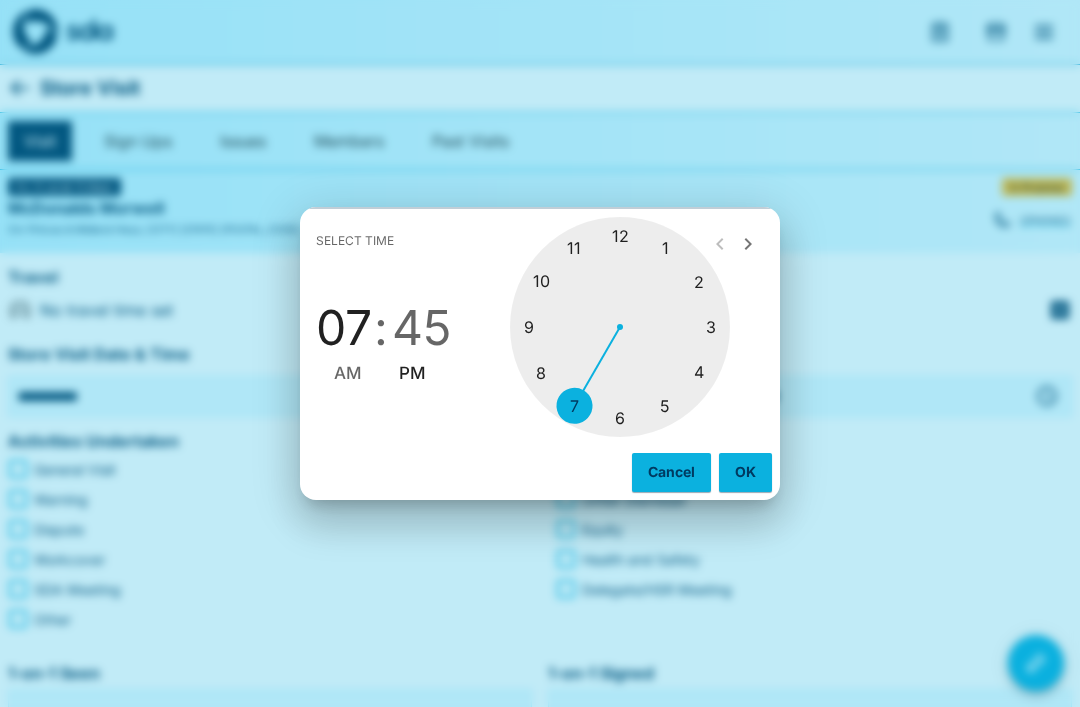 click at bounding box center [620, 327] 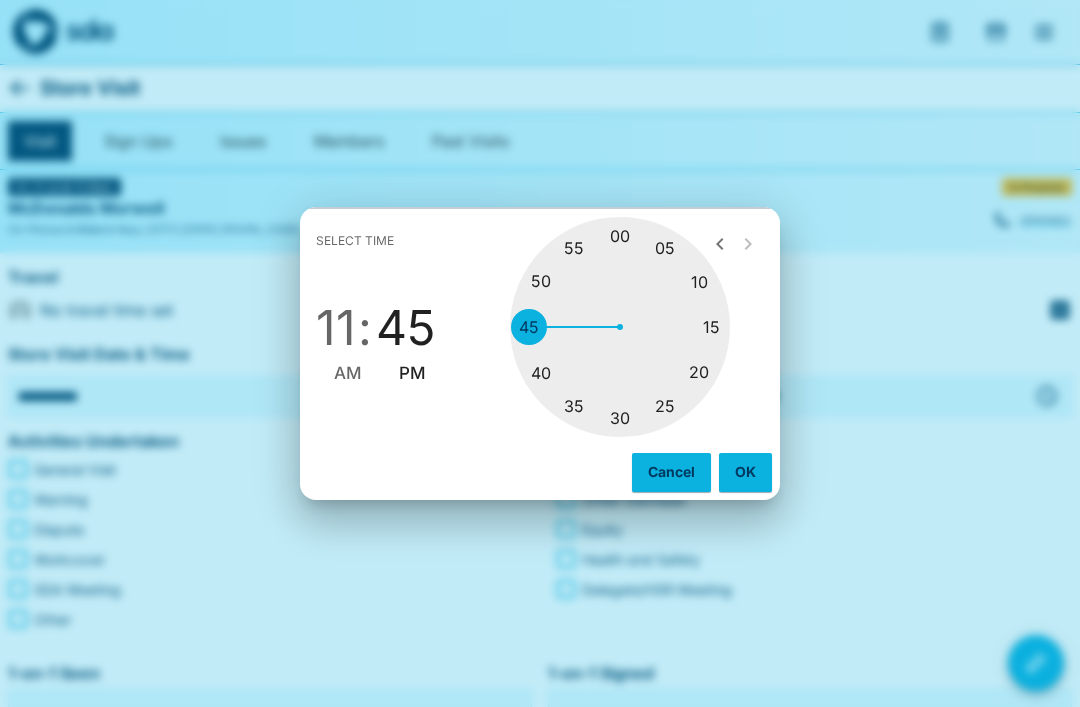 click at bounding box center (620, 327) 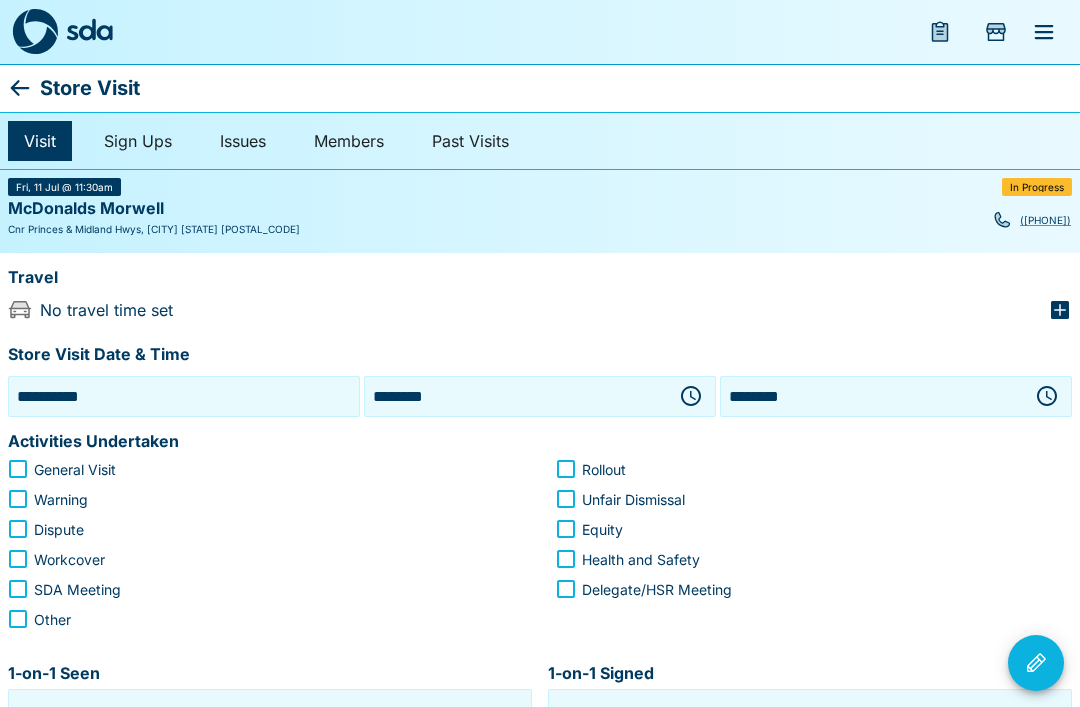 click on "********" at bounding box center [872, 396] 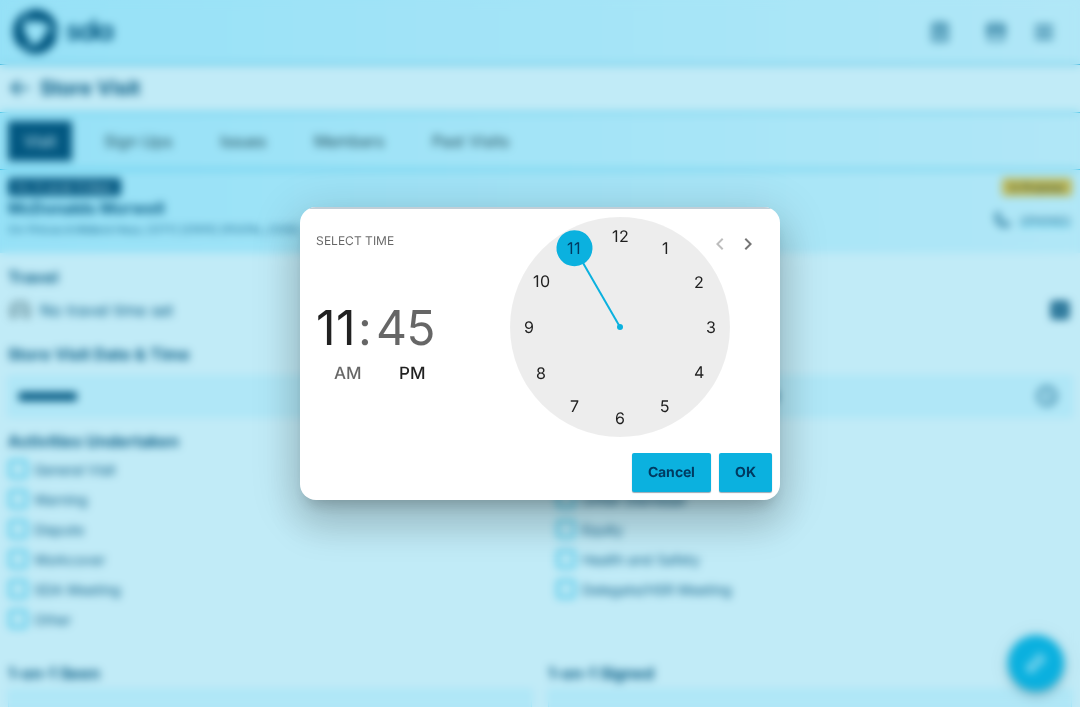 click on "AM" at bounding box center [348, 373] 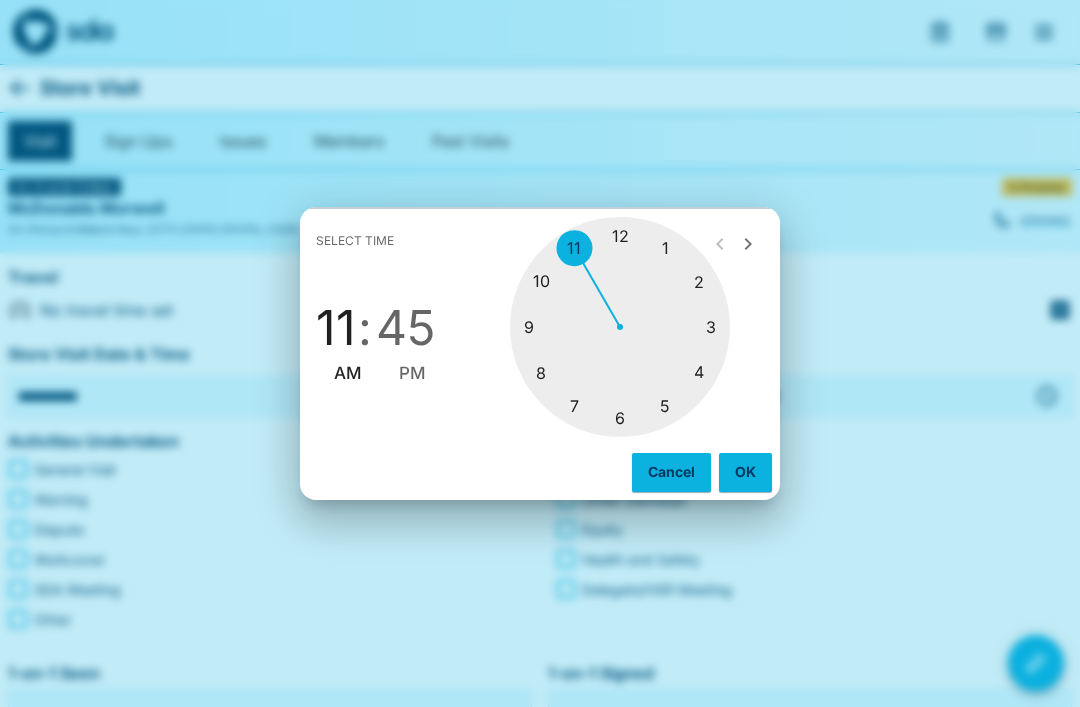 click on "OK" at bounding box center [745, 472] 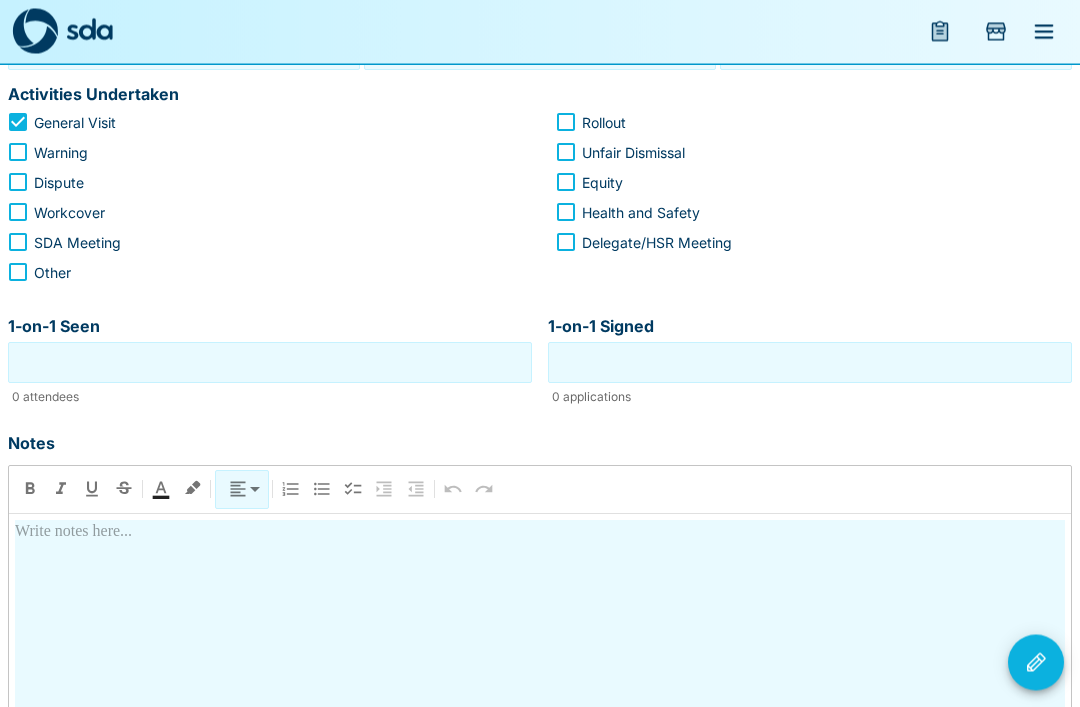 scroll, scrollTop: 383, scrollLeft: 0, axis: vertical 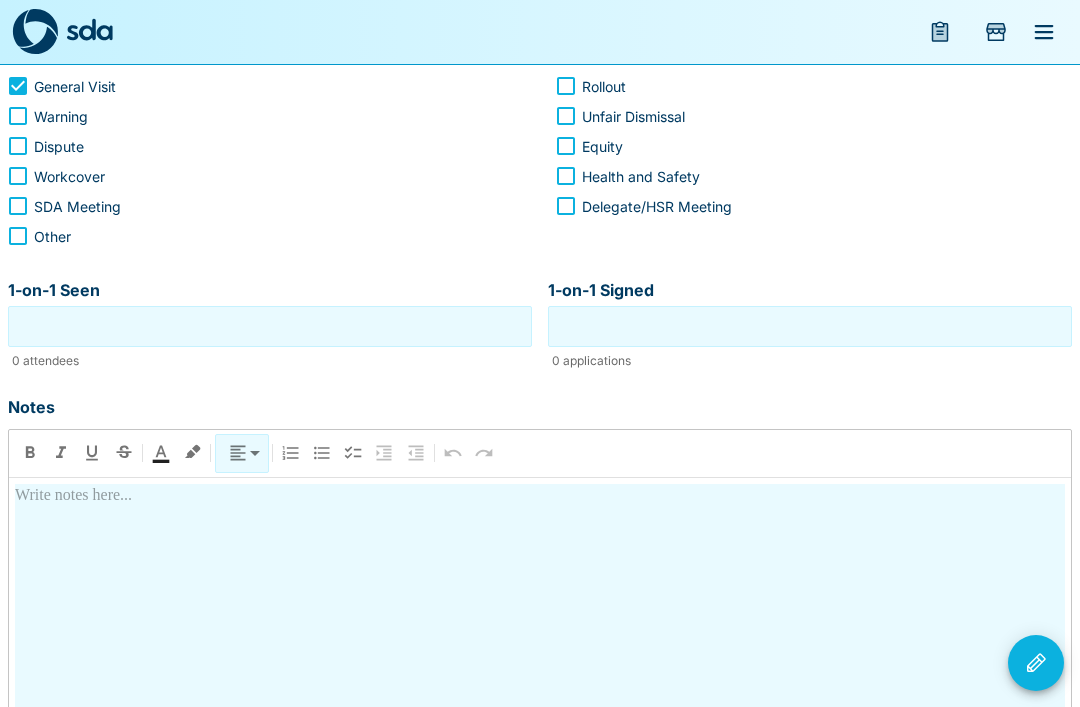 click at bounding box center [540, 661] 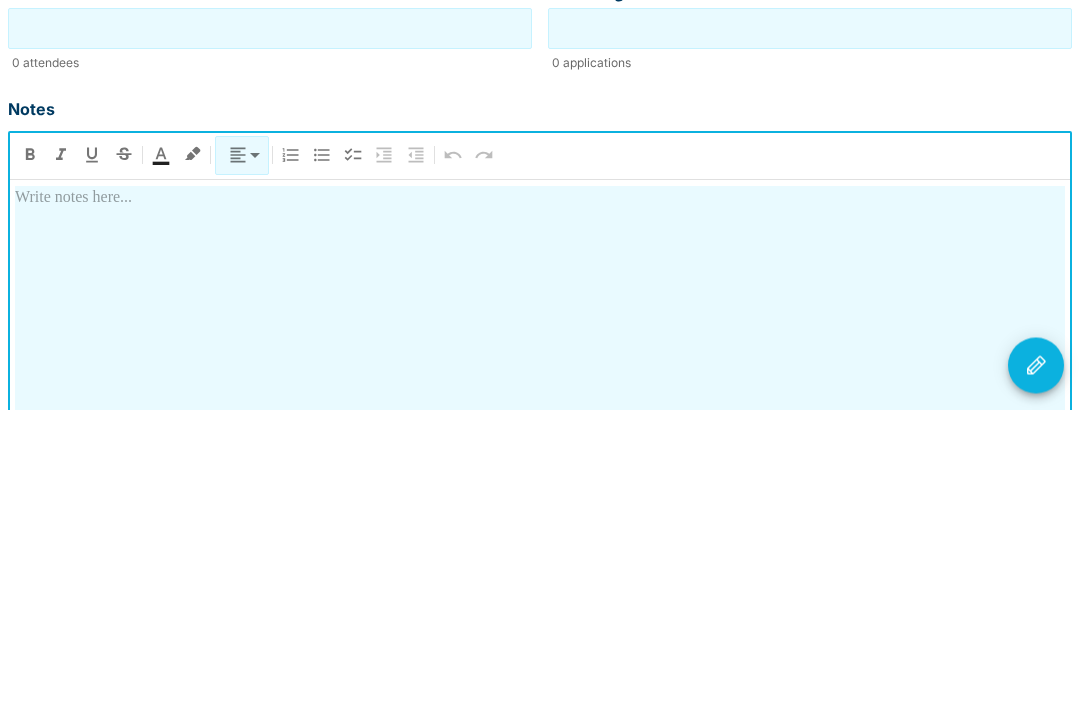type 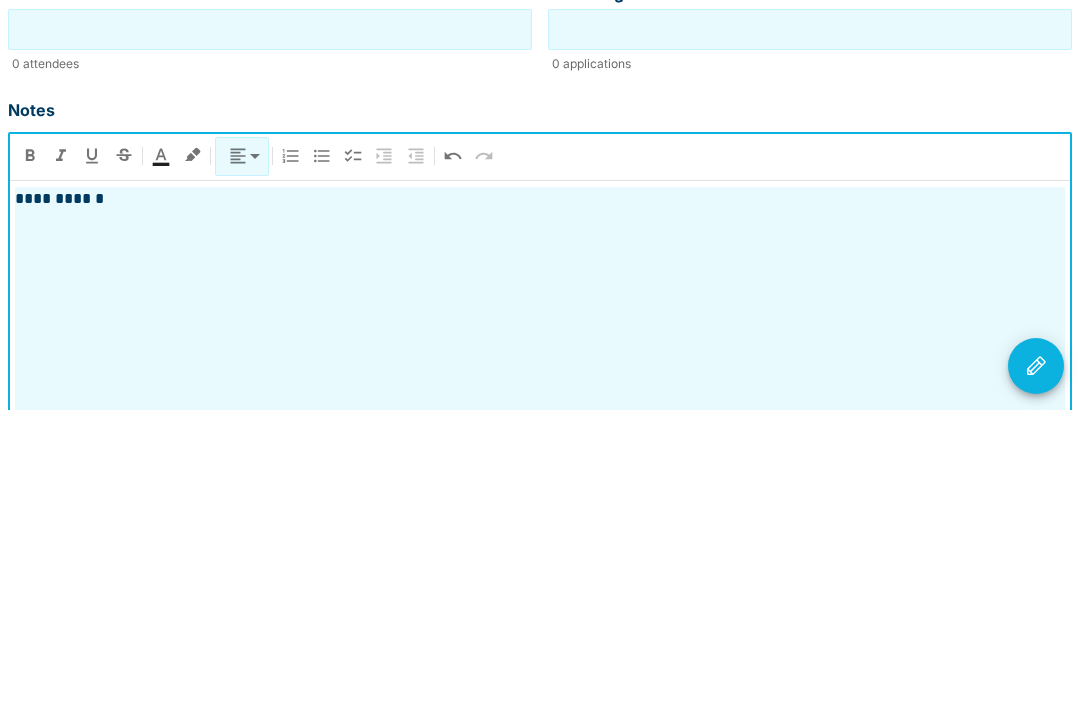 scroll, scrollTop: 500, scrollLeft: 0, axis: vertical 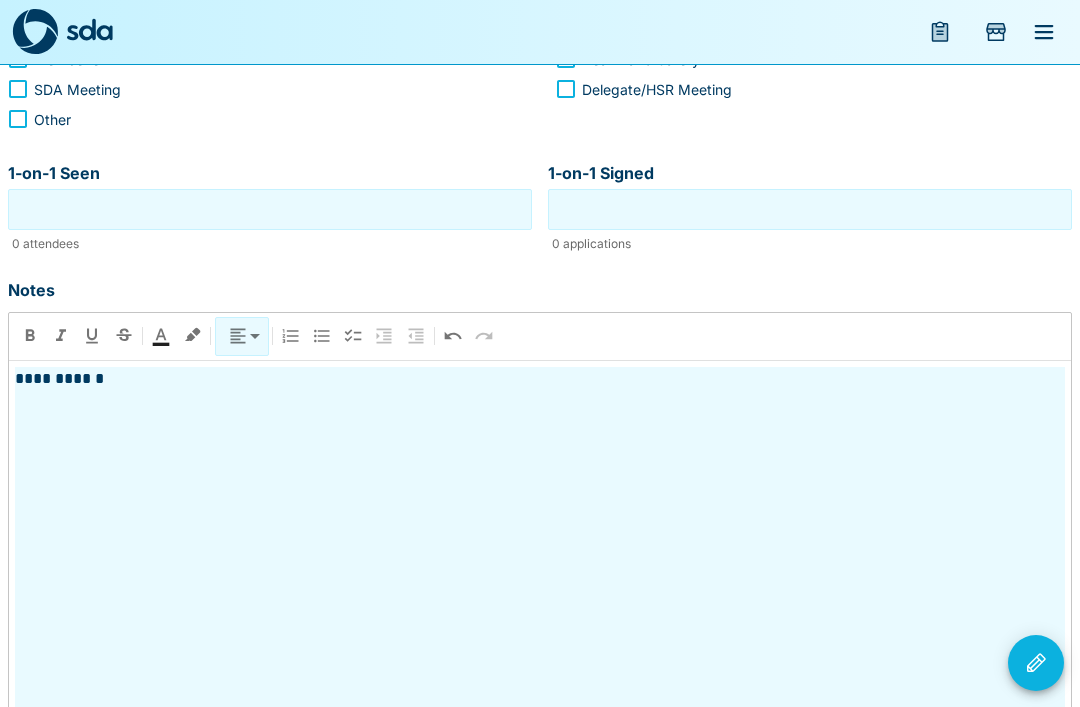 click 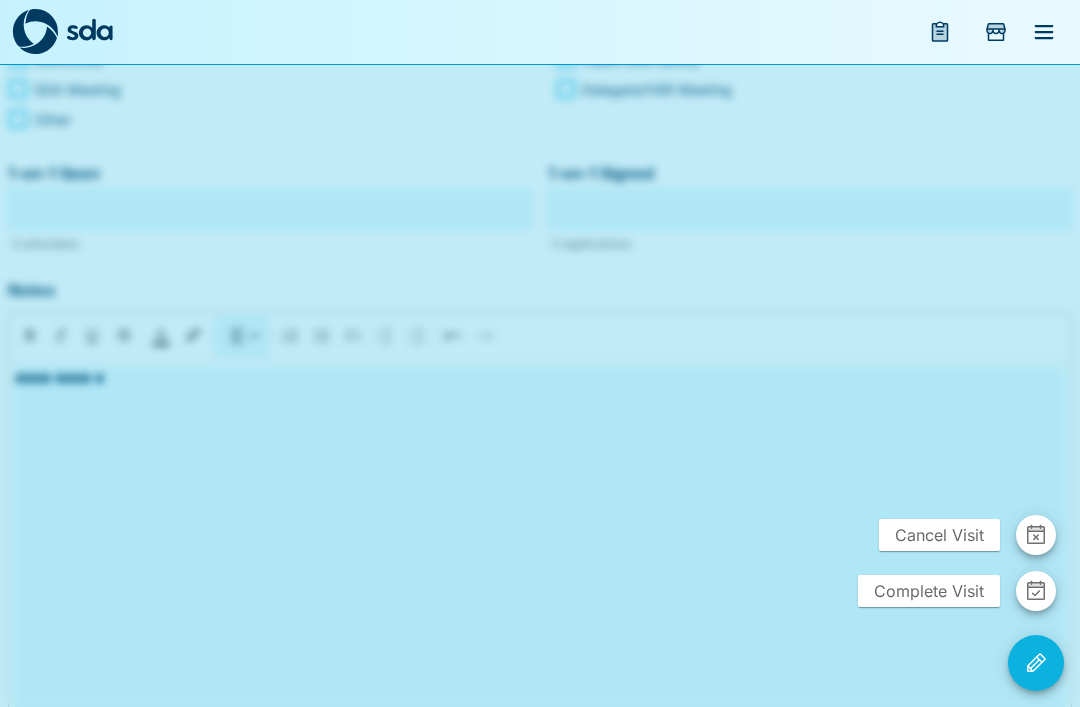 click on "Complete Visit" at bounding box center [929, 591] 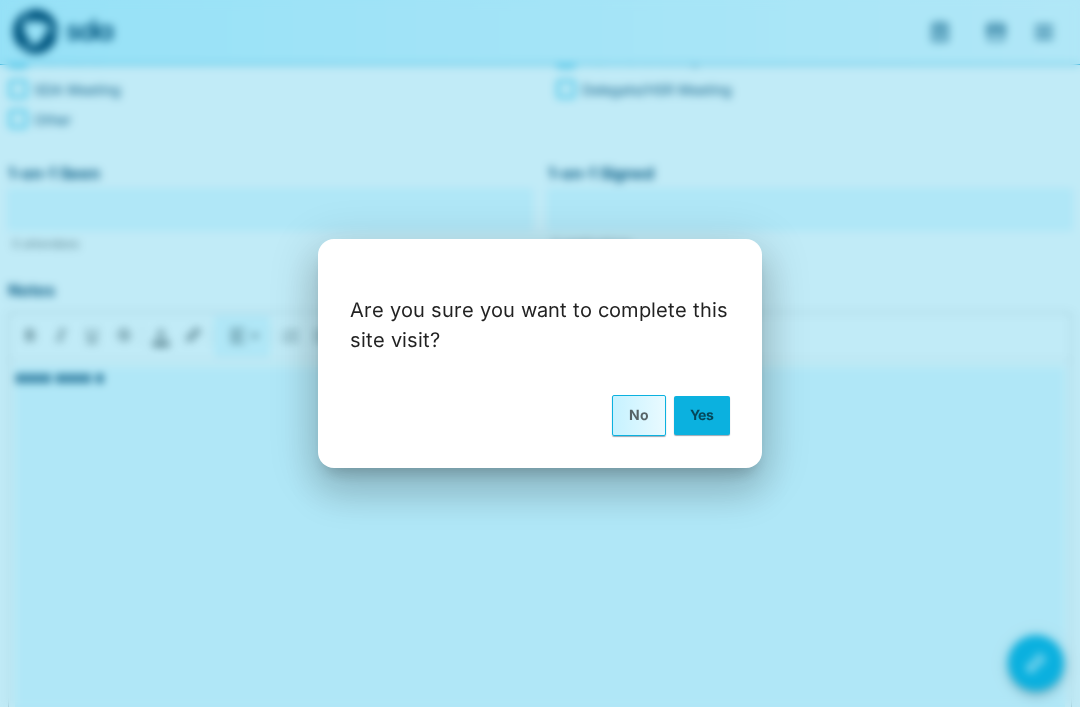 click on "Yes" at bounding box center [702, 415] 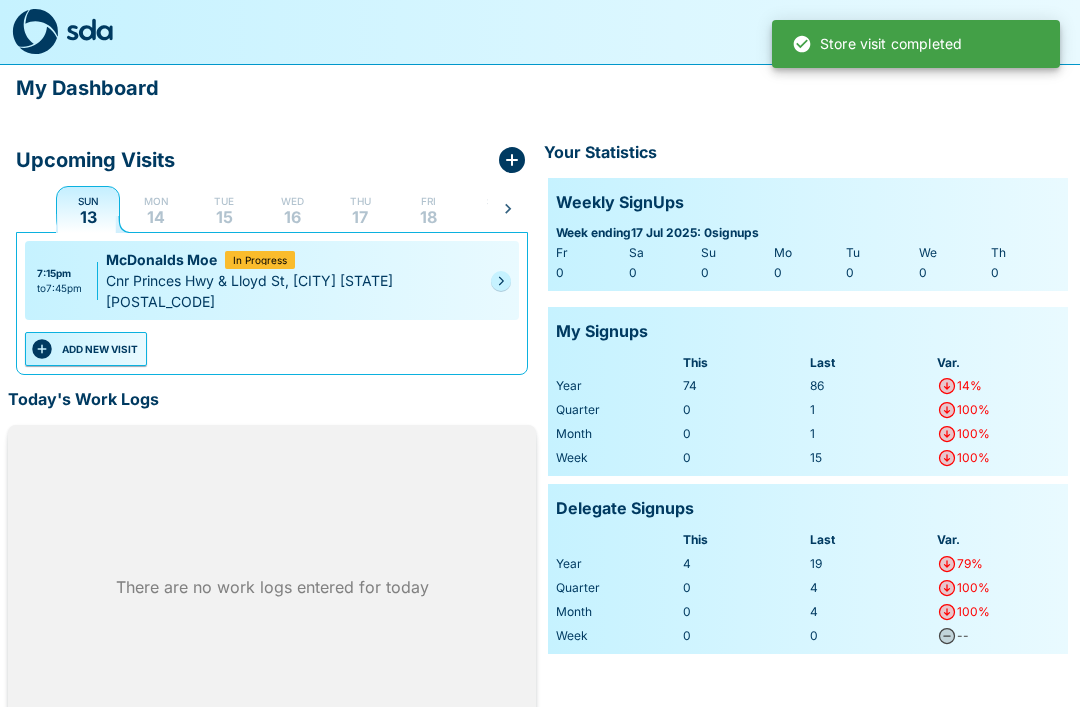 click on "ADD NEW VISIT" at bounding box center (86, 349) 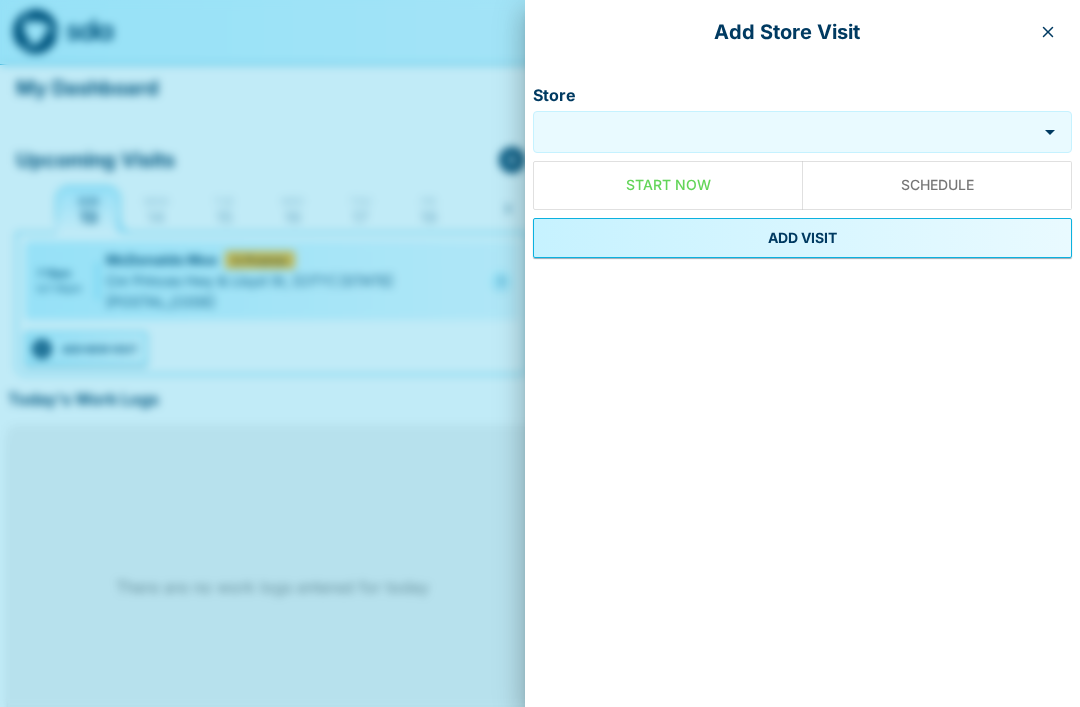 click on "Store" at bounding box center [785, 132] 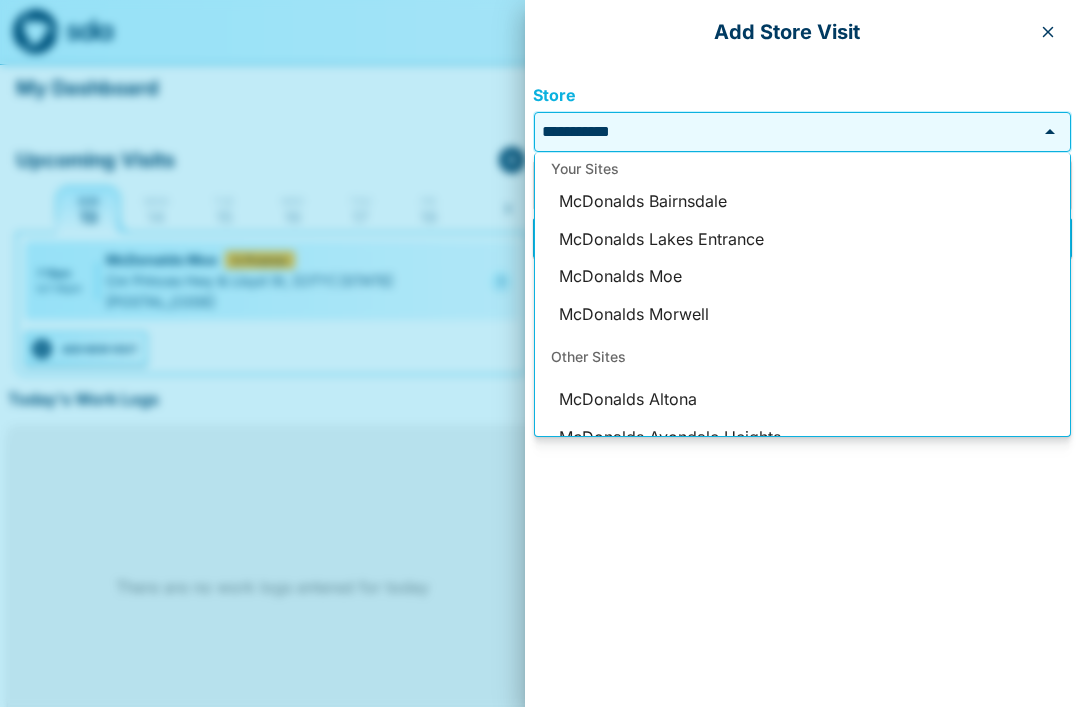 scroll, scrollTop: 0, scrollLeft: 0, axis: both 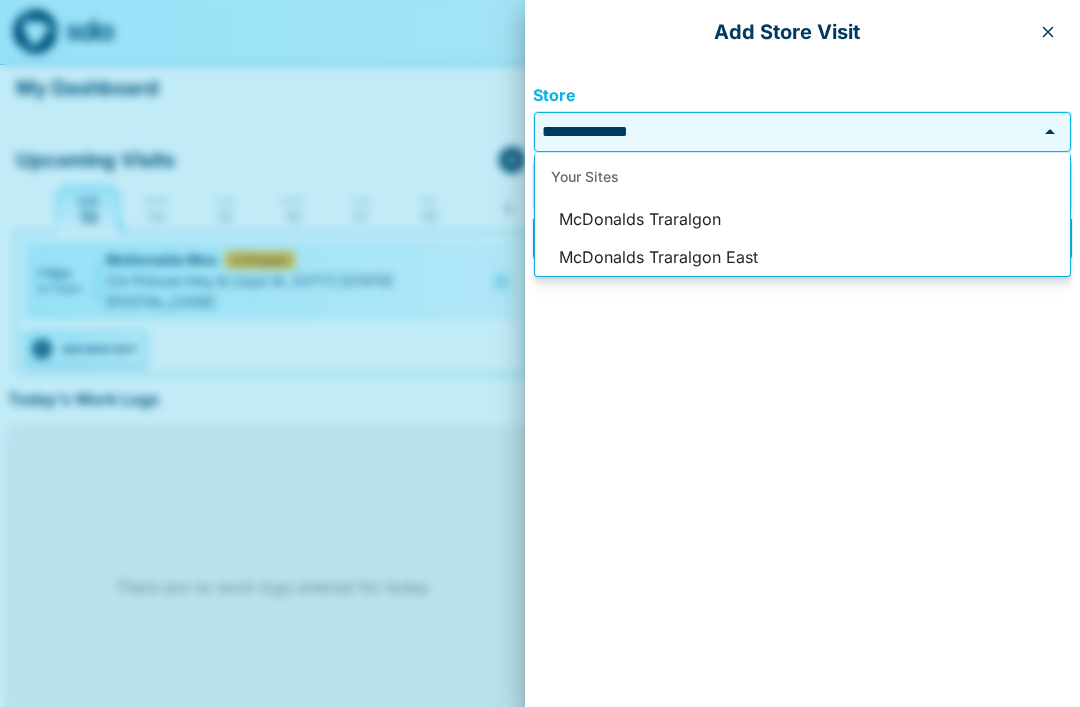click on "McDonalds Traralgon" at bounding box center [802, 220] 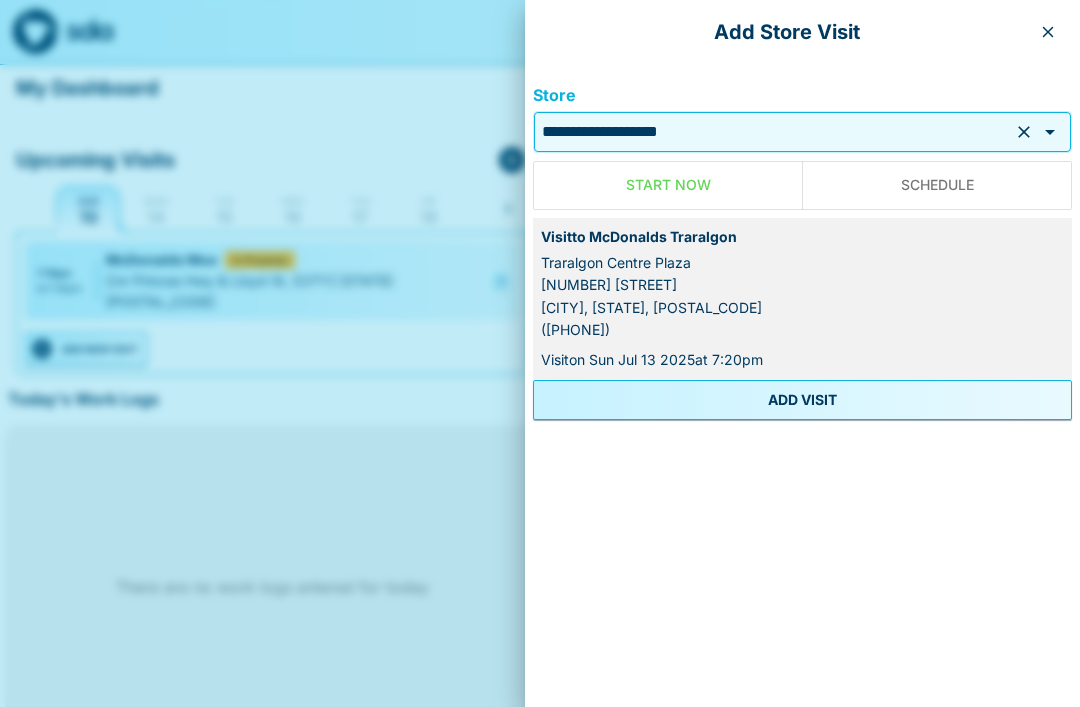 click on "ADD VISIT" at bounding box center (802, 400) 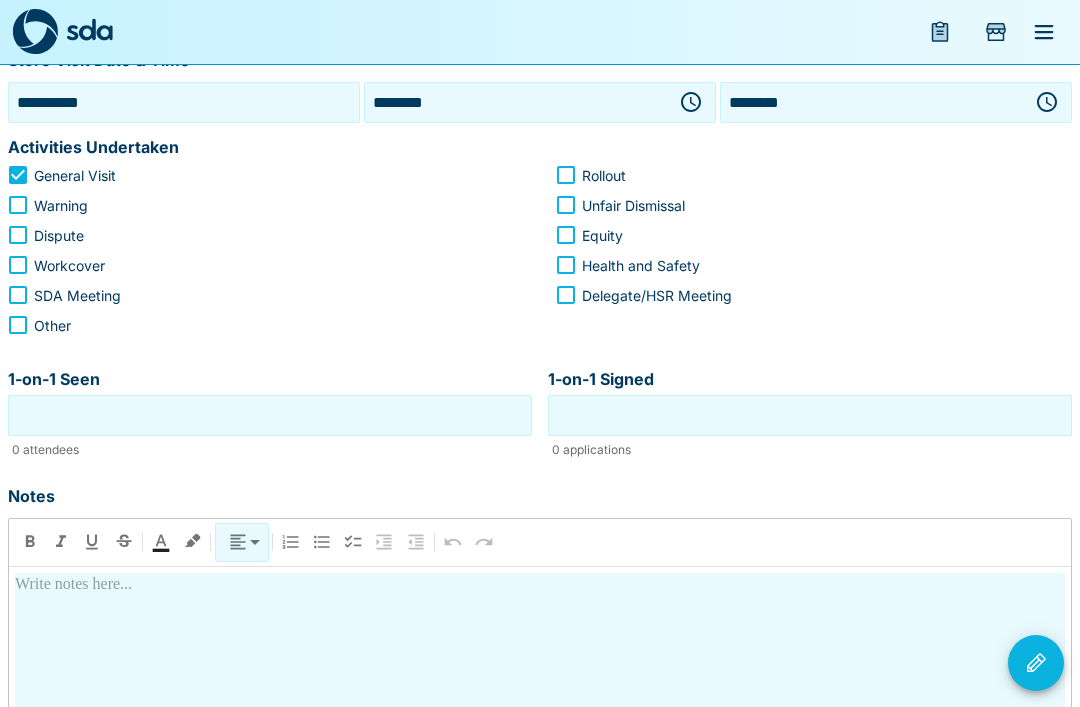 click at bounding box center [540, 750] 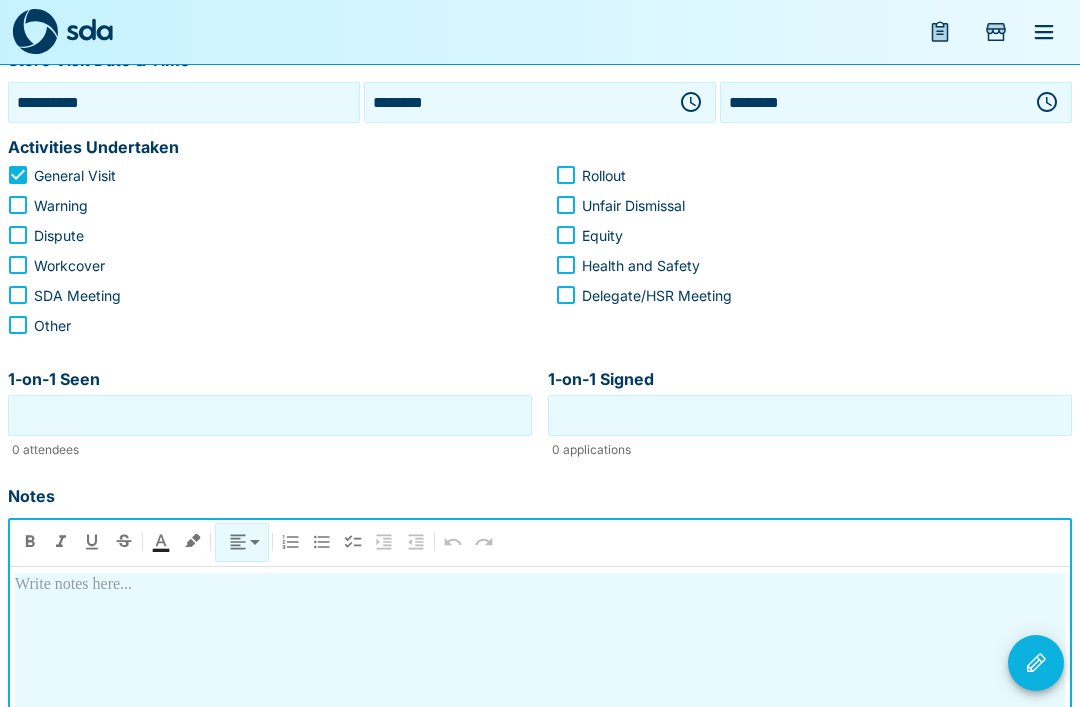 scroll, scrollTop: 336, scrollLeft: 0, axis: vertical 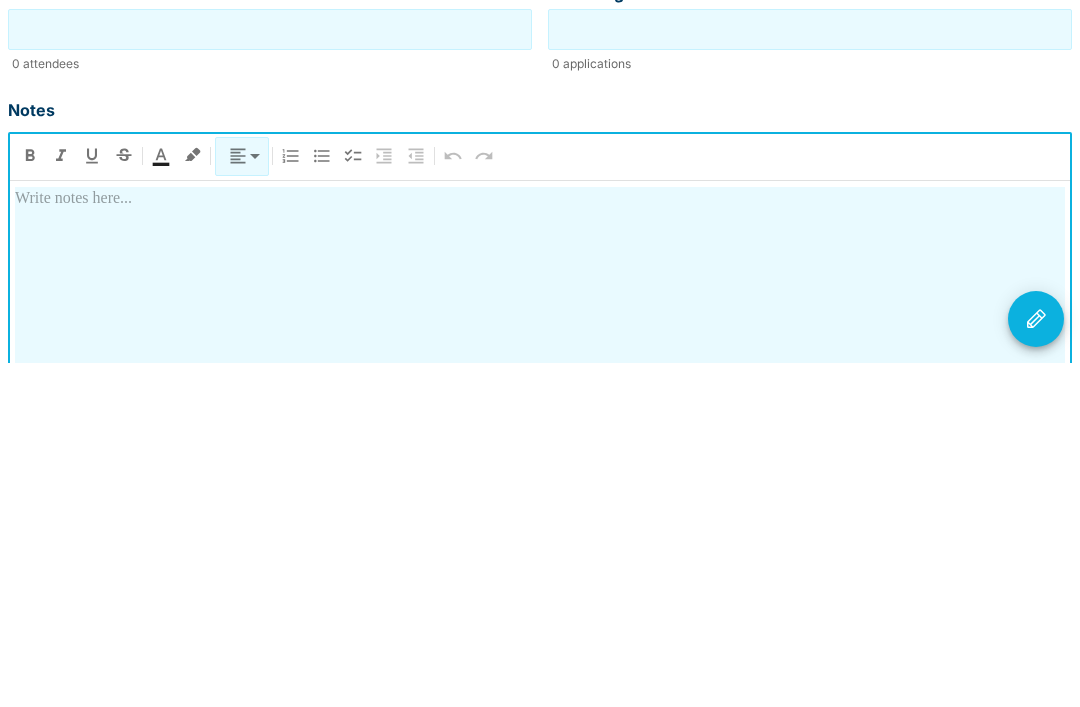 type 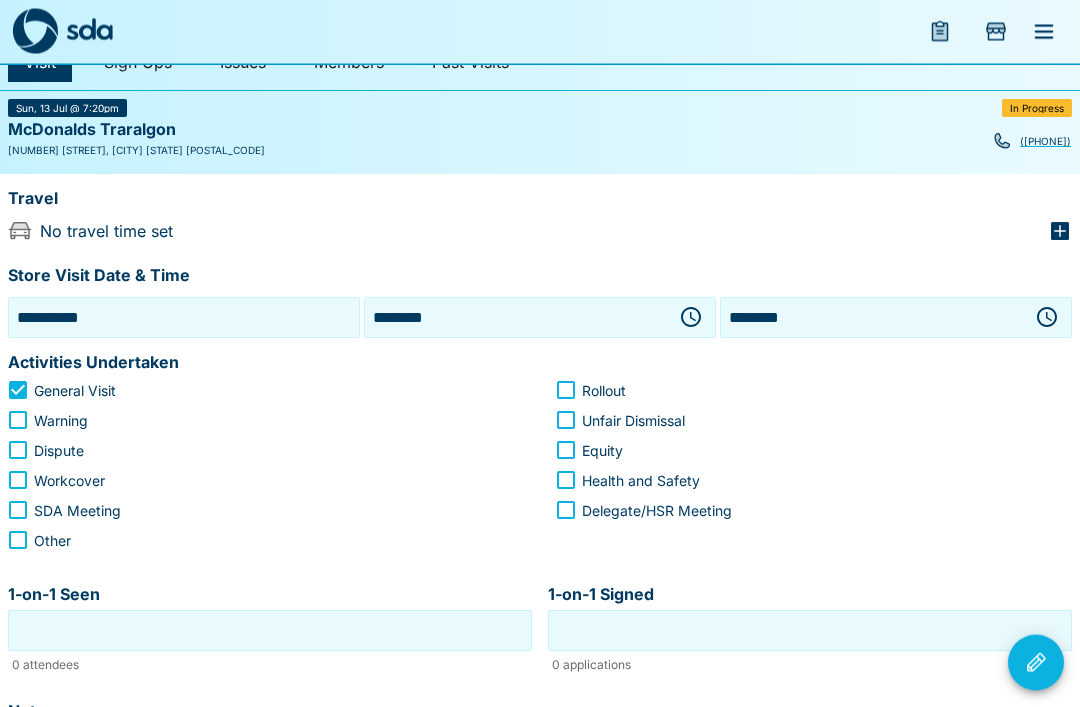 scroll, scrollTop: 77, scrollLeft: 0, axis: vertical 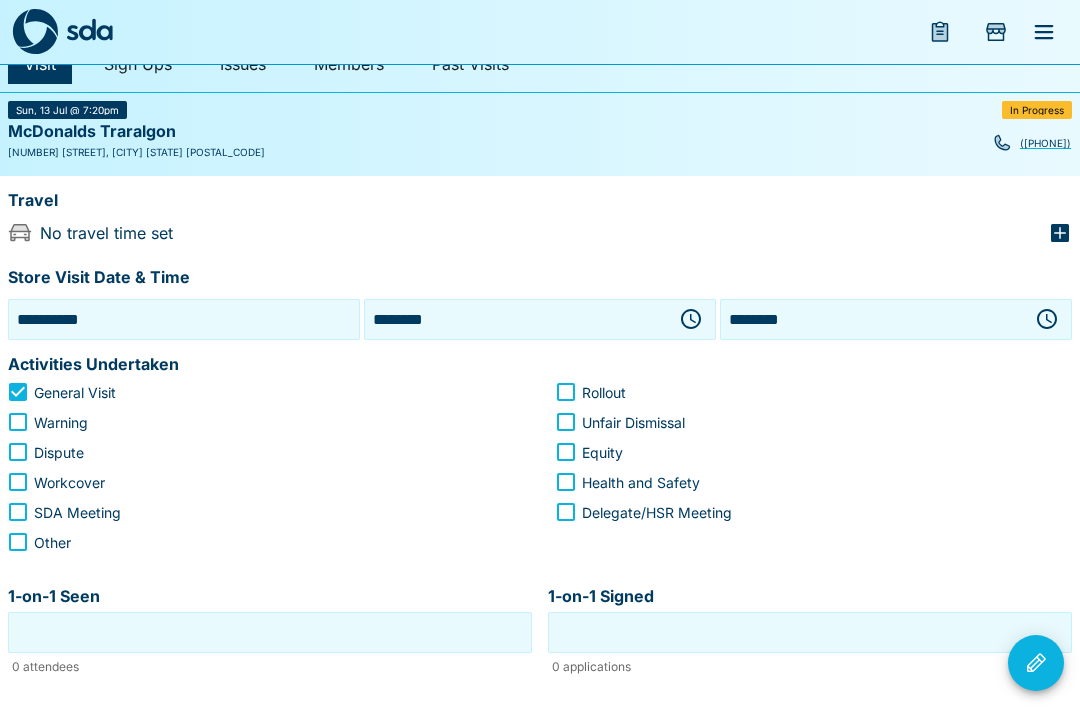 click on "********" at bounding box center (516, 319) 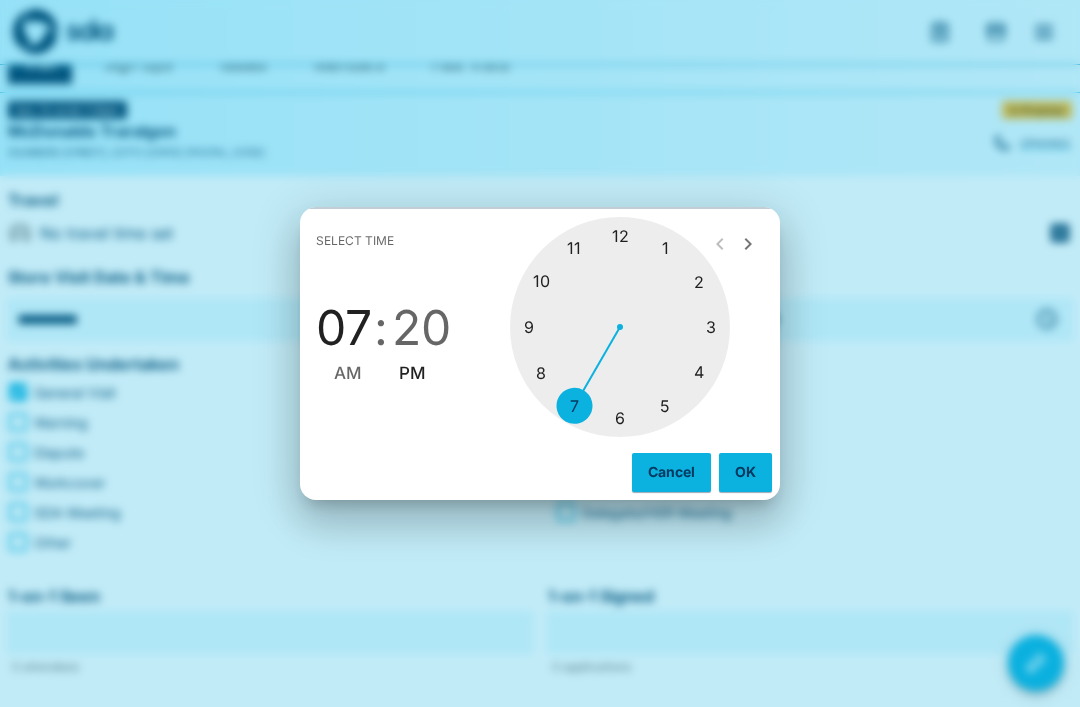 click on "Select time 07 : 20 AM PM 1 2 3 4 5 6 7 8 9 10 11 12 Cancel OK" at bounding box center (540, 353) 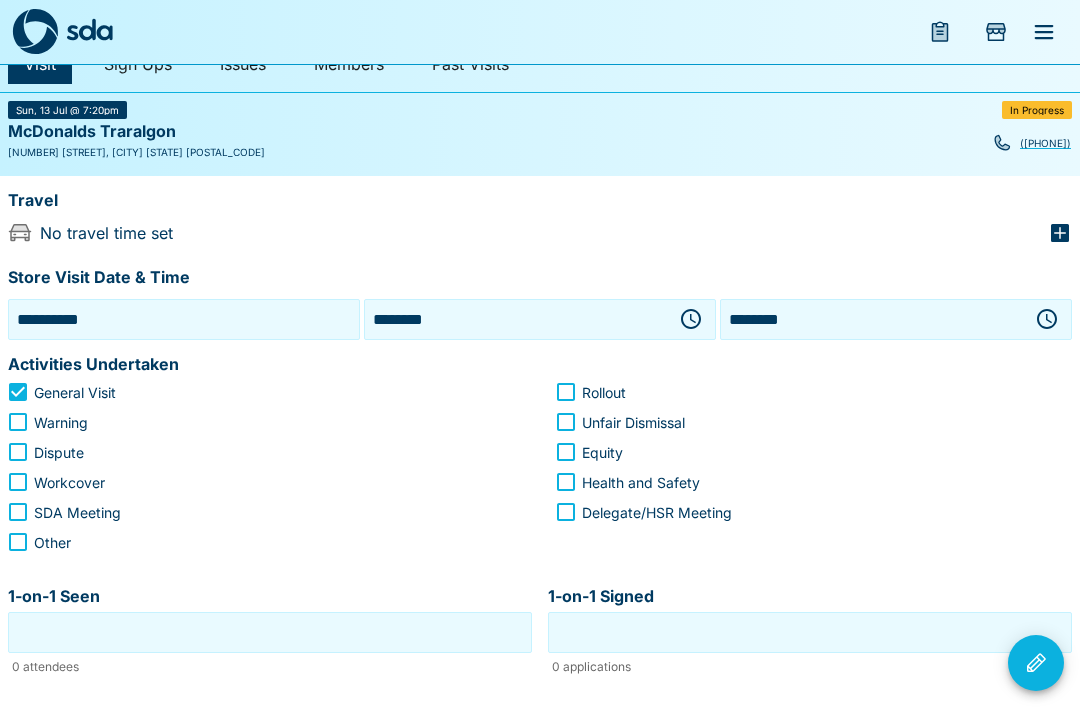 click on "**********" at bounding box center [184, 319] 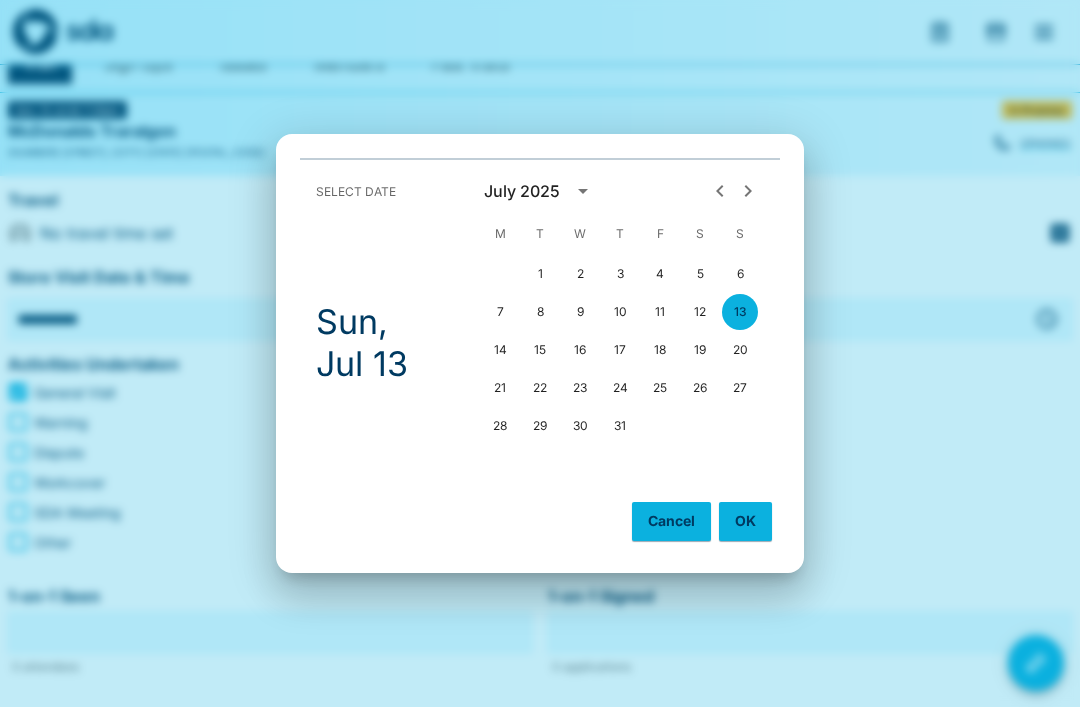 click on "11" at bounding box center (660, 312) 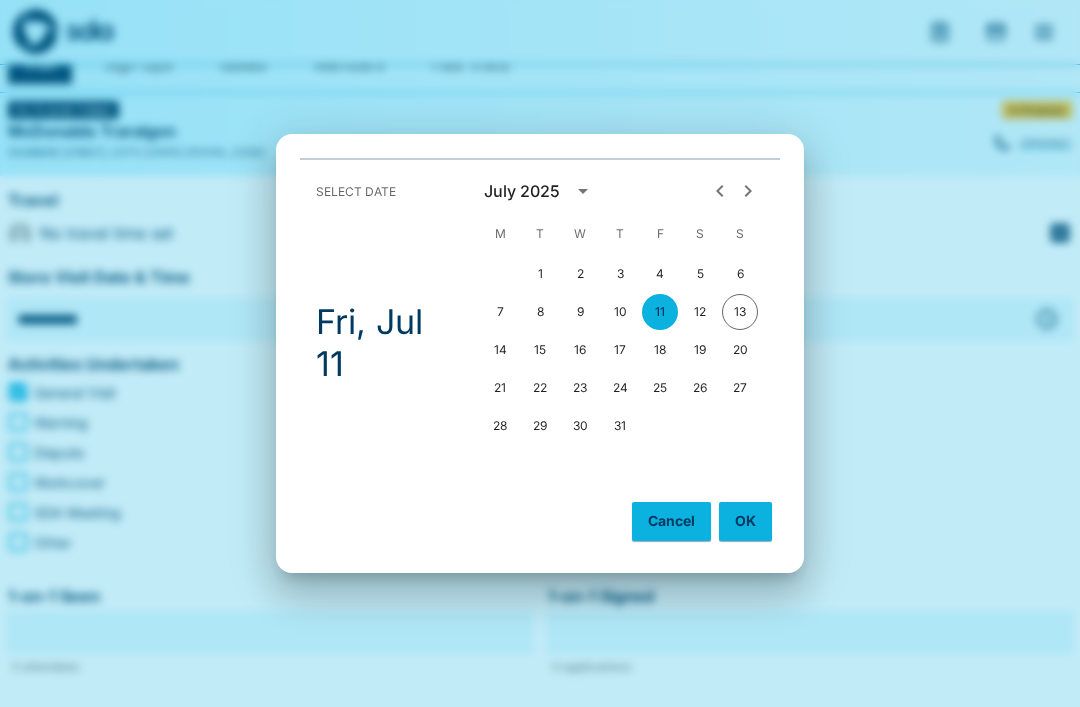 click on "OK" at bounding box center (745, 521) 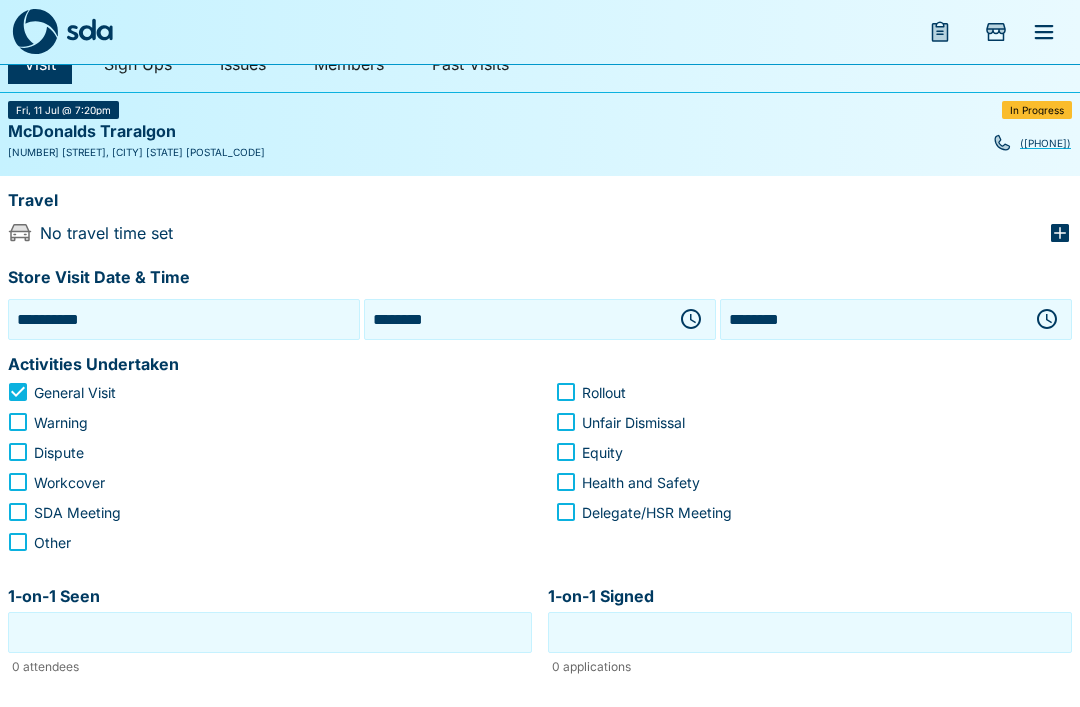 click on "********" at bounding box center (516, 319) 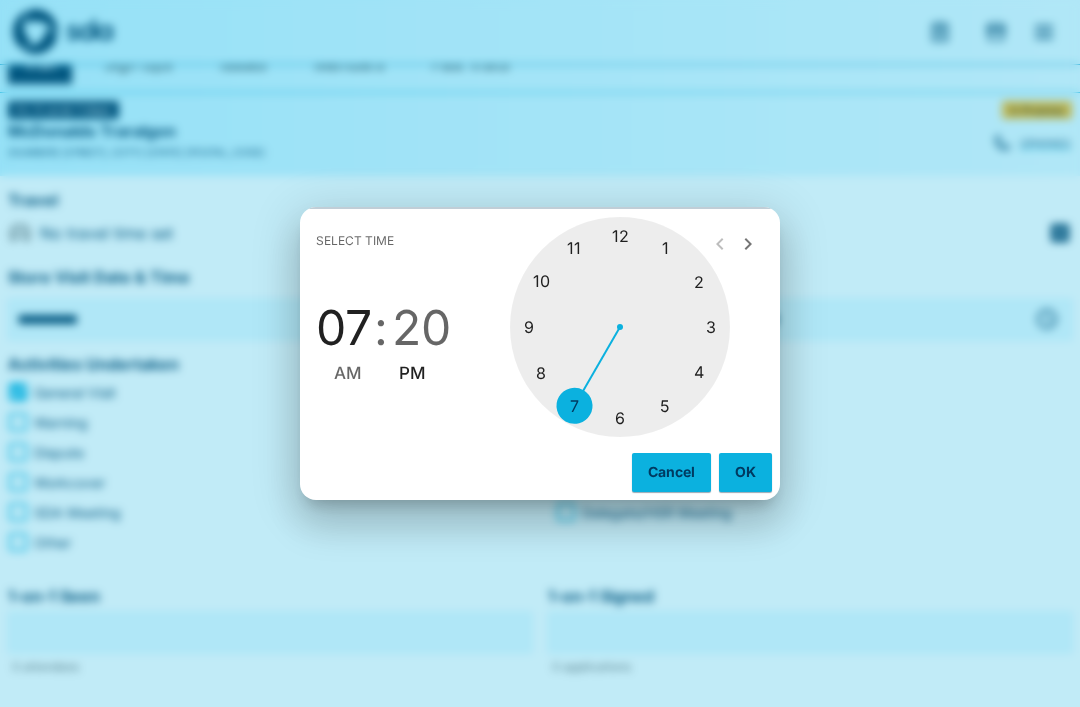 click at bounding box center (620, 327) 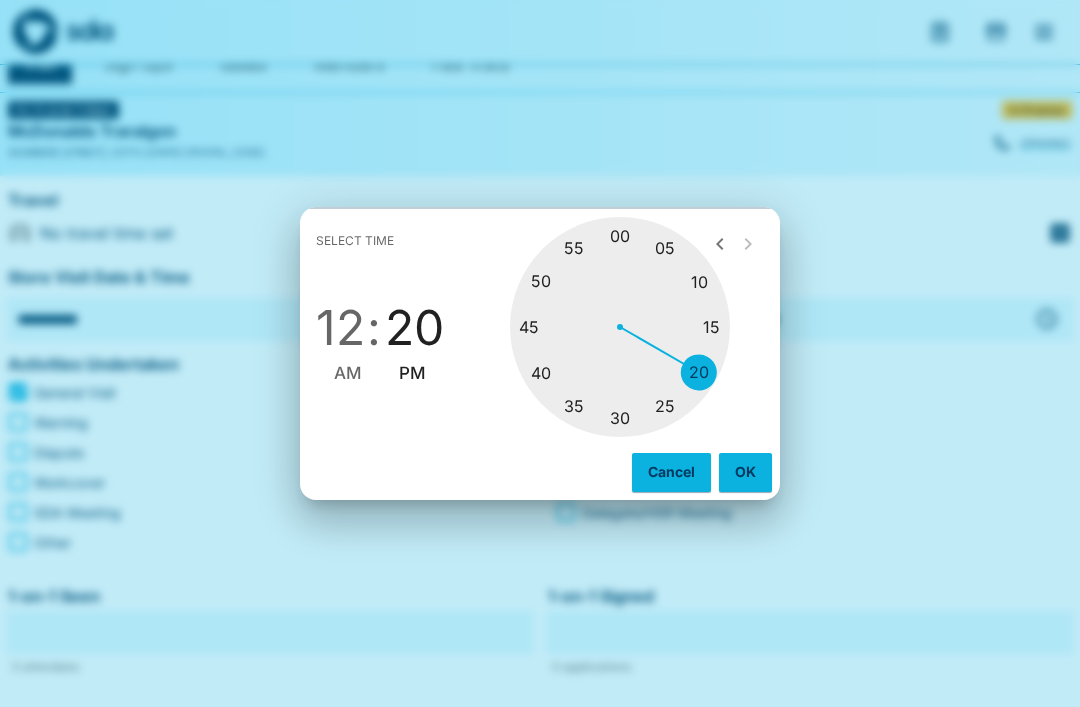 click at bounding box center [620, 327] 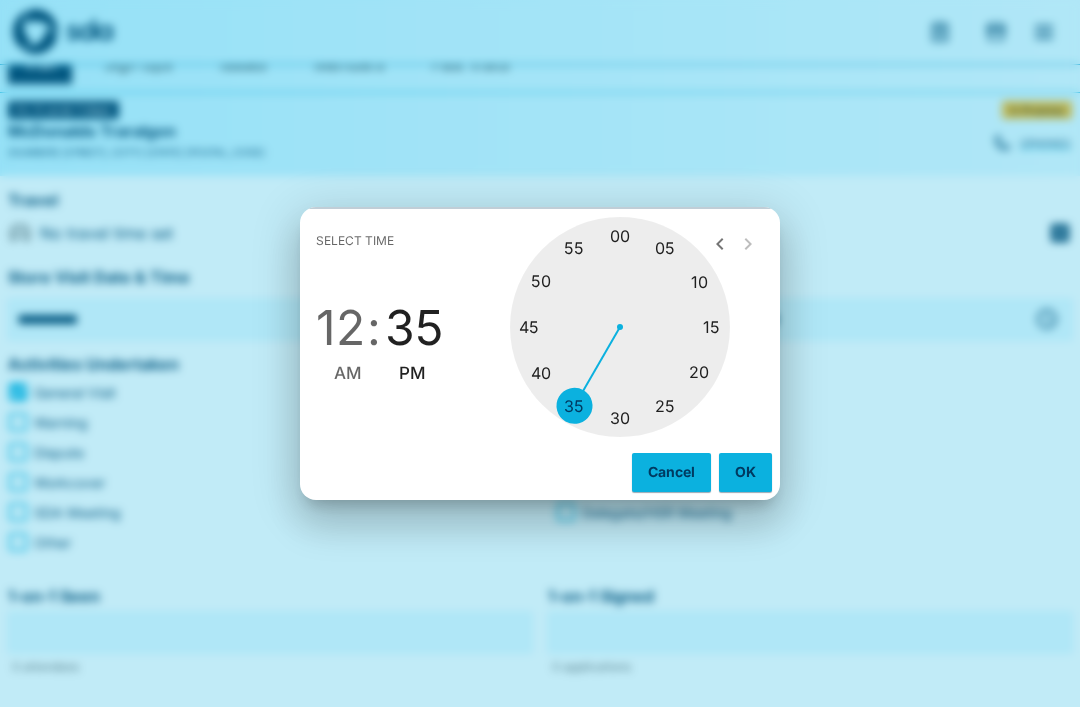 click on "OK" at bounding box center (745, 472) 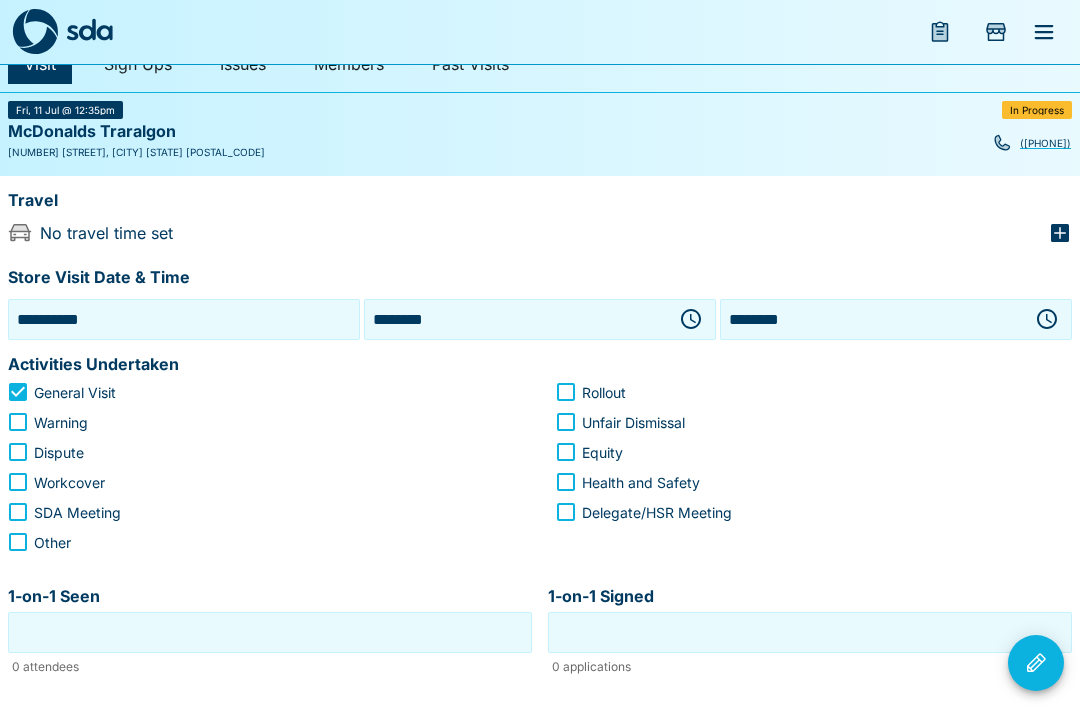 click on "********" at bounding box center (872, 319) 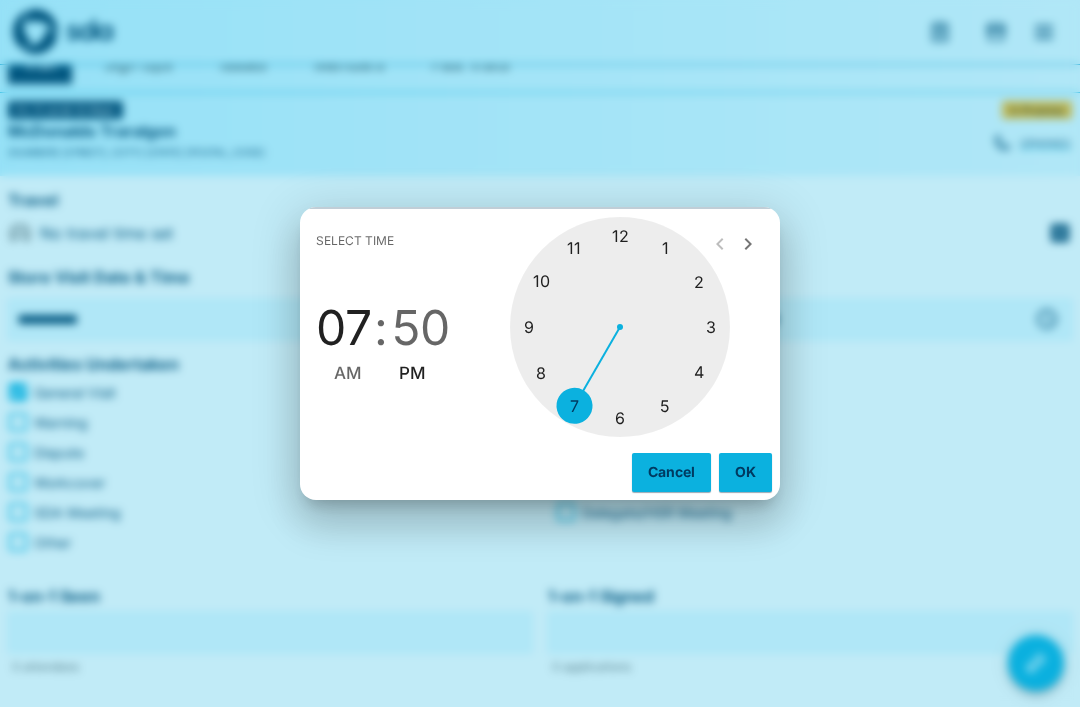 click at bounding box center (620, 327) 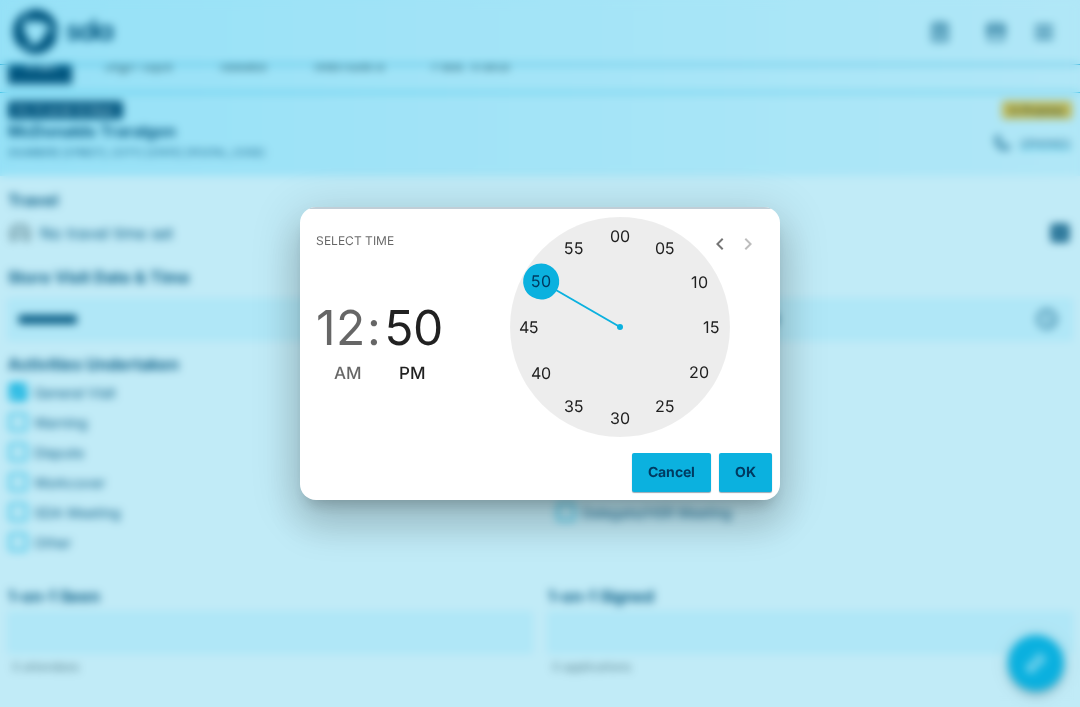 click at bounding box center [620, 327] 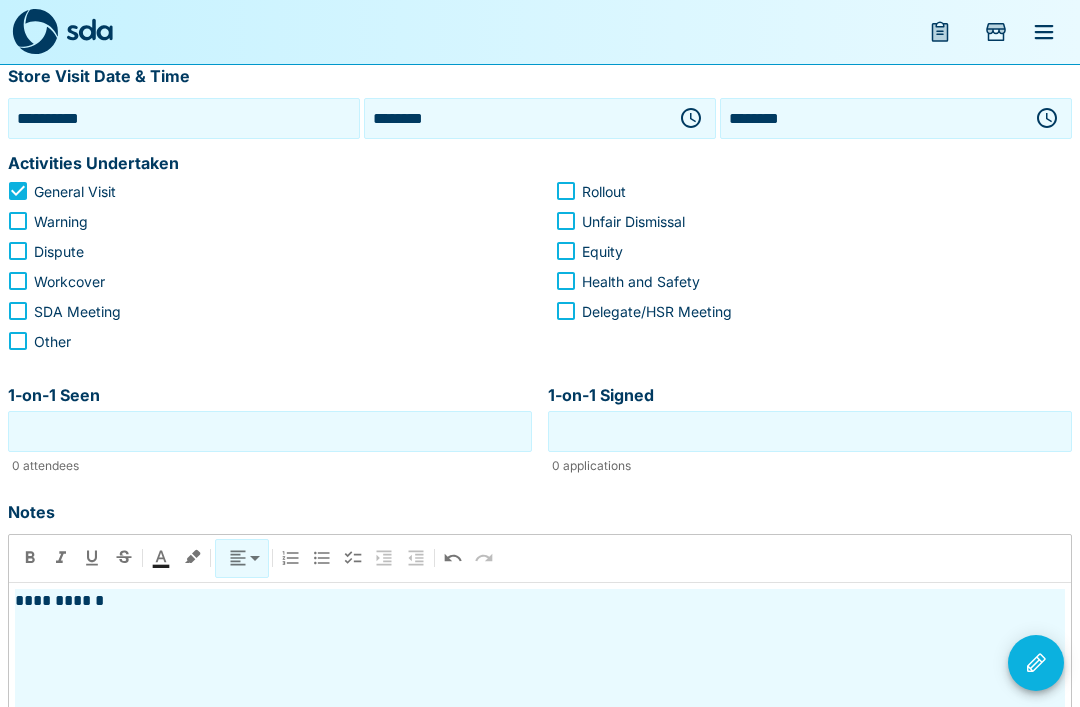 scroll, scrollTop: 297, scrollLeft: 0, axis: vertical 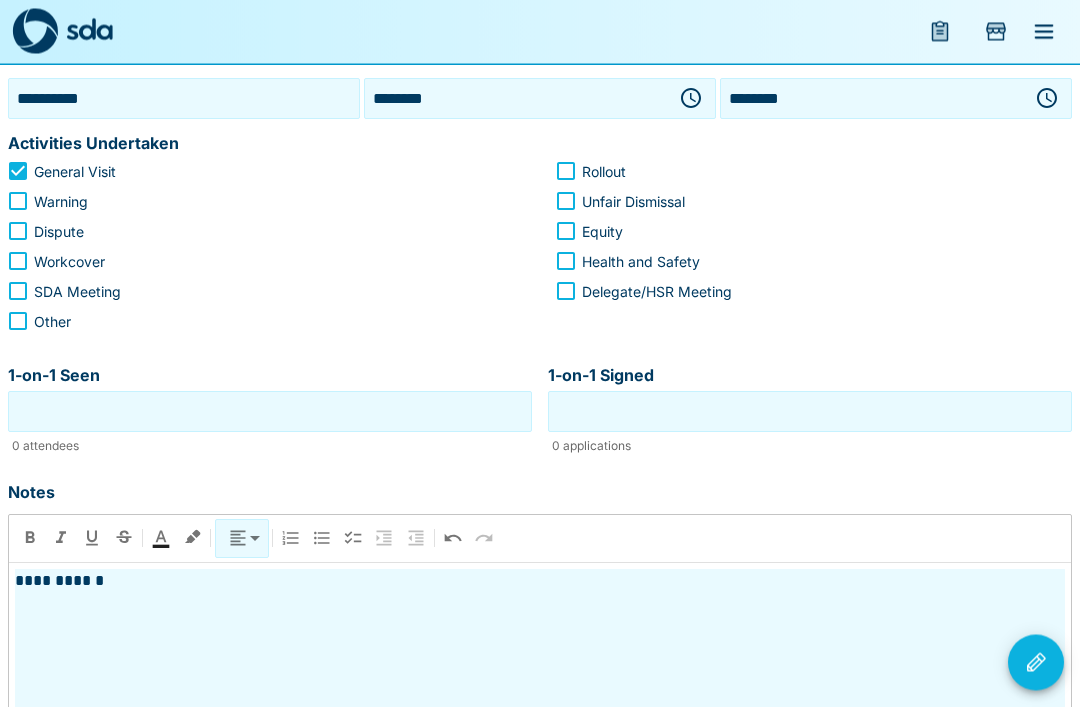 click on "**********" at bounding box center [540, 747] 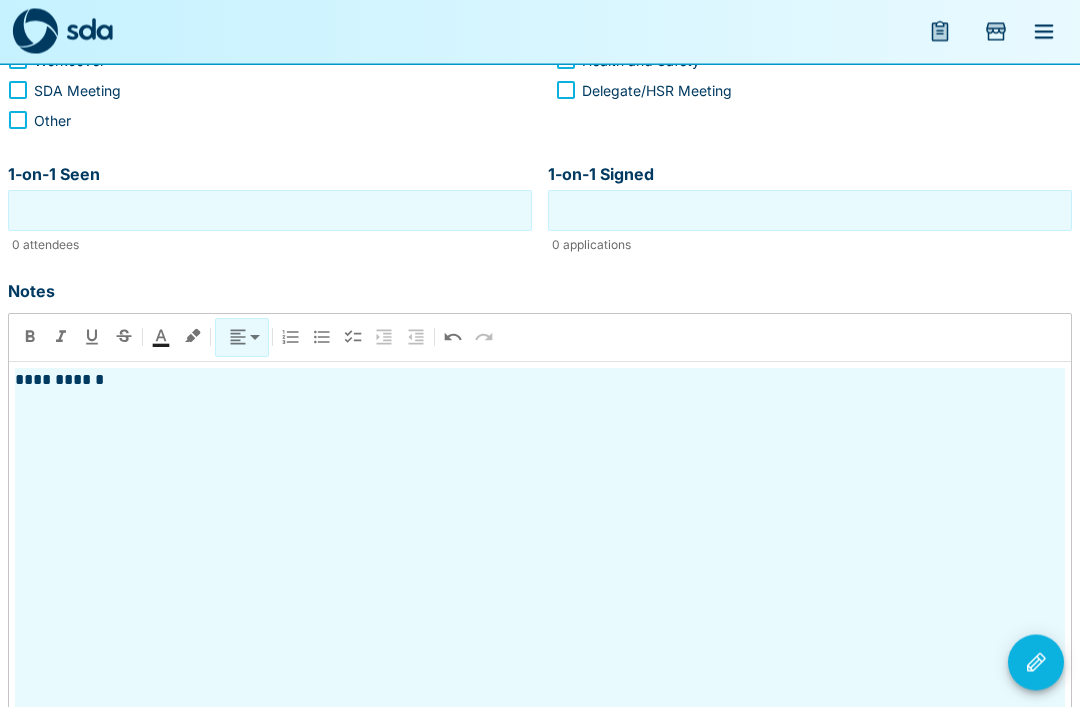 scroll, scrollTop: 500, scrollLeft: 0, axis: vertical 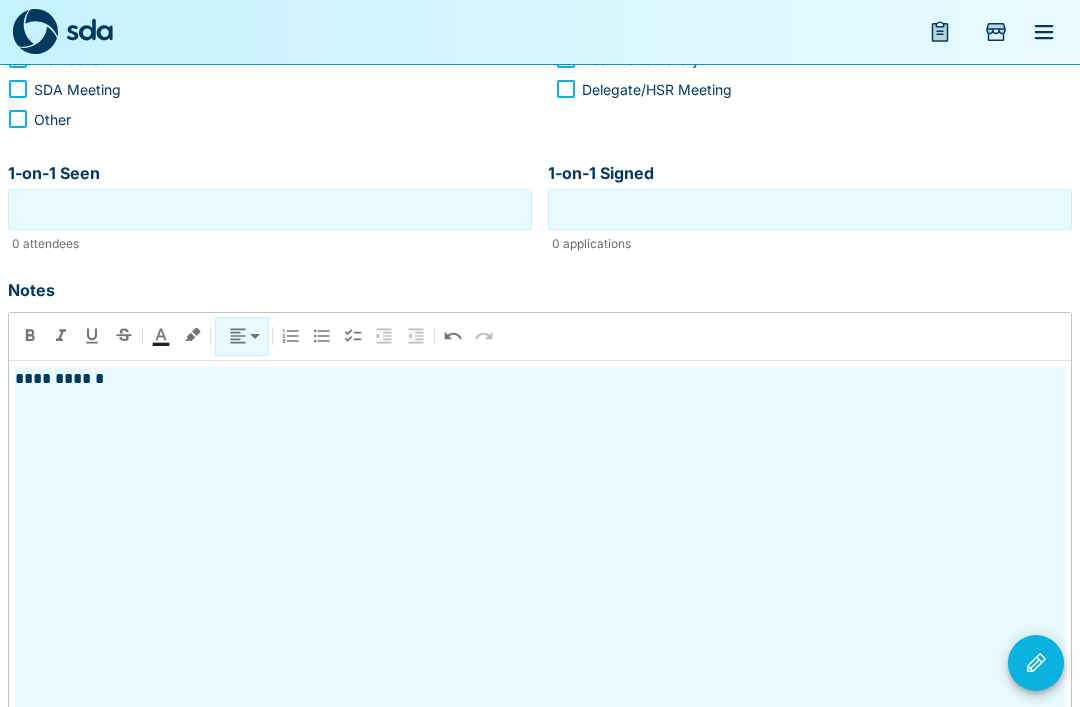 click 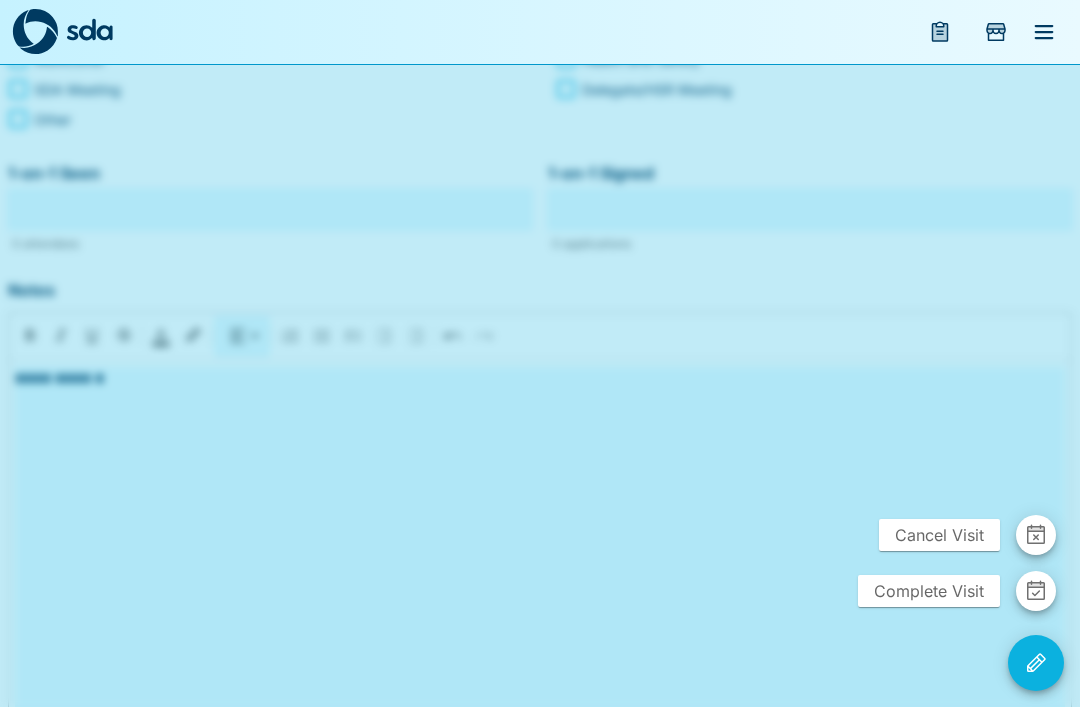click on "Complete Visit" at bounding box center (929, 591) 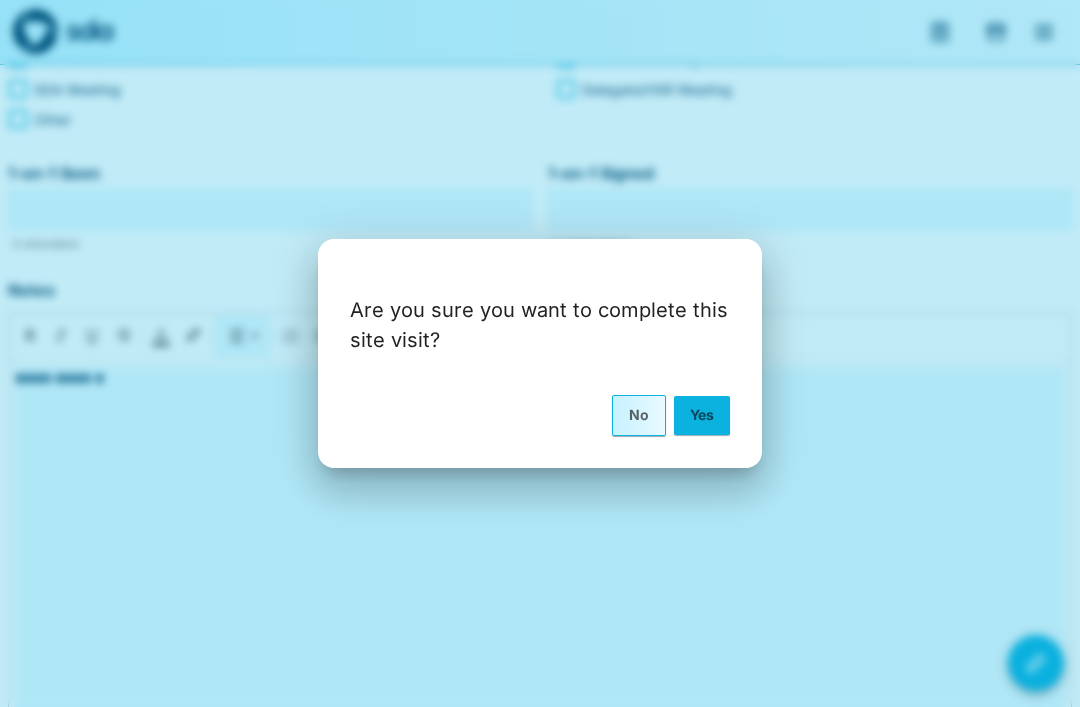 click on "Yes" at bounding box center [702, 415] 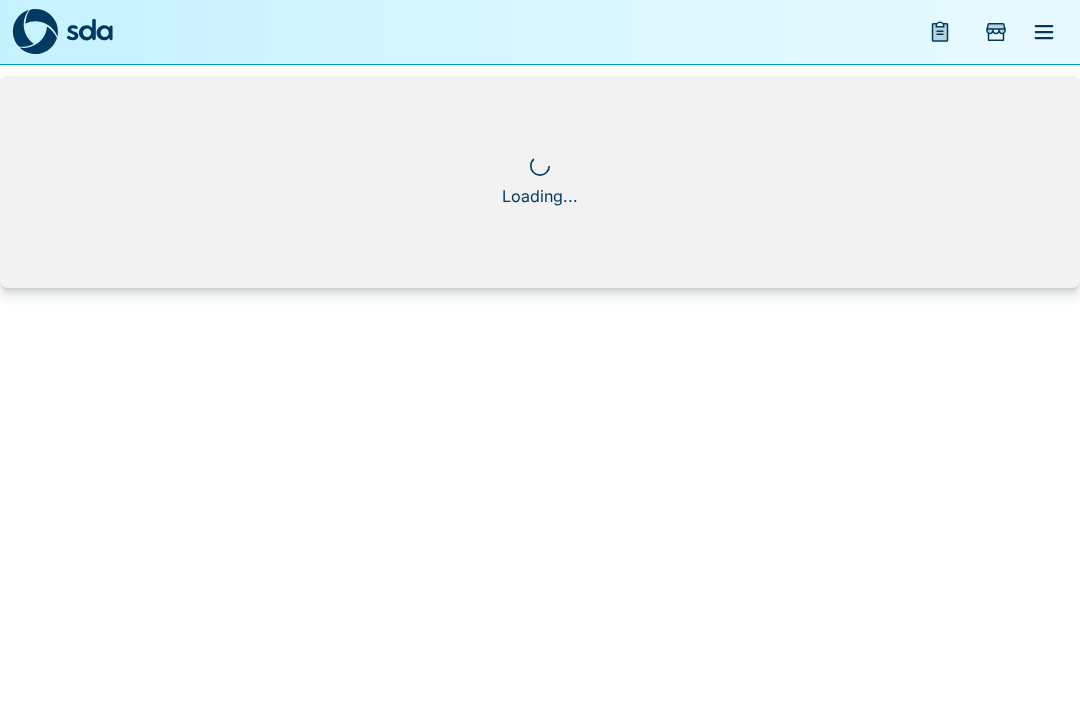 scroll, scrollTop: 0, scrollLeft: 0, axis: both 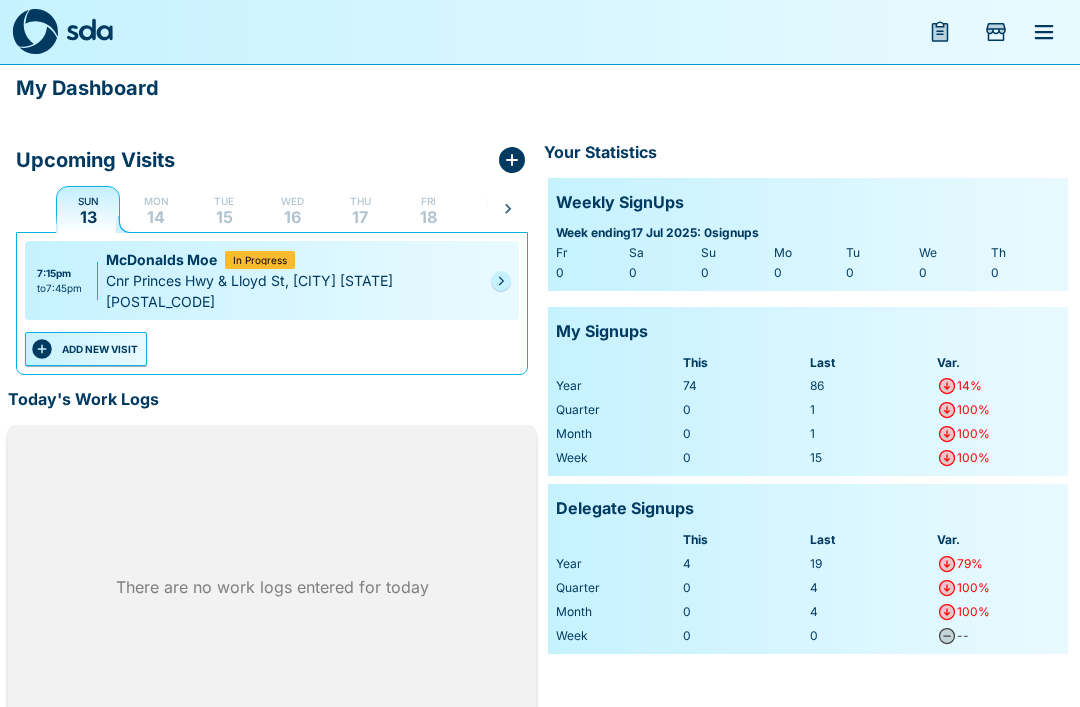 click on "ADD NEW VISIT" at bounding box center (86, 349) 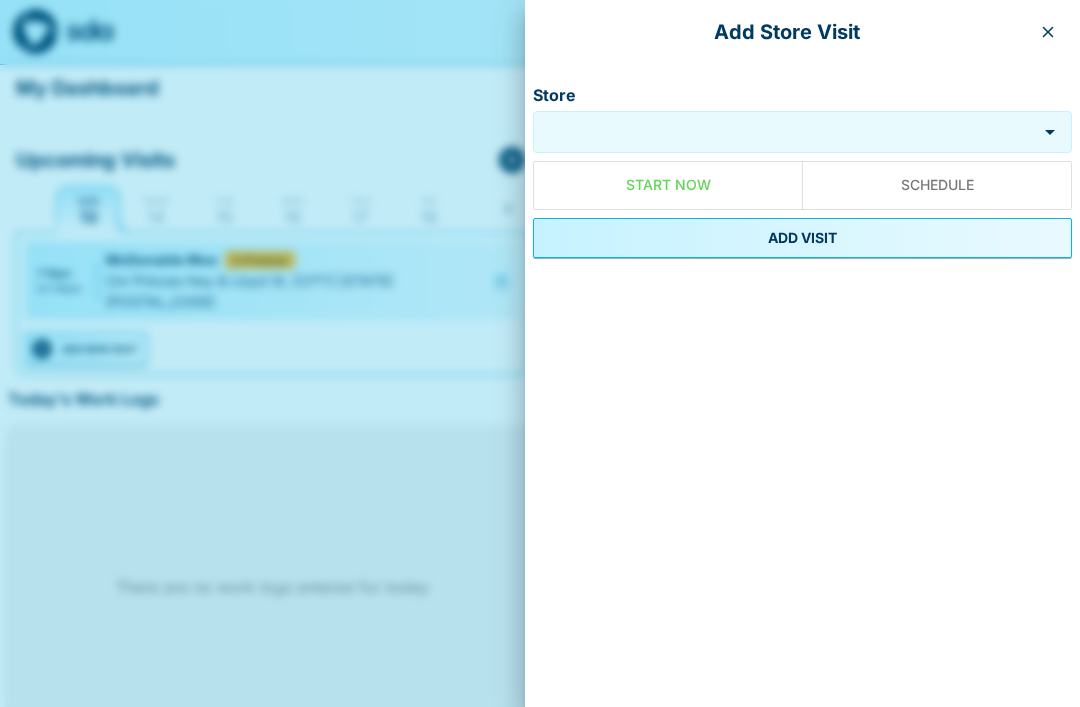 click on "Store" at bounding box center [785, 132] 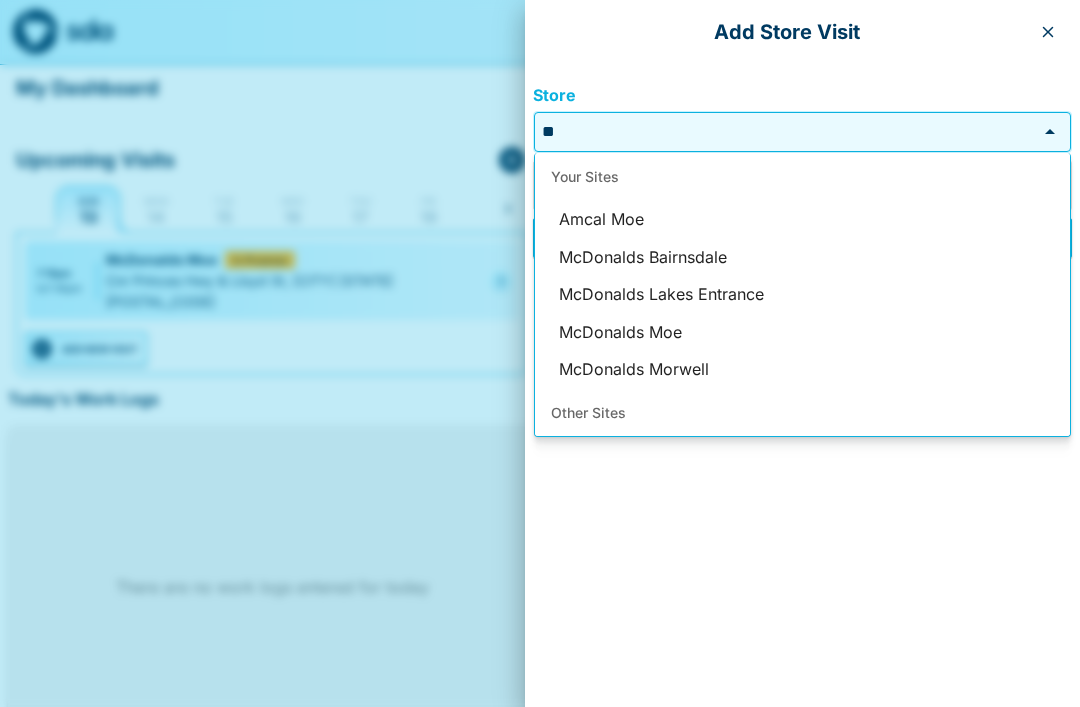 scroll, scrollTop: 59, scrollLeft: 0, axis: vertical 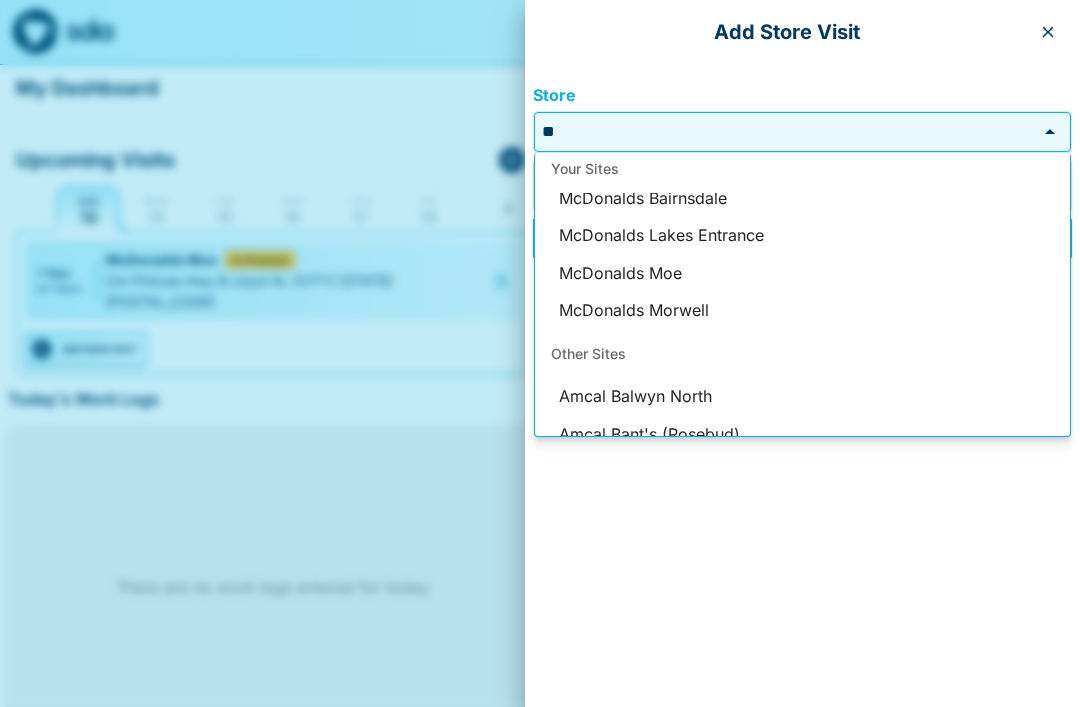 click on "McDonalds Moe" at bounding box center [802, 274] 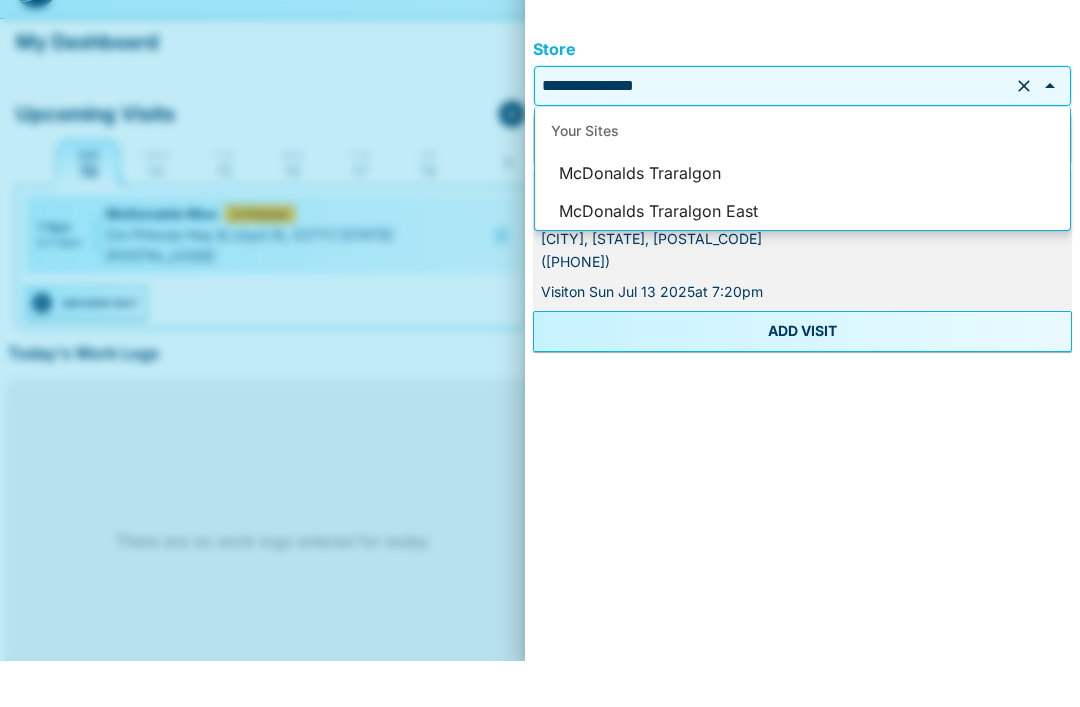 click on "McDonalds Traralgon East" at bounding box center (802, 258) 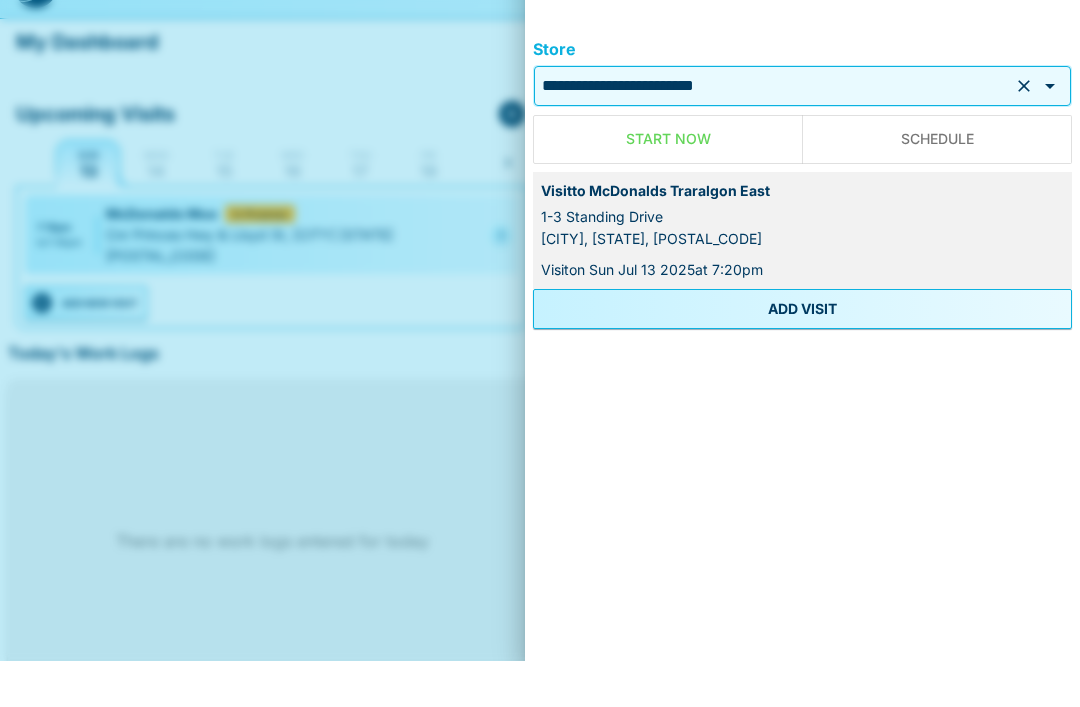 scroll, scrollTop: 40, scrollLeft: 0, axis: vertical 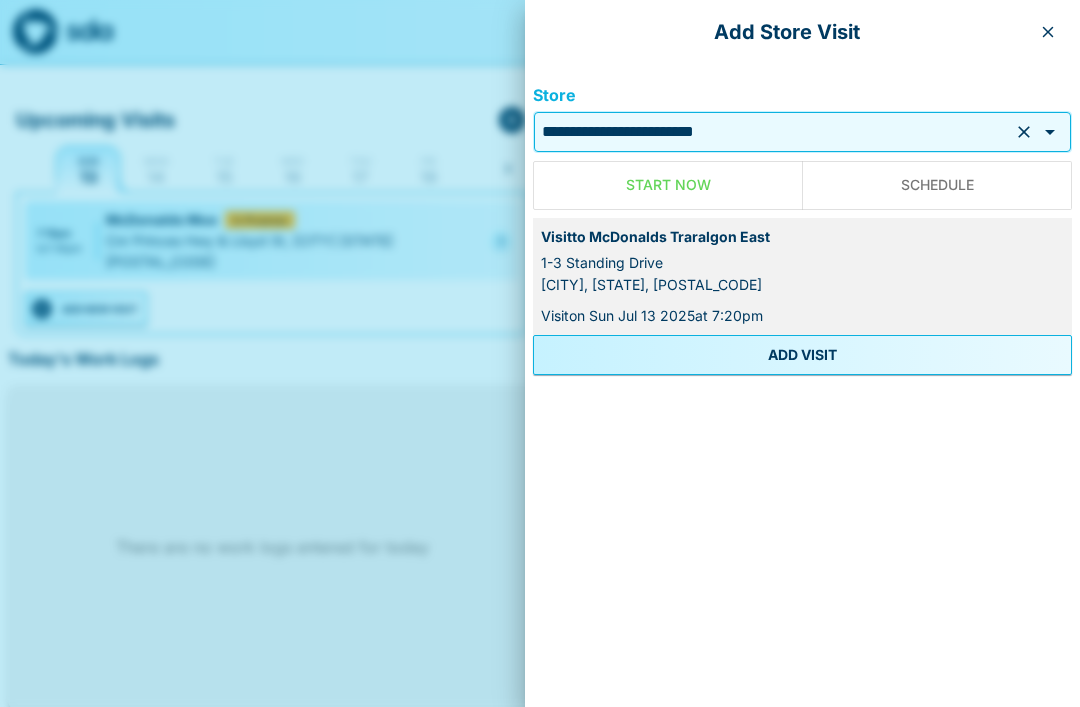 click on "ADD VISIT" at bounding box center (802, 355) 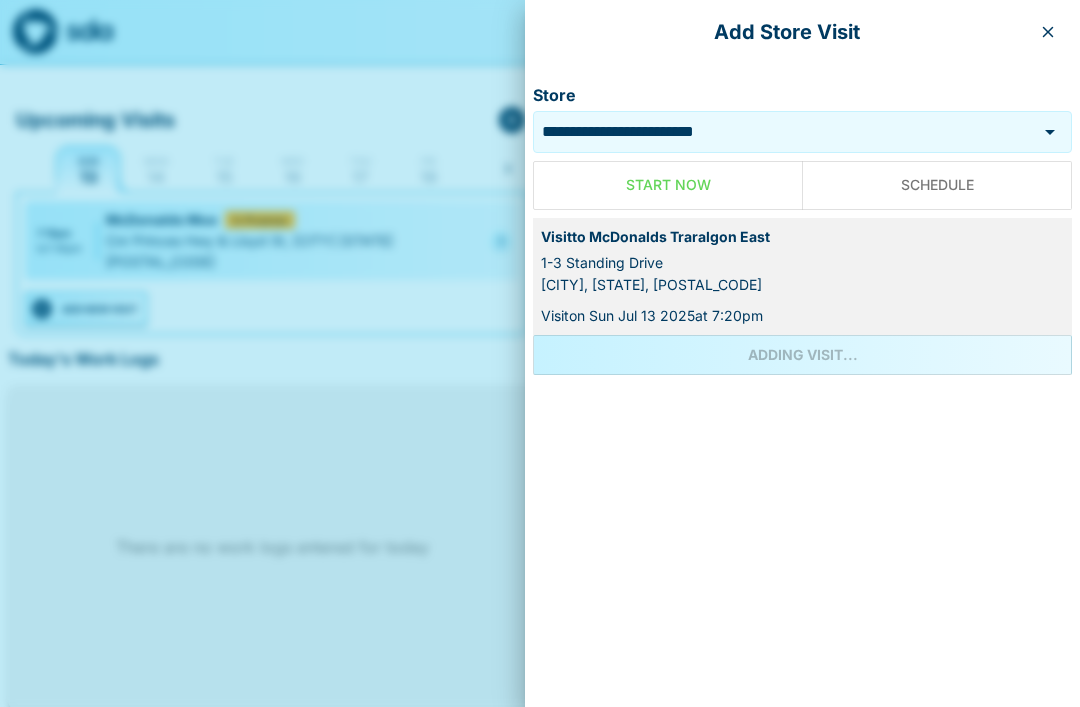 scroll, scrollTop: 0, scrollLeft: 0, axis: both 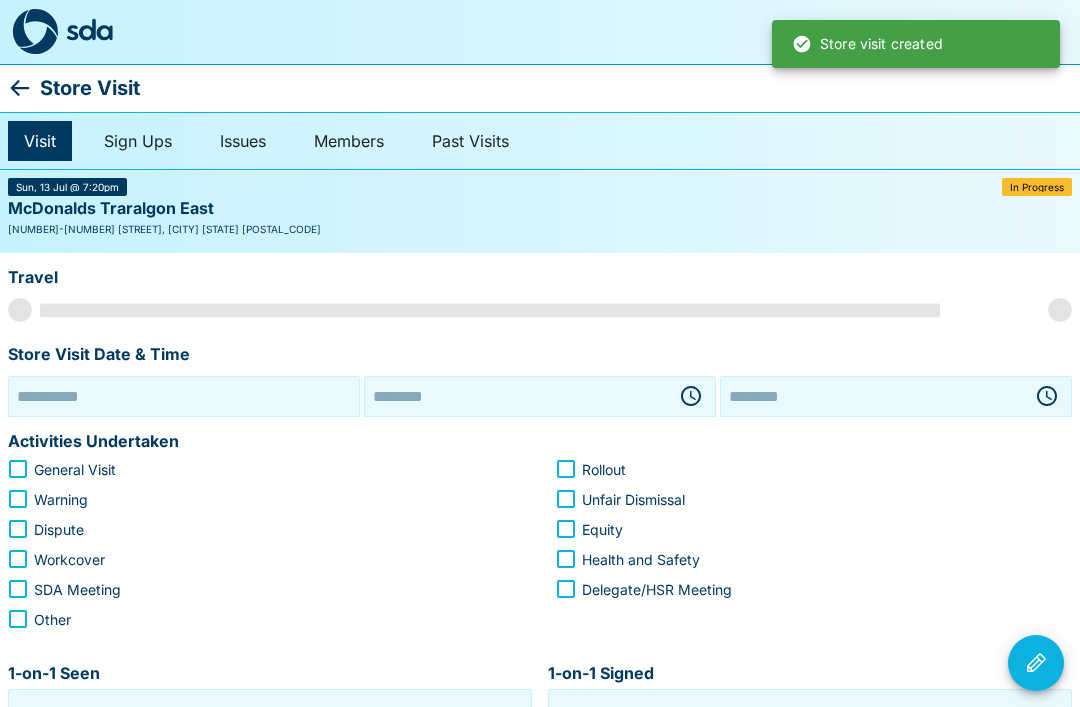 type on "**********" 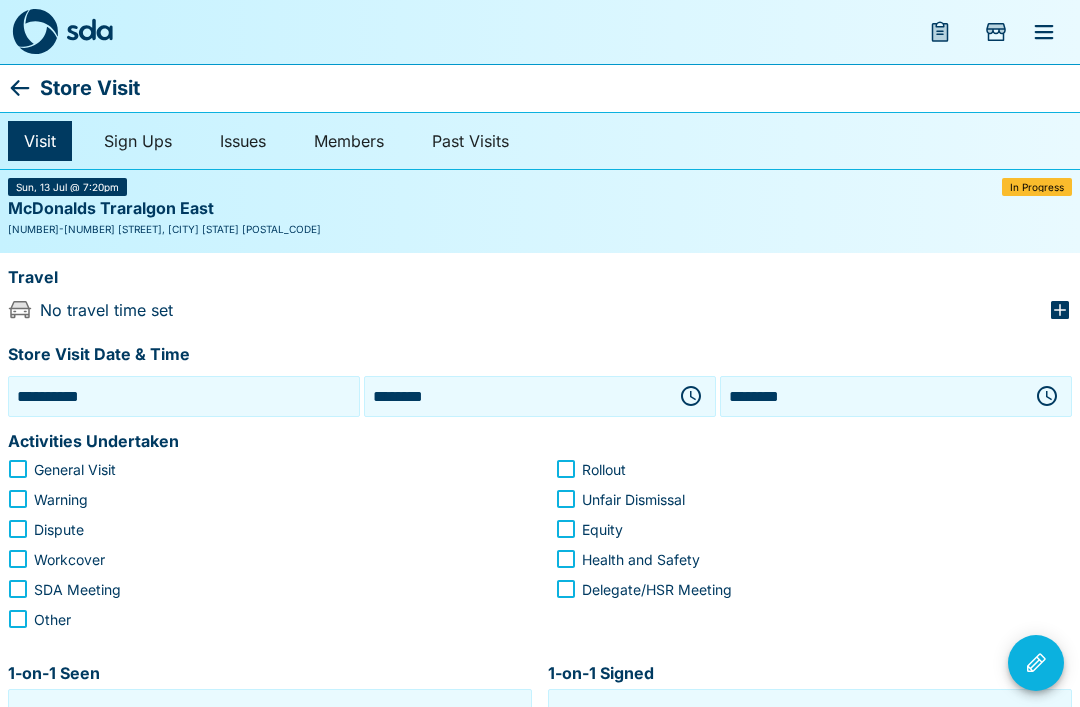 click on "**********" at bounding box center [184, 396] 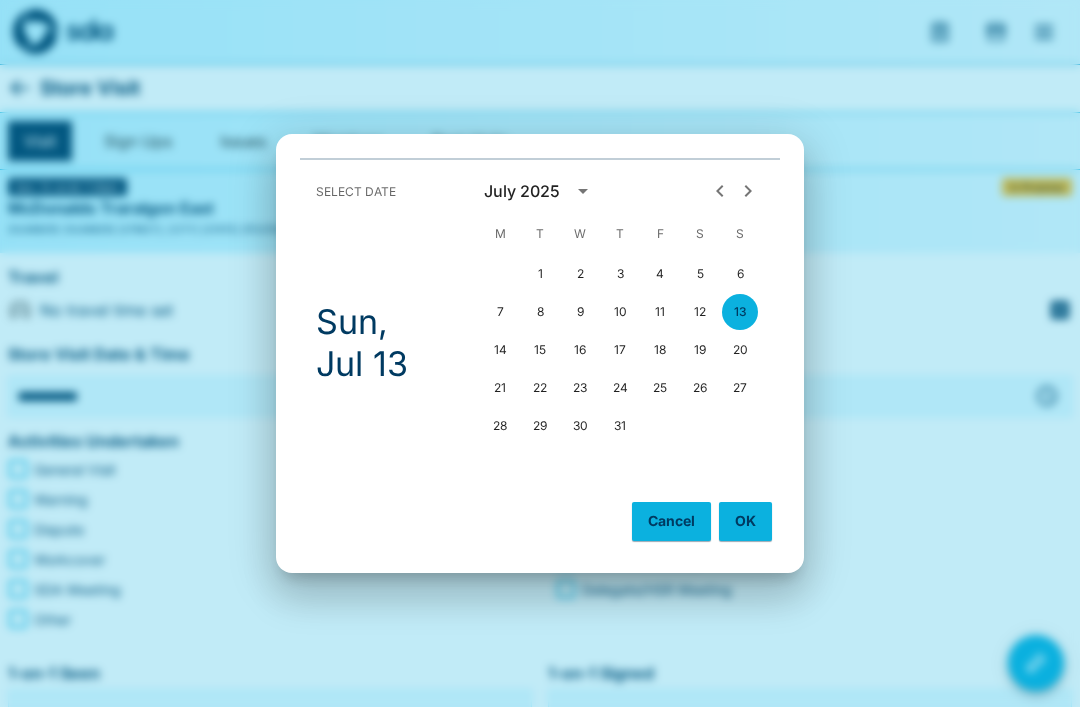 click on "11" at bounding box center (660, 312) 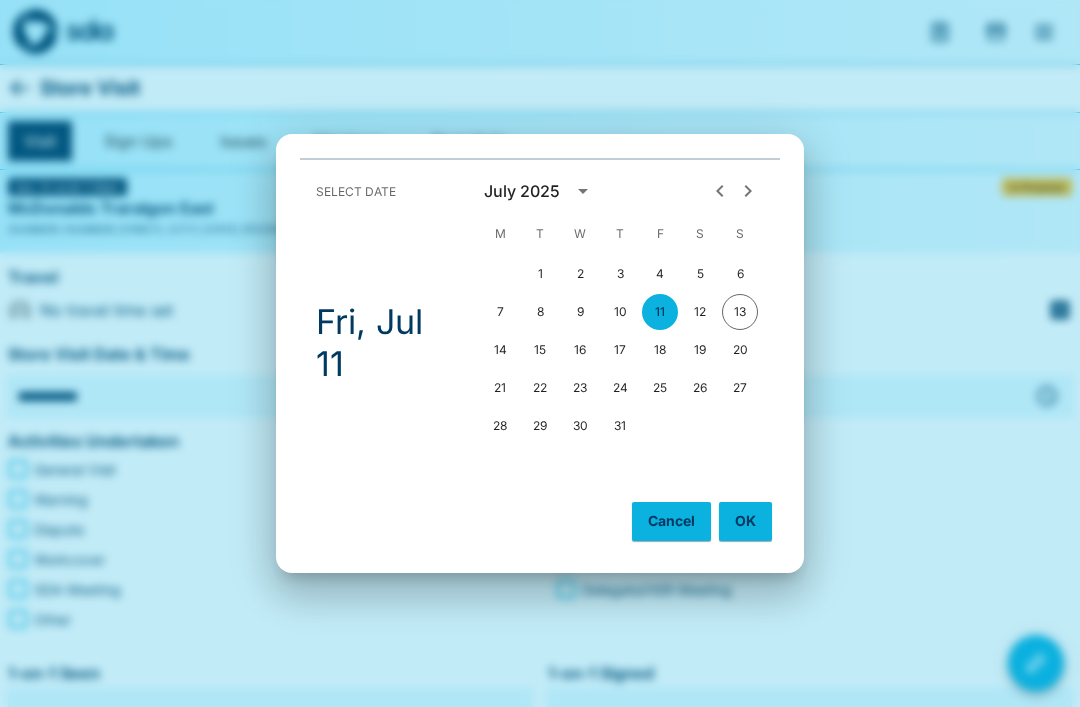 click on "OK" at bounding box center [745, 521] 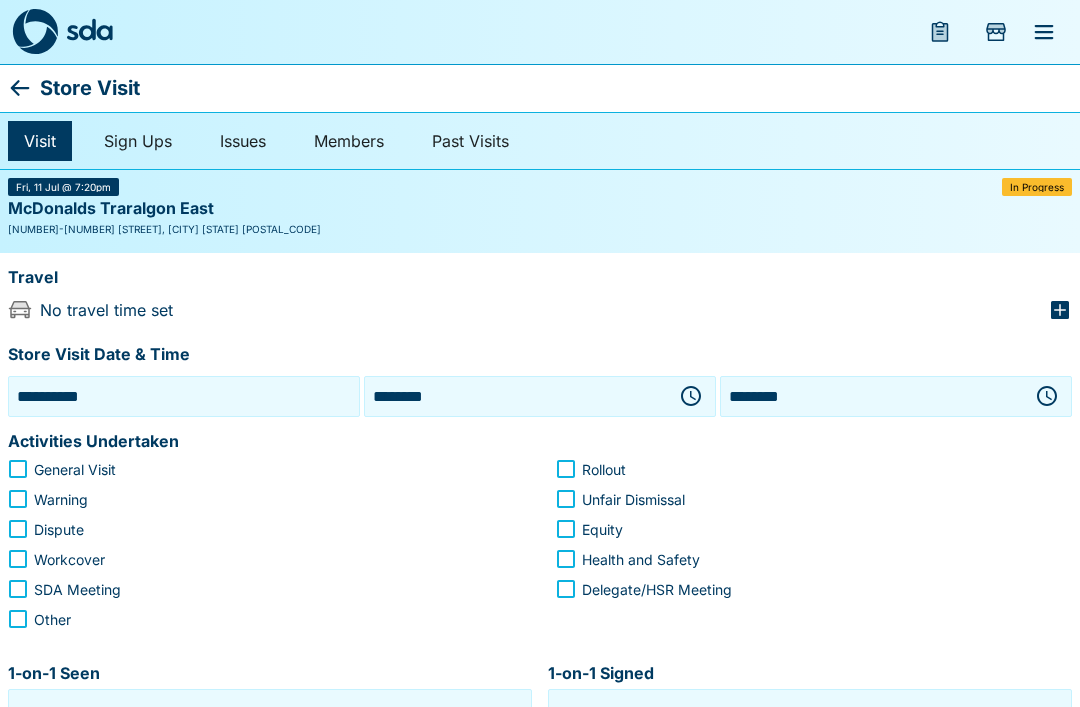 click on "********" at bounding box center (516, 396) 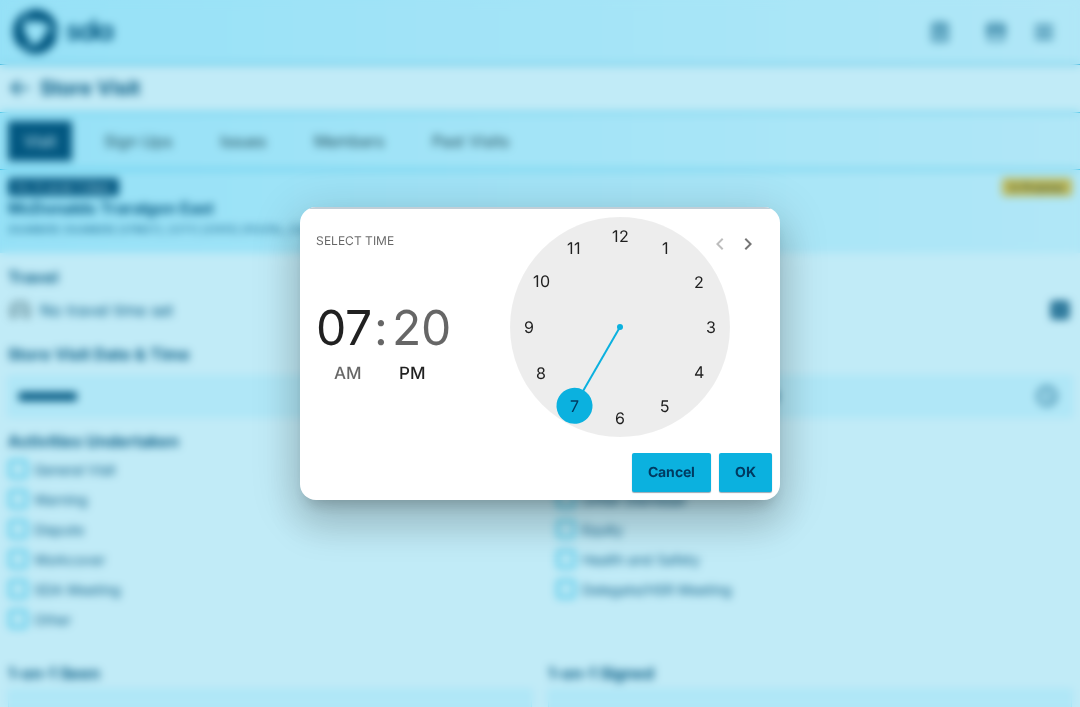 click at bounding box center (620, 327) 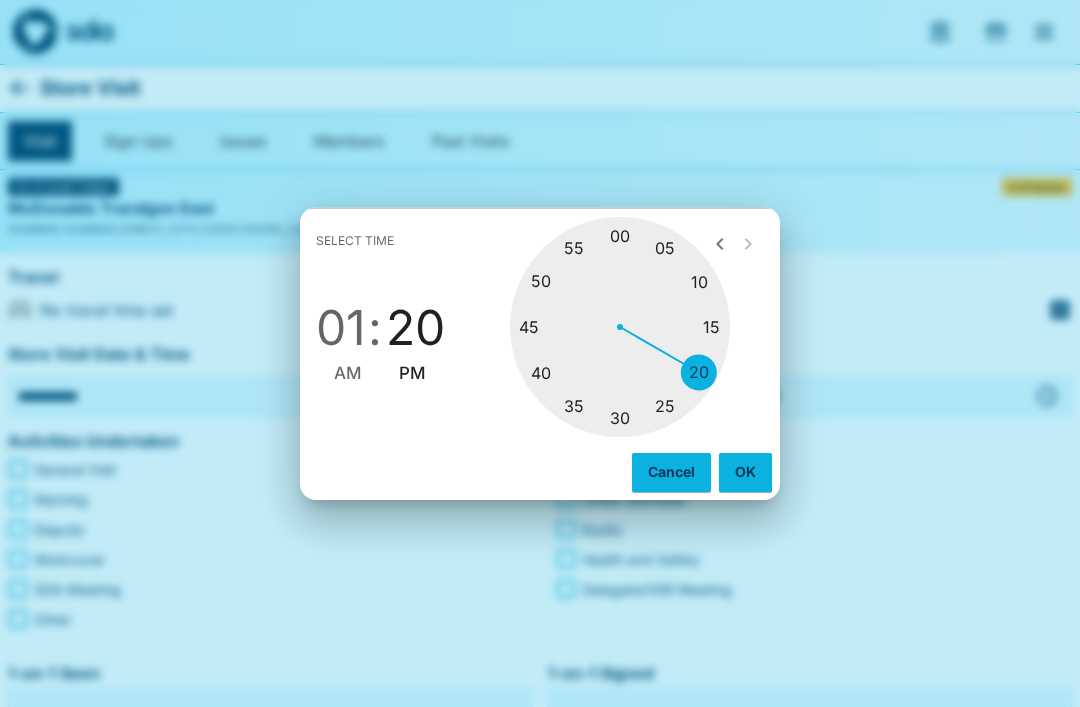 click at bounding box center [620, 327] 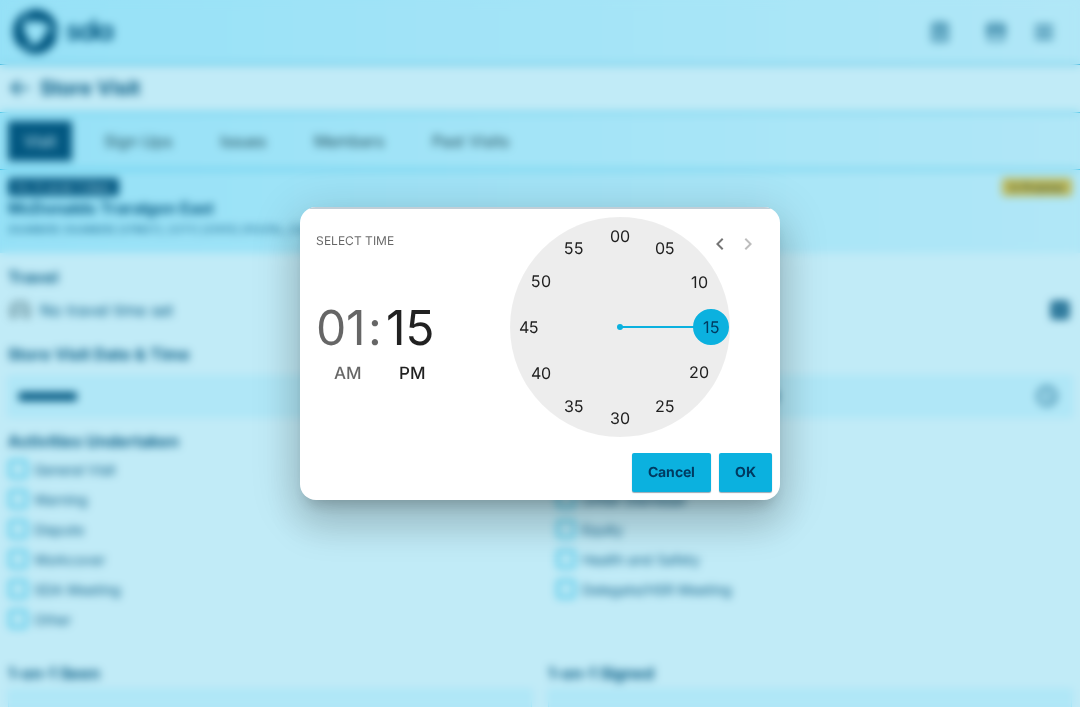 click on "PM" at bounding box center (412, 373) 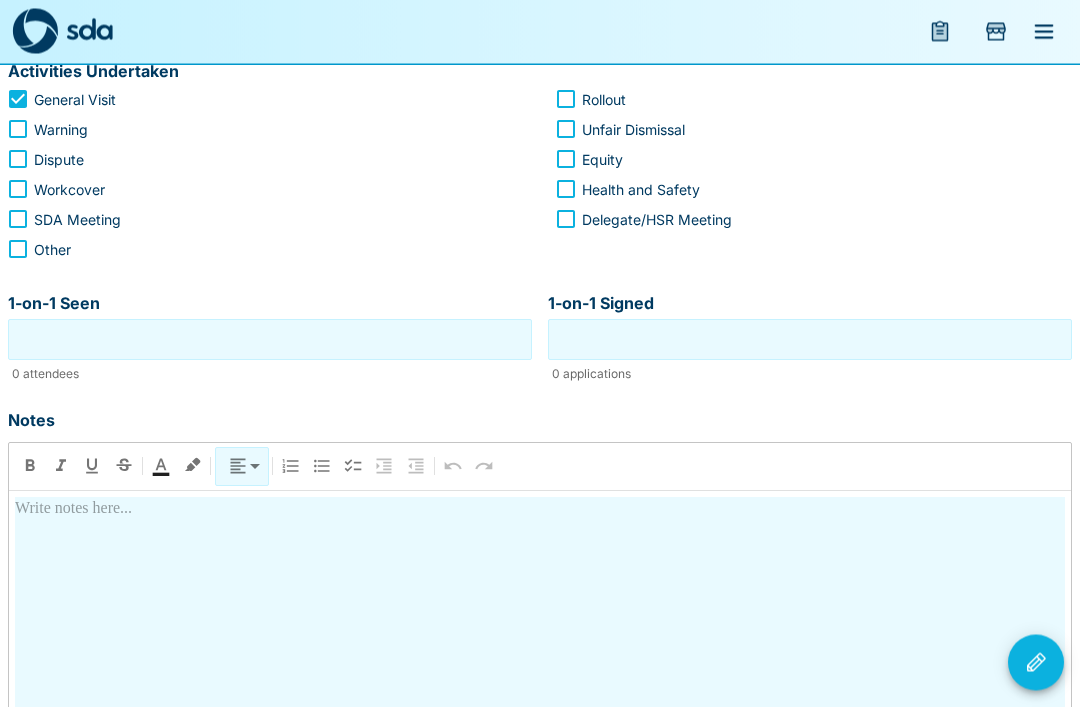 scroll, scrollTop: 382, scrollLeft: 0, axis: vertical 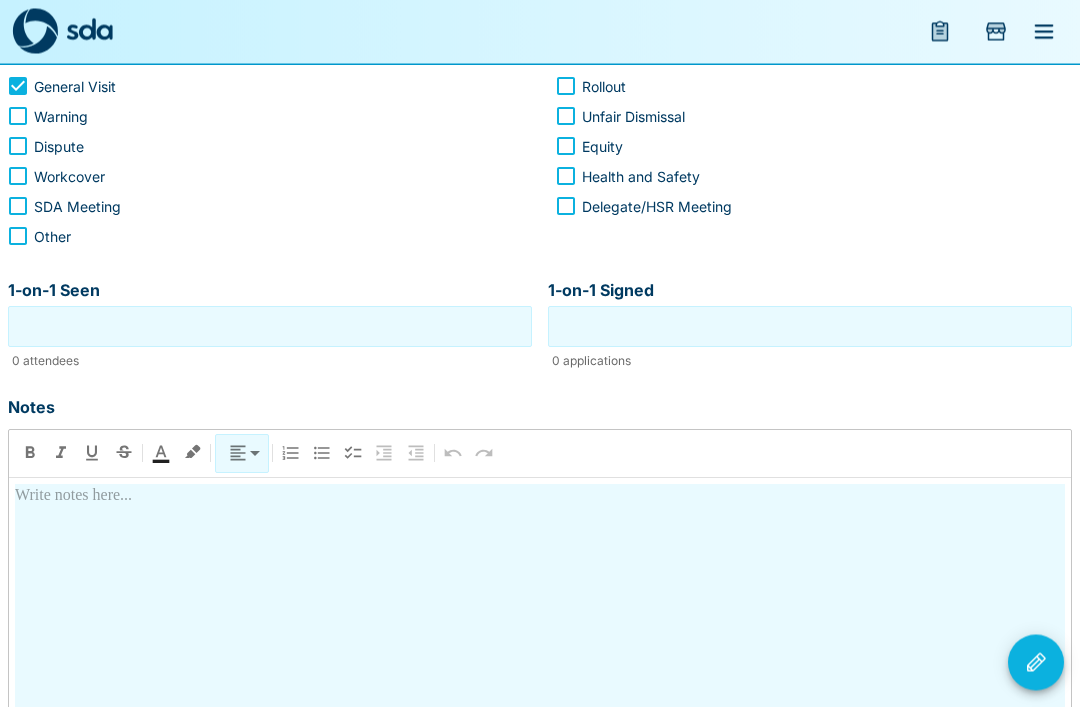 click at bounding box center (540, 662) 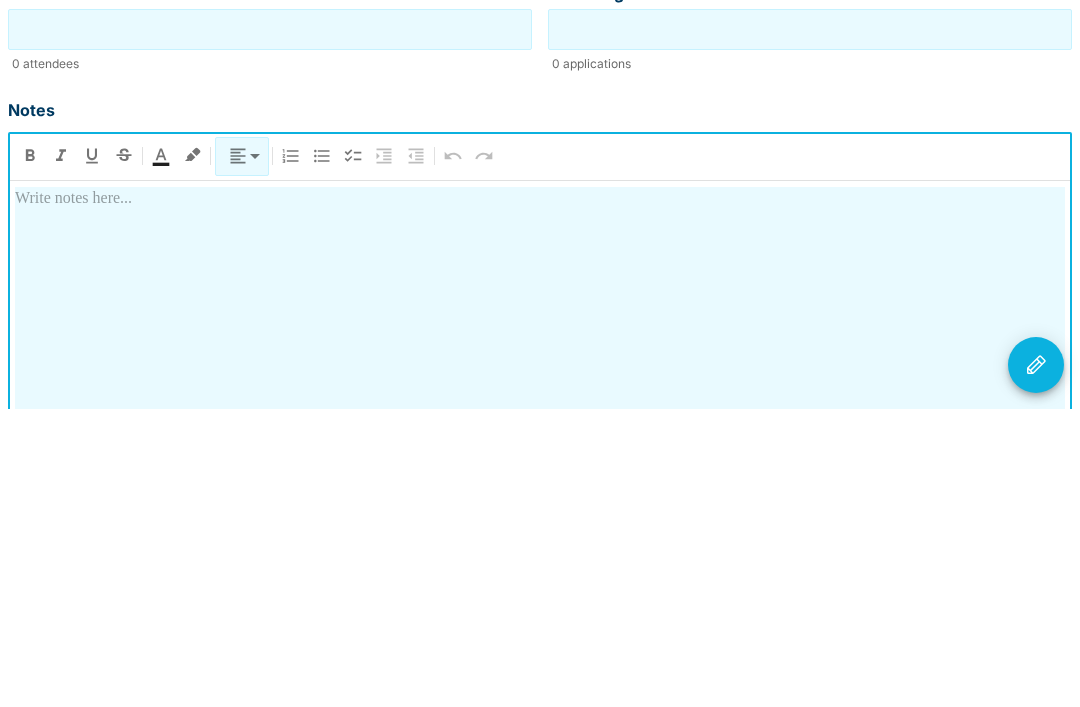 type 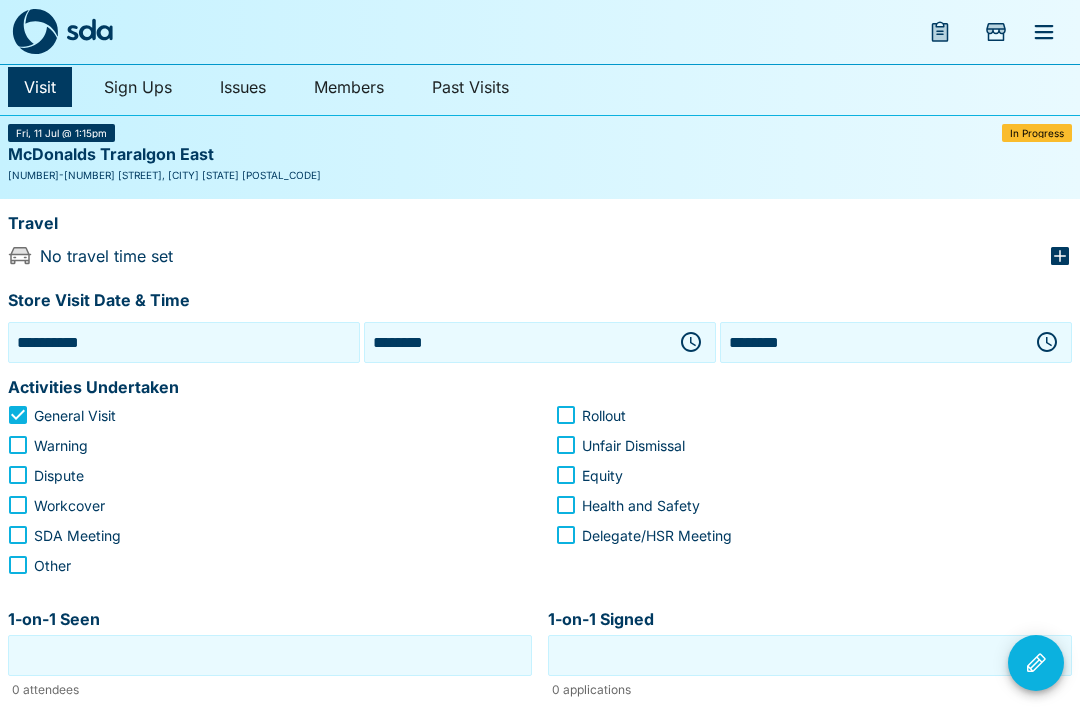 scroll, scrollTop: 0, scrollLeft: 0, axis: both 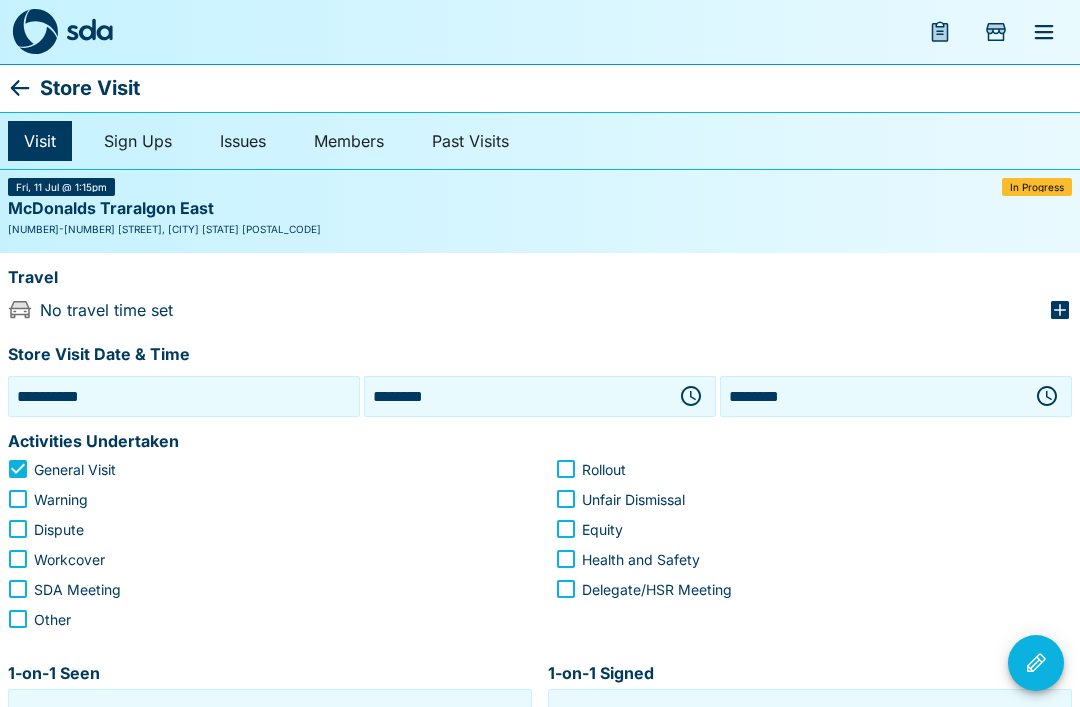 click on "********" at bounding box center (872, 396) 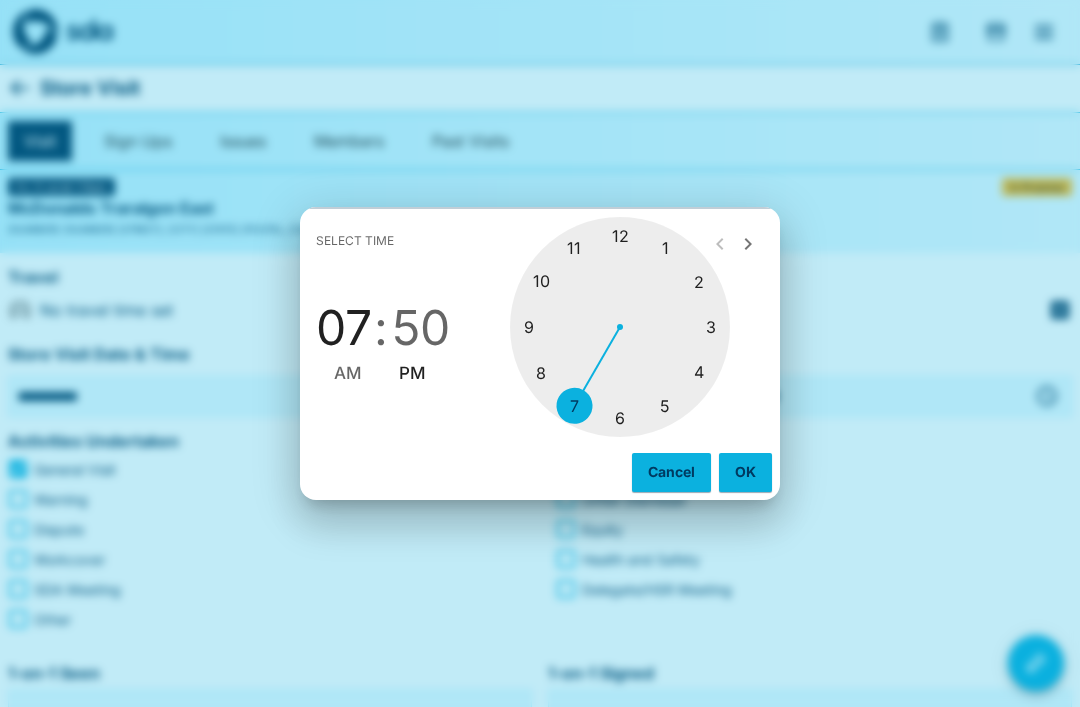 click at bounding box center (620, 327) 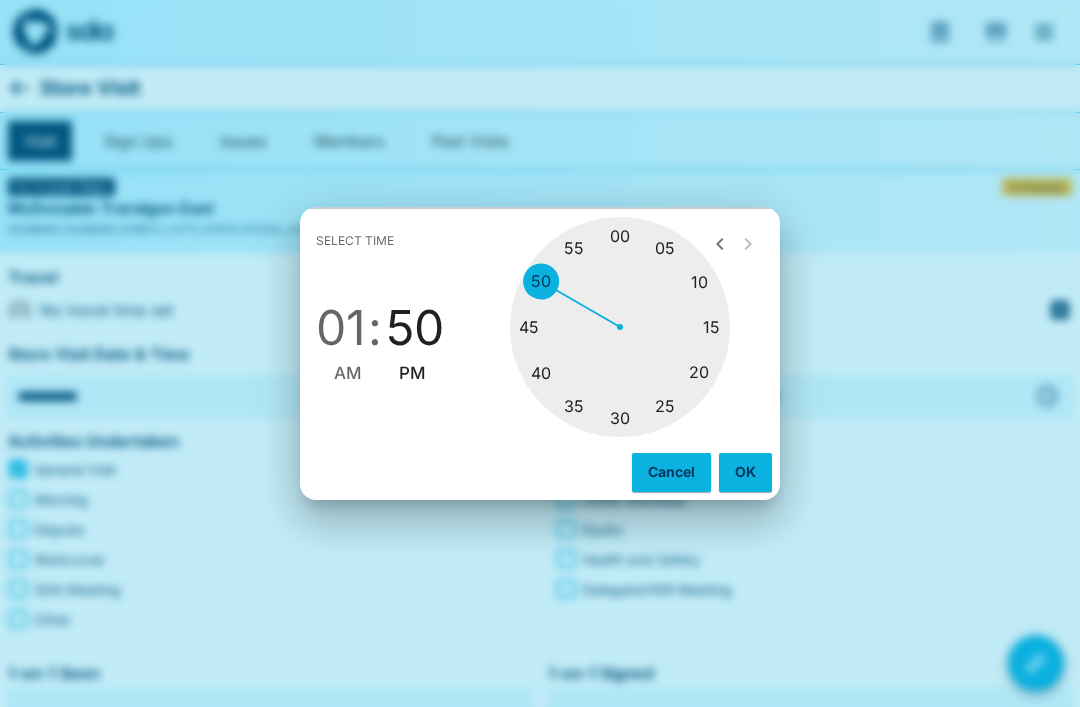 click at bounding box center (620, 327) 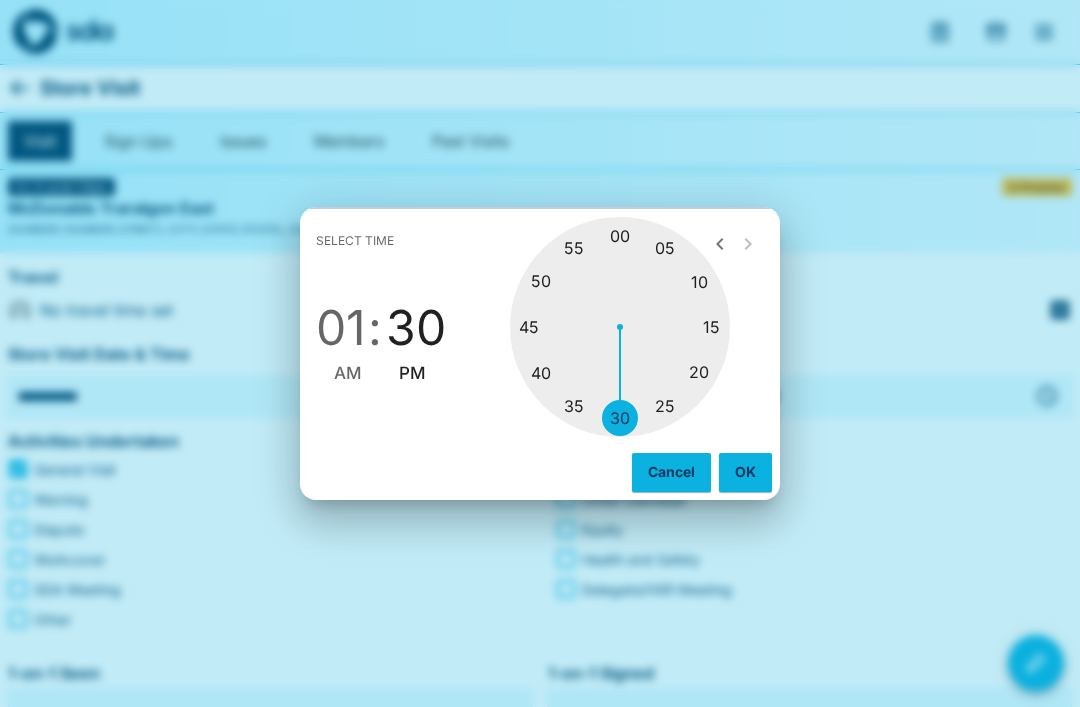 click on "OK" at bounding box center (745, 472) 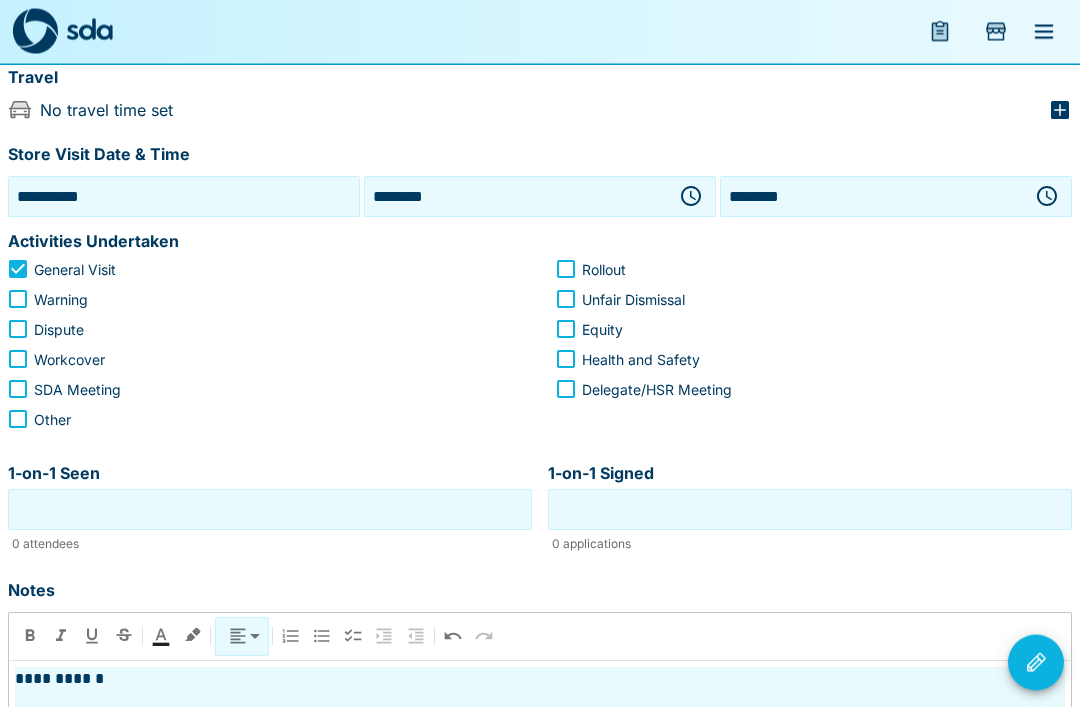 scroll, scrollTop: 200, scrollLeft: 0, axis: vertical 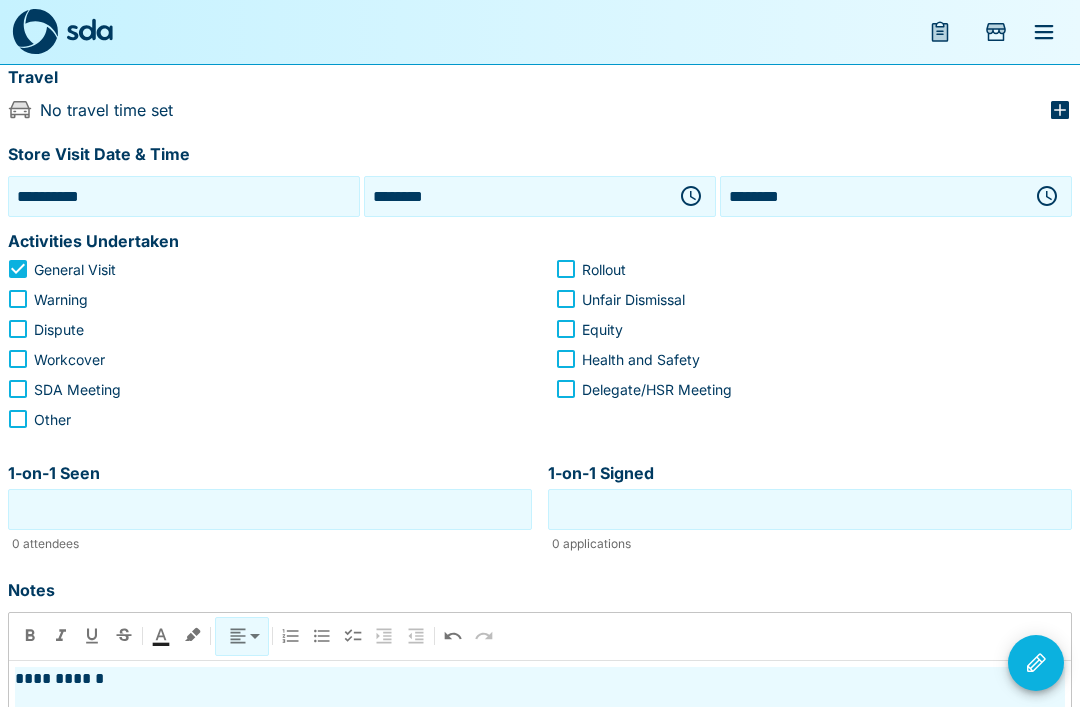 click 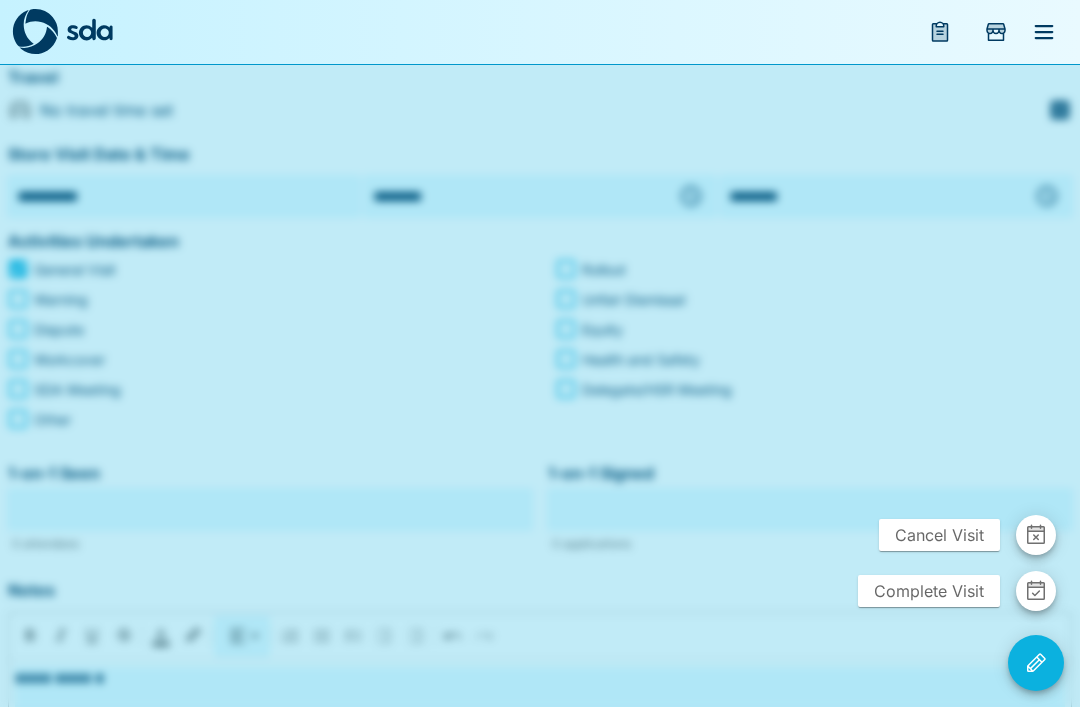 click at bounding box center (1036, 591) 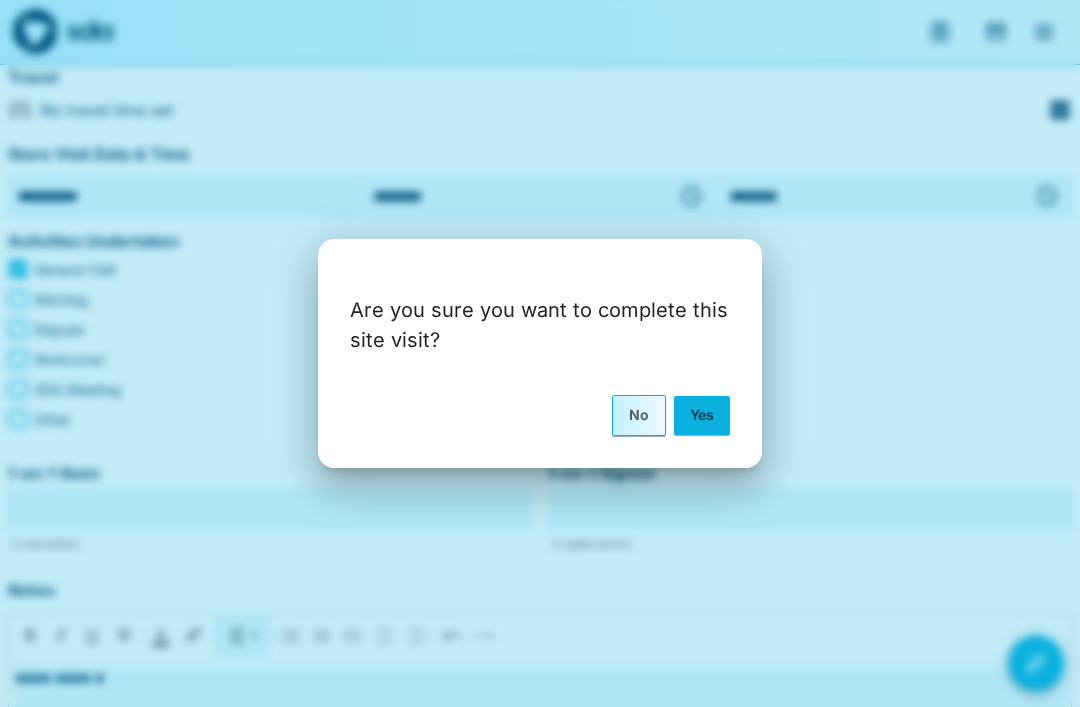 click on "Yes" at bounding box center [702, 415] 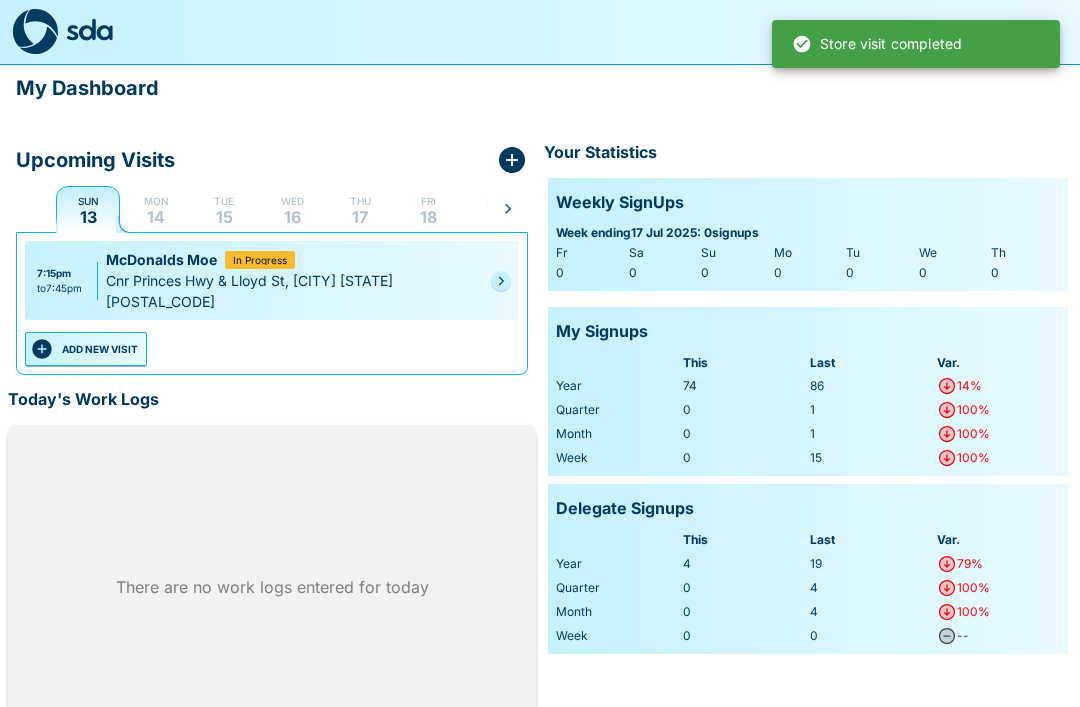 click on "ADD NEW VISIT" at bounding box center [86, 349] 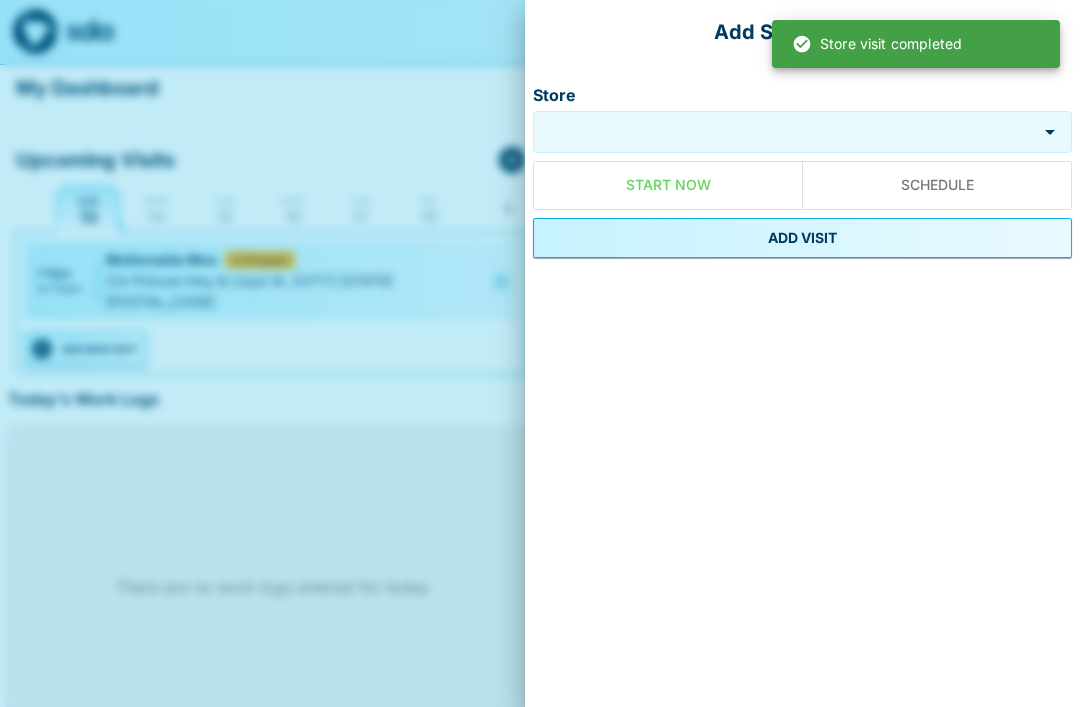 click on "Store" at bounding box center [785, 132] 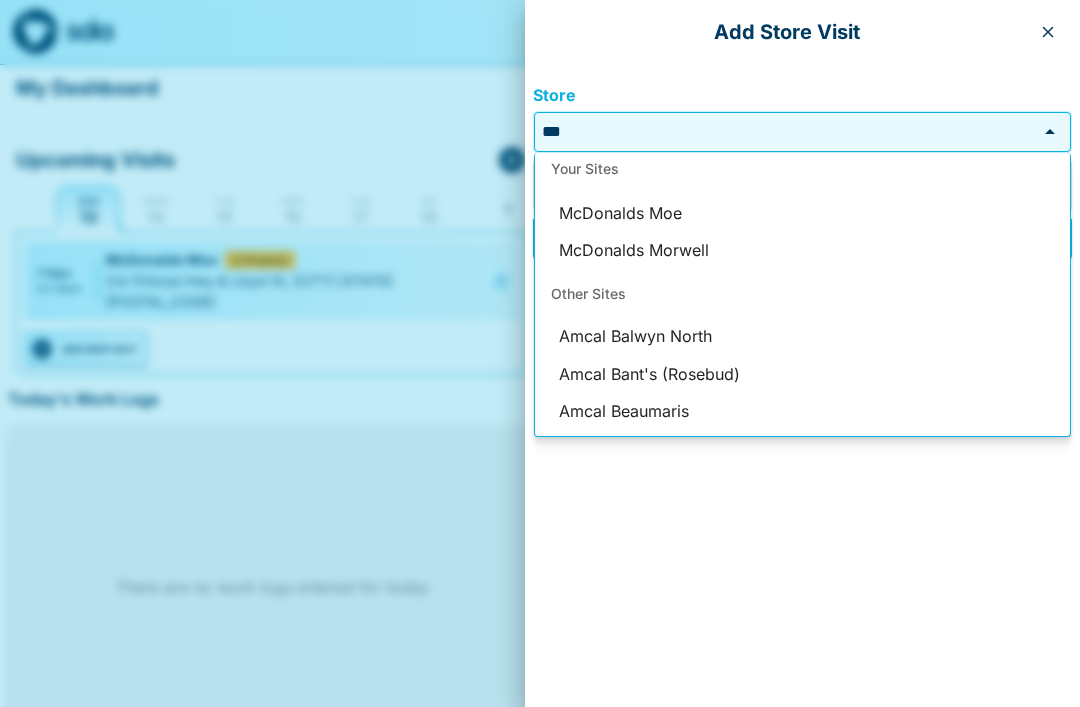 scroll, scrollTop: 0, scrollLeft: 0, axis: both 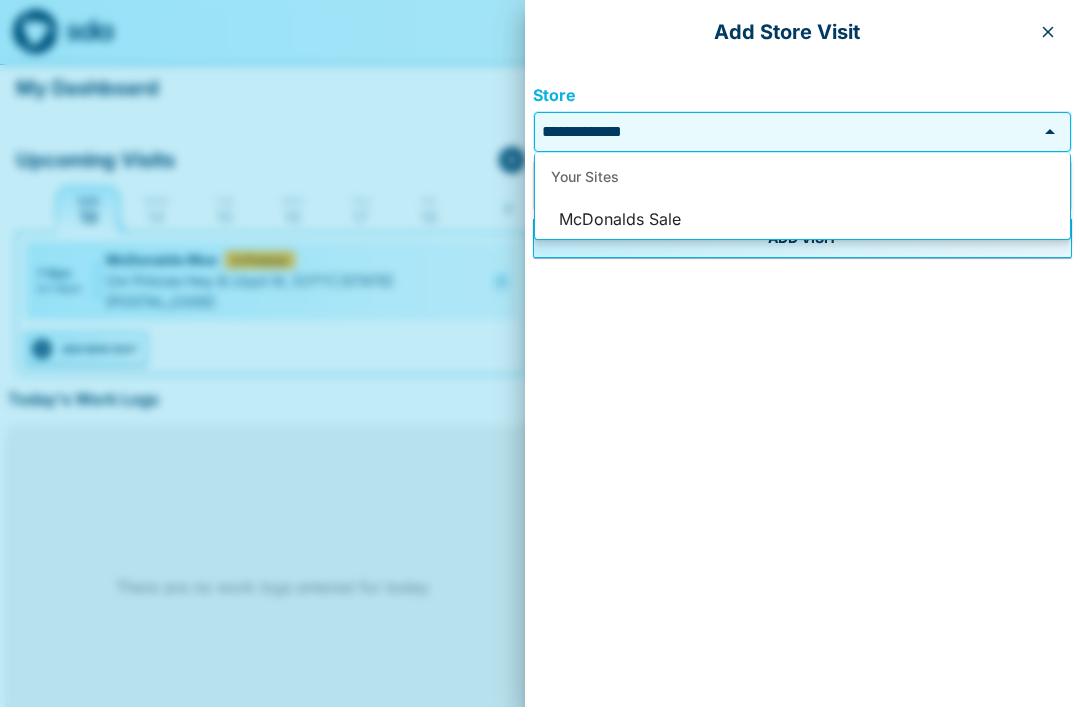 click on "McDonalds Sale" at bounding box center [802, 220] 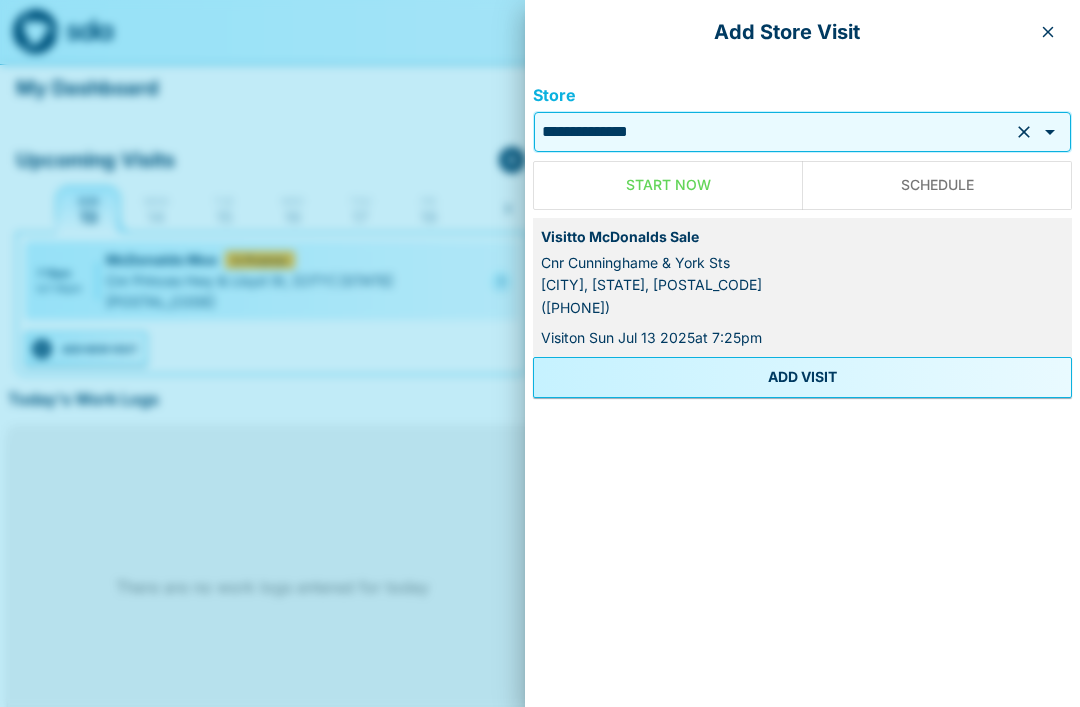 click on "ADD VISIT" at bounding box center (802, 377) 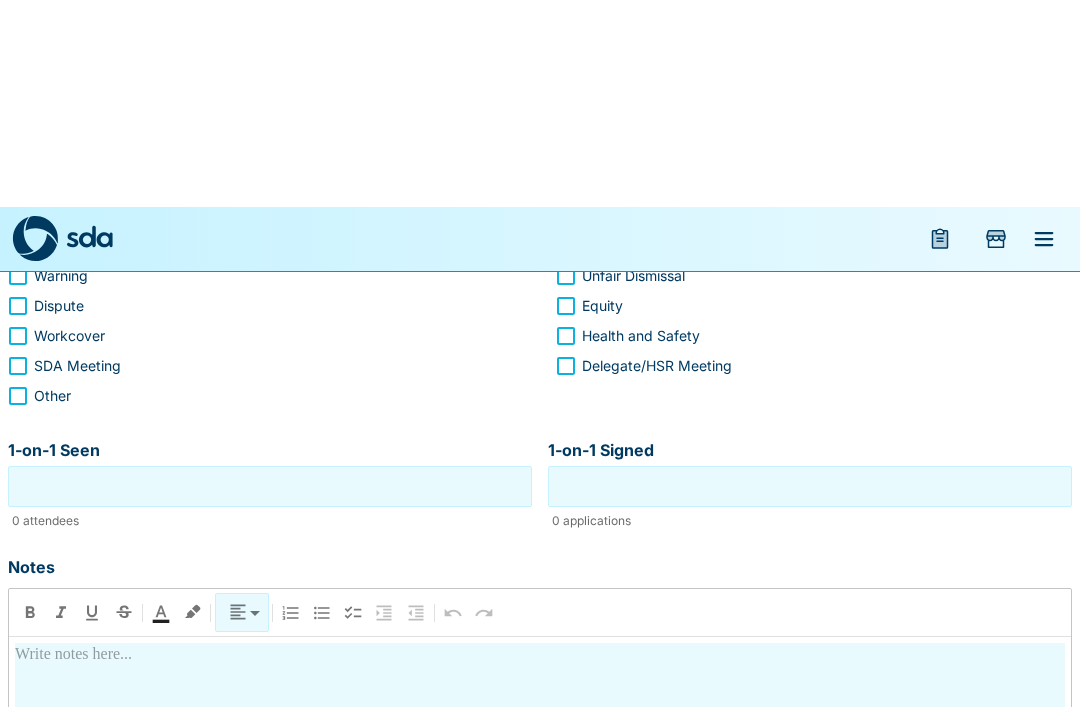 scroll, scrollTop: 0, scrollLeft: 0, axis: both 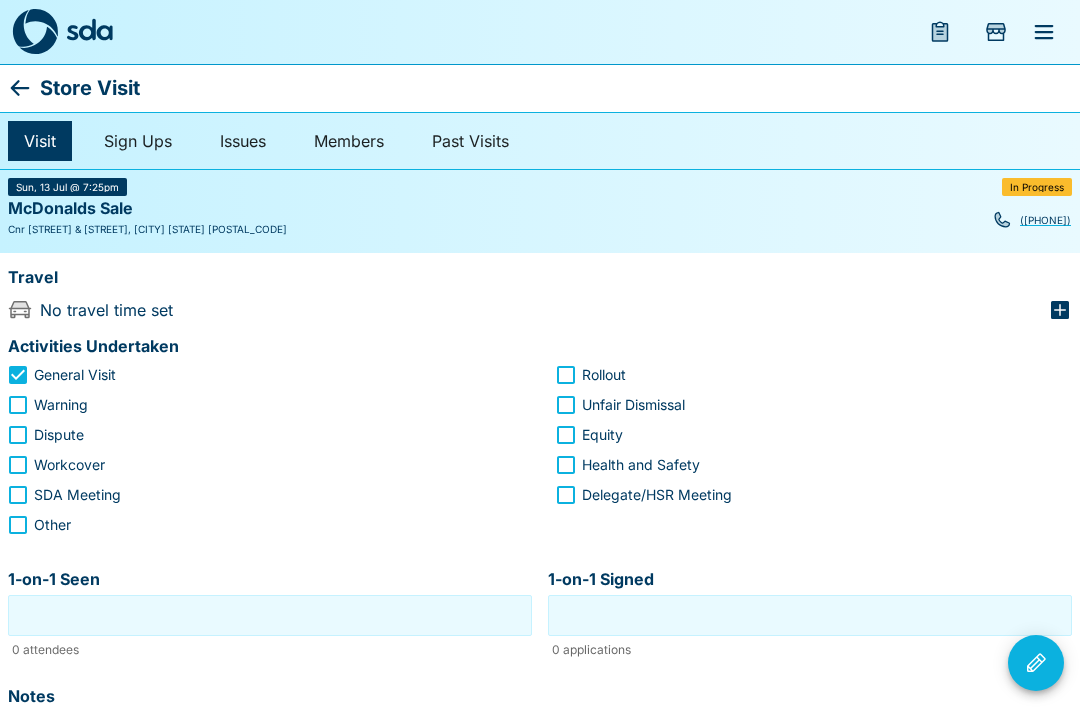 click 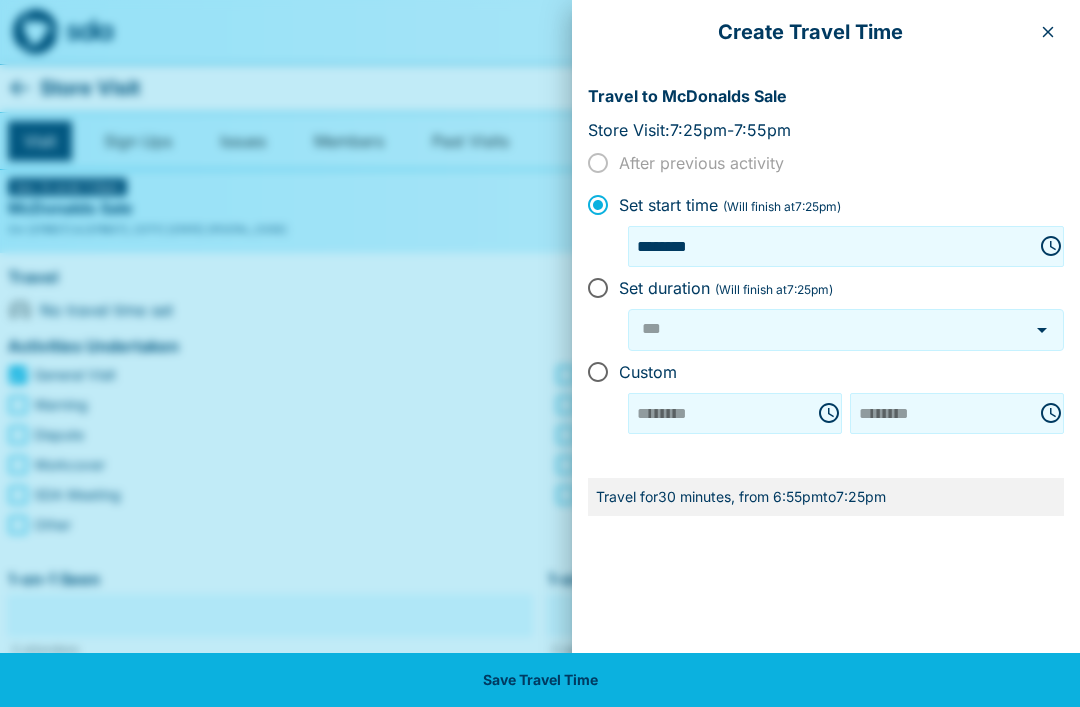 click 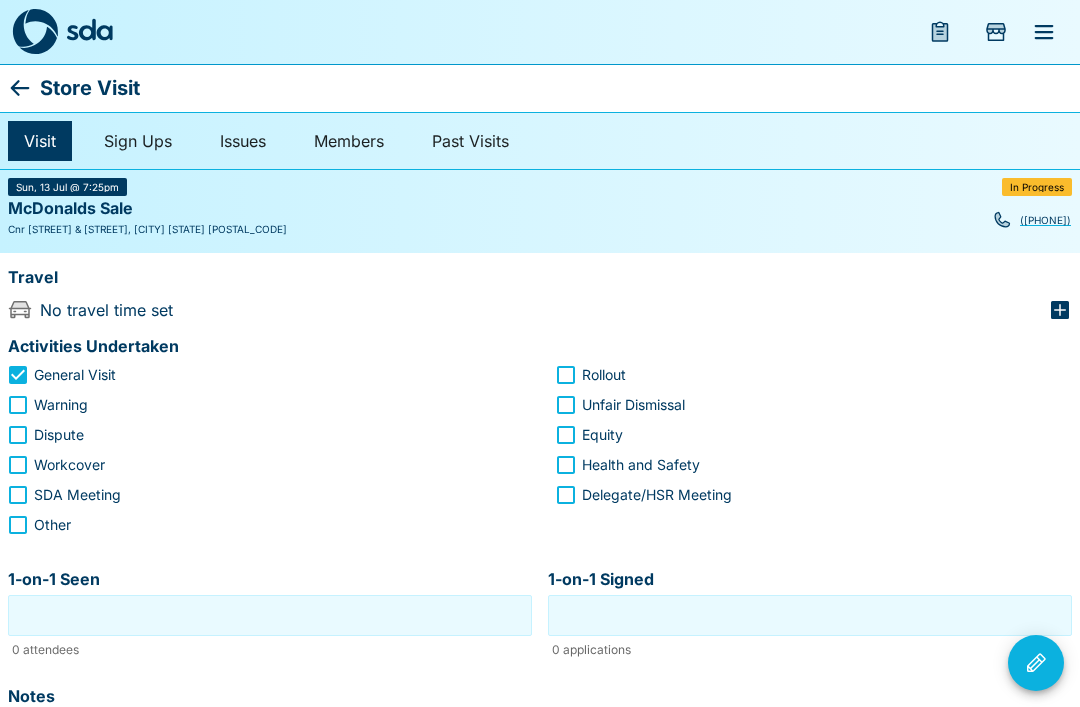 click at bounding box center [540, 353] 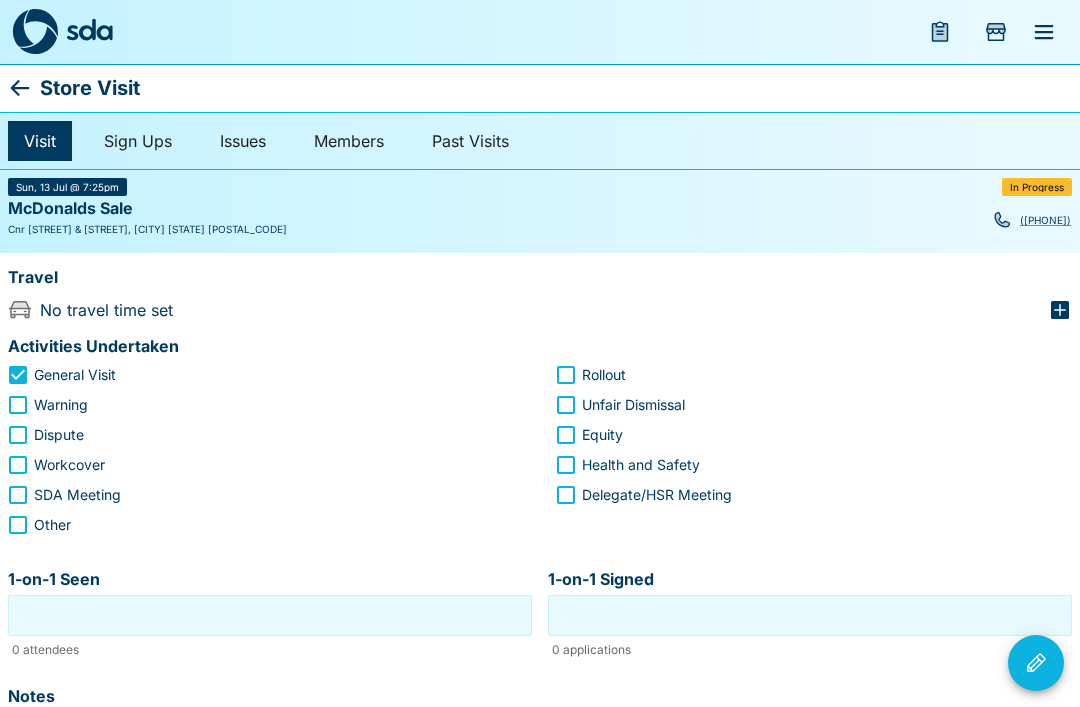 click 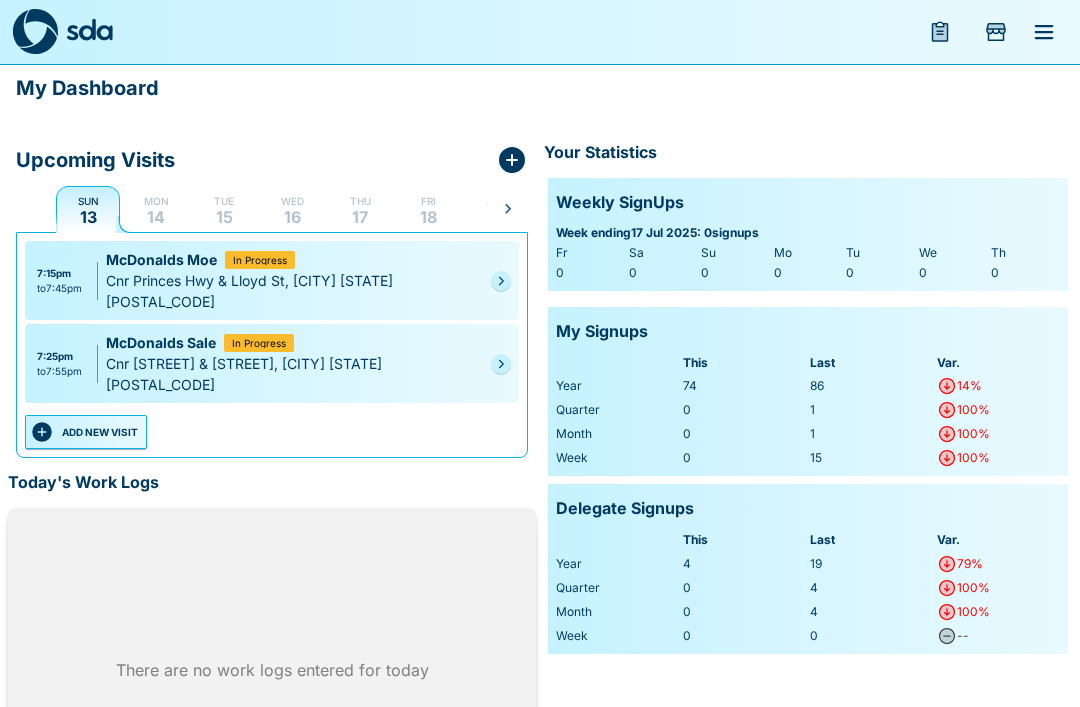 click on "ADD NEW VISIT" at bounding box center [86, 432] 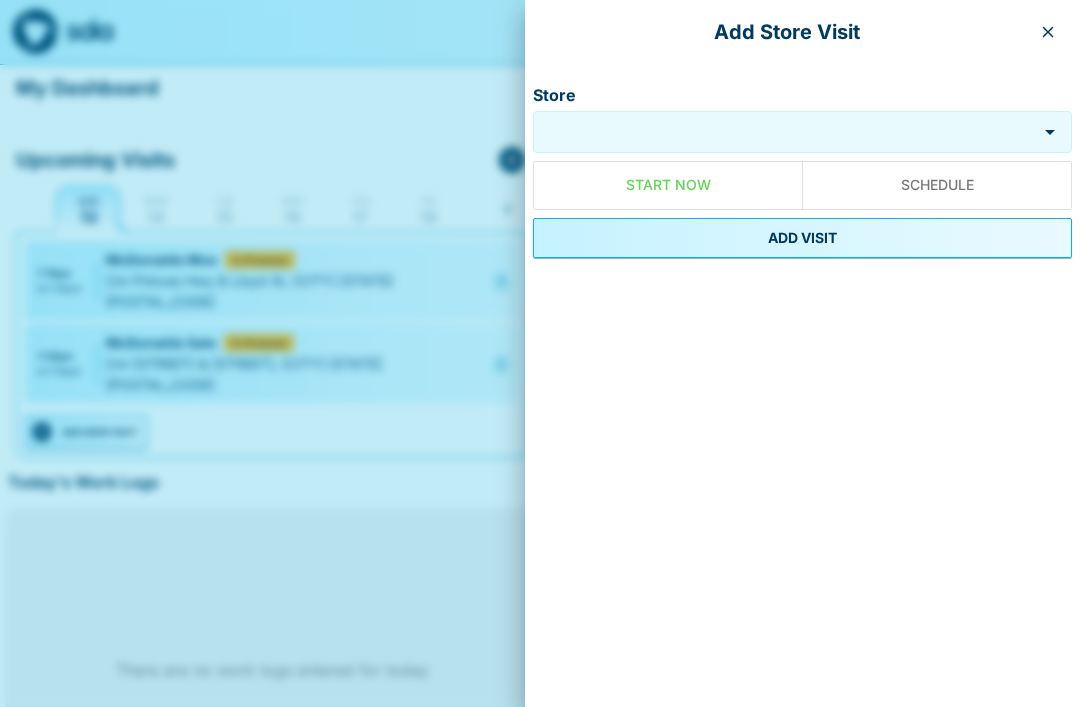 click on "Store" at bounding box center (785, 132) 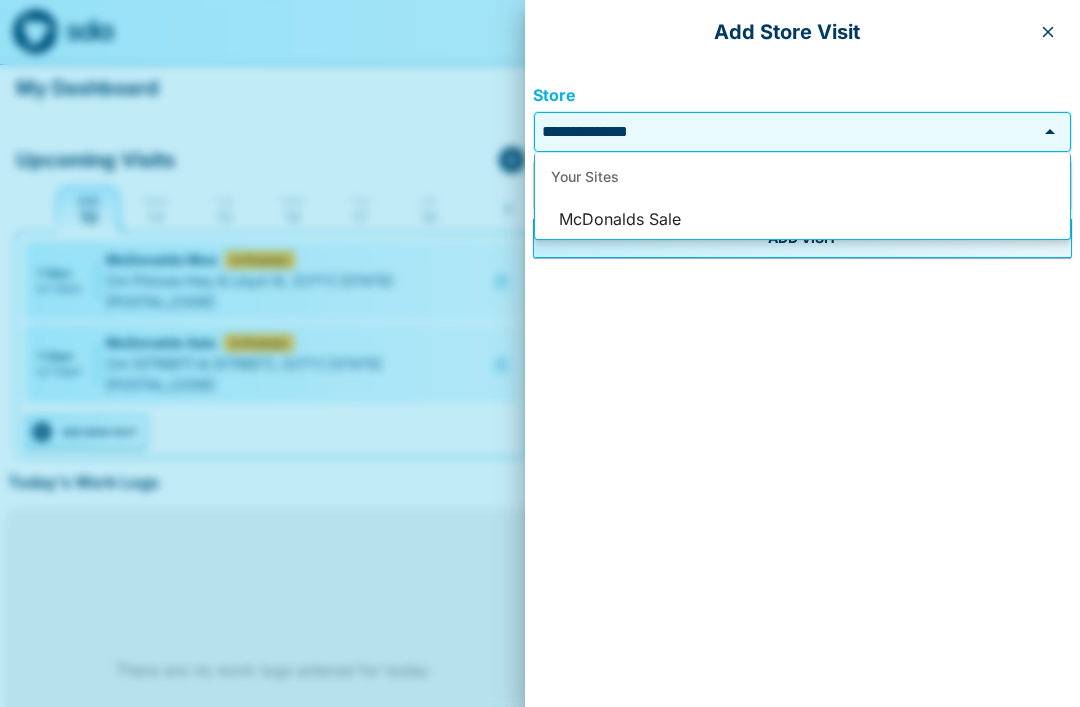 click on "McDonalds Sale" at bounding box center (802, 220) 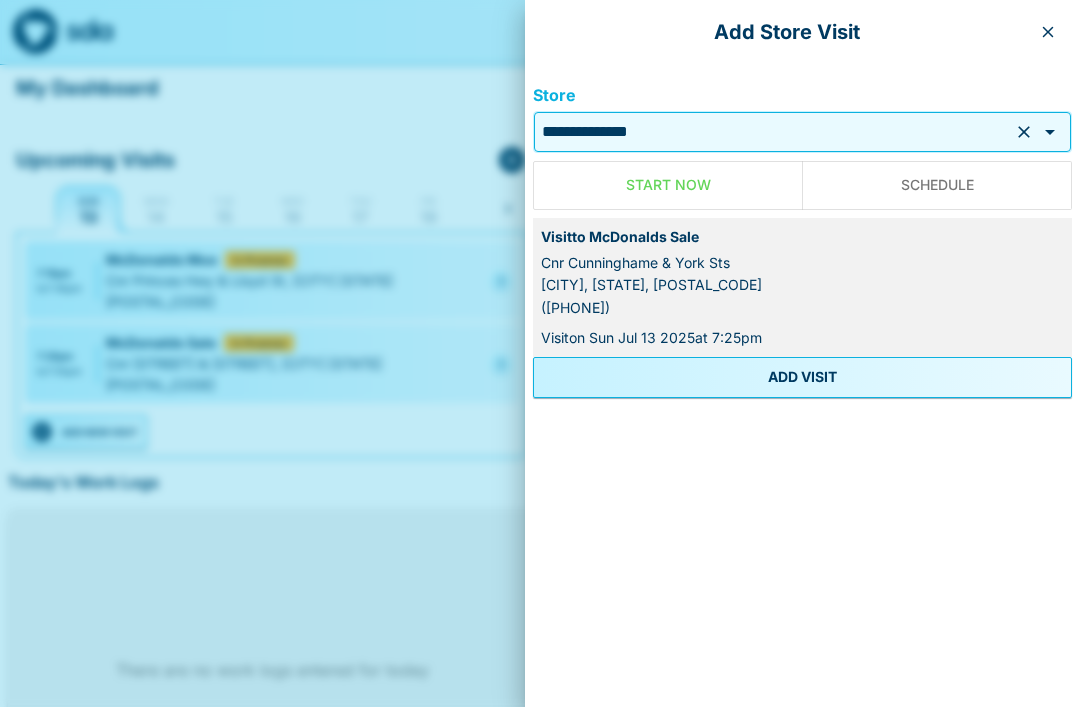 click on "ADD VISIT" at bounding box center [802, 377] 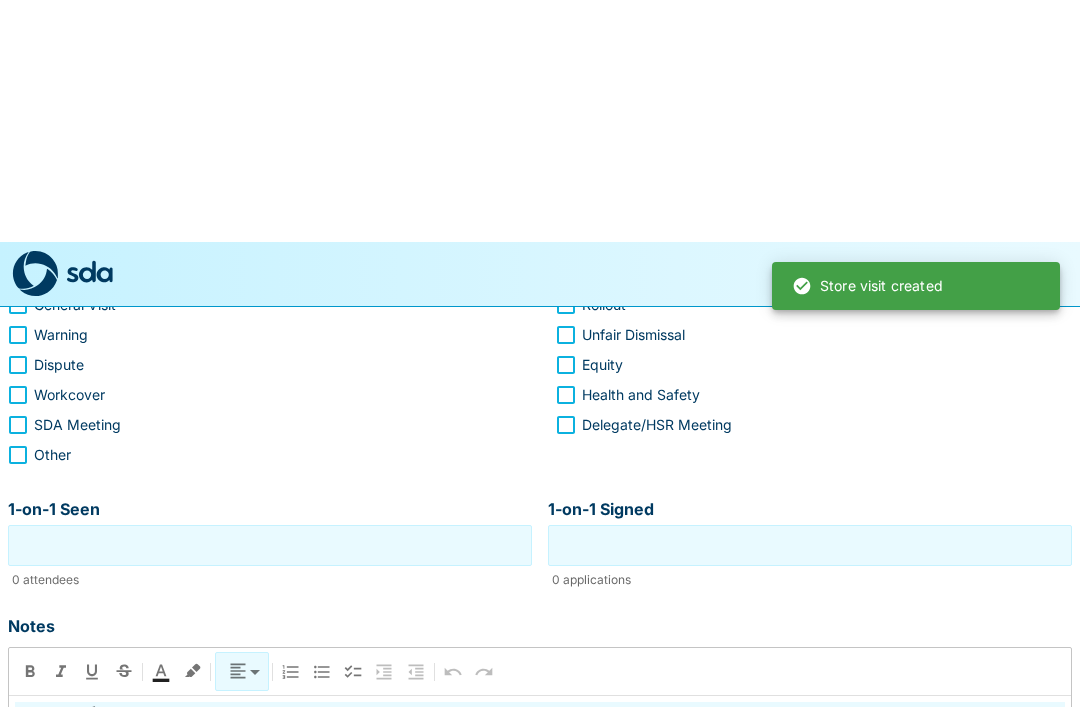 scroll, scrollTop: 0, scrollLeft: 0, axis: both 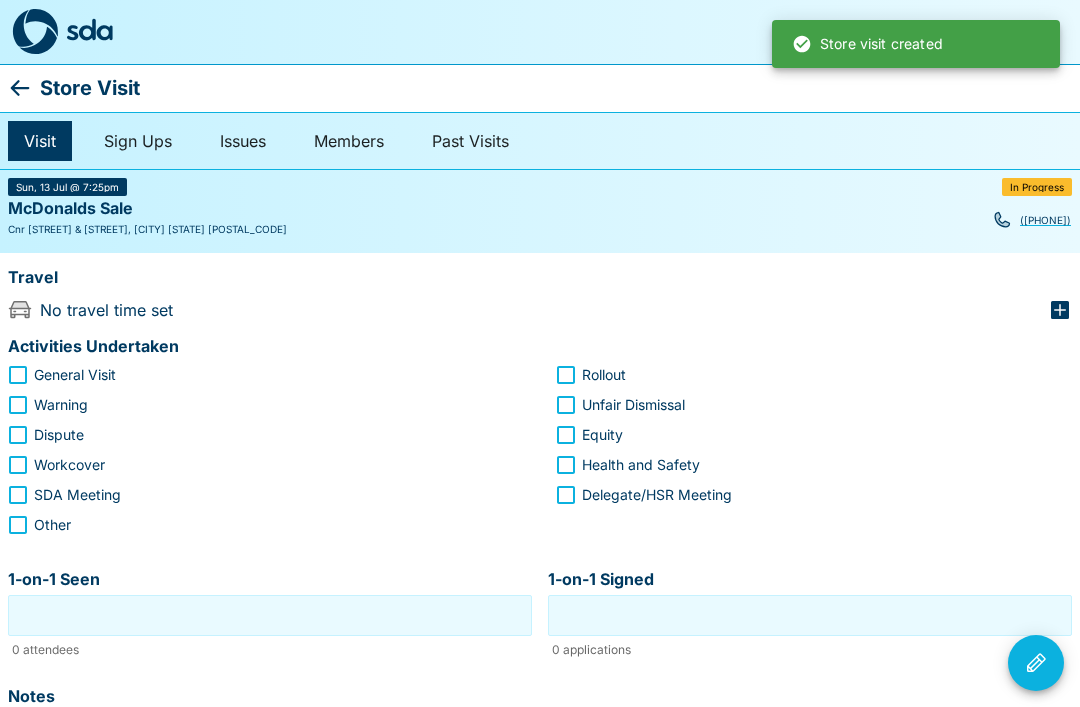click on "No travel time set" at bounding box center [106, 310] 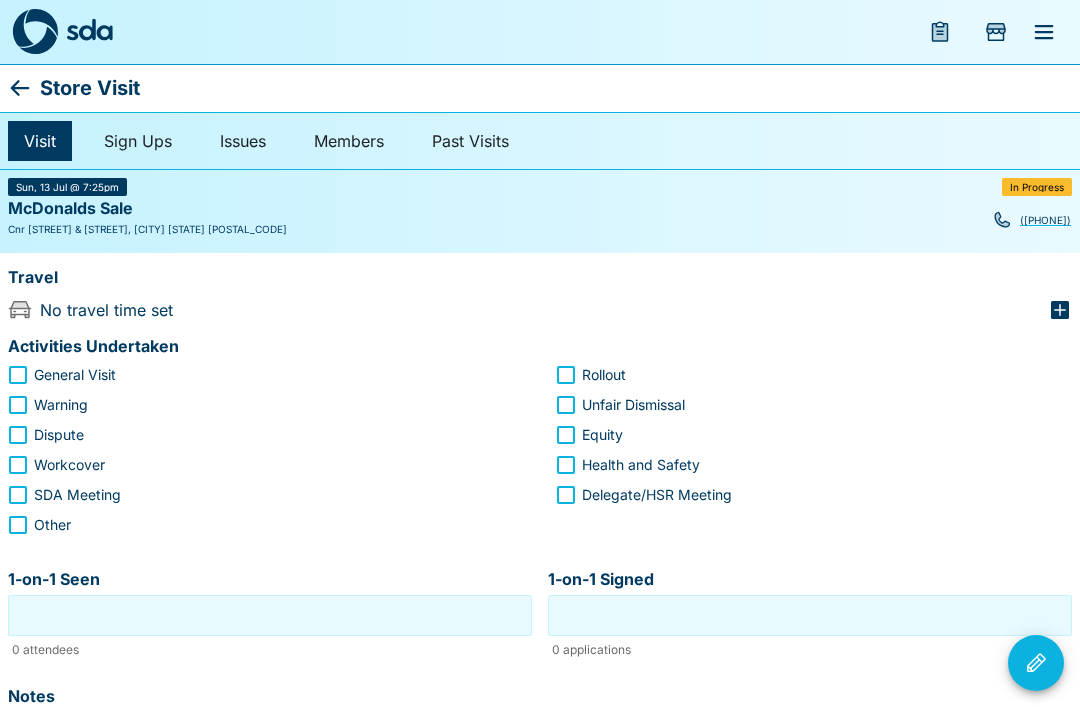 click on "General Visit" at bounding box center [252, 375] 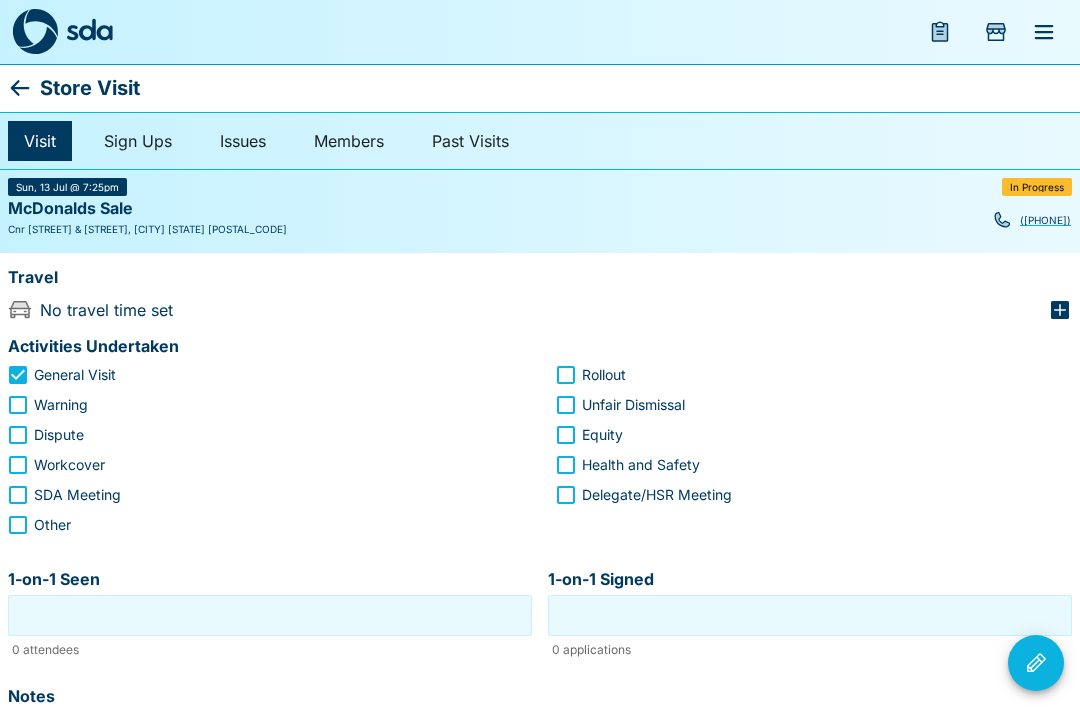 click on "General Visit" at bounding box center [75, 374] 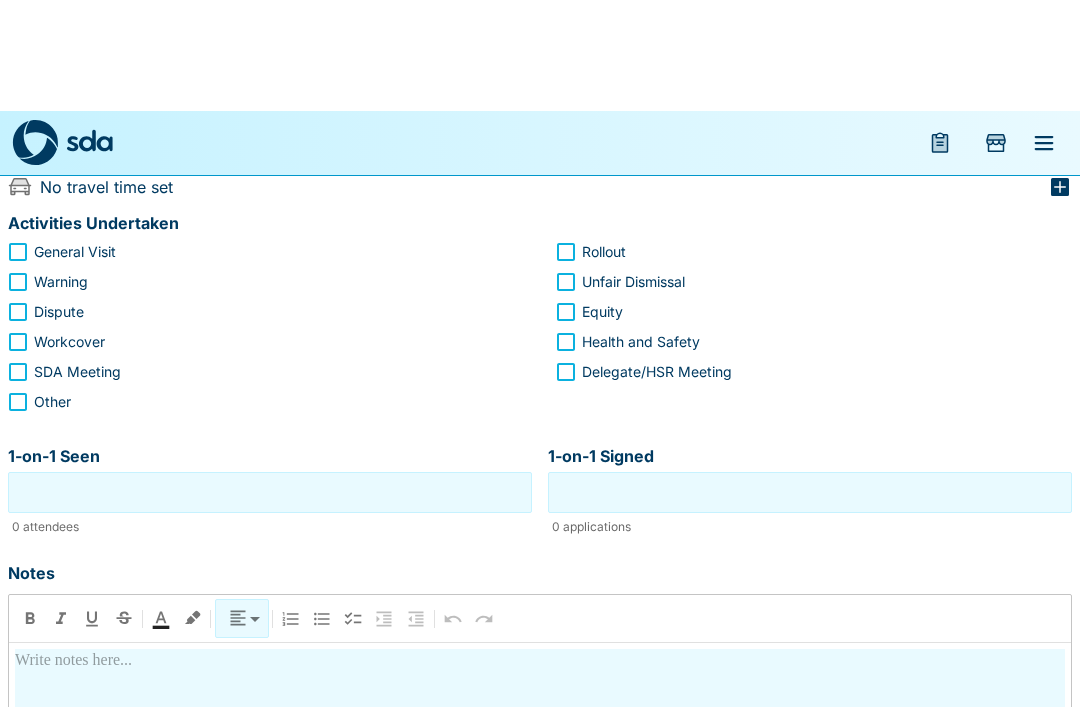 scroll, scrollTop: 0, scrollLeft: 0, axis: both 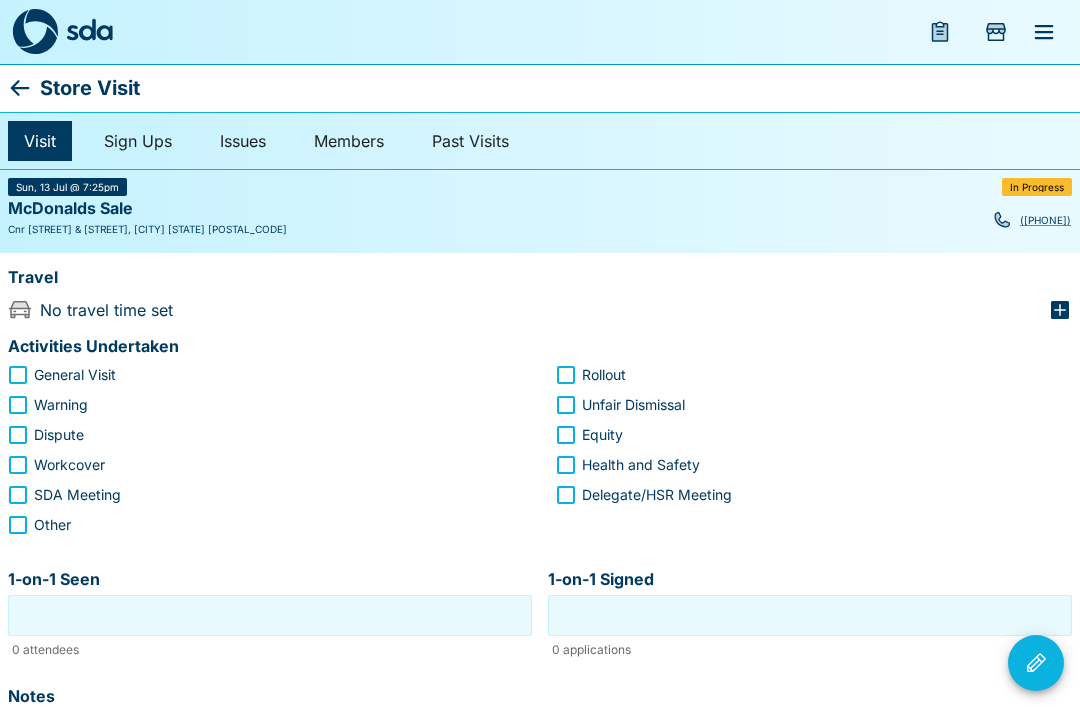 click 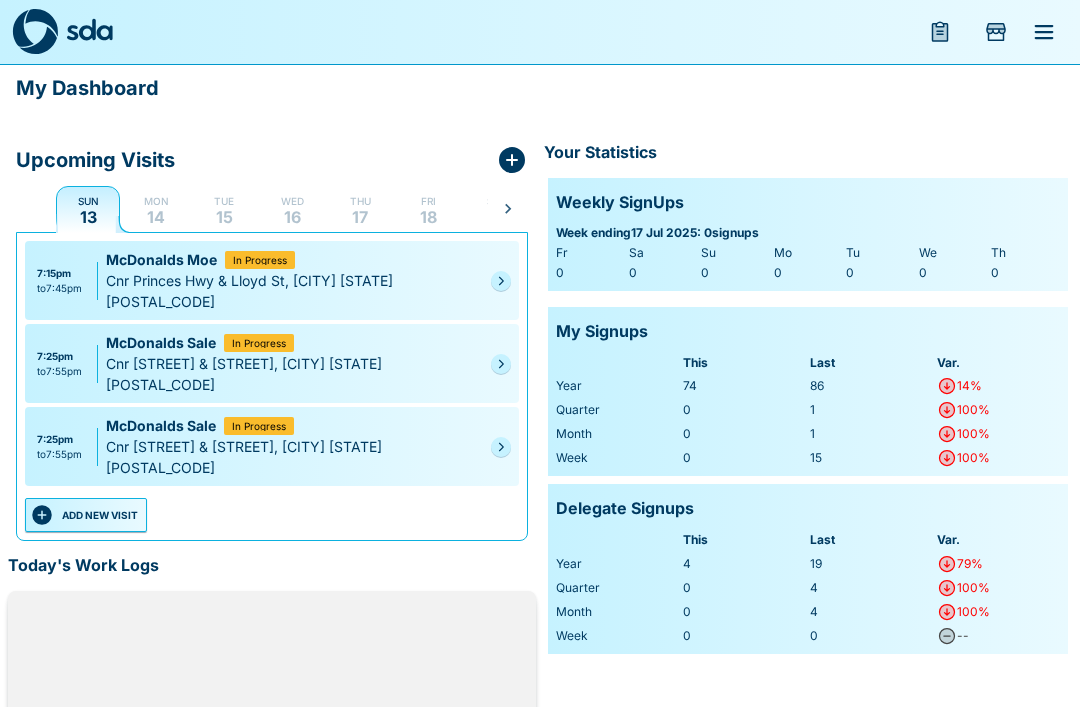 click 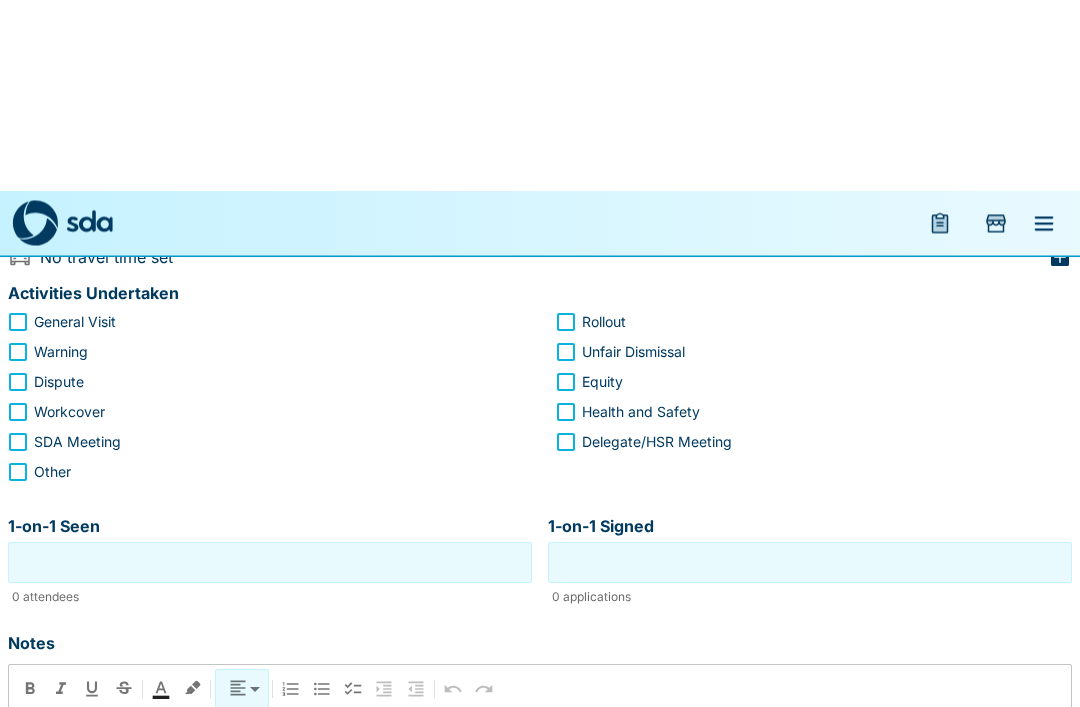 scroll, scrollTop: 0, scrollLeft: 0, axis: both 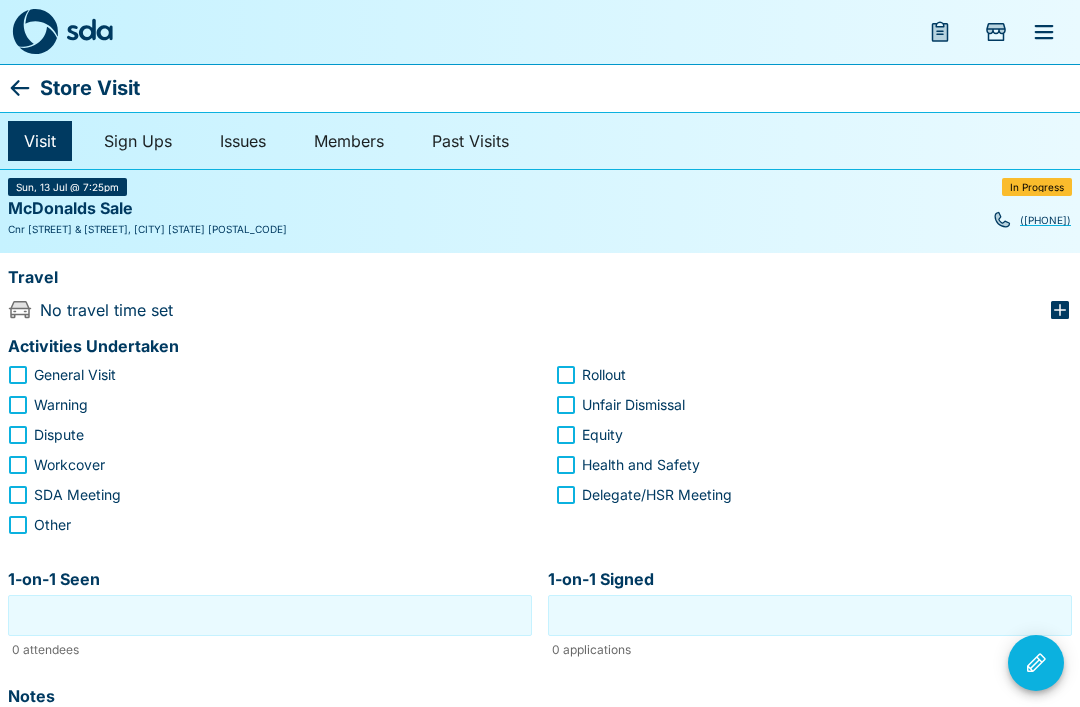 click on "In Progress" at bounding box center (1037, 187) 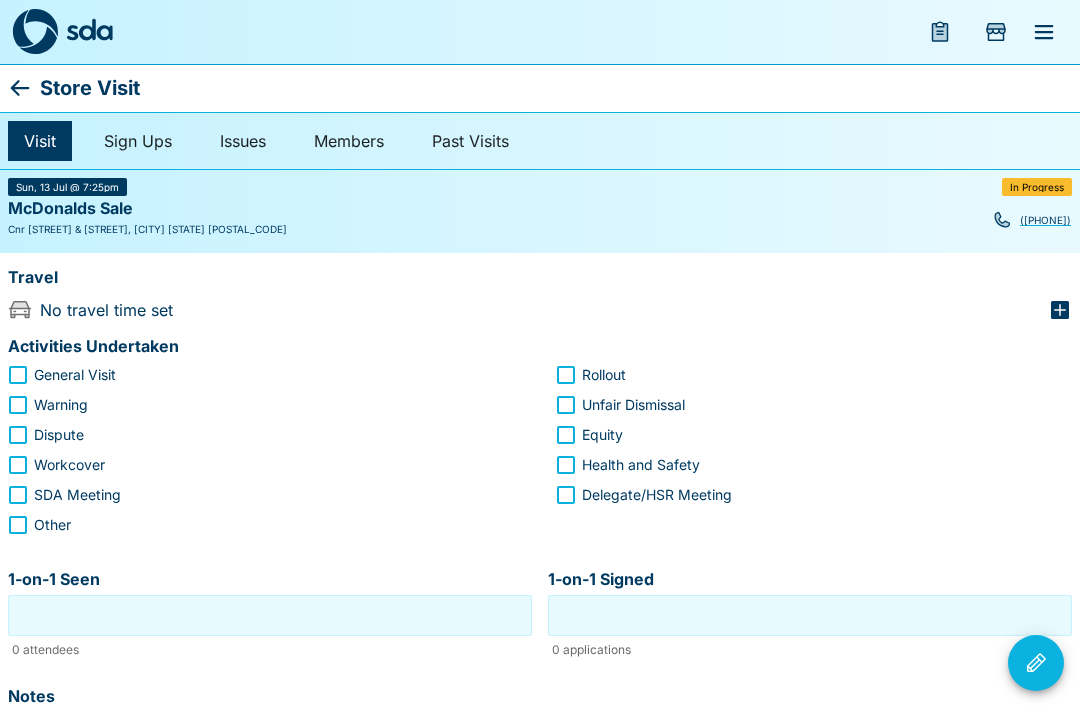 click on "Store Visit" at bounding box center (90, 88) 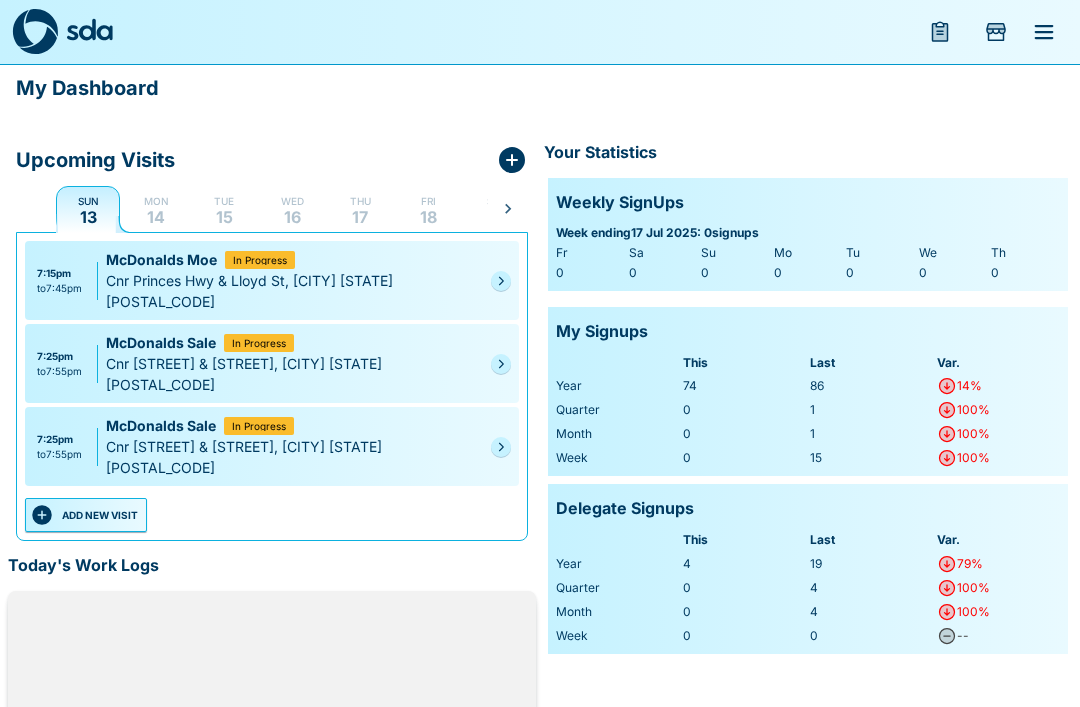 click at bounding box center (501, 364) 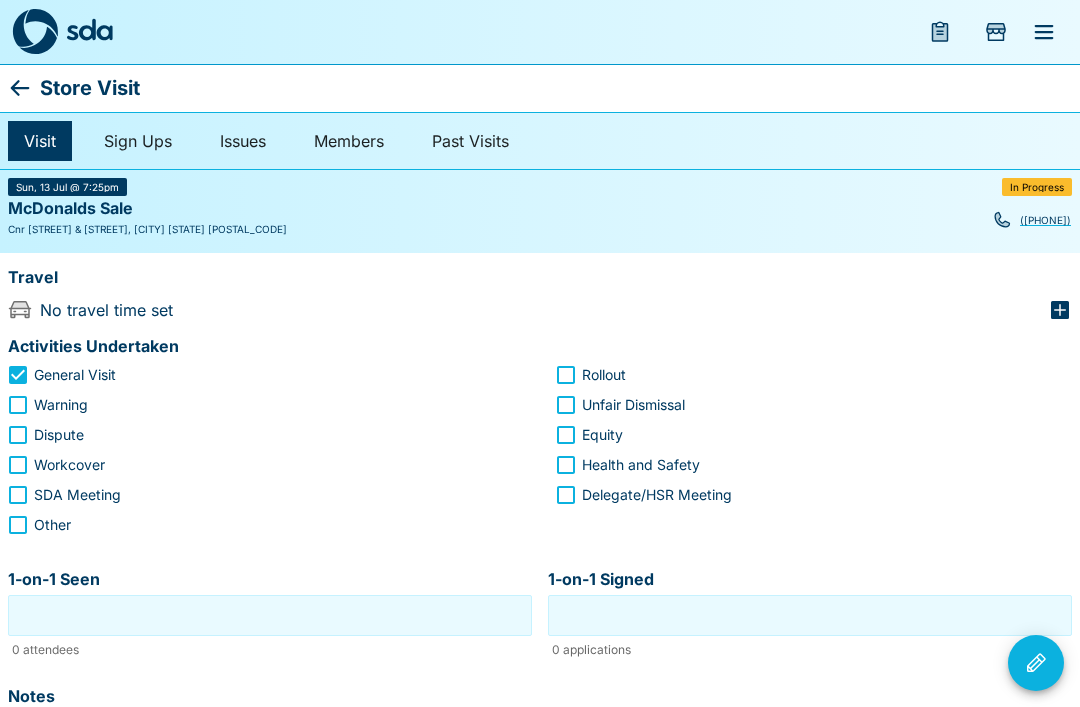 click 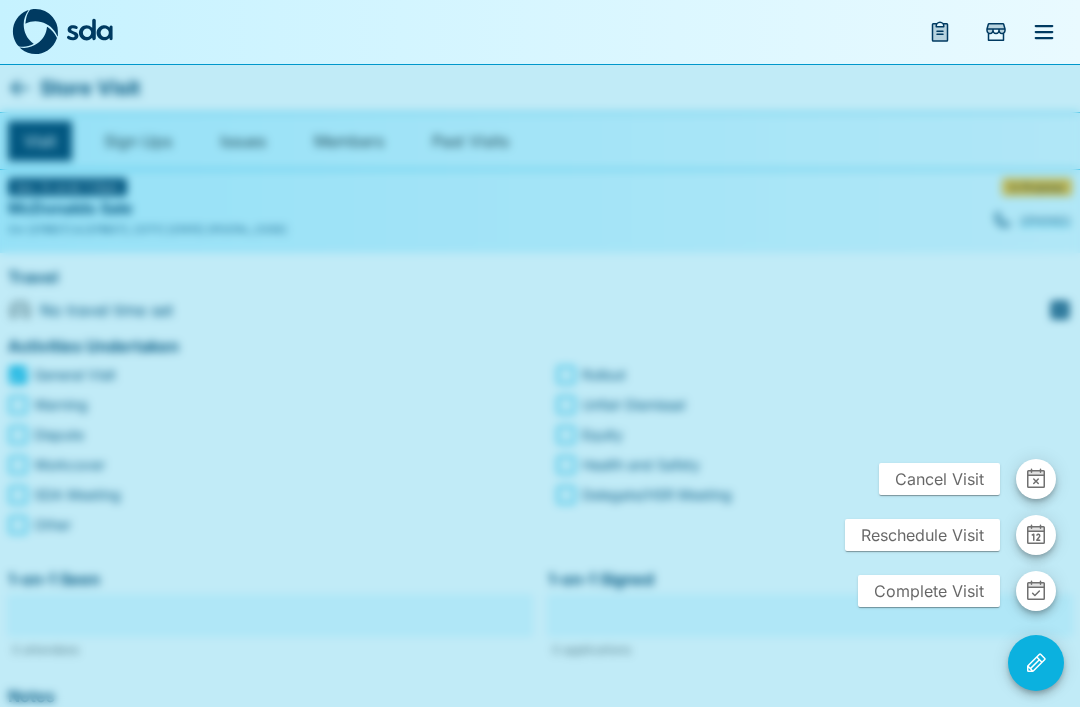click 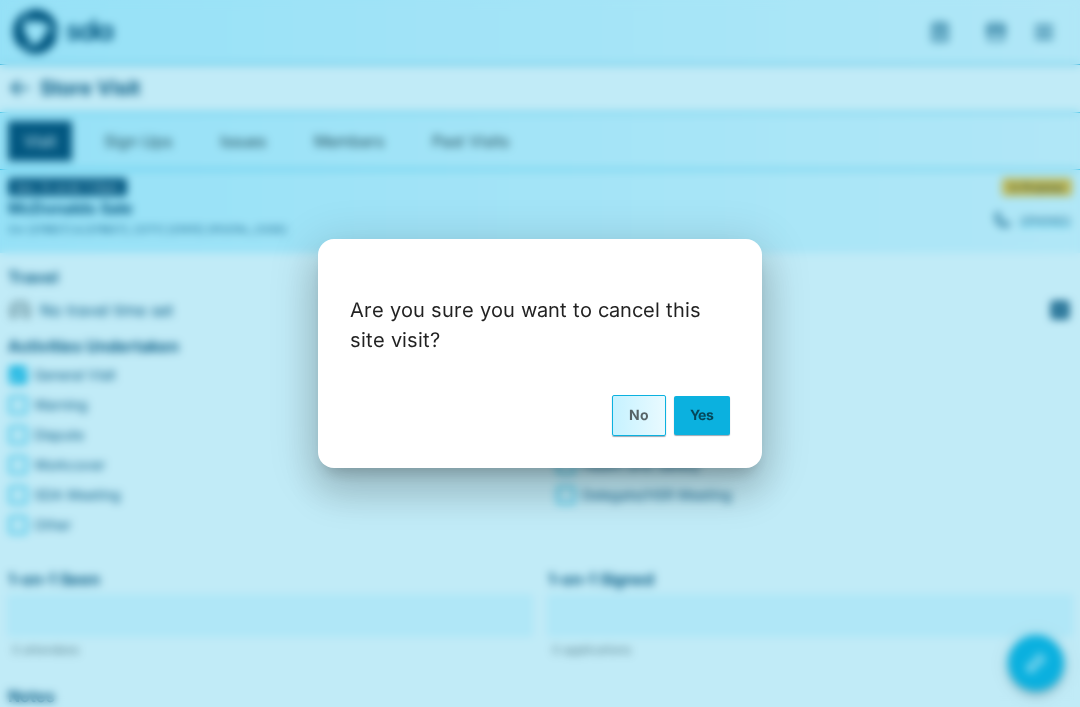 click on "Yes" at bounding box center [702, 415] 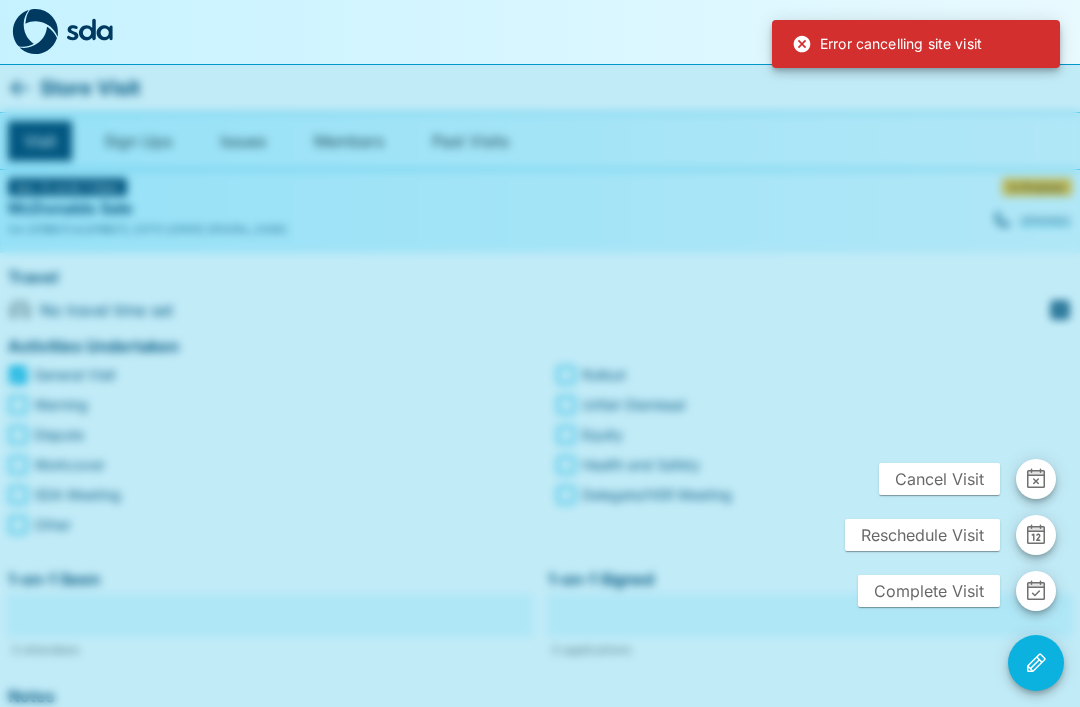 click on "Error cancelling site visit" at bounding box center (916, 44) 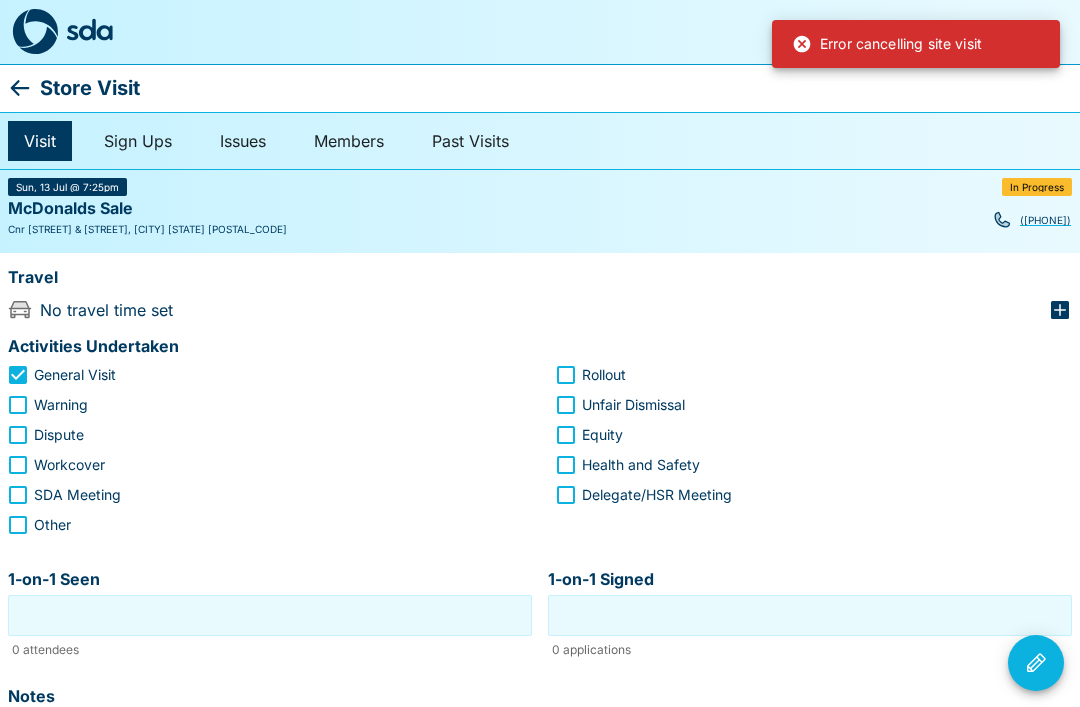 click 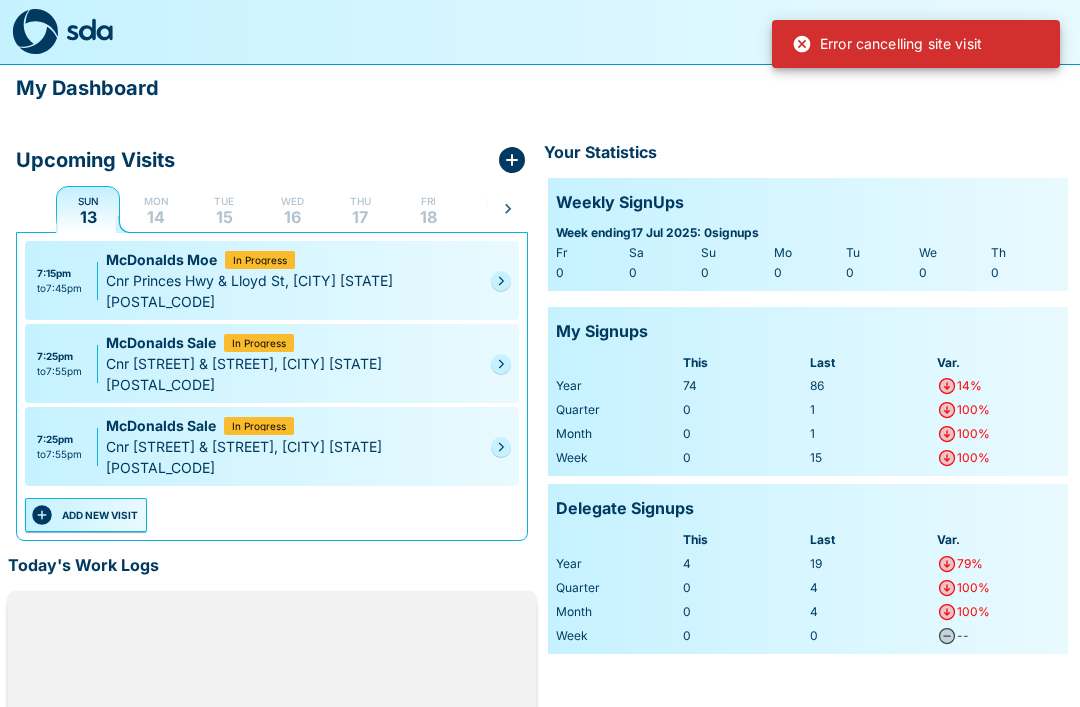 click 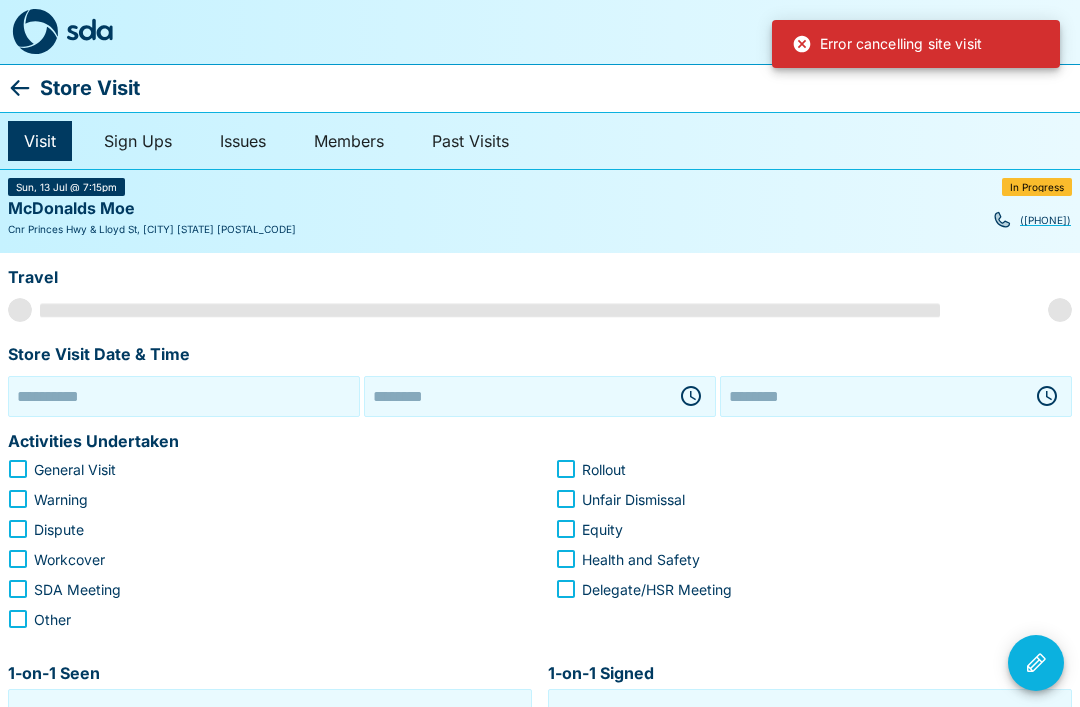 type on "**********" 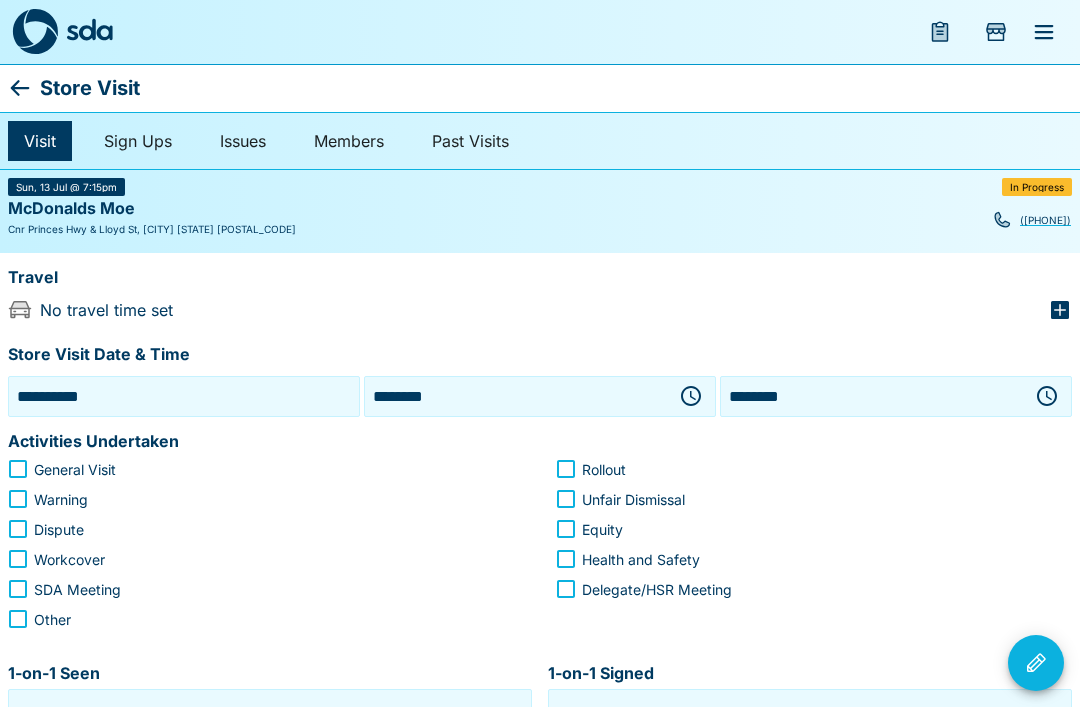 click 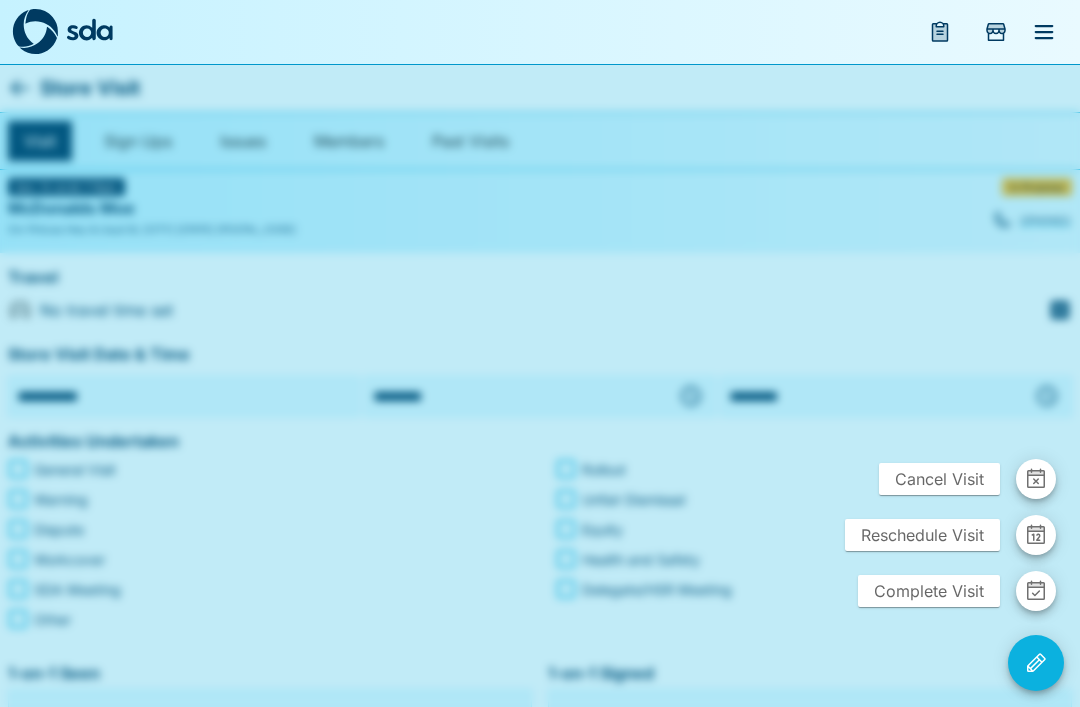 click at bounding box center (1036, 479) 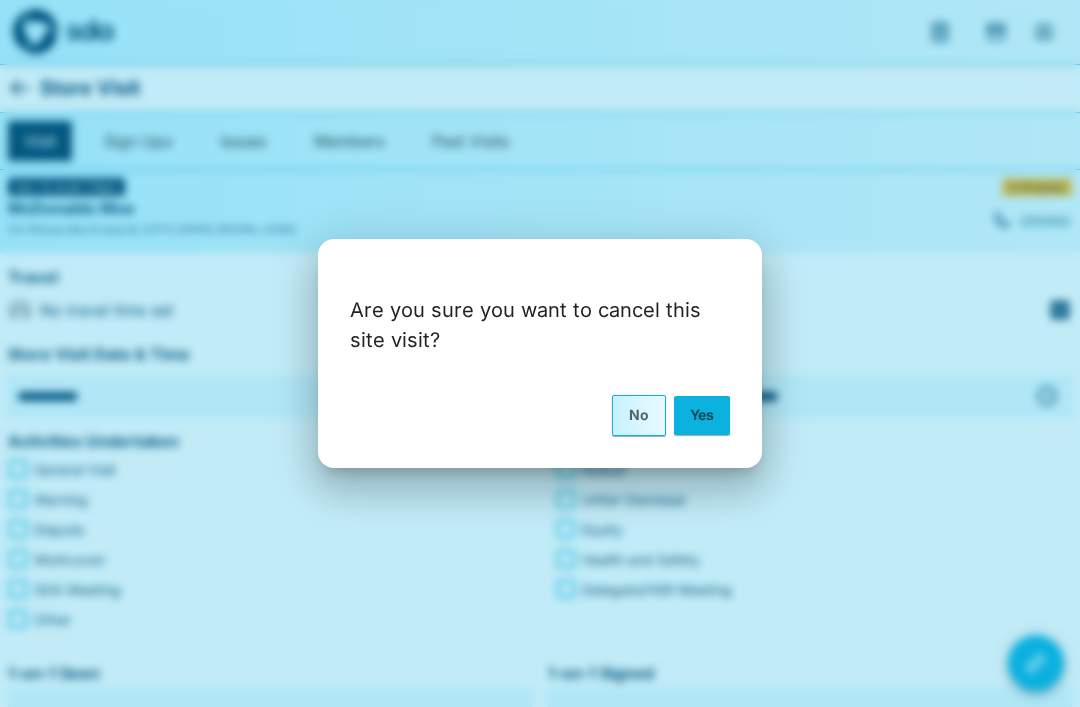 click on "Yes" at bounding box center (702, 415) 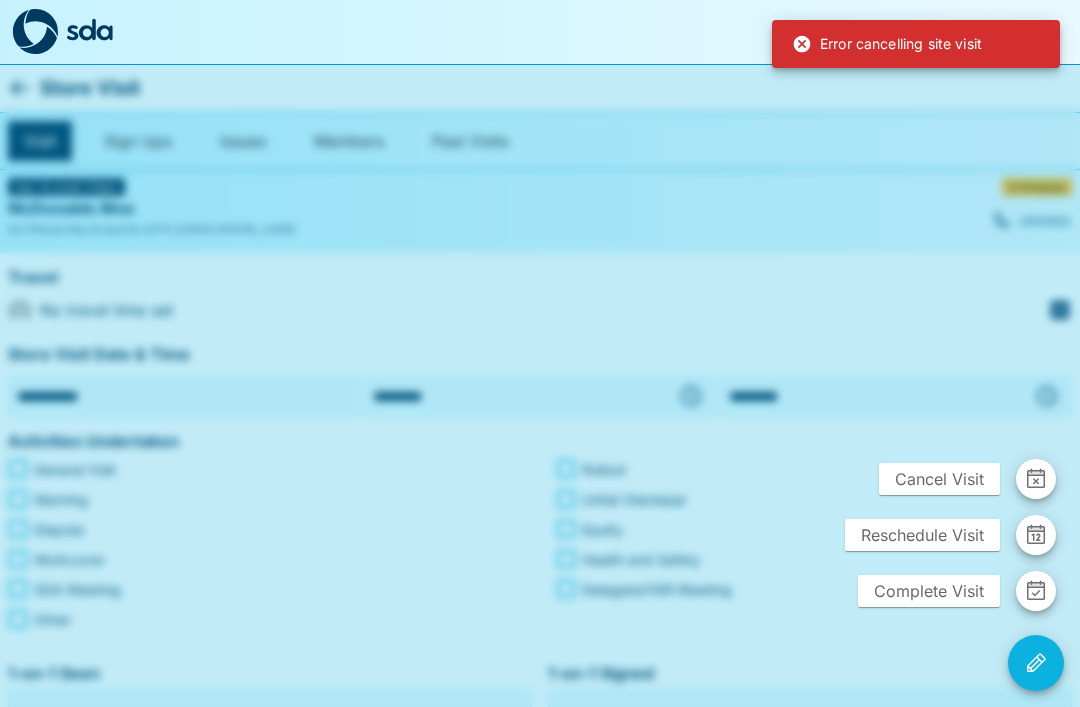 click 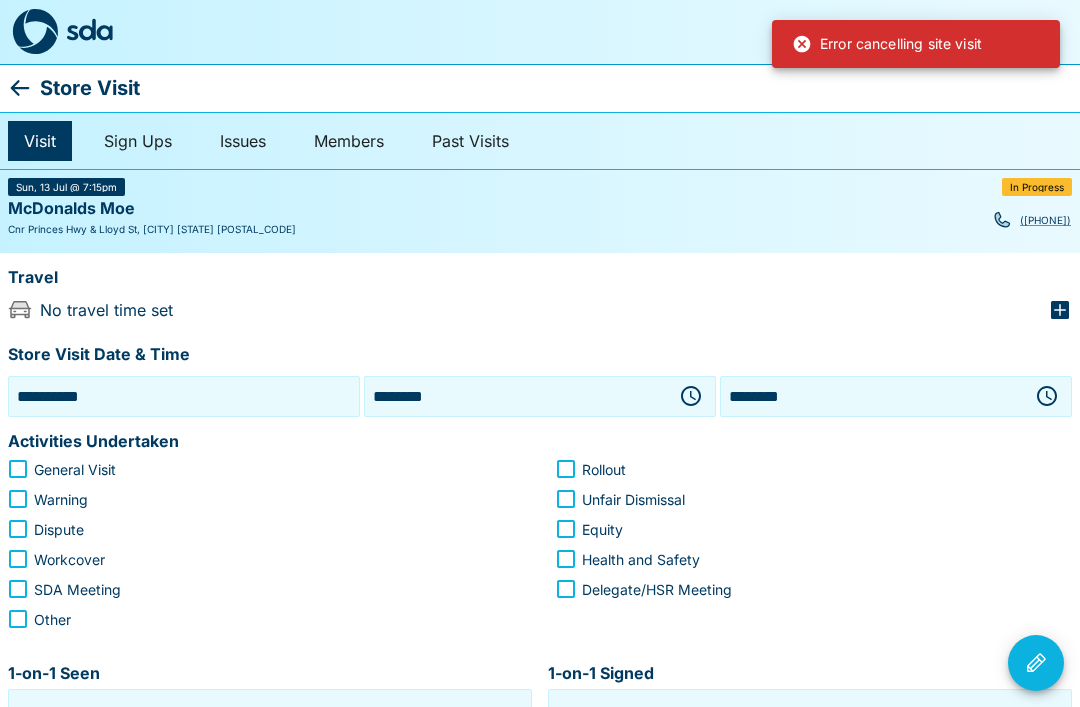 click 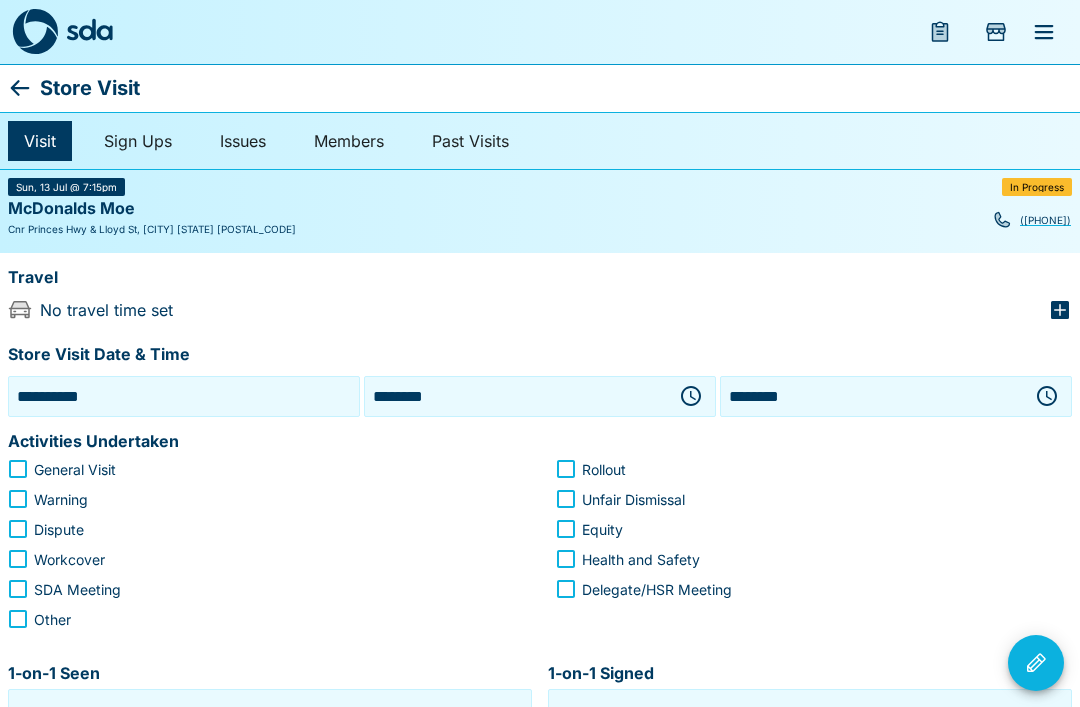 click 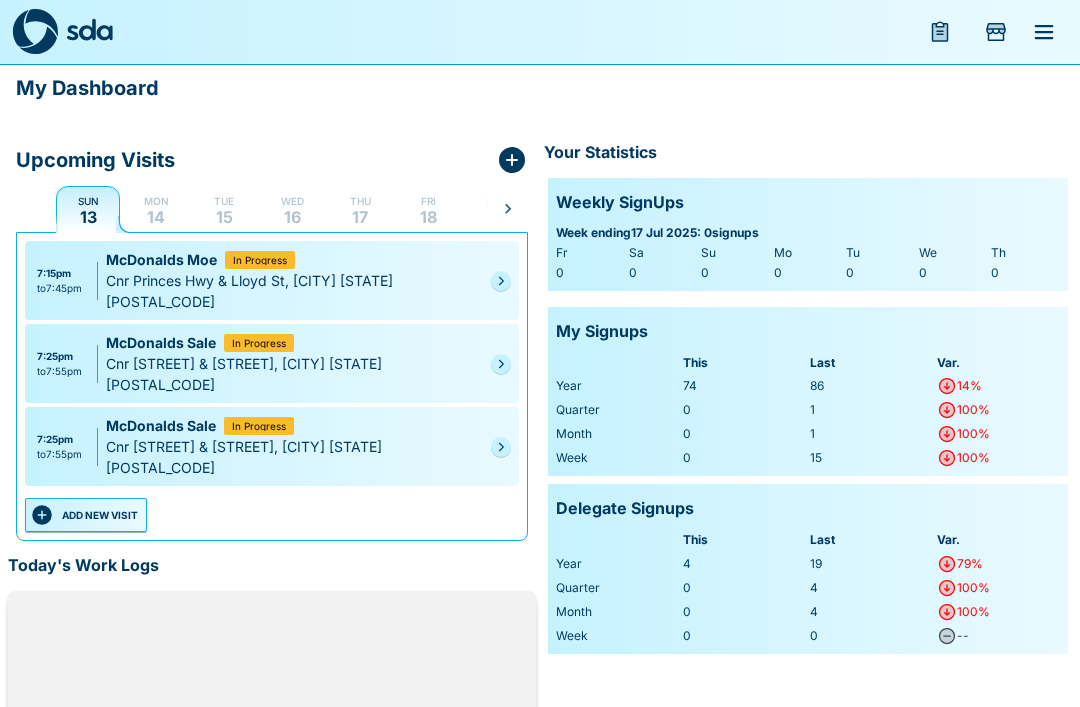 click 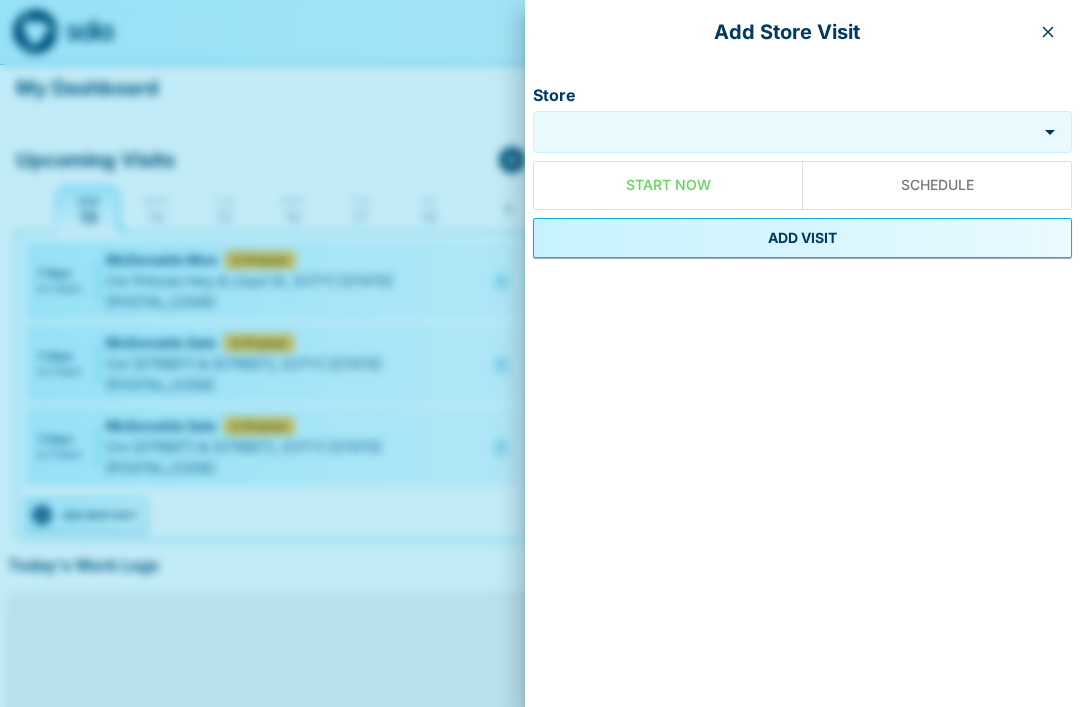 click on "ADD VISIT" at bounding box center [802, 238] 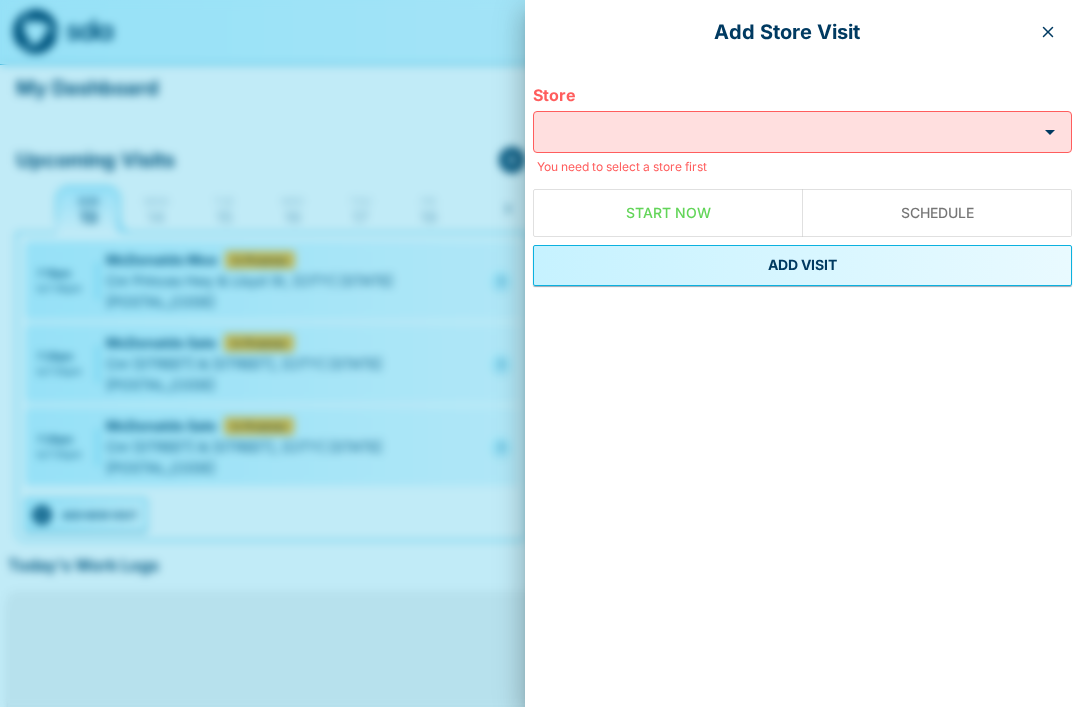 click on "Store" at bounding box center (785, 132) 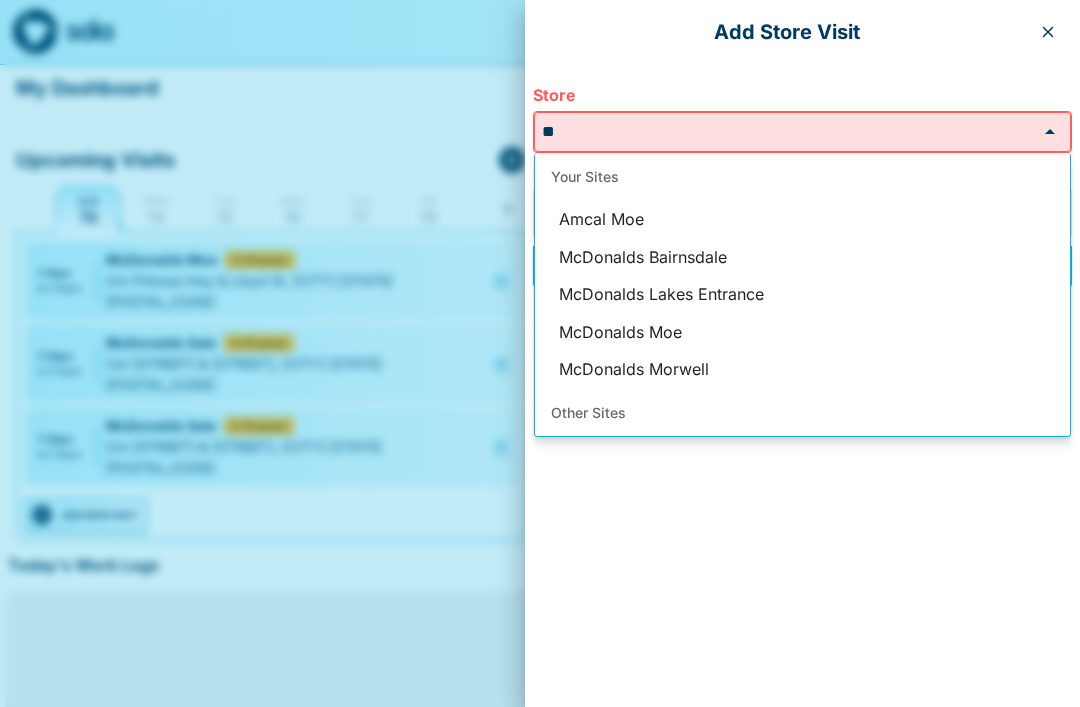 type on "**" 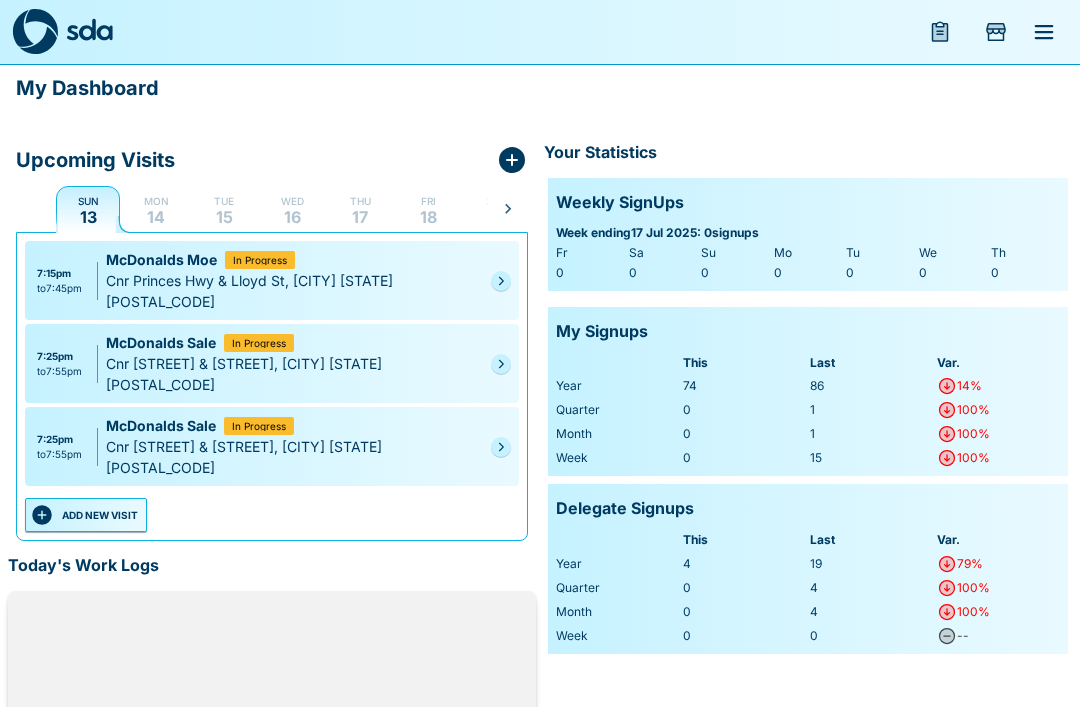 click 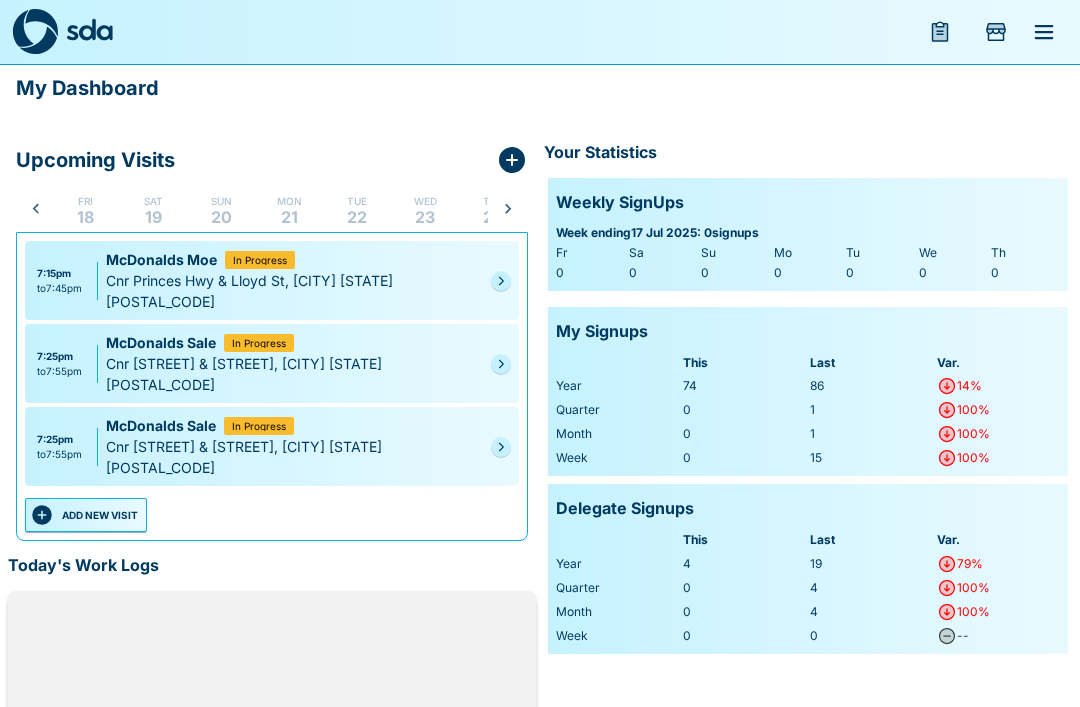 scroll, scrollTop: 0, scrollLeft: 384, axis: horizontal 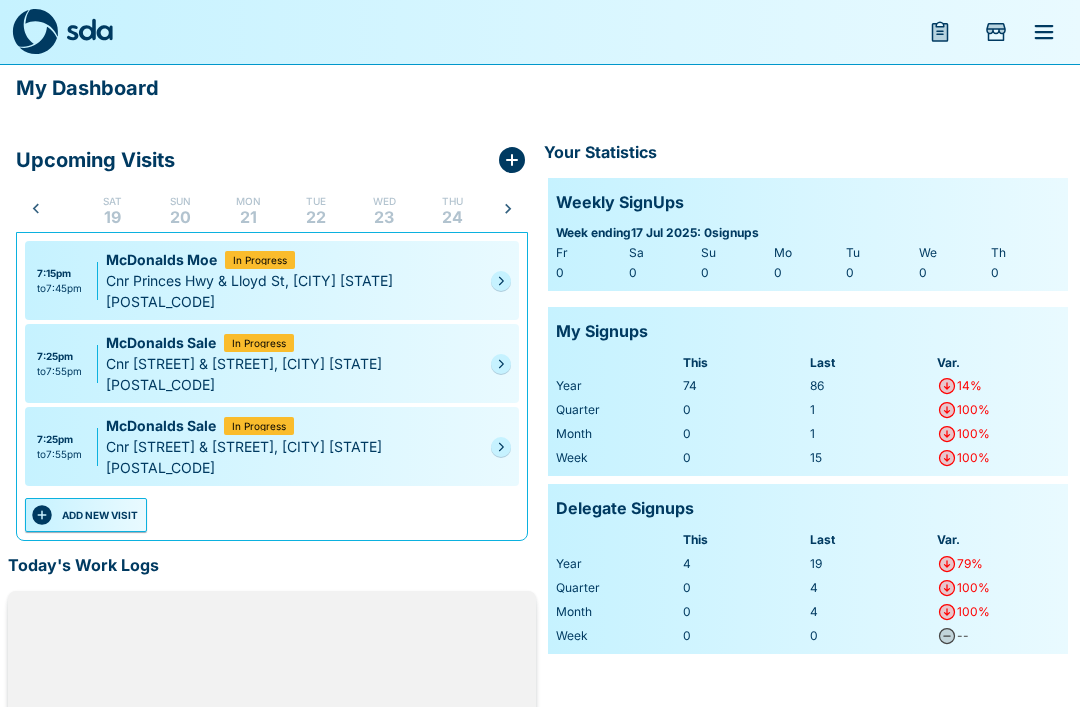 click 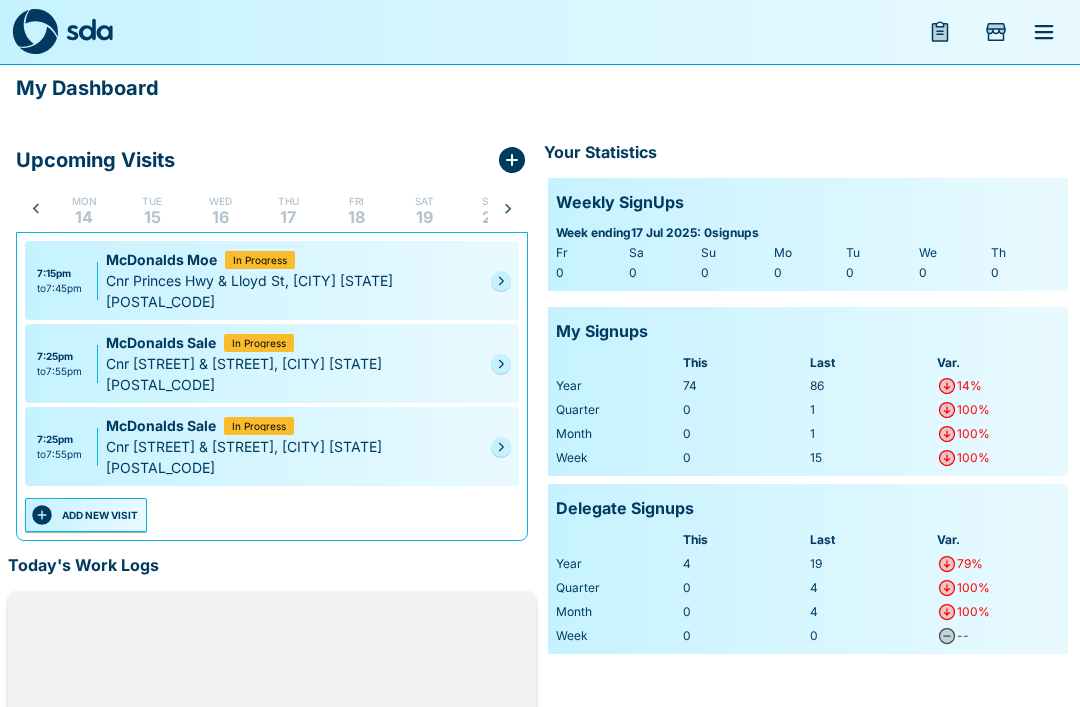scroll, scrollTop: 0, scrollLeft: 0, axis: both 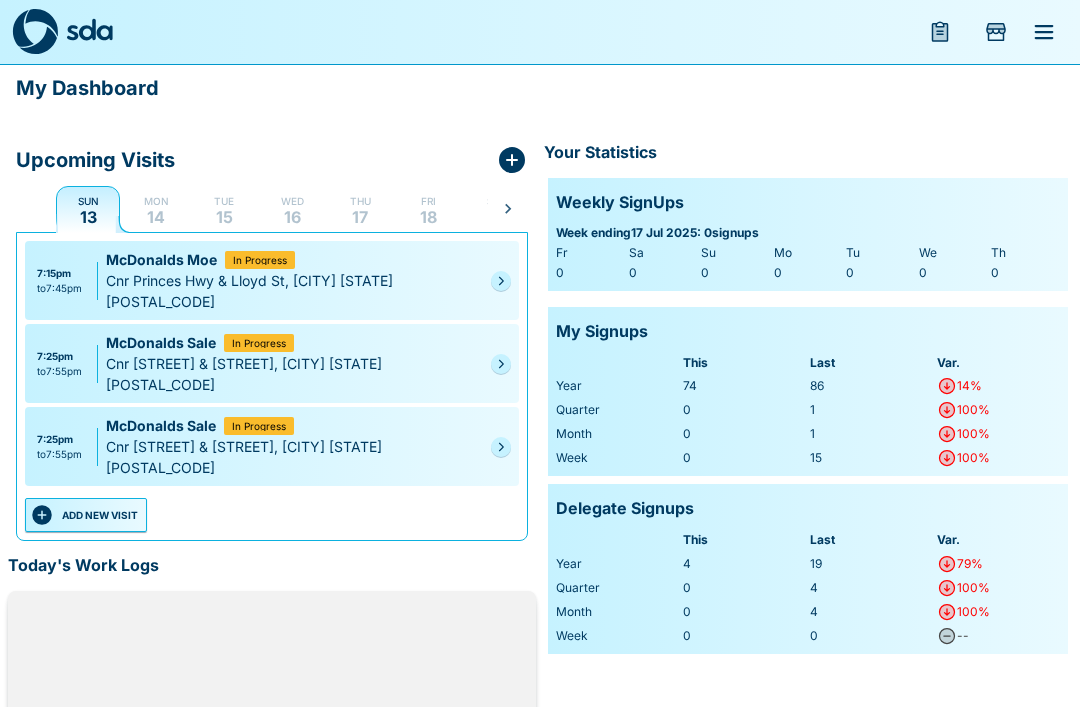 click on "Sun 13 Mon 14 Tue 15 Wed 16 Thu 17 Fri 18 Sat 19 Sun 20 Mon 21 Tue 22 Wed 23 Thu 24 Fri 25 Sat 26 Sun 27 Mon 28 Tue 29 Wed 30 Thu 31 Fri 1 Sat 2 Sun 3 Mon 4 Tue 5 Wed 6 Thu 7 Fri 8 Sat 9 Sun 10 Mon 11" at bounding box center (272, 209) 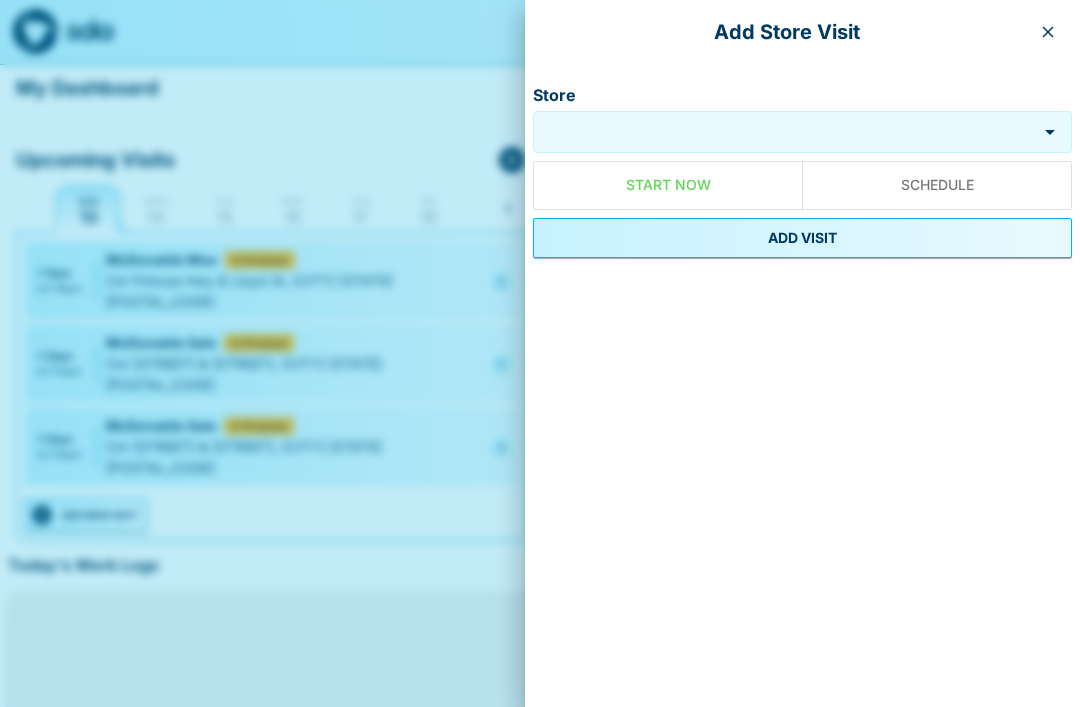 click on "Store" at bounding box center [785, 132] 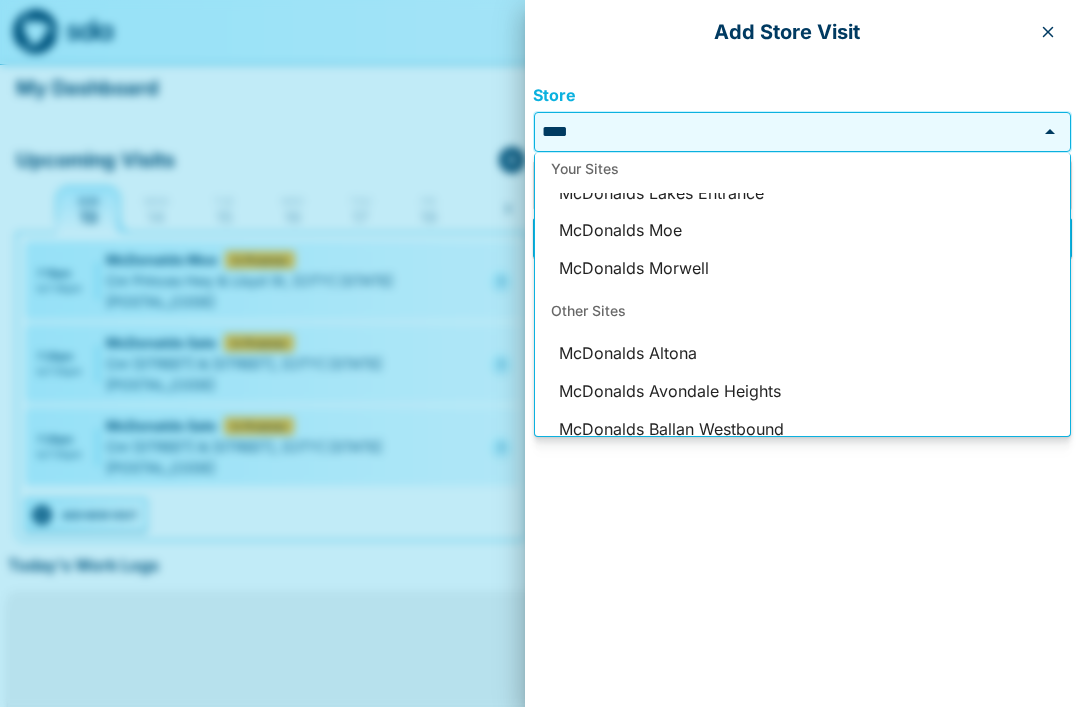scroll, scrollTop: 0, scrollLeft: 0, axis: both 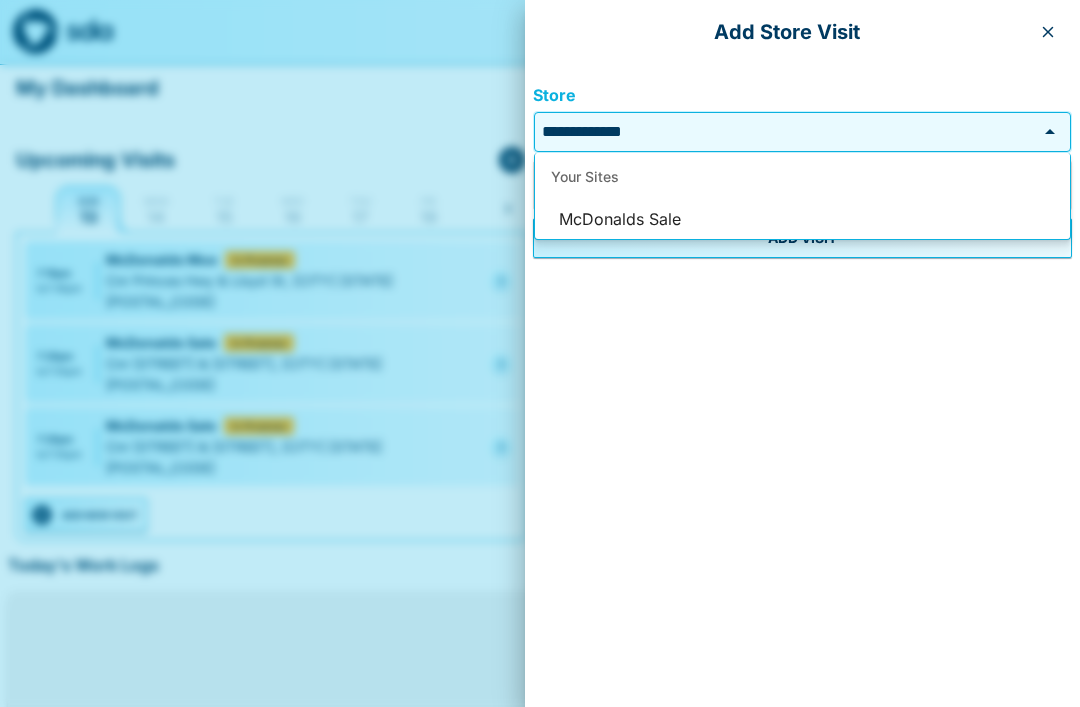 click on "McDonalds Sale" at bounding box center [802, 220] 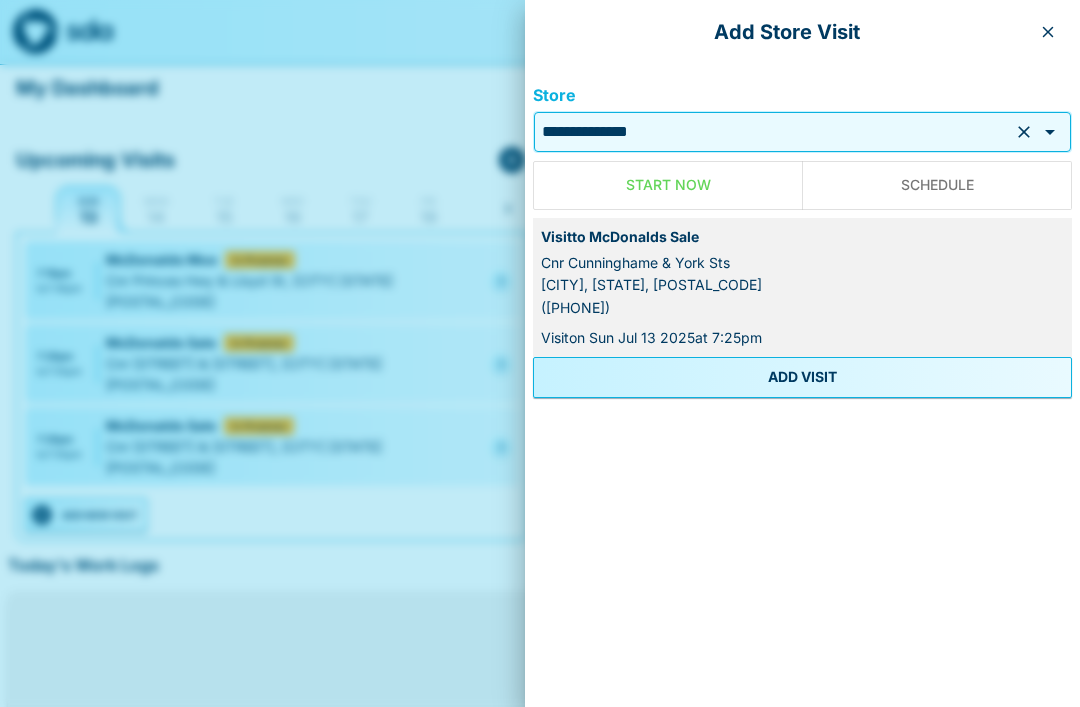 click at bounding box center (1050, 132) 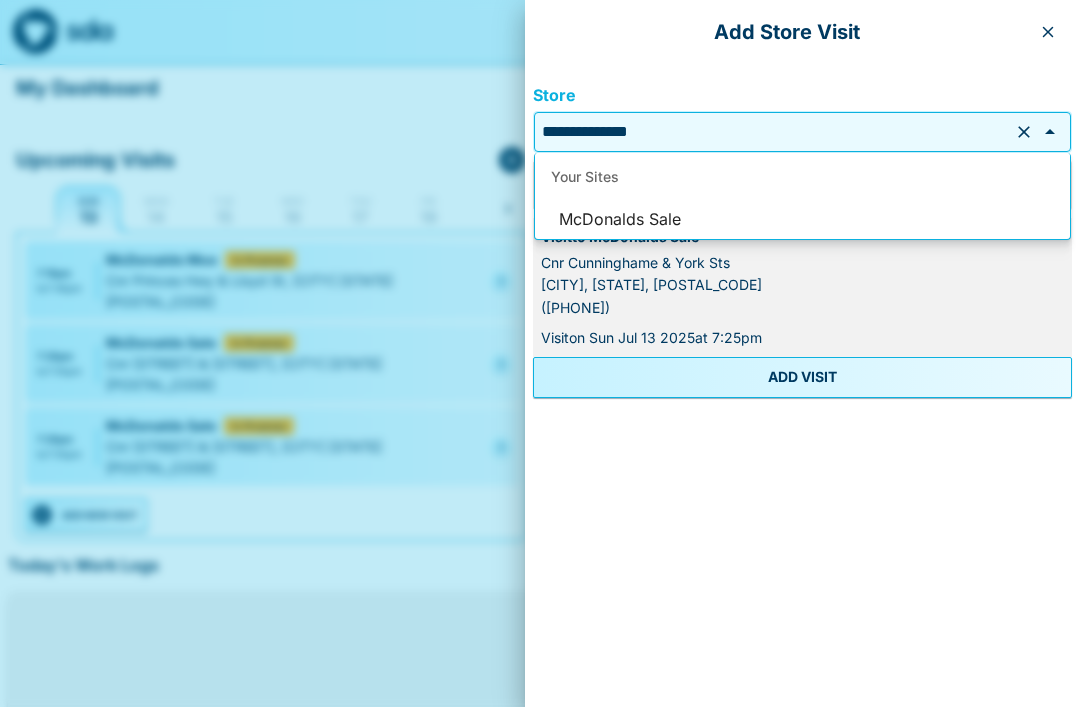 click on "McDonalds Sale" at bounding box center (802, 220) 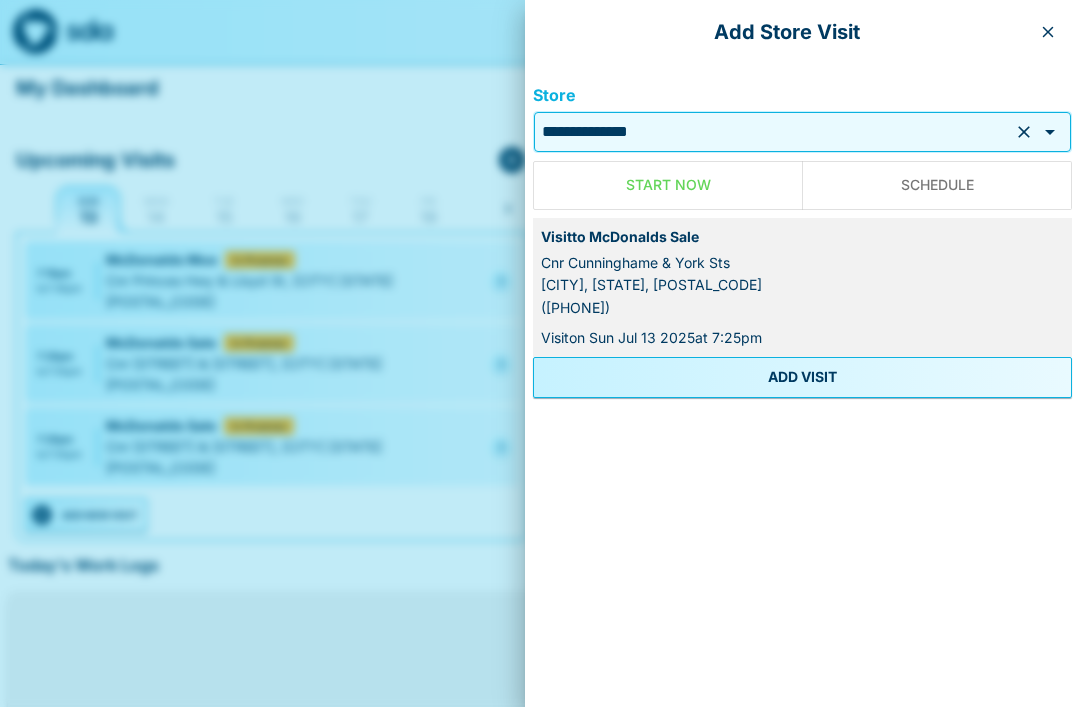 click on "ADD VISIT" at bounding box center [802, 377] 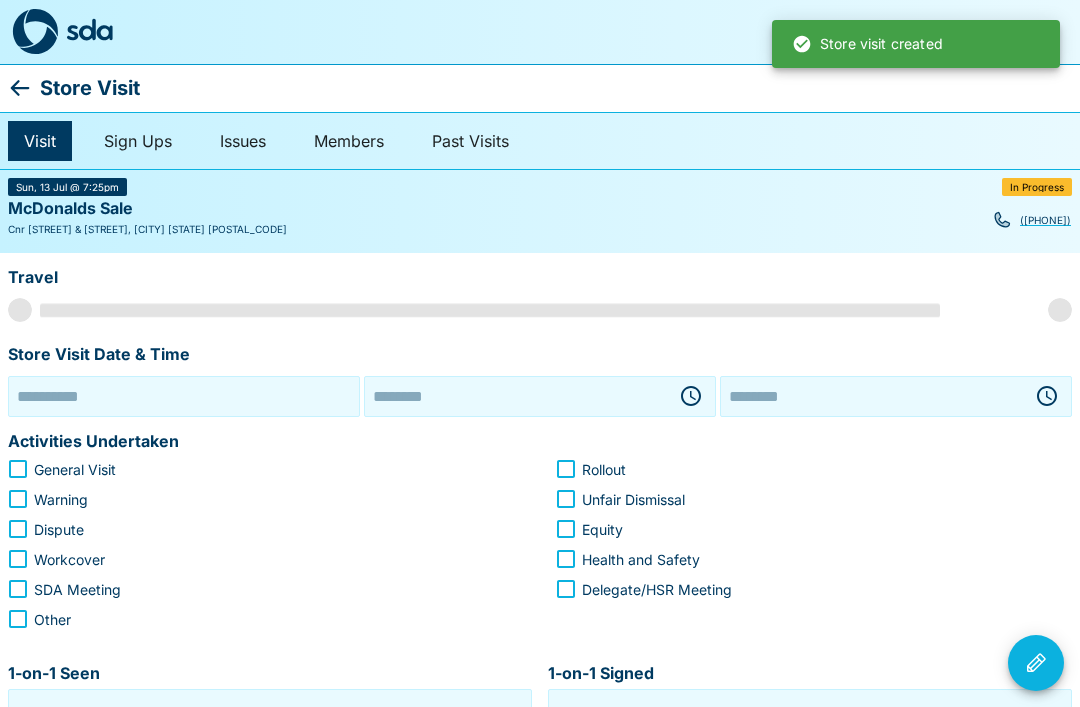 type on "**********" 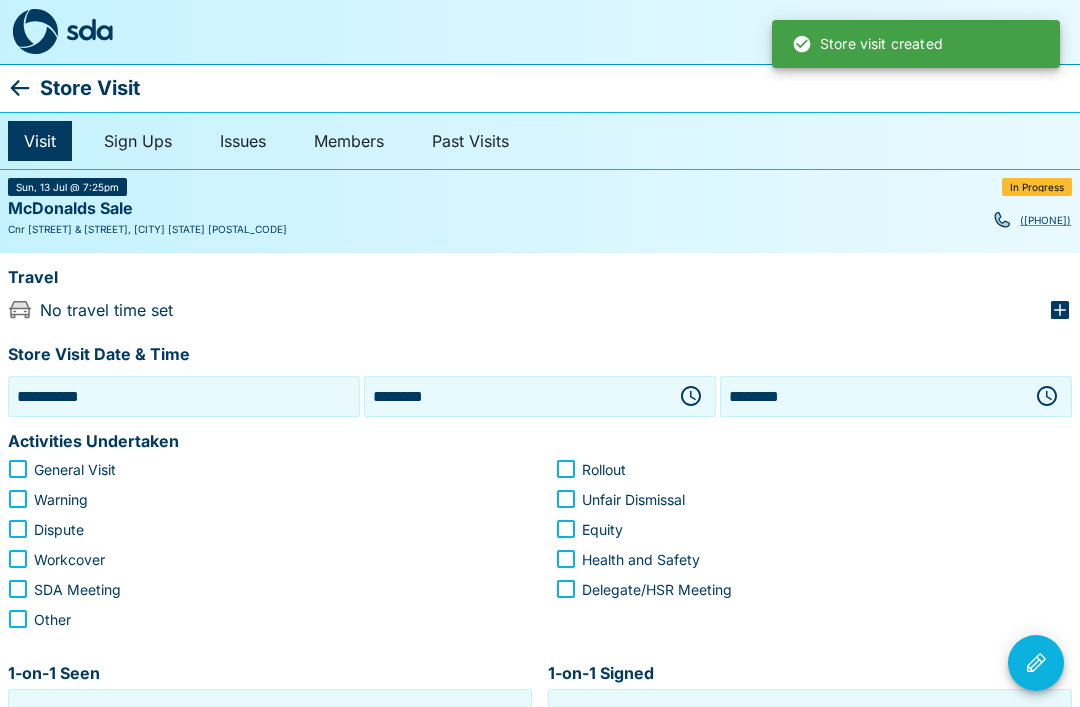 click on "**********" at bounding box center [184, 396] 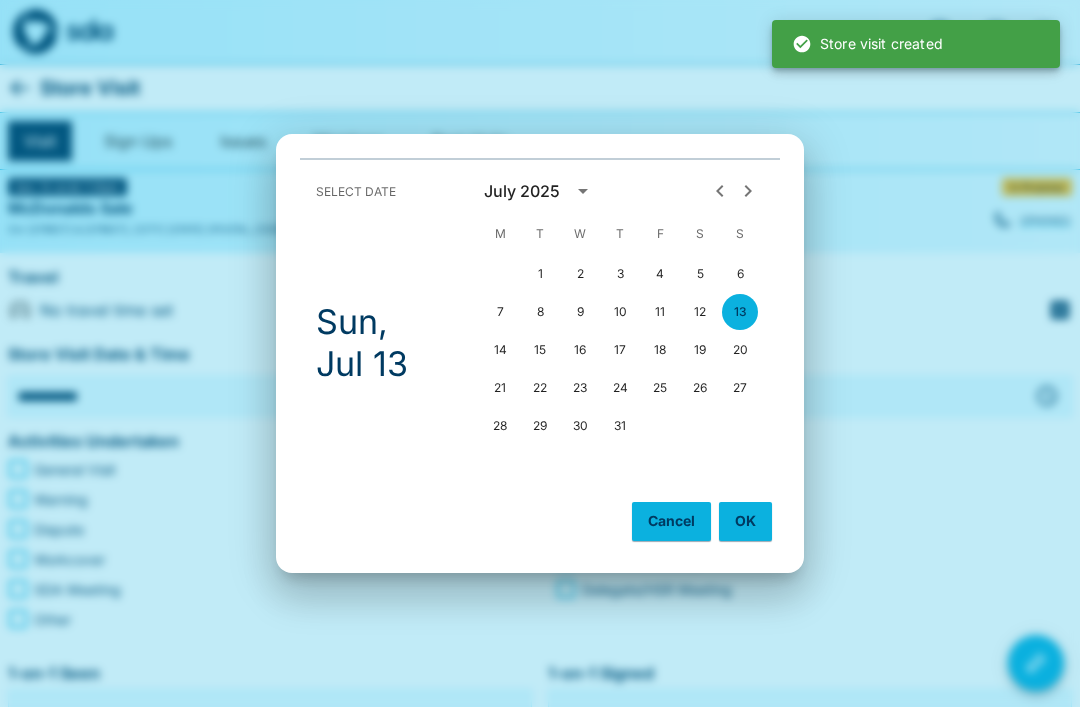click on "11" at bounding box center (660, 312) 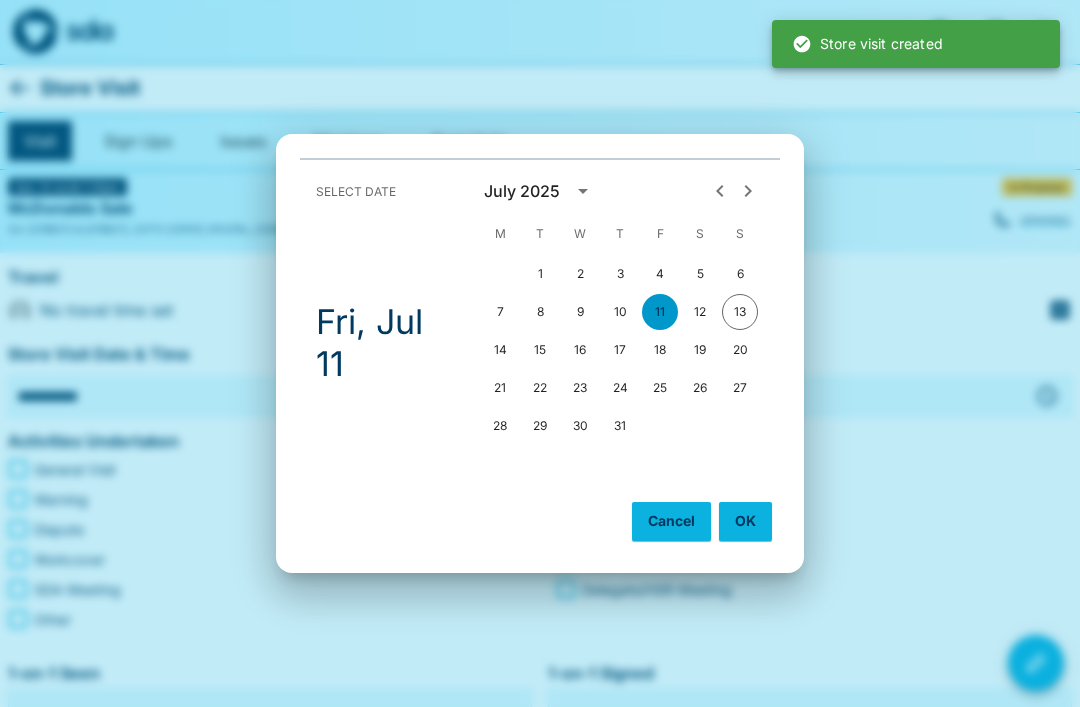 type on "**********" 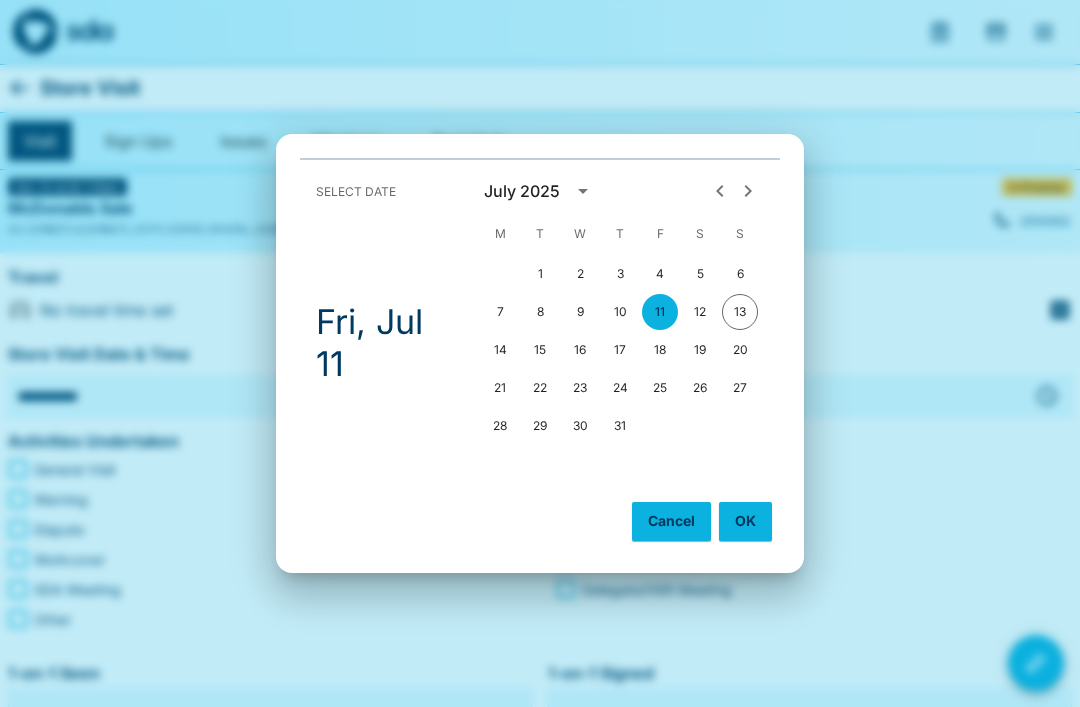 click on "OK" at bounding box center [745, 521] 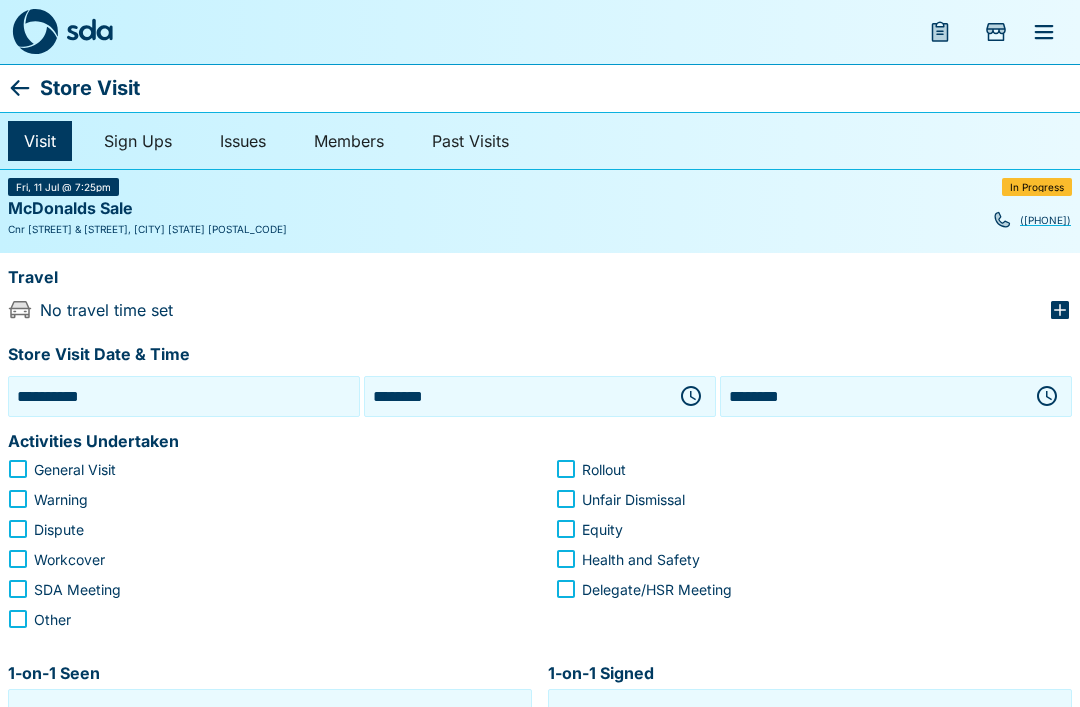 click on "********" at bounding box center (516, 396) 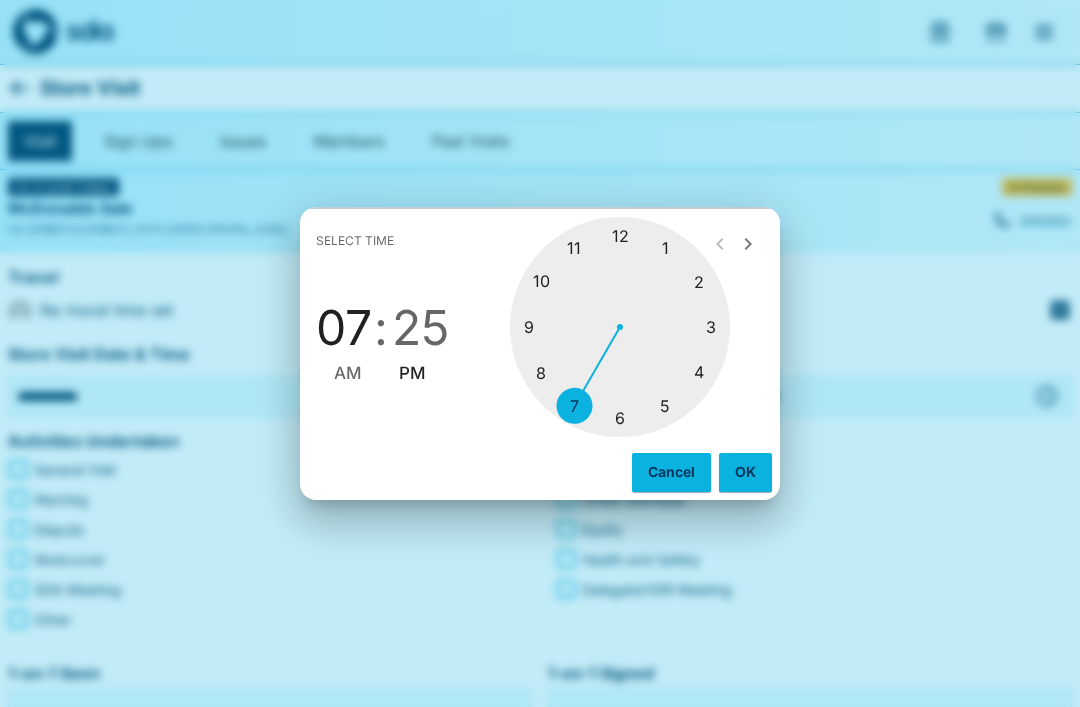 click at bounding box center [620, 327] 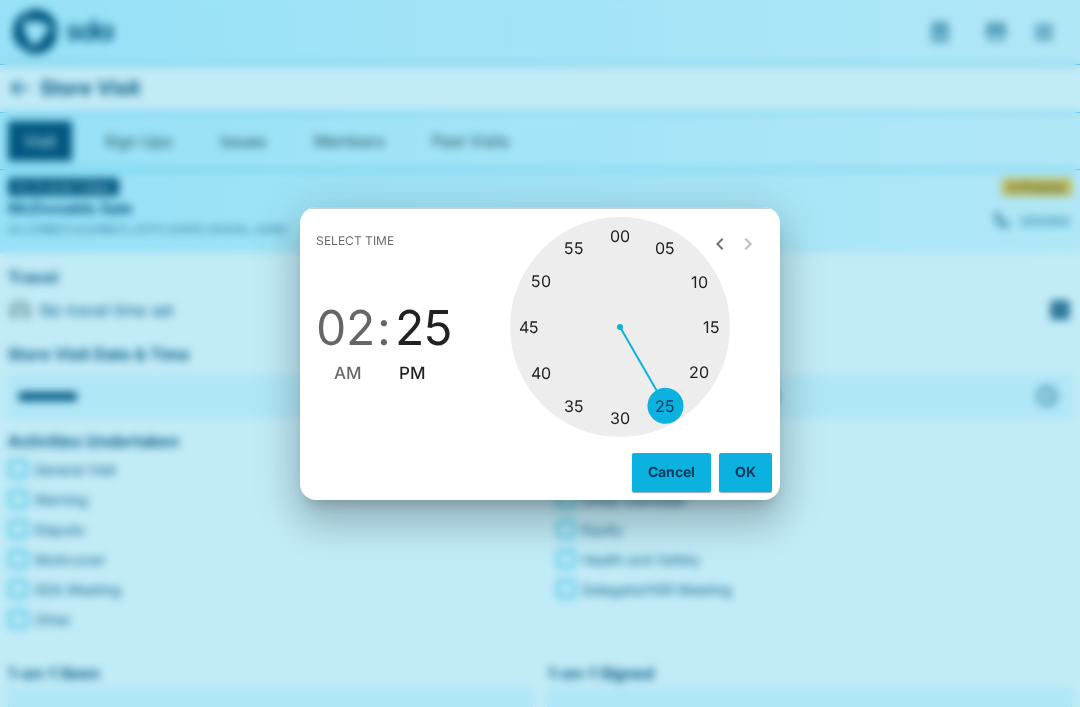 click at bounding box center [620, 327] 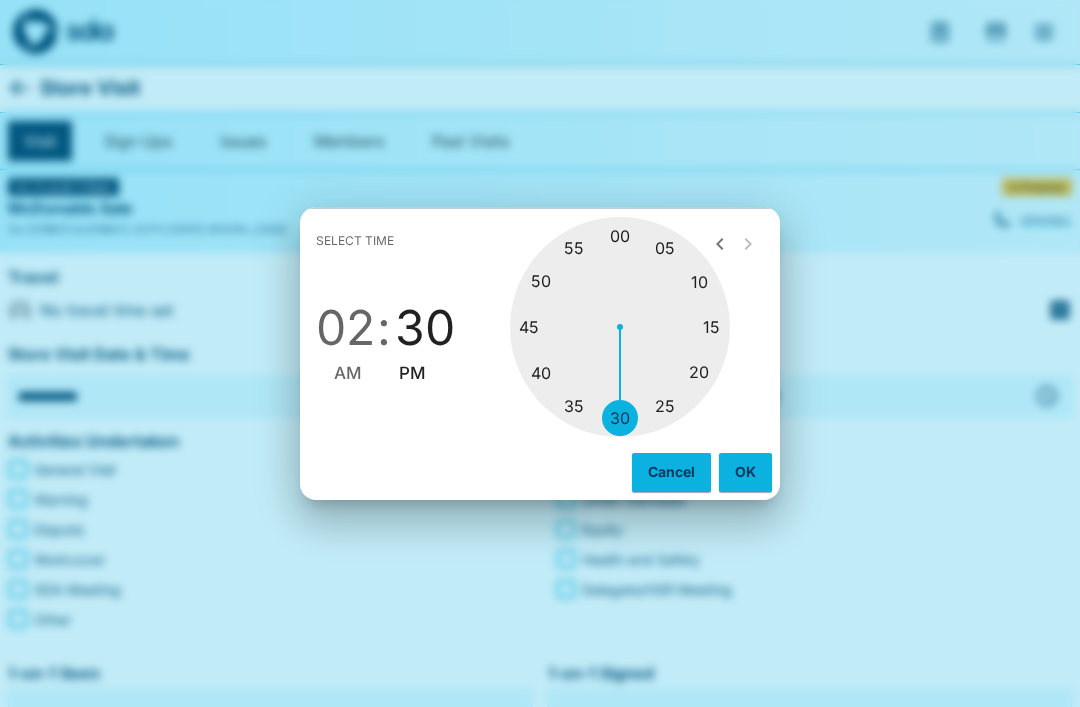 type on "********" 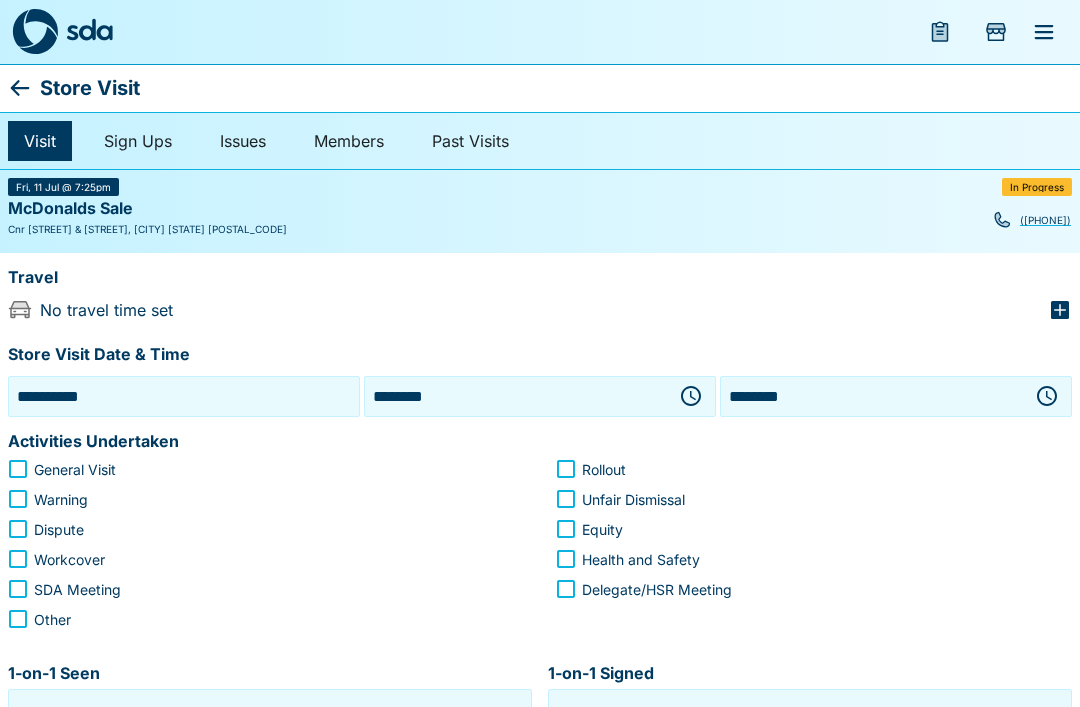 click on "********" at bounding box center [872, 396] 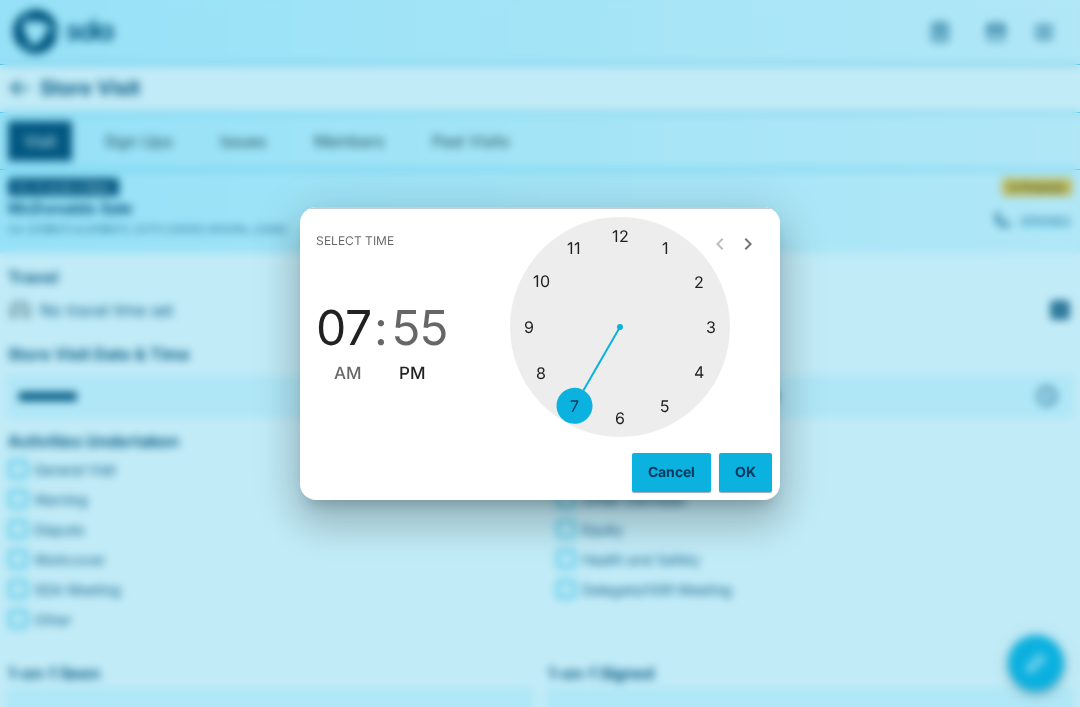 click at bounding box center (620, 327) 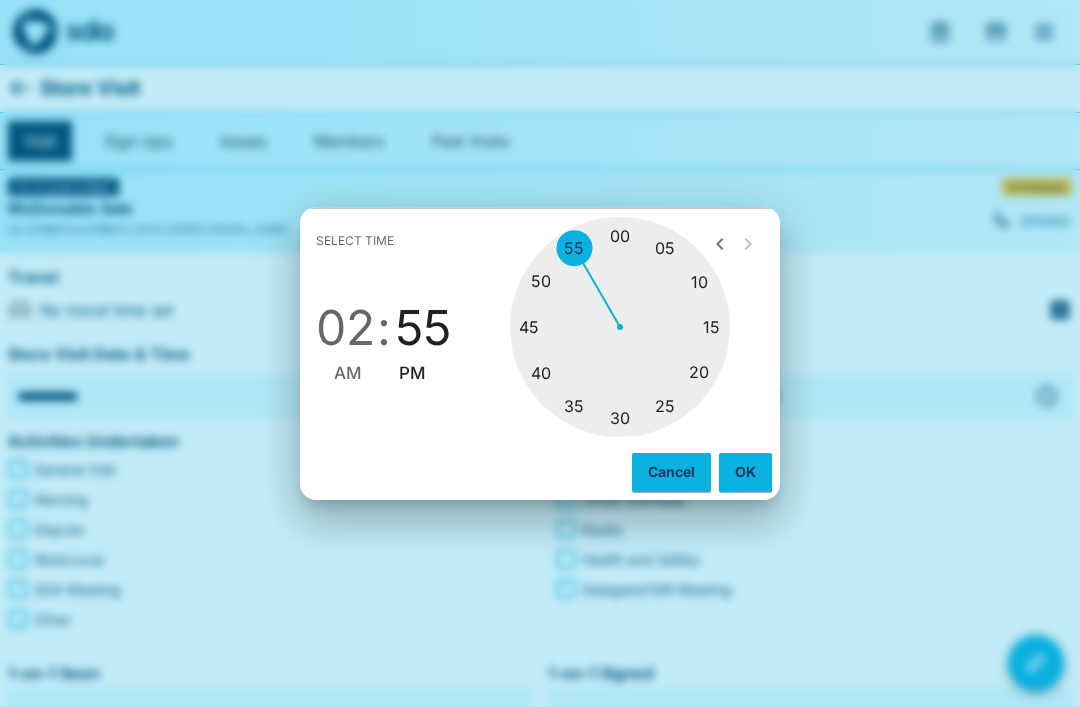 click at bounding box center (620, 327) 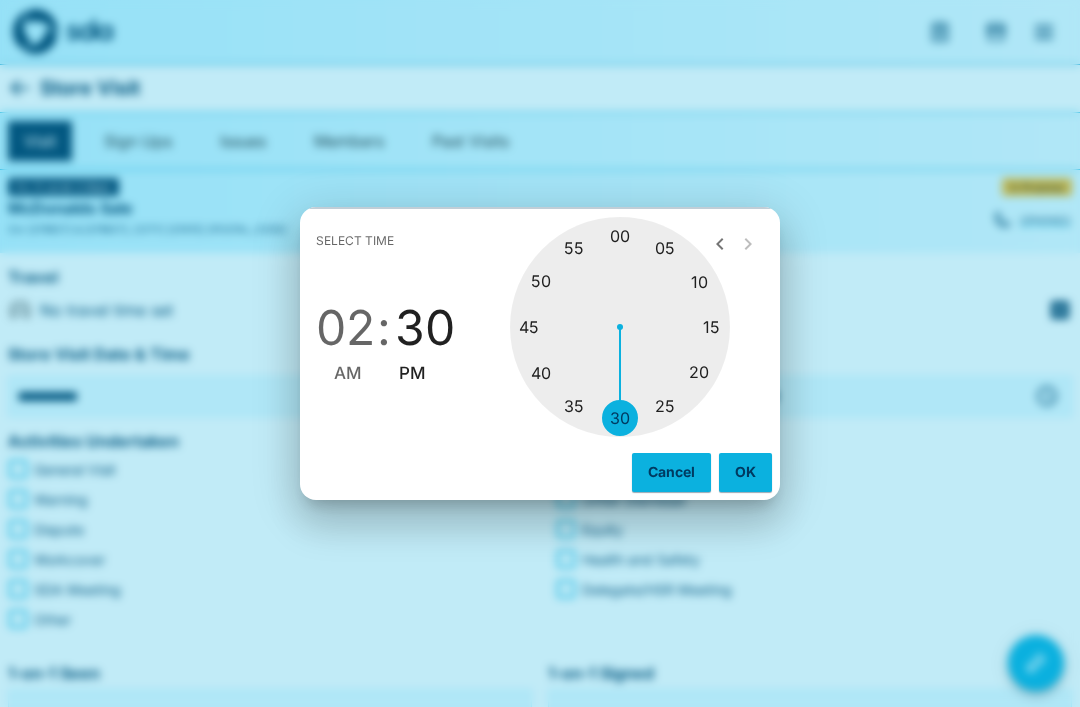 click at bounding box center [620, 327] 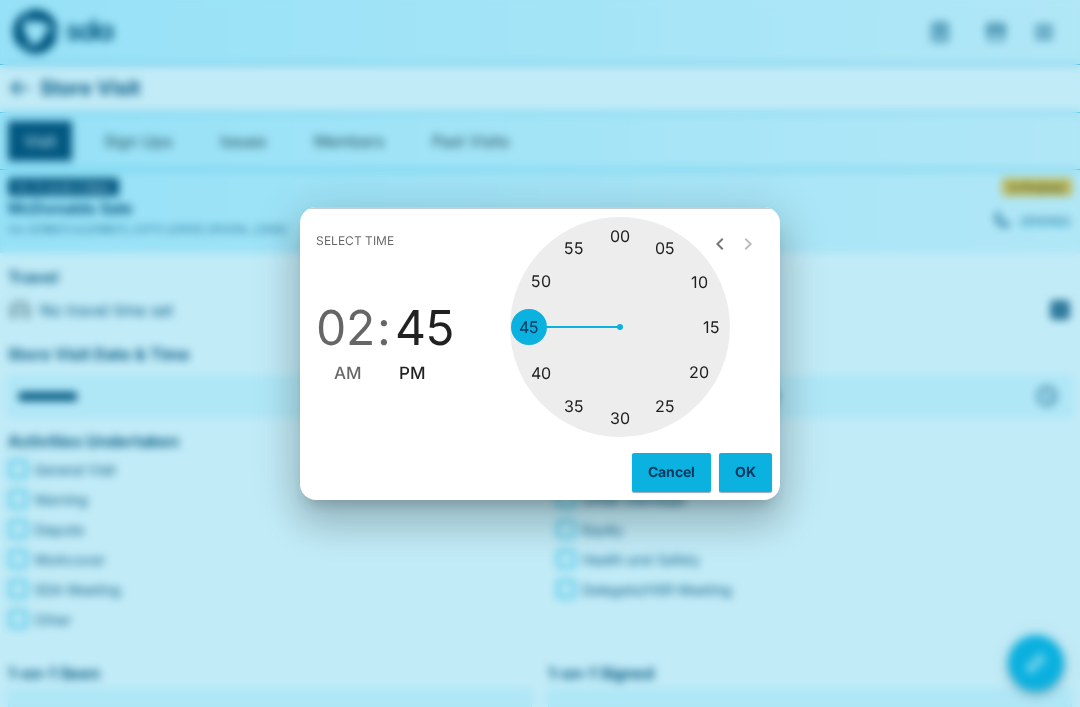 click on "OK" at bounding box center [745, 472] 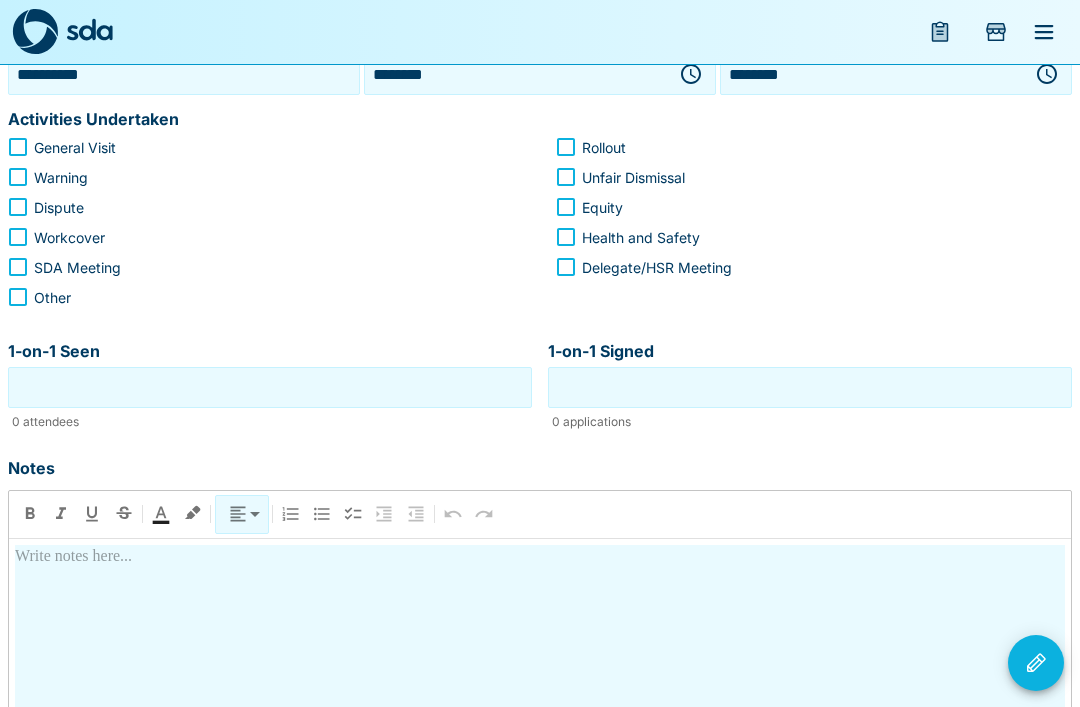scroll, scrollTop: 349, scrollLeft: 0, axis: vertical 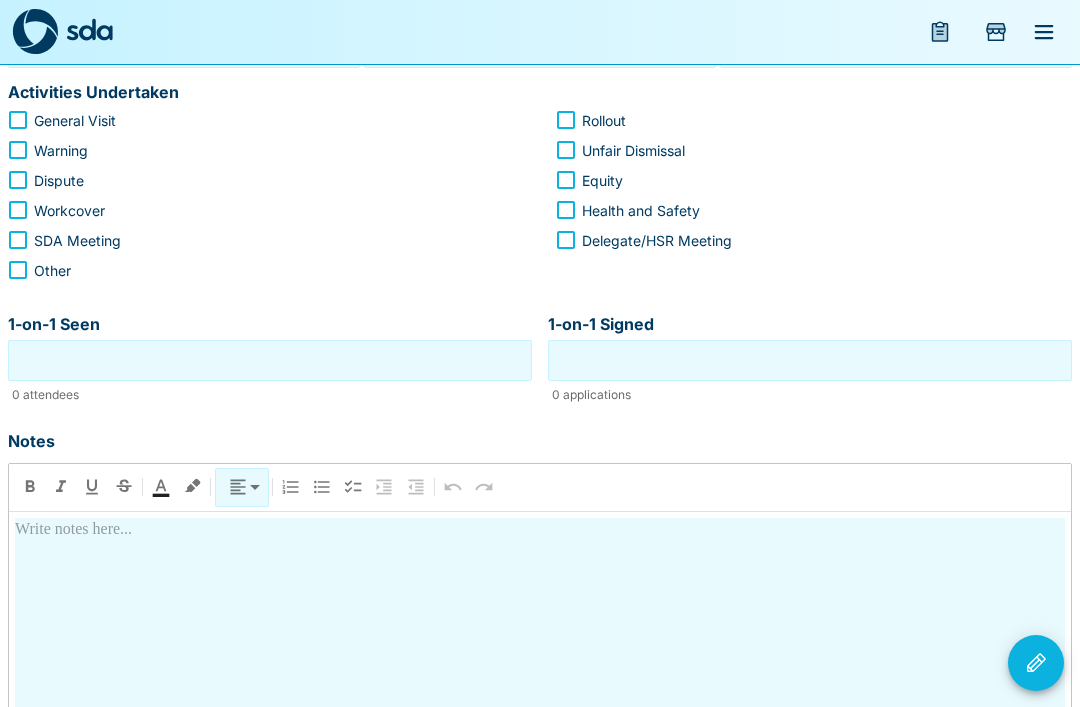 click at bounding box center [540, 695] 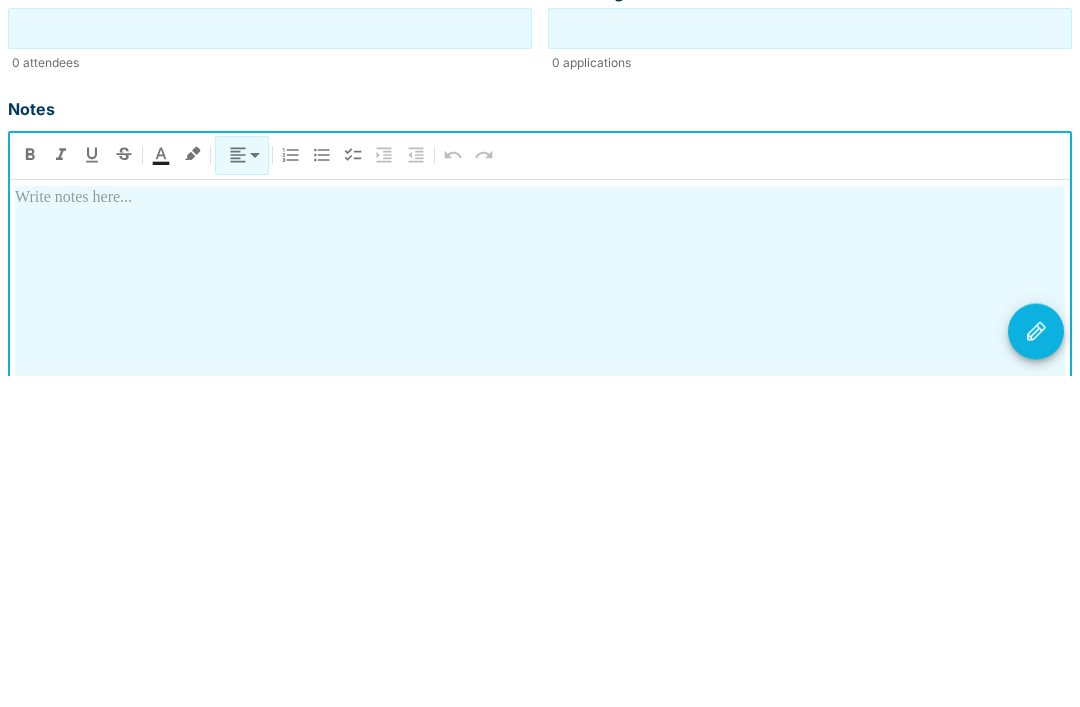 type 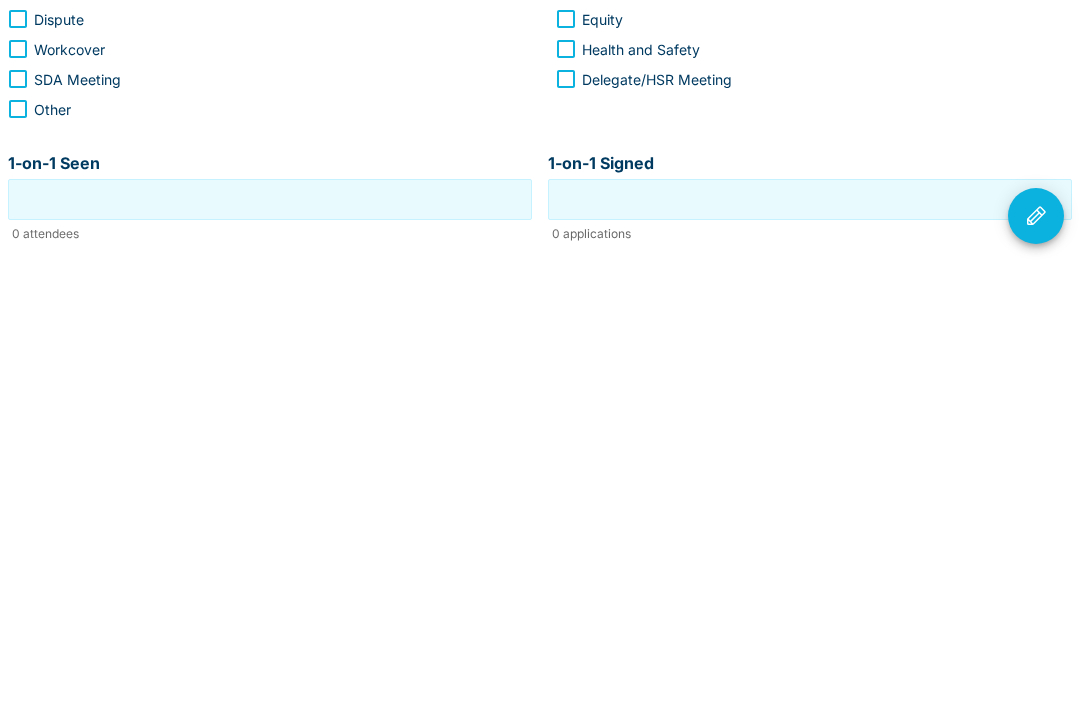 scroll, scrollTop: 500, scrollLeft: 0, axis: vertical 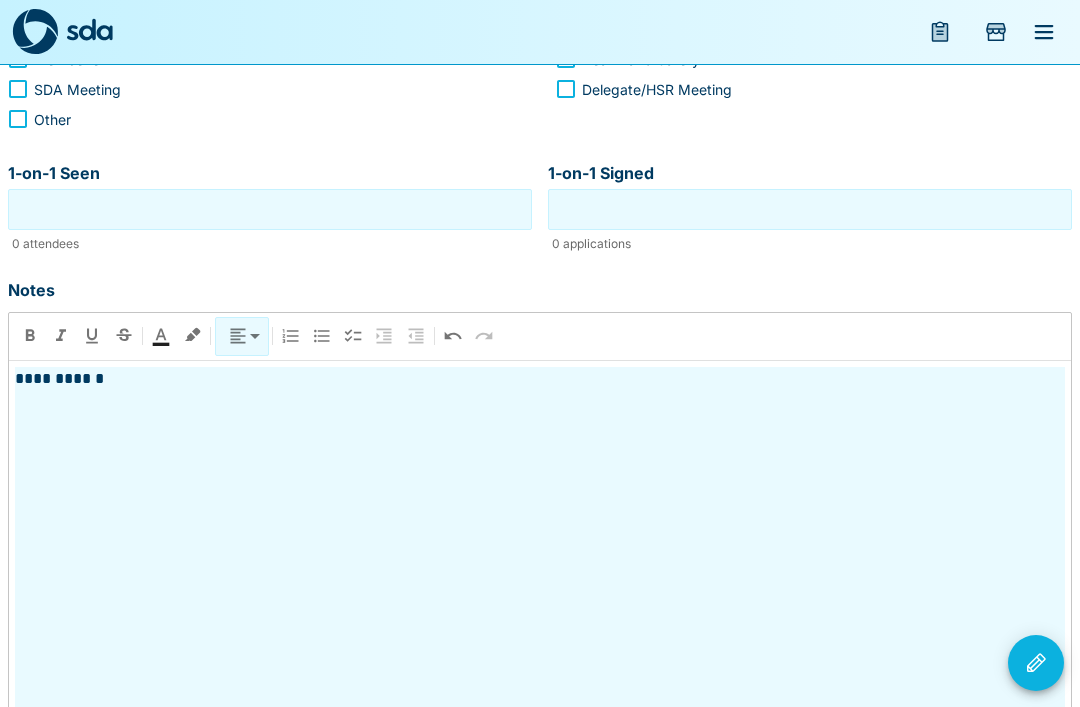 click 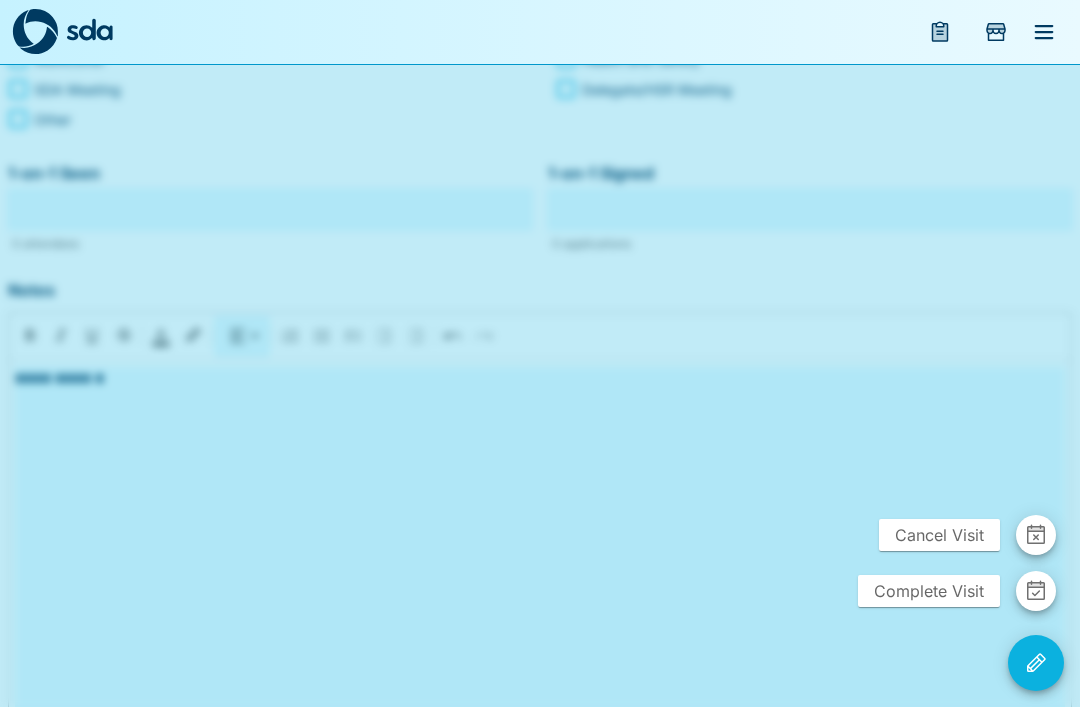 click 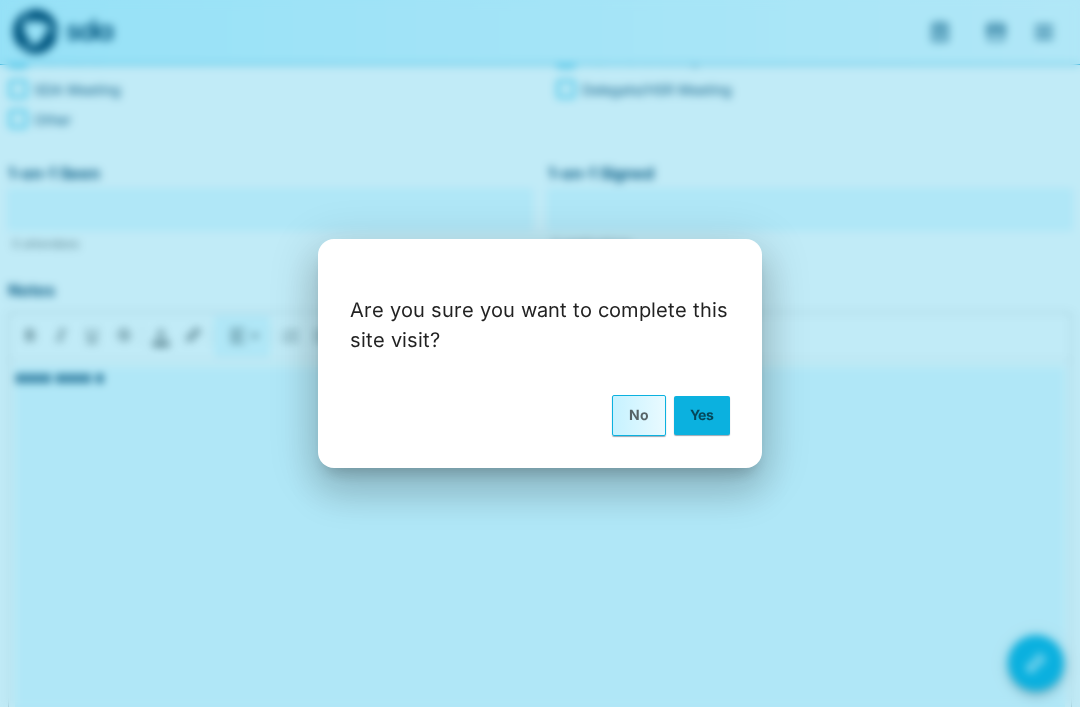 click on "Yes" at bounding box center (702, 415) 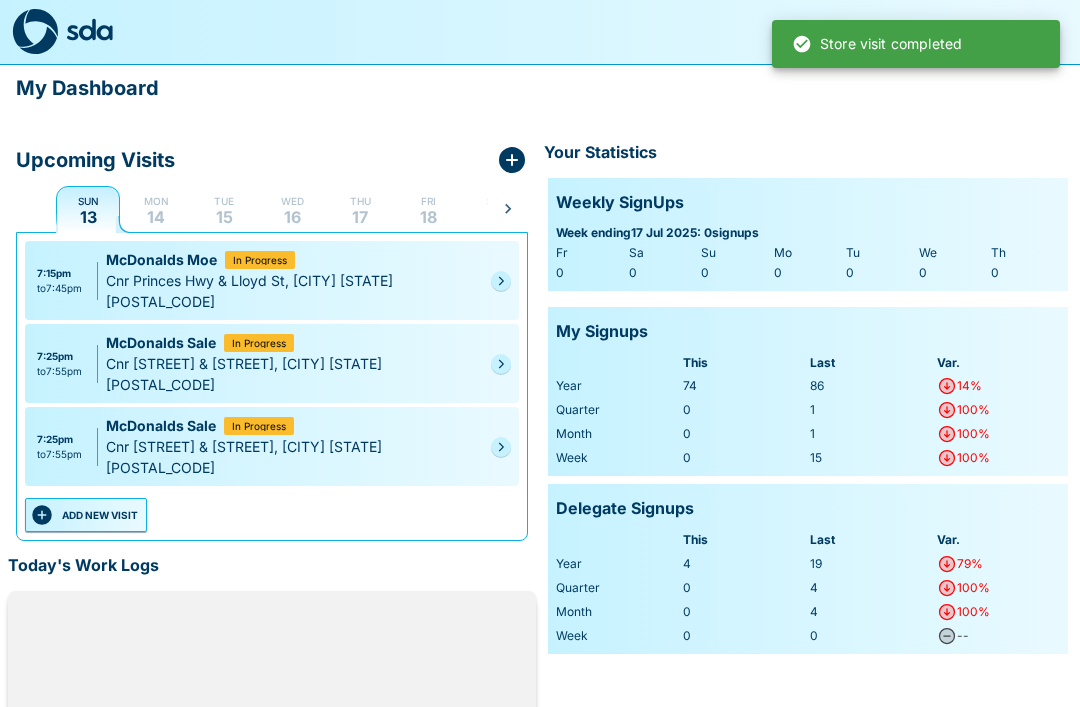 scroll, scrollTop: 3, scrollLeft: 0, axis: vertical 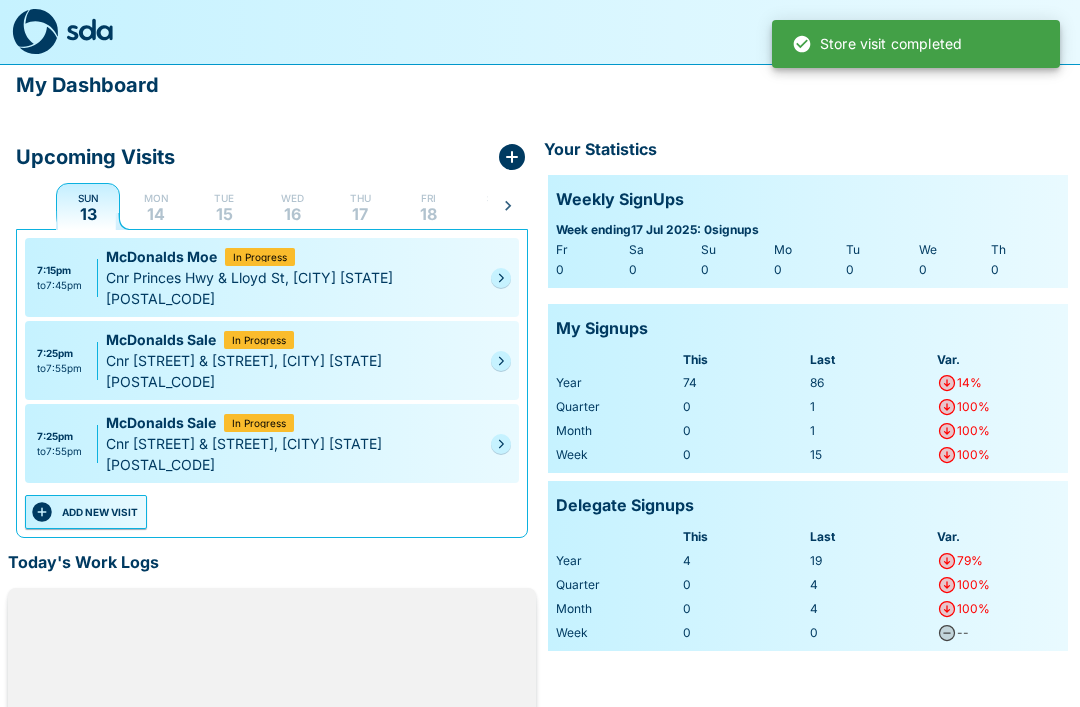 click at bounding box center [501, 444] 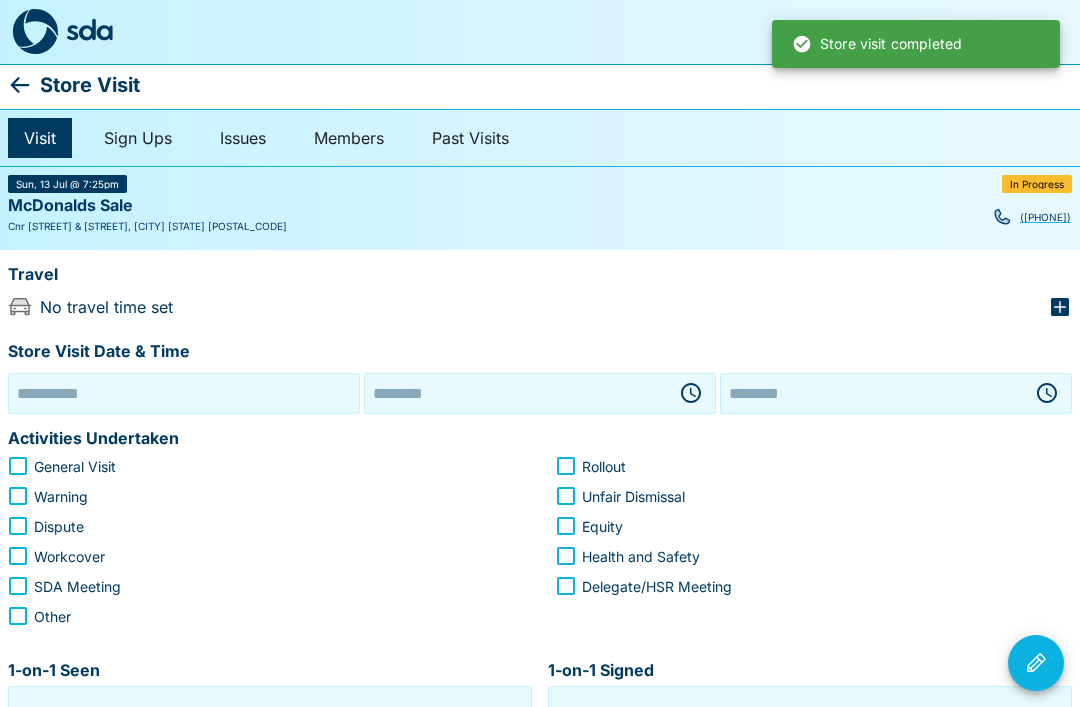 type on "**********" 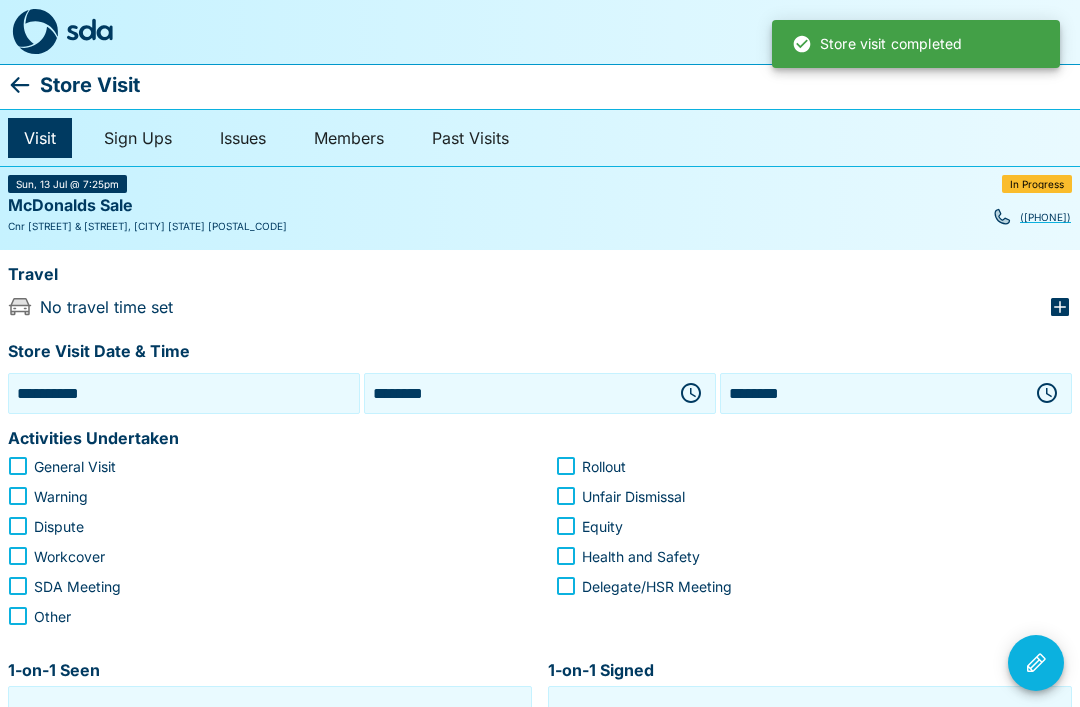 click at bounding box center (1036, 663) 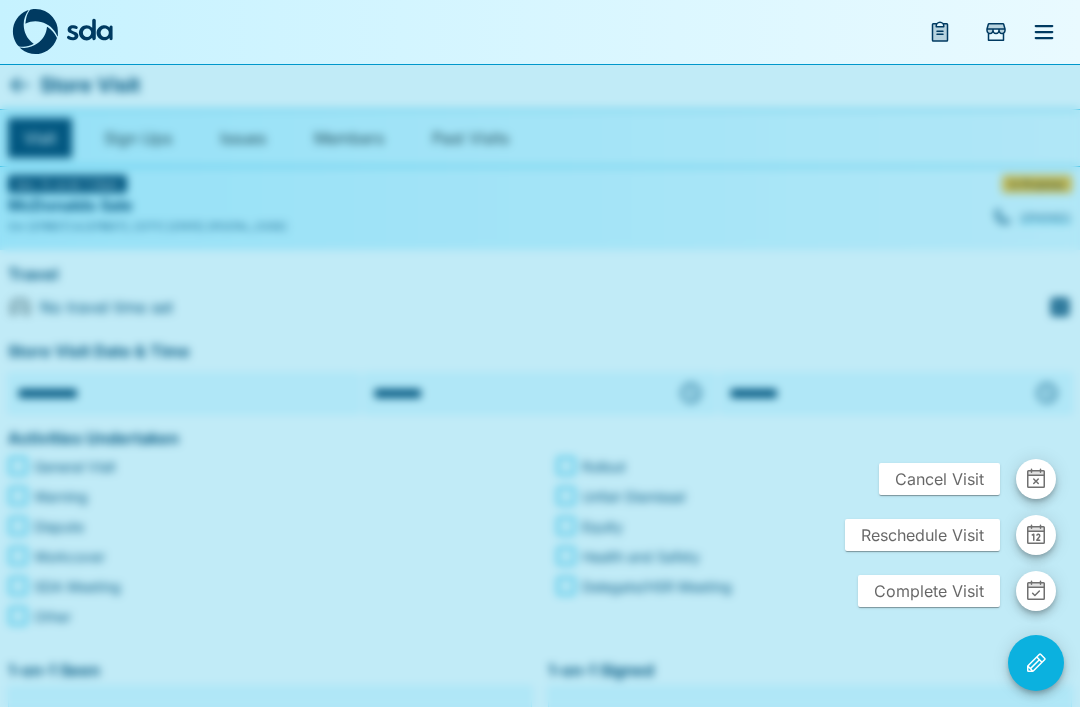 click 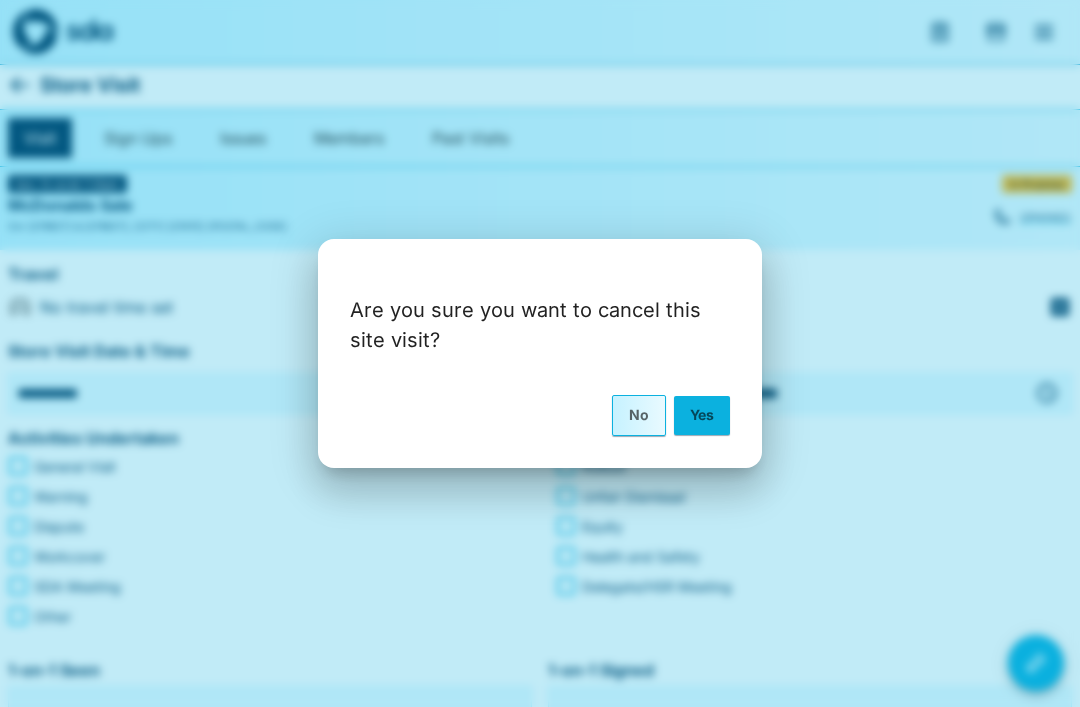 click on "Yes" at bounding box center [702, 415] 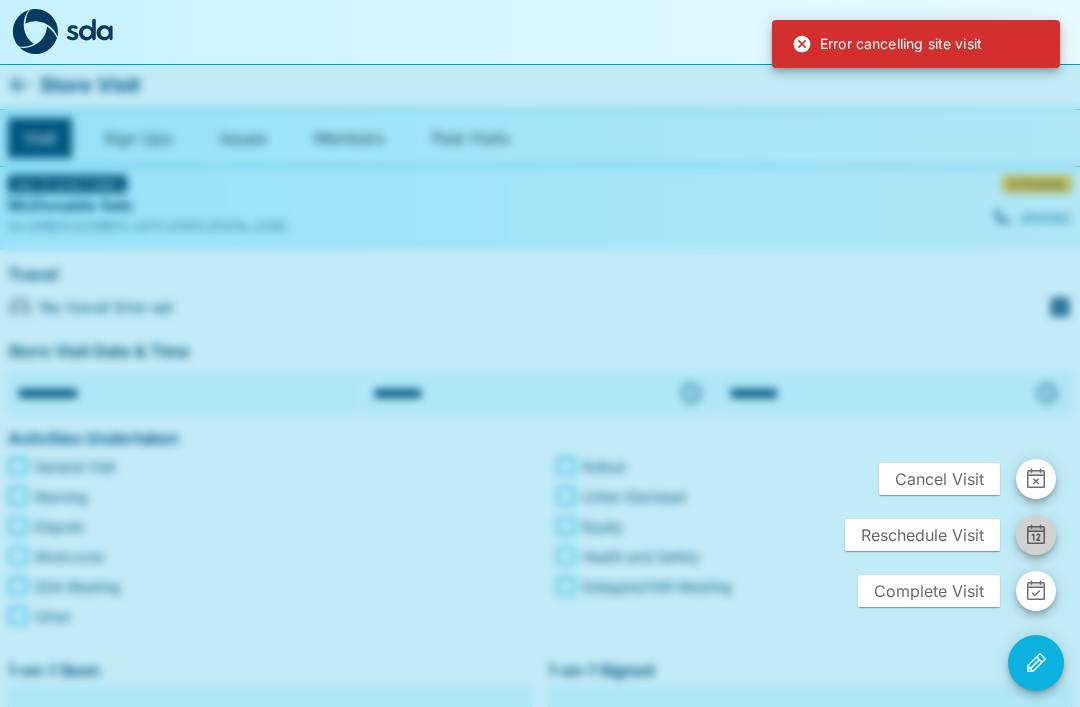 click 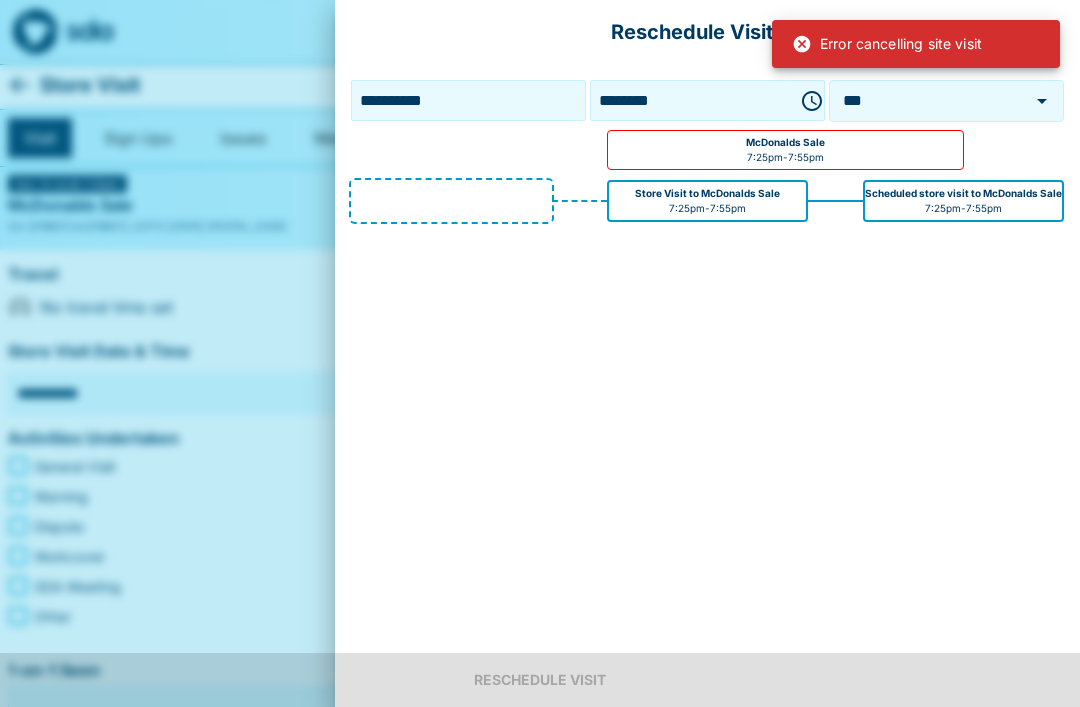 click on "McDonalds Sale 7:25pm - 7:55pm" at bounding box center (785, 150) 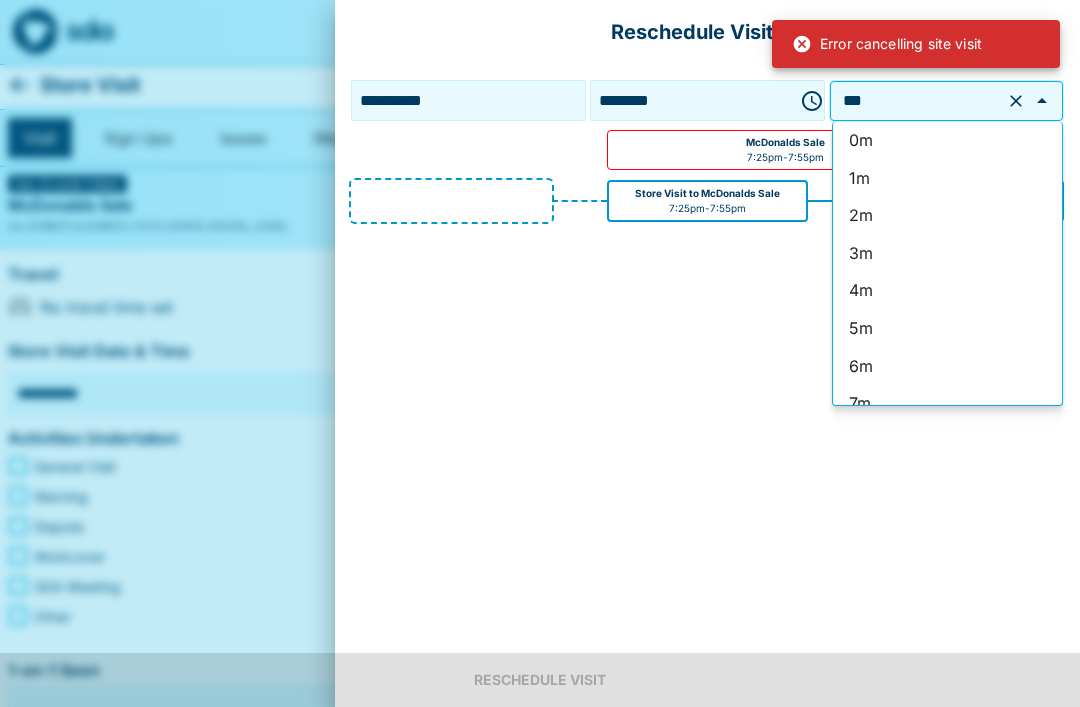 scroll, scrollTop: 2, scrollLeft: 0, axis: vertical 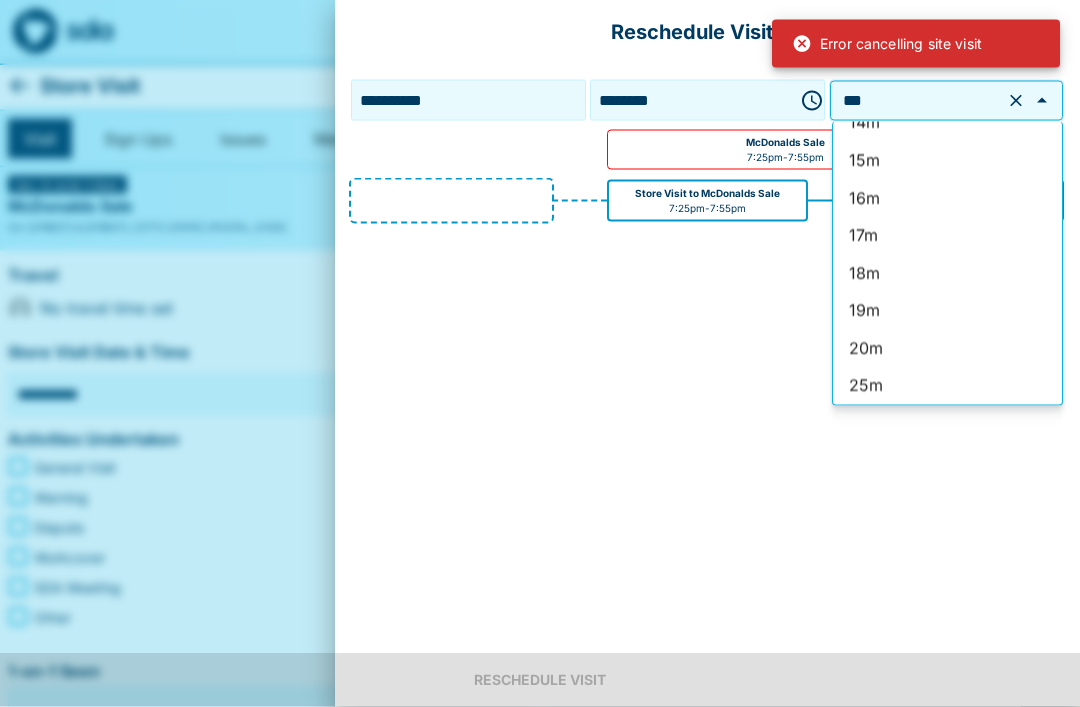 click on "**********" at bounding box center (707, 353) 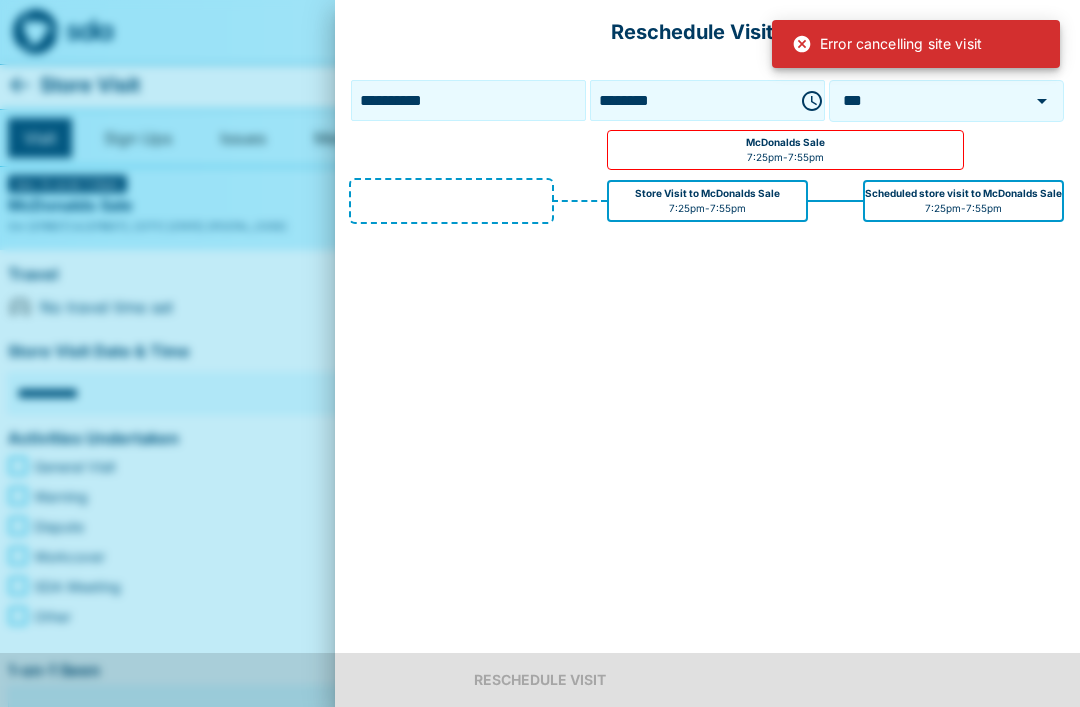 click 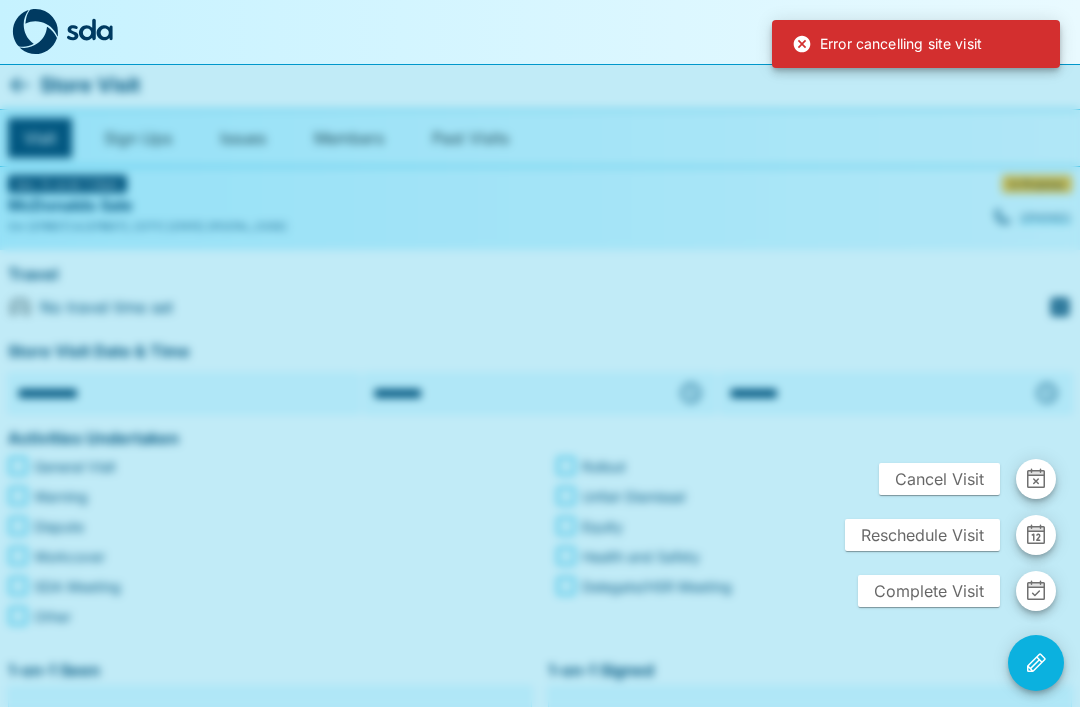 click at bounding box center (540, 353) 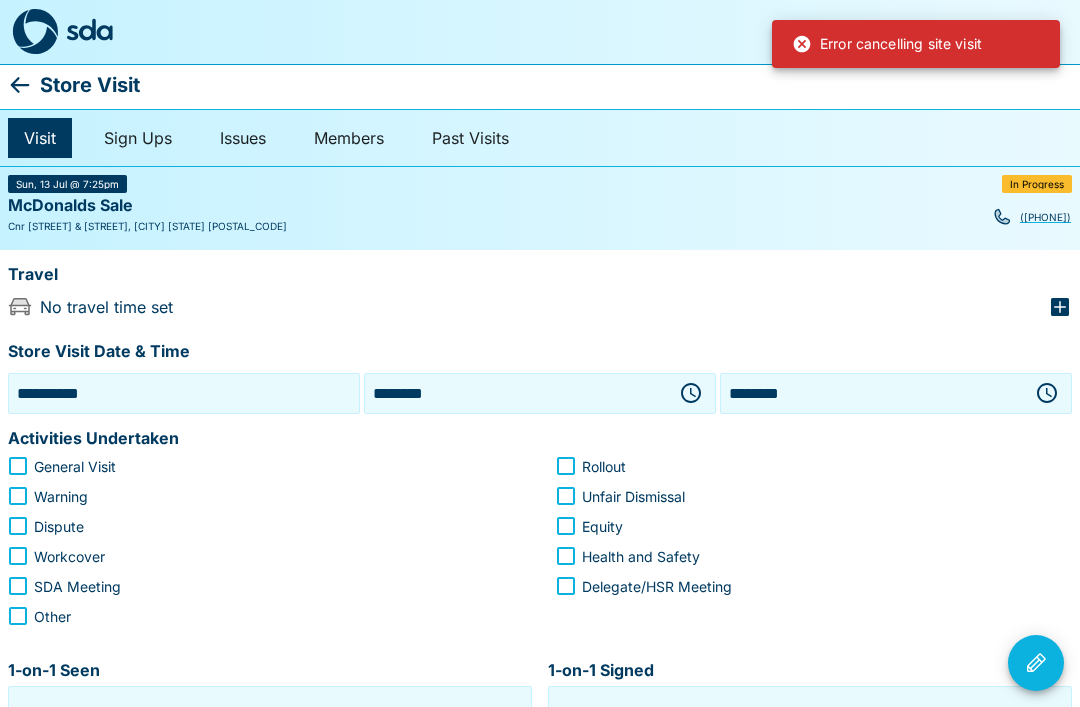 scroll, scrollTop: 0, scrollLeft: 0, axis: both 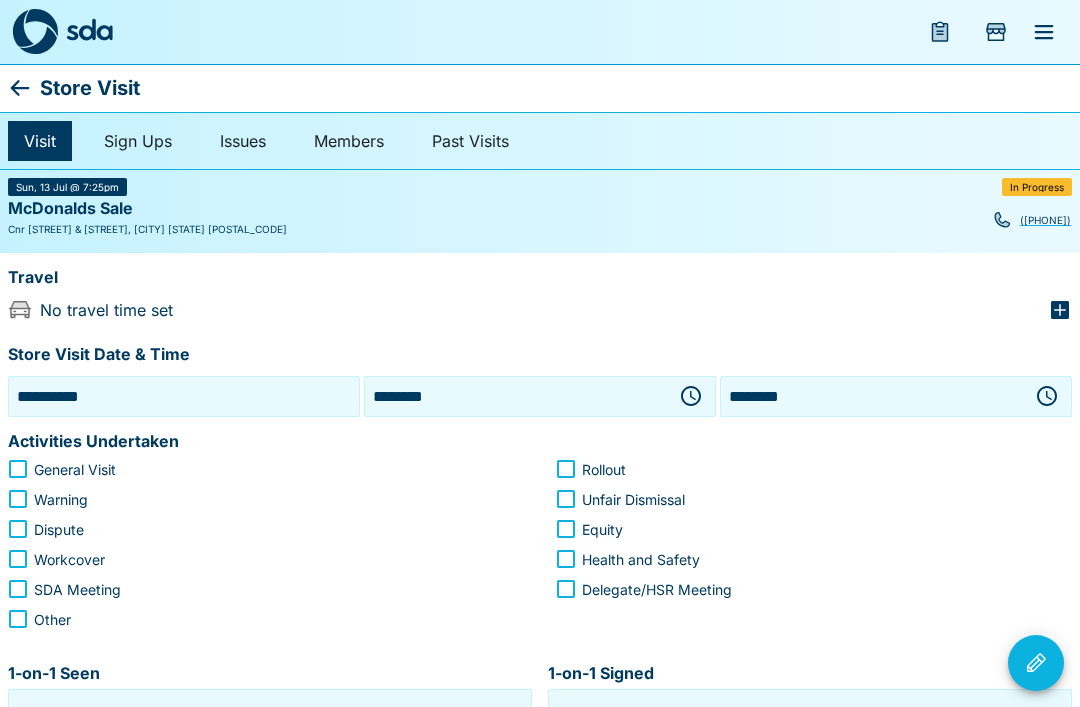 click at bounding box center (89, 29) 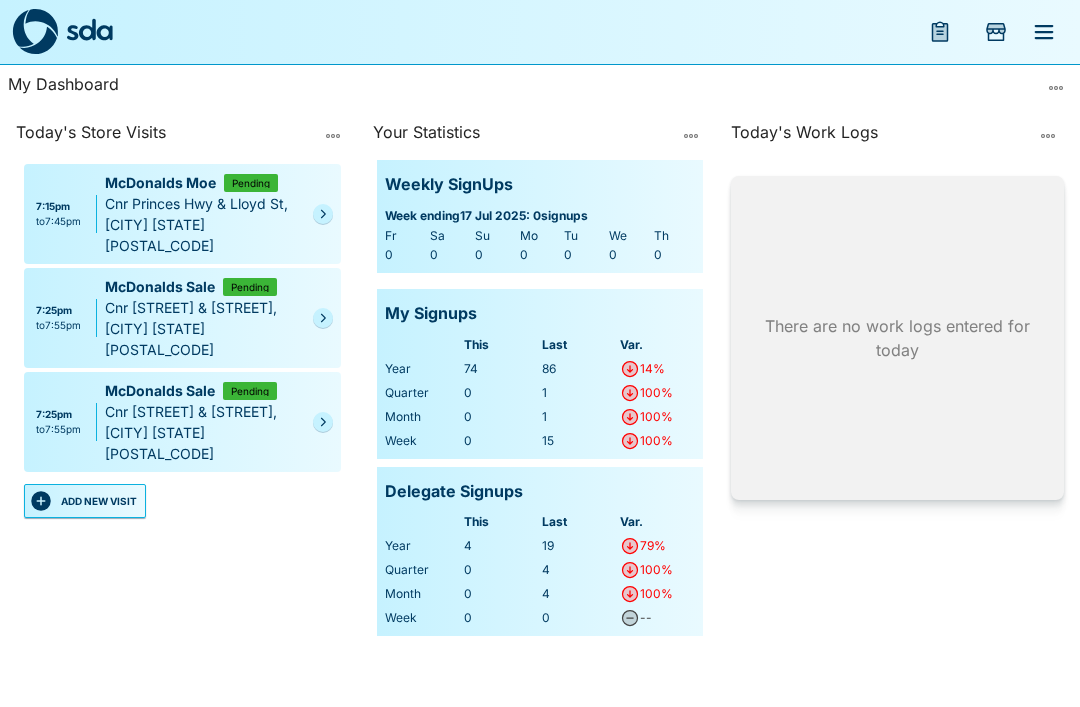 click on "My Dashboard" at bounding box center [524, 88] 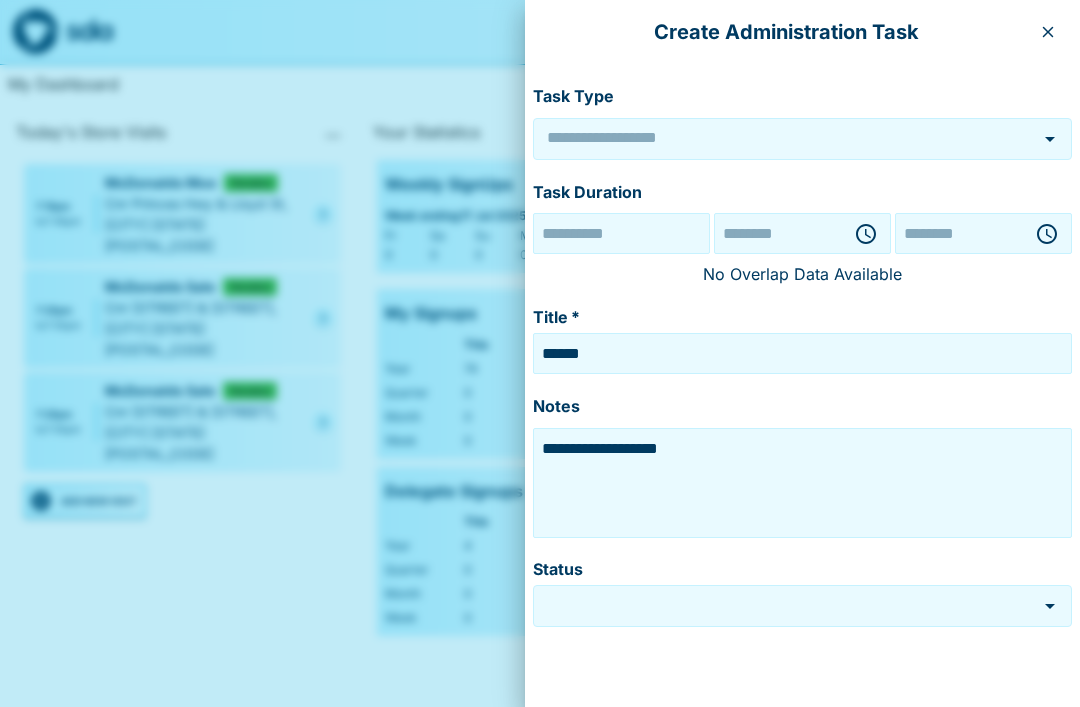 type on "******" 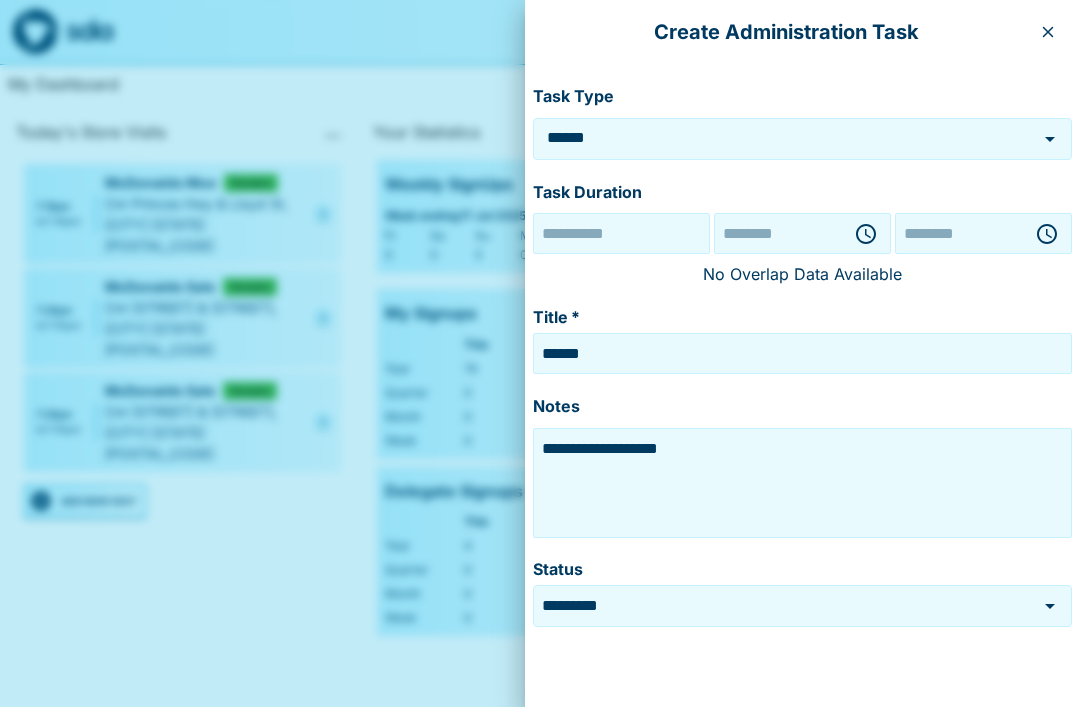 type on "**********" 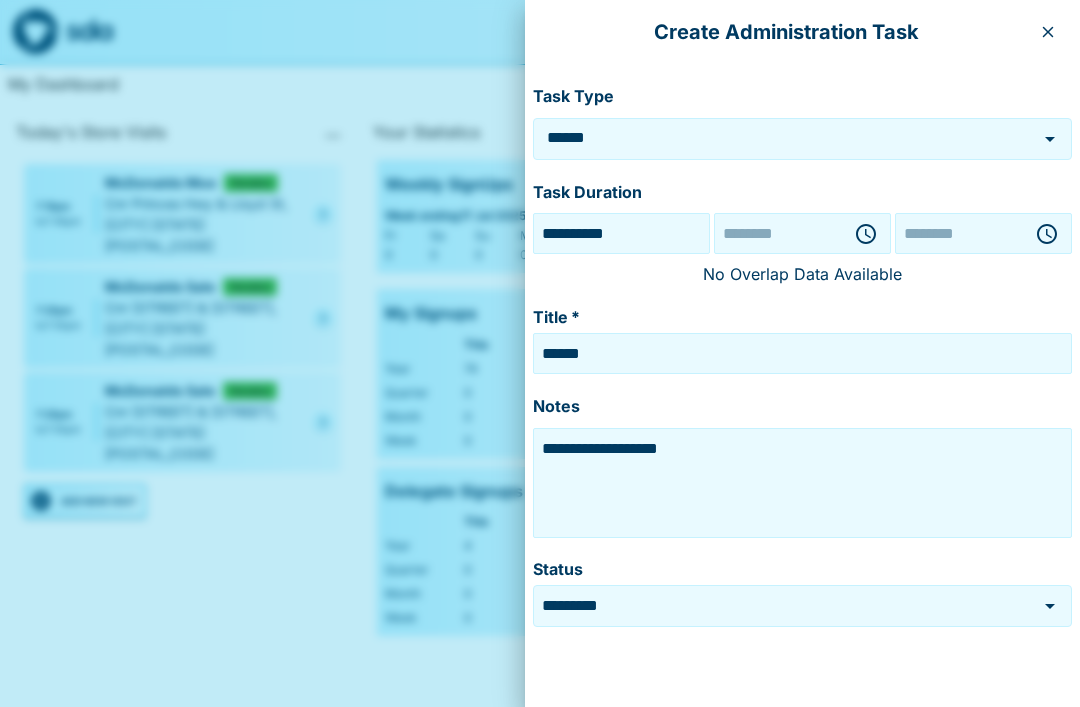 type on "********" 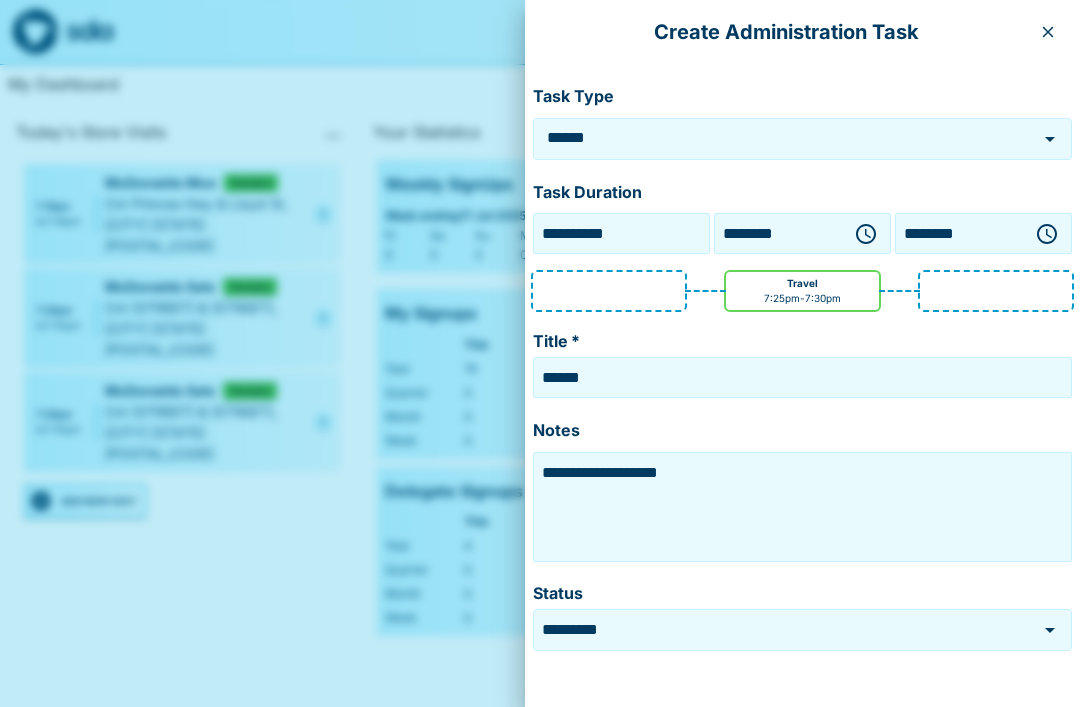 click 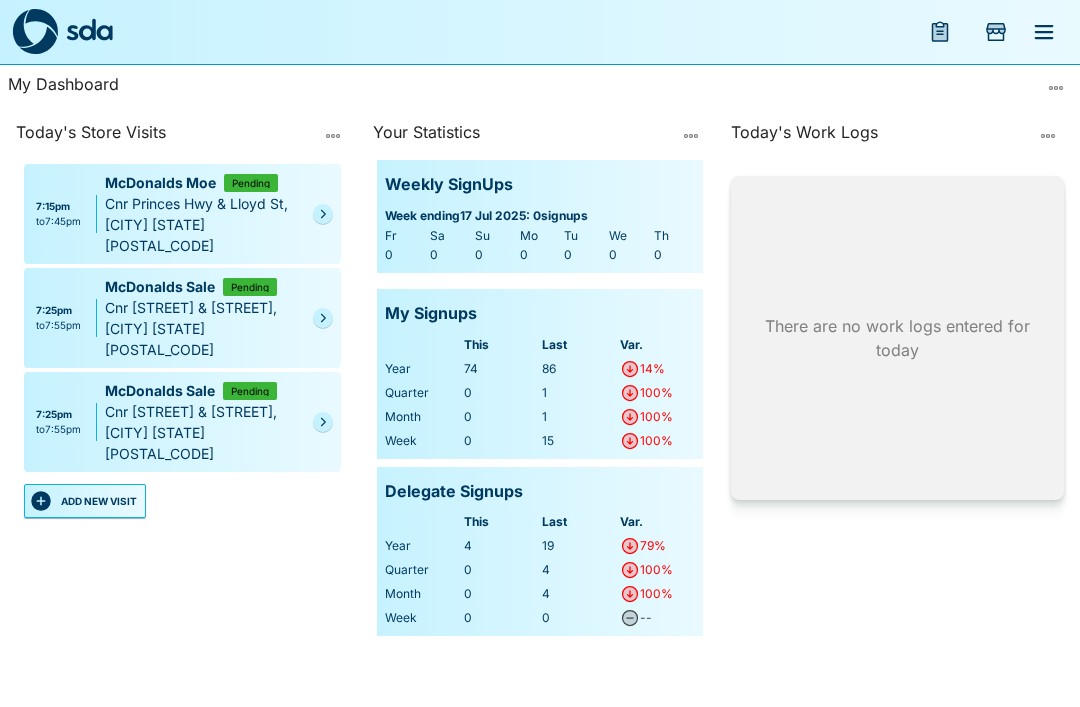 click 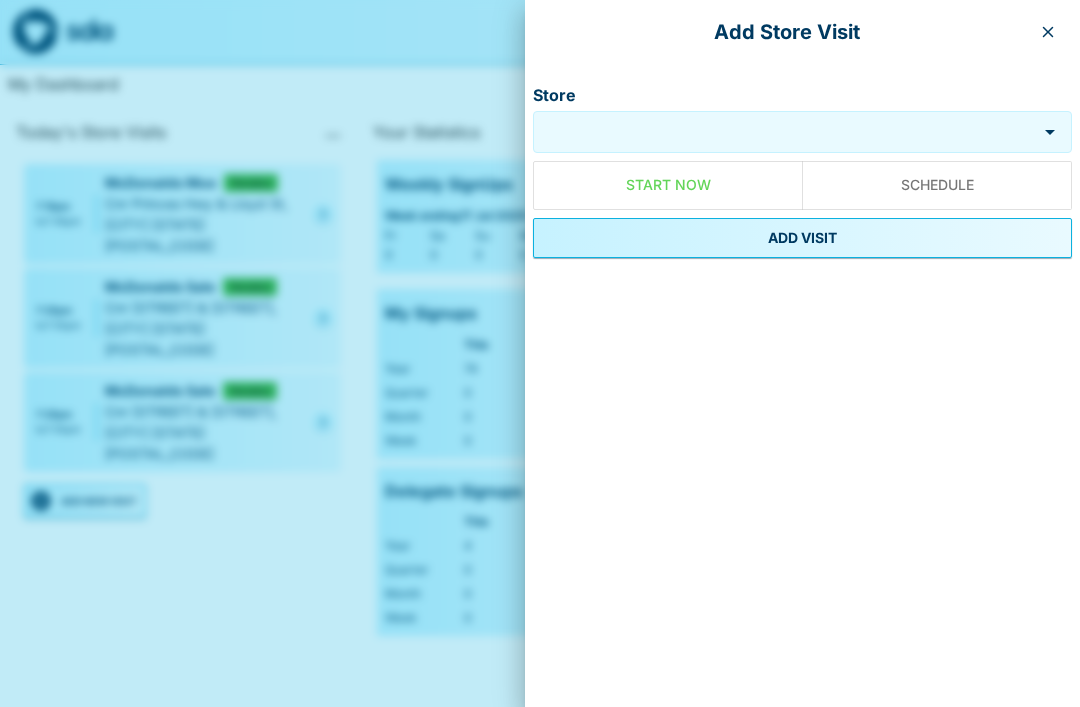 click 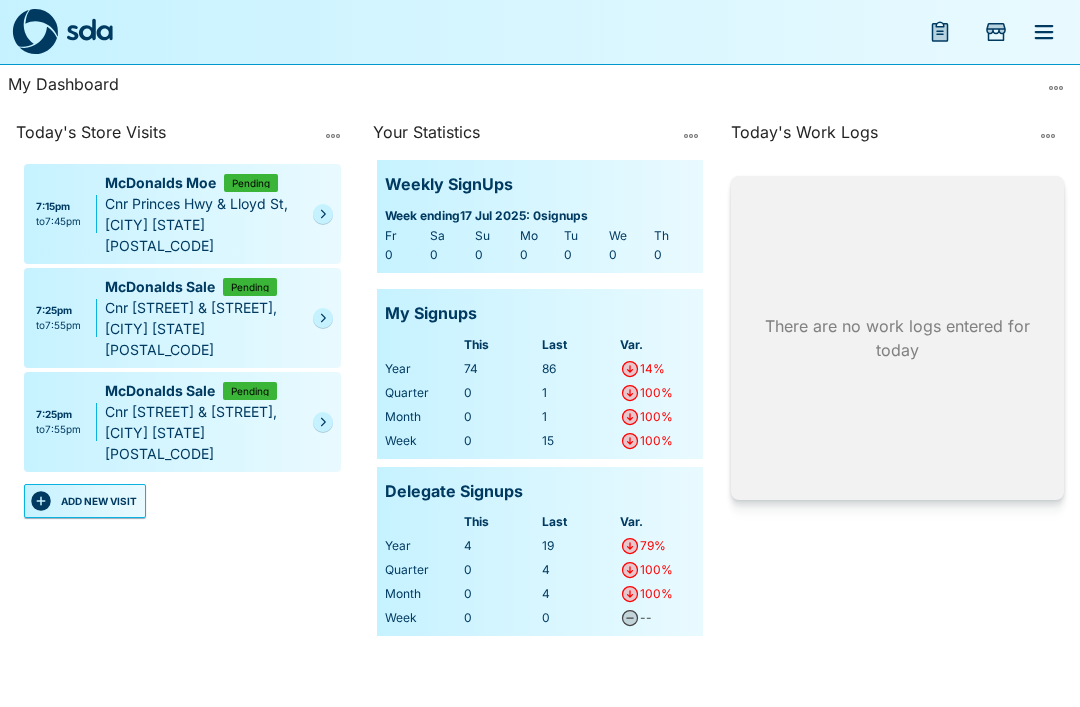 click 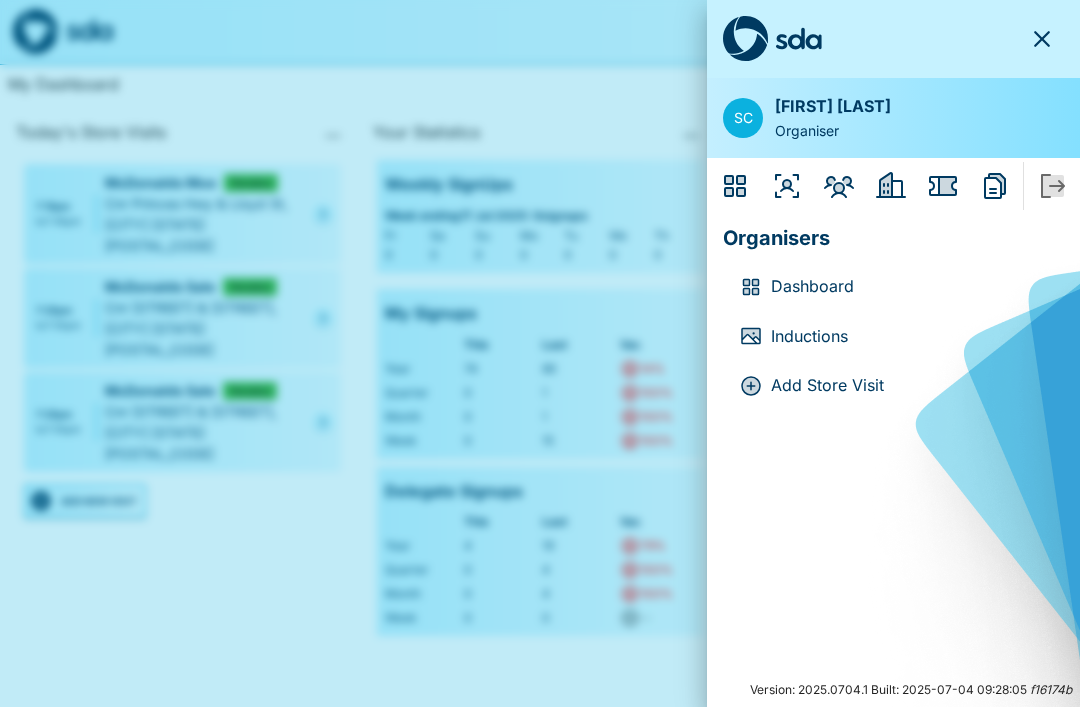 click 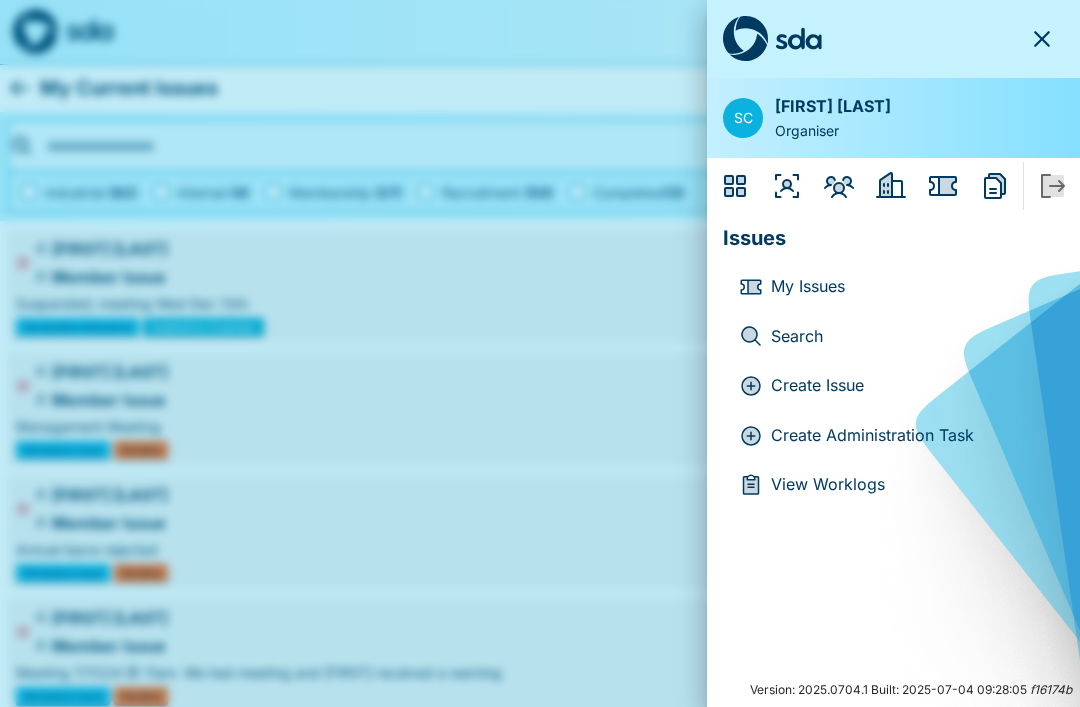 click on "View Worklogs" at bounding box center (909, 485) 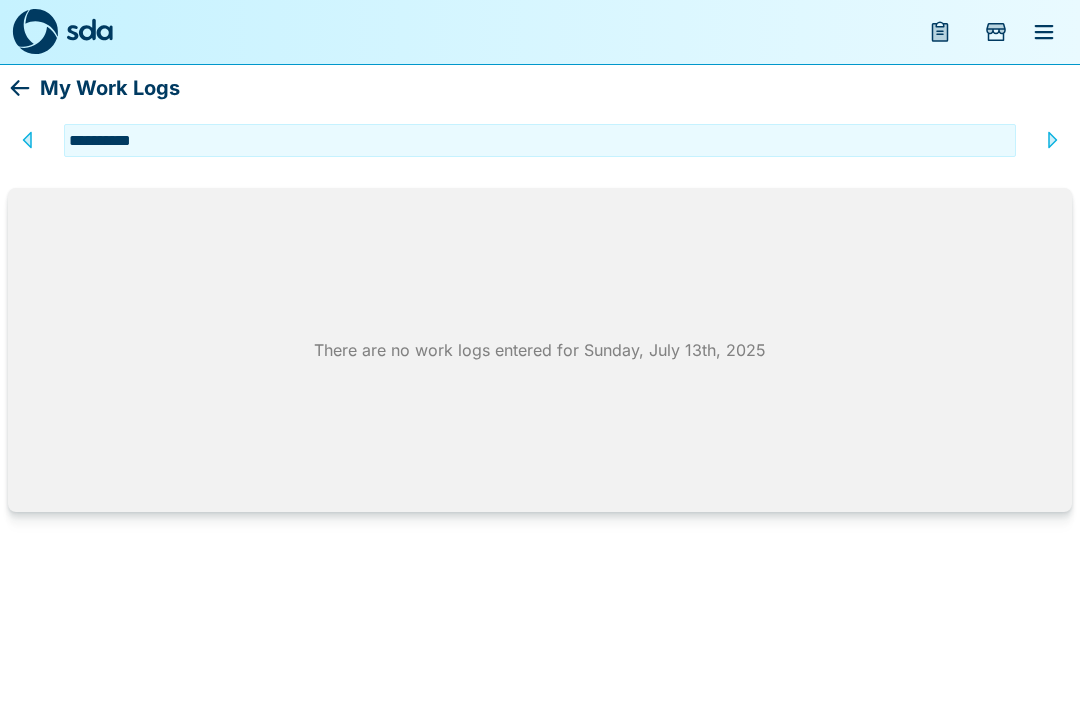 click at bounding box center [996, 32] 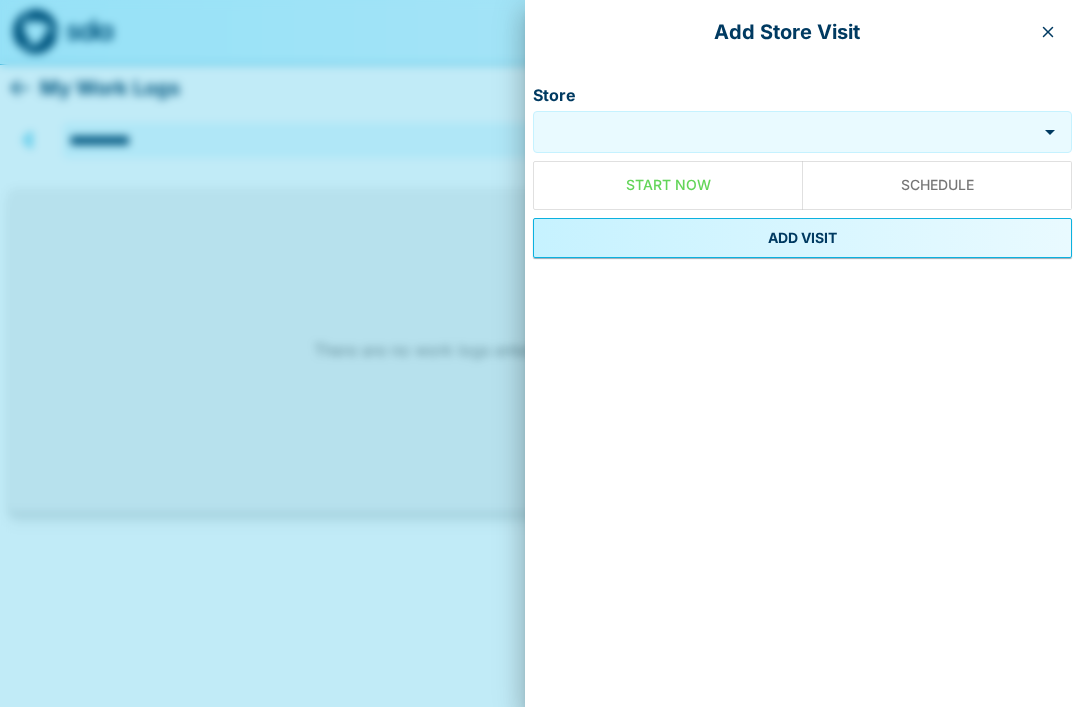 click 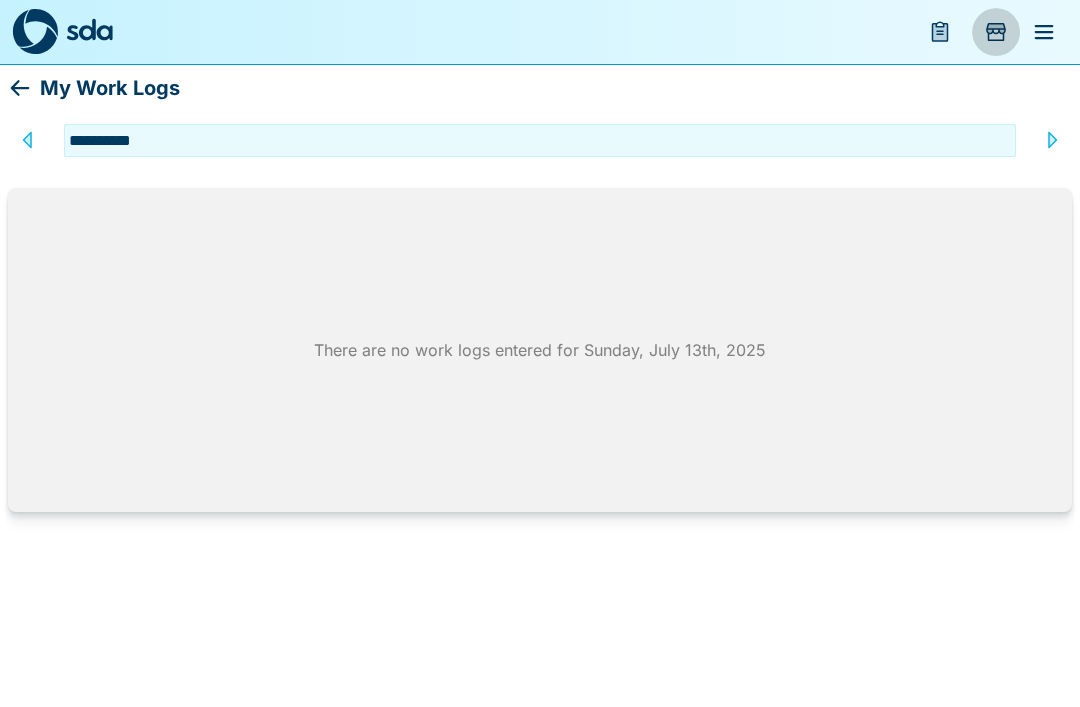 click 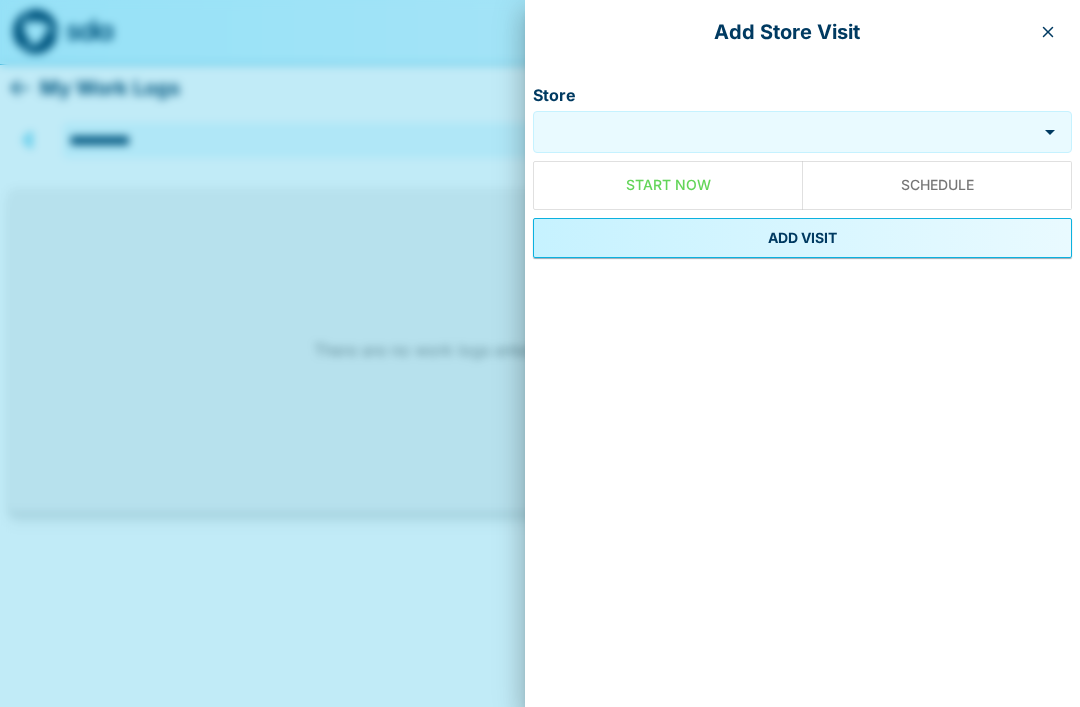 click at bounding box center (1048, 32) 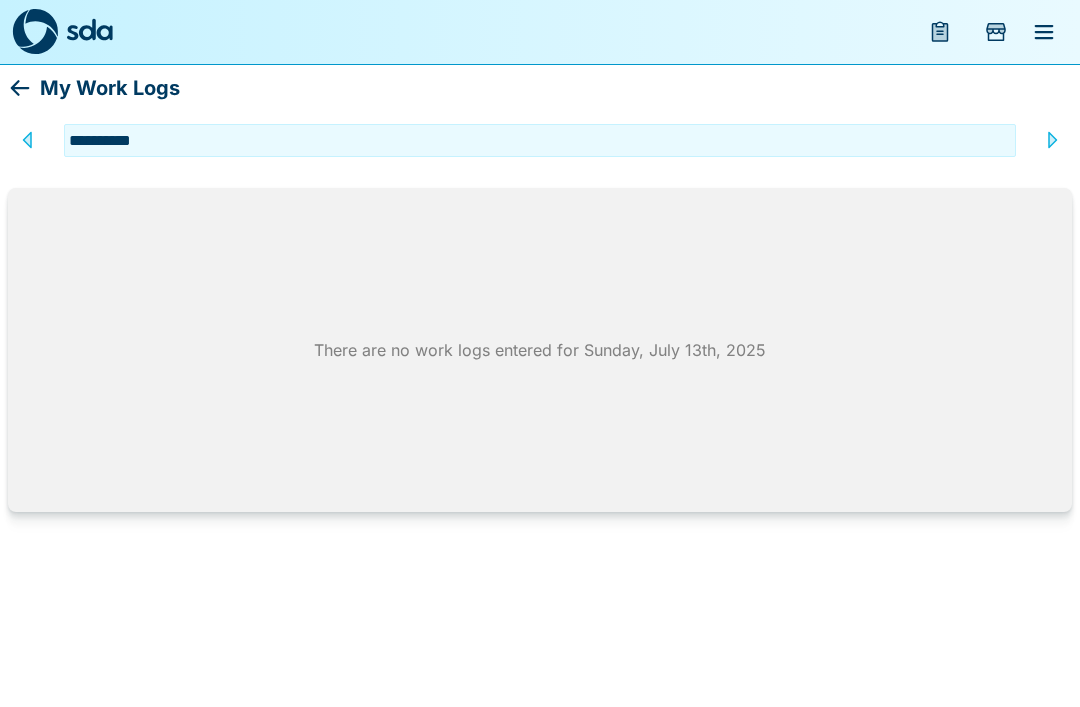 click 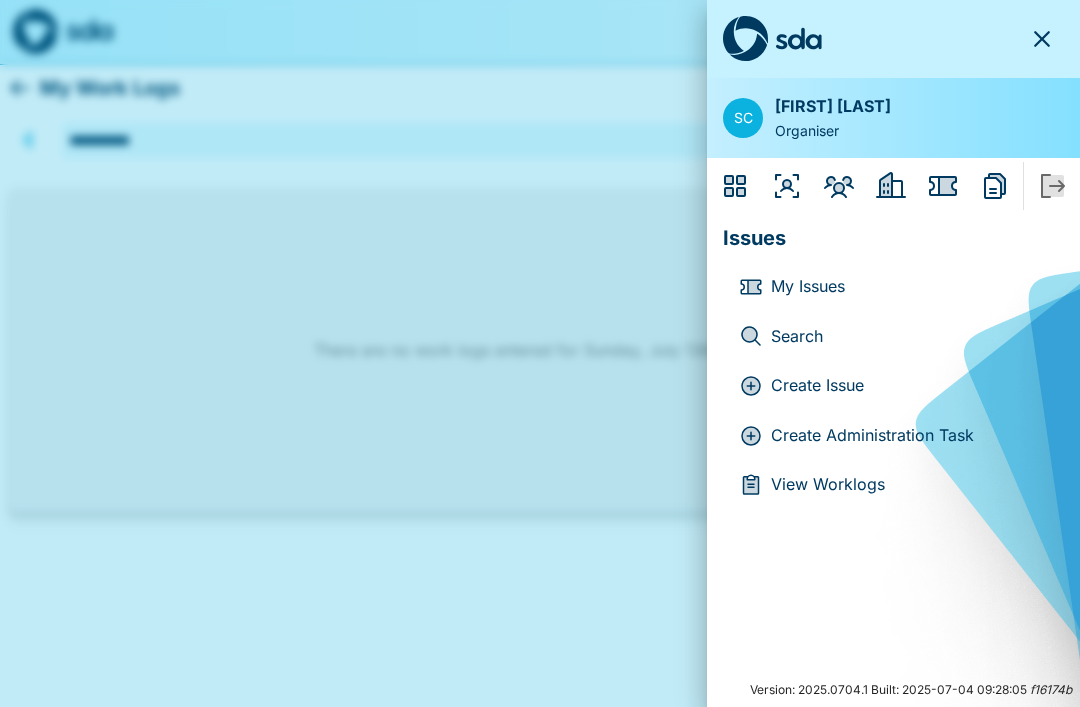click 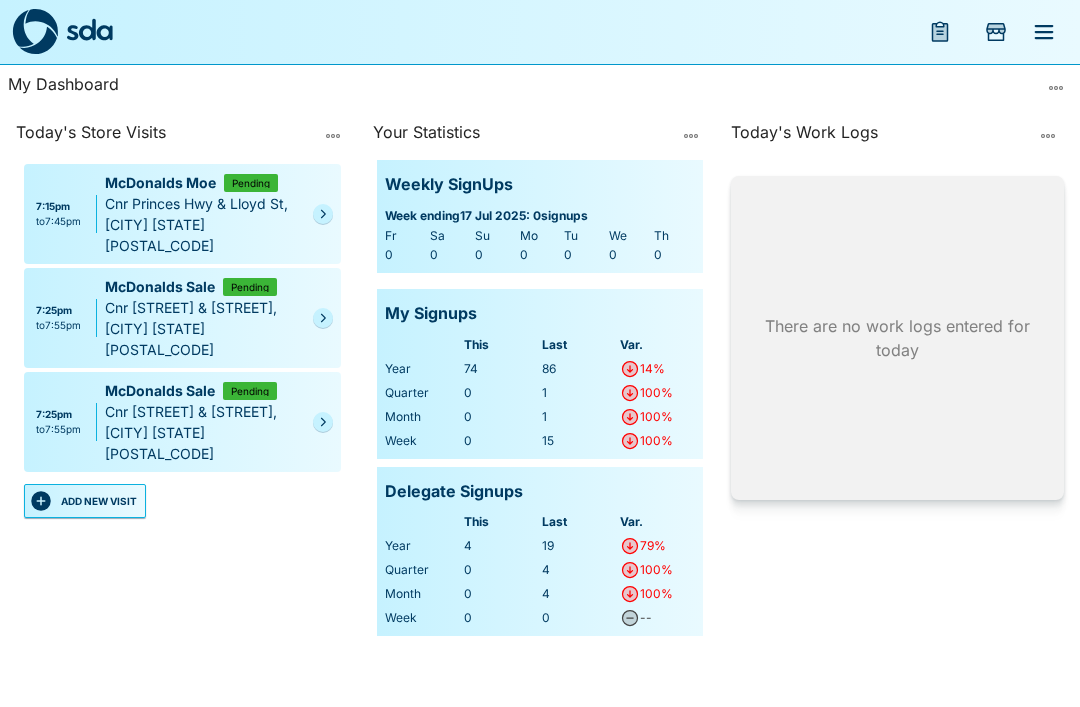 click on "7:15pm to 7:45pm McDonalds Moe Pending Cnr Princes Hwy & Lloyd St, [CITY] [STATE] [POSTAL_CODE]" at bounding box center [182, 214] 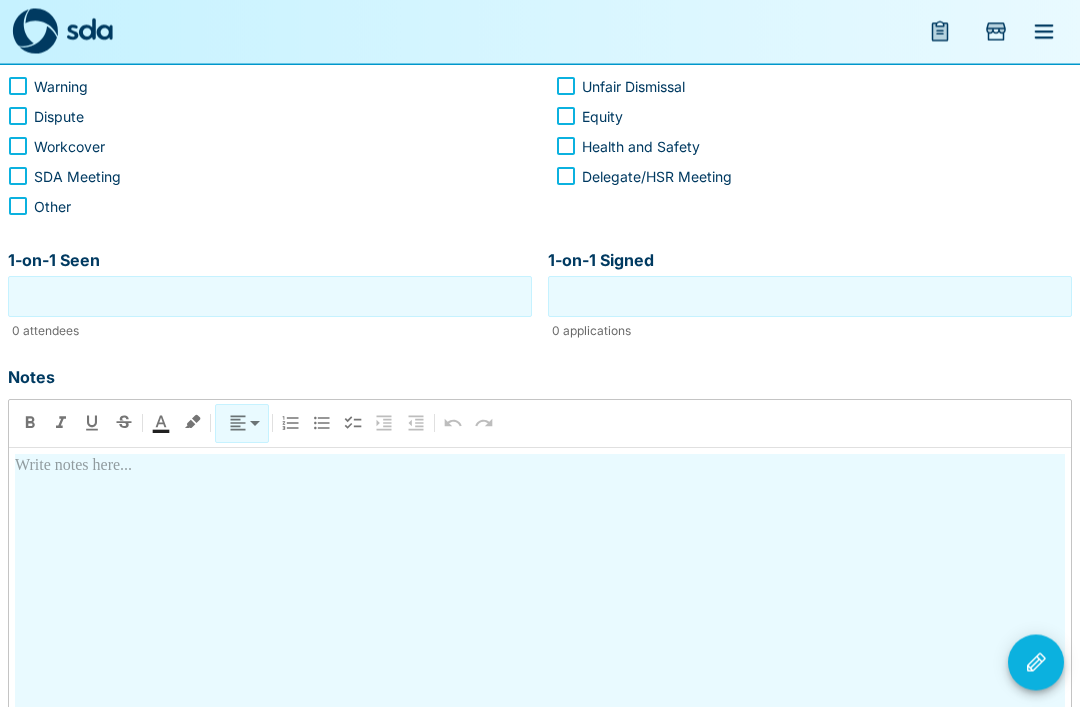 scroll, scrollTop: 413, scrollLeft: 0, axis: vertical 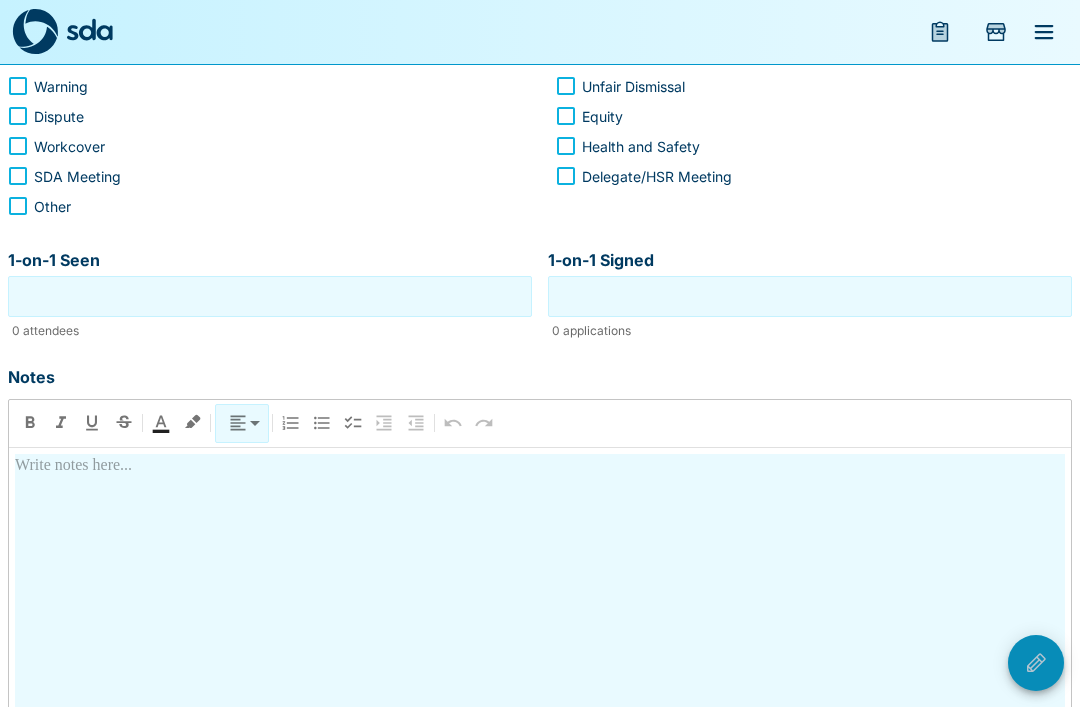click 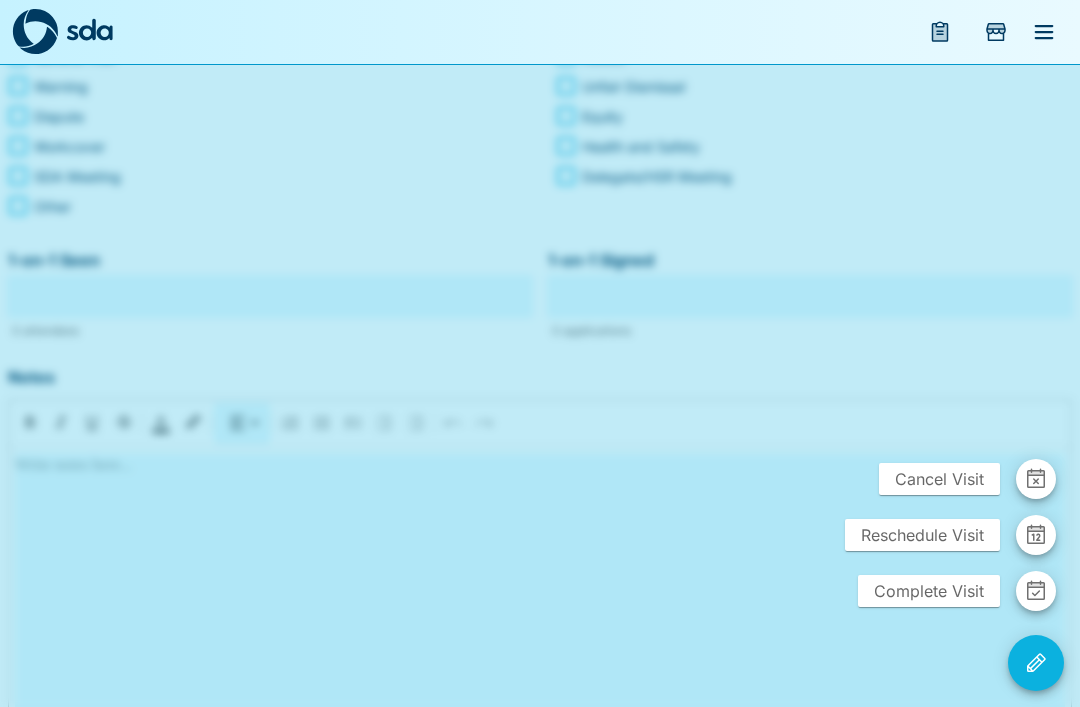 click 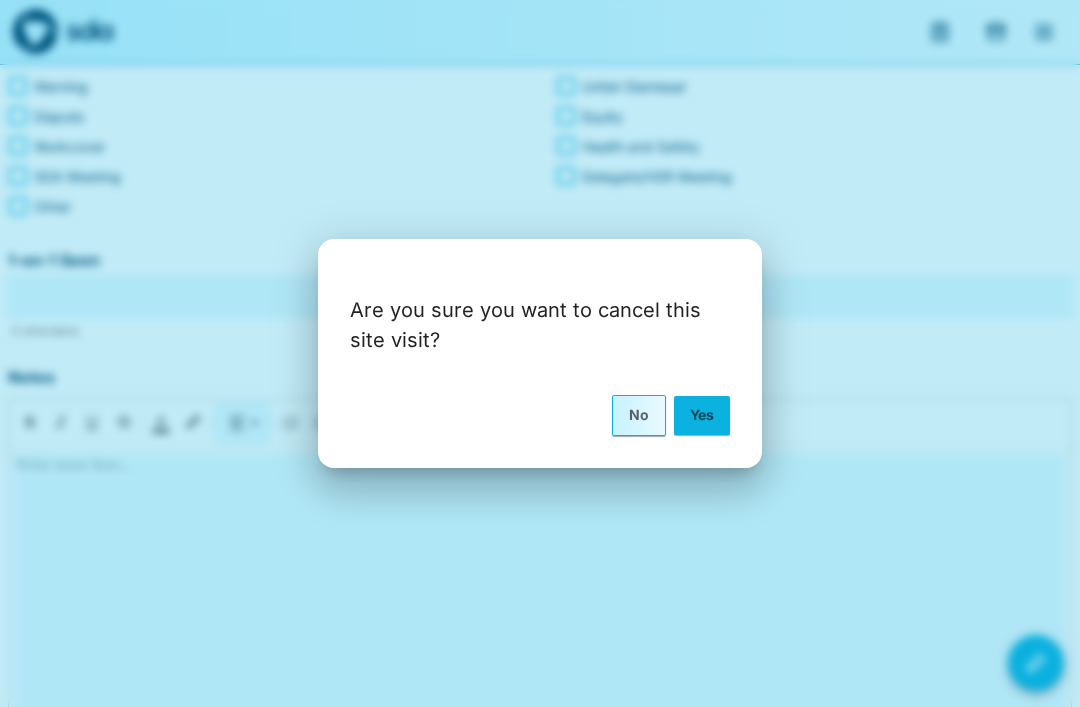 click on "Yes" at bounding box center [702, 415] 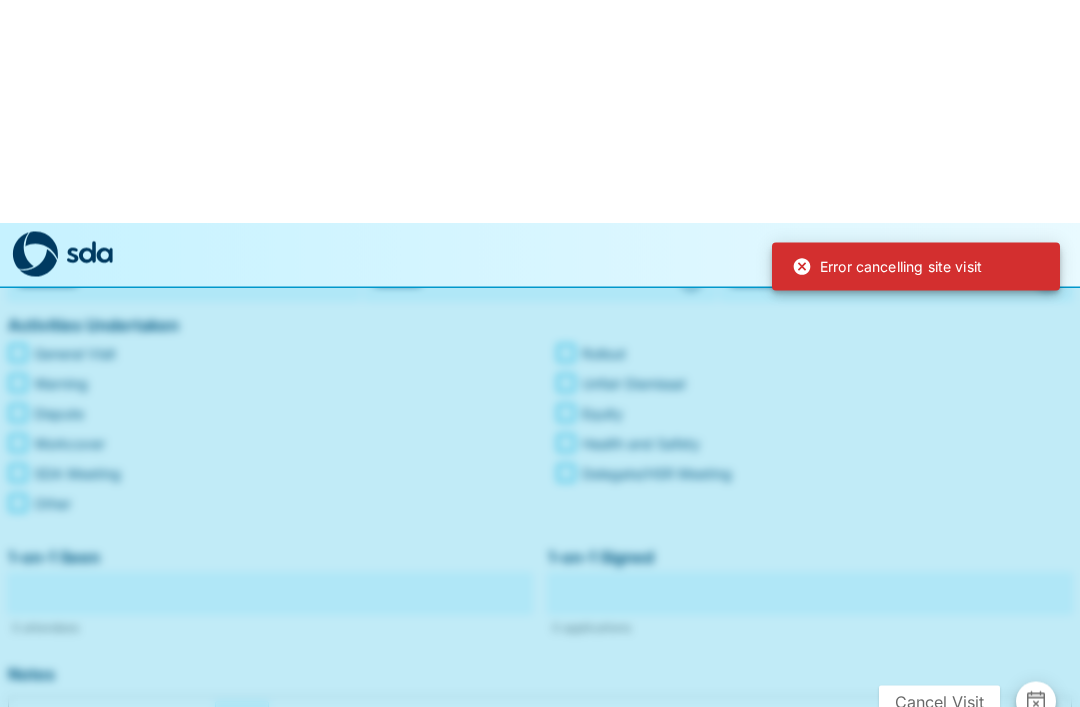 scroll, scrollTop: 0, scrollLeft: 0, axis: both 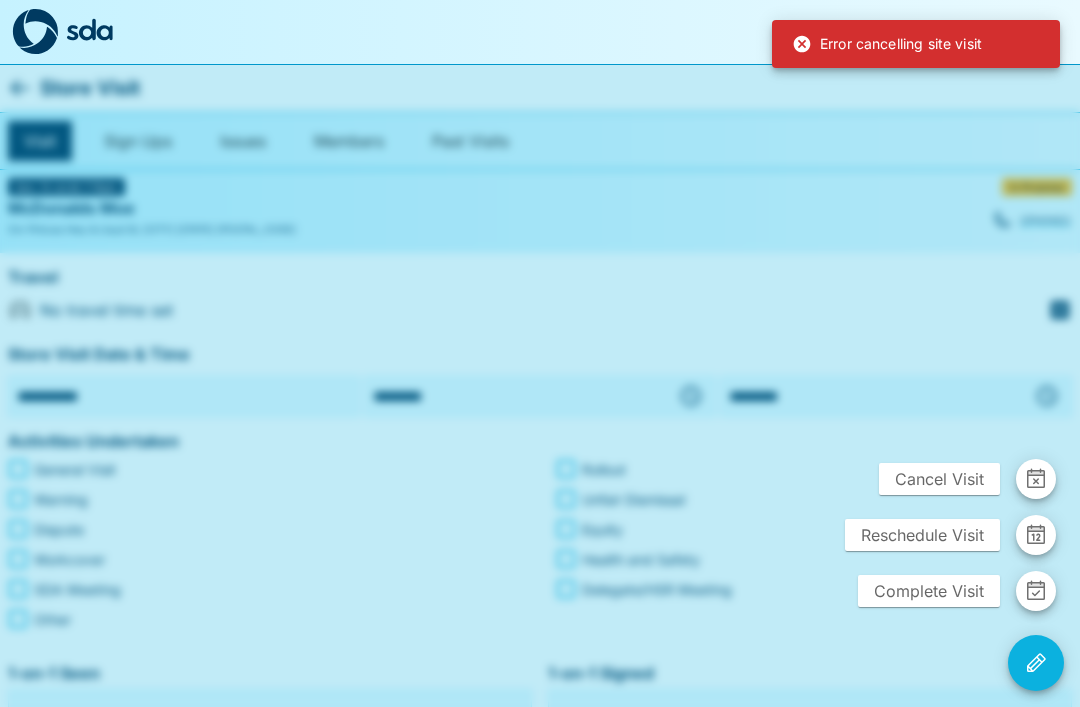 click at bounding box center (89, 29) 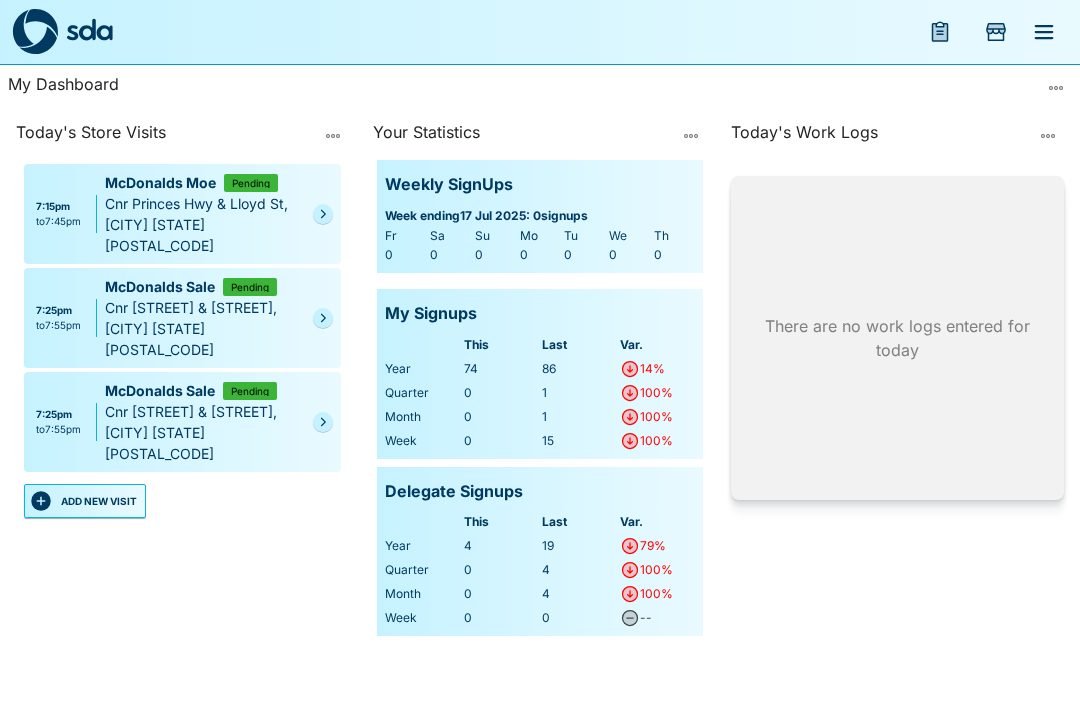 click 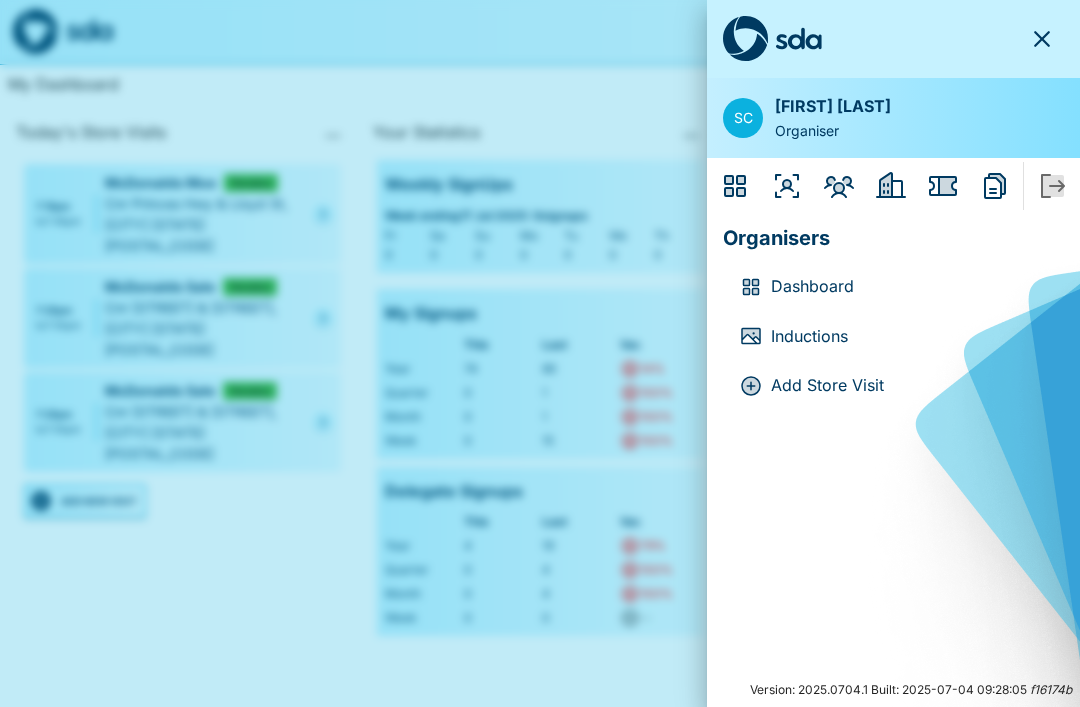 click on "Dashboard" at bounding box center (909, 287) 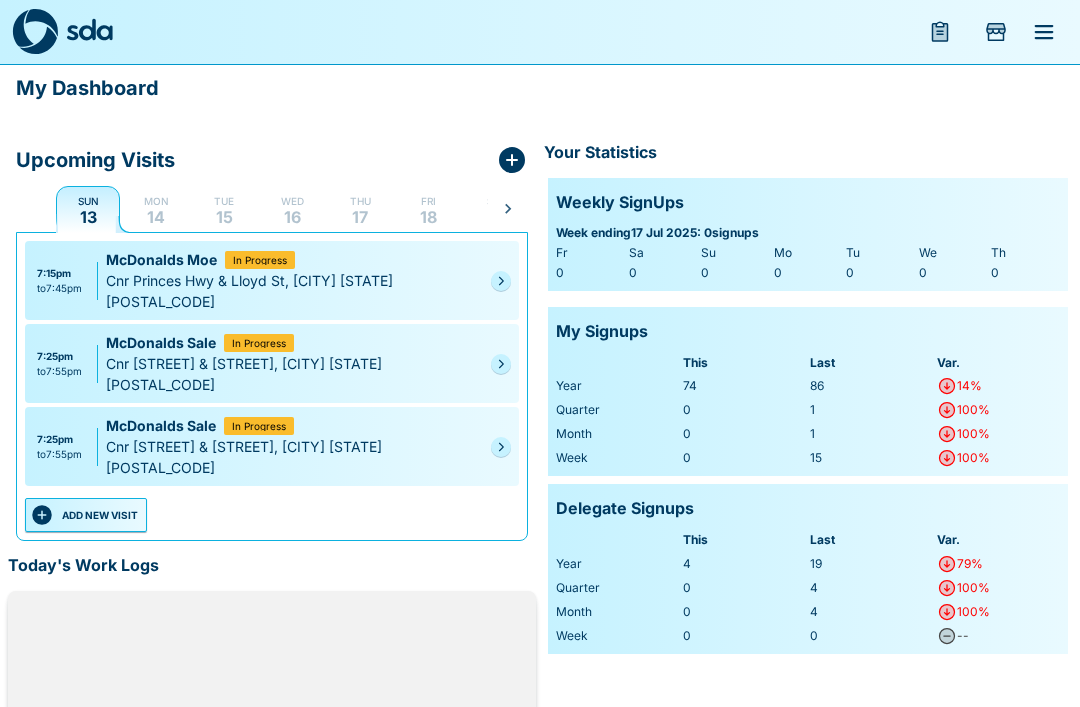 click on "Sun 13 Mon 14 Tue 15 Wed 16 Thu 17 Fri 18 Sat 19 Sun 20 Mon 21 Tue 22 Wed 23 Thu 24 Fri 25 Sat 26 Sun 27 Mon 28 Tue 29 Wed 30 Thu 31 Fri 1 Sat 2 Sun 3 Mon 4 Tue 5 Wed 6 Thu 7 Fri 8 Sat 9 Sun 10 Mon 11" at bounding box center [272, 209] 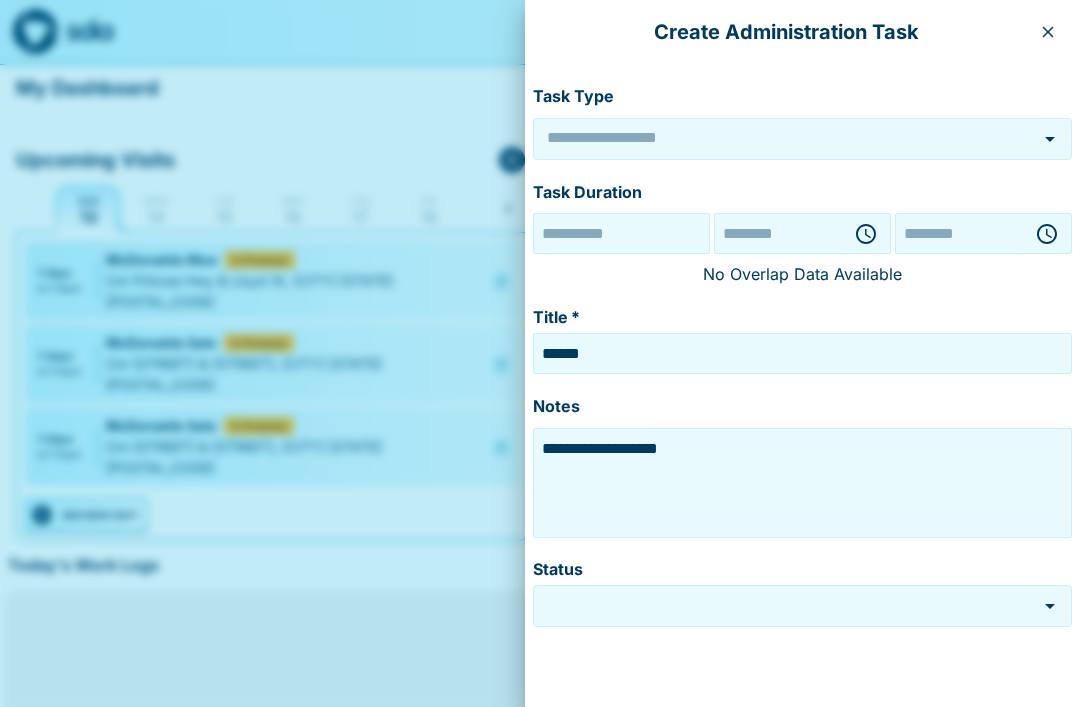 type on "******" 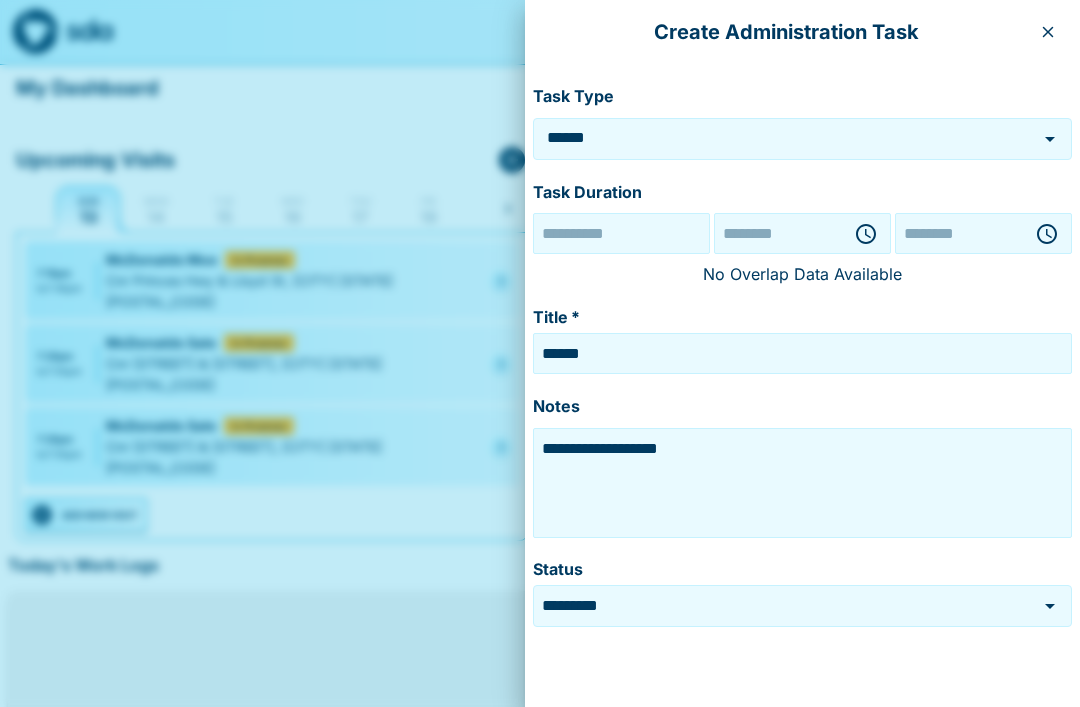 type on "**********" 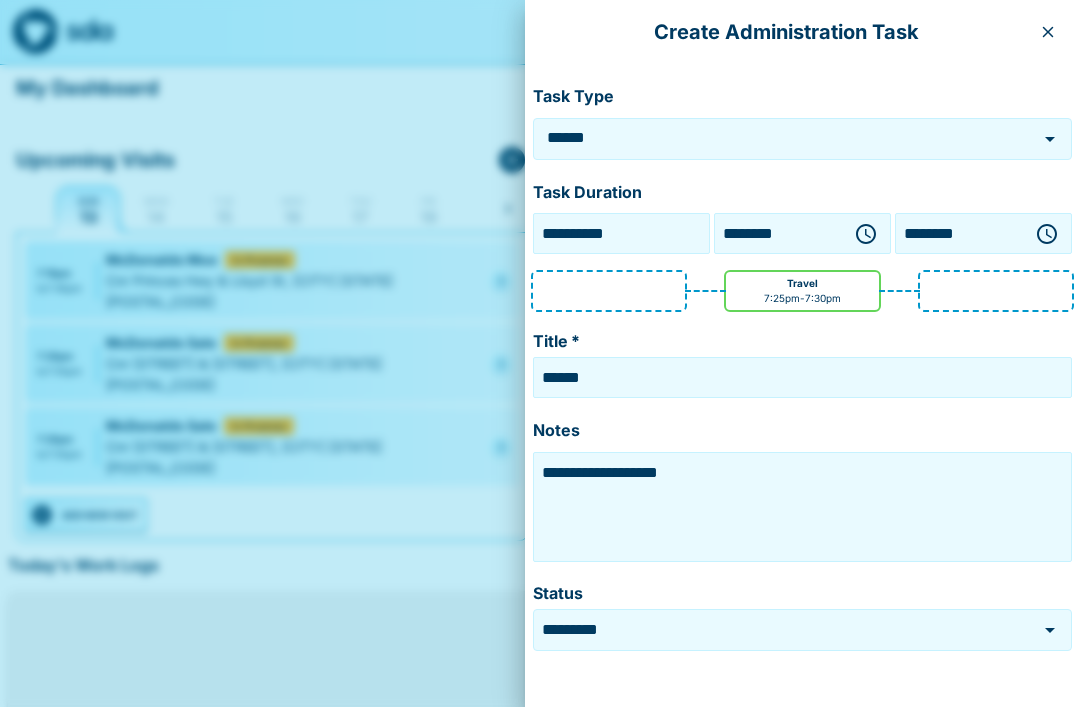 click at bounding box center [1048, 32] 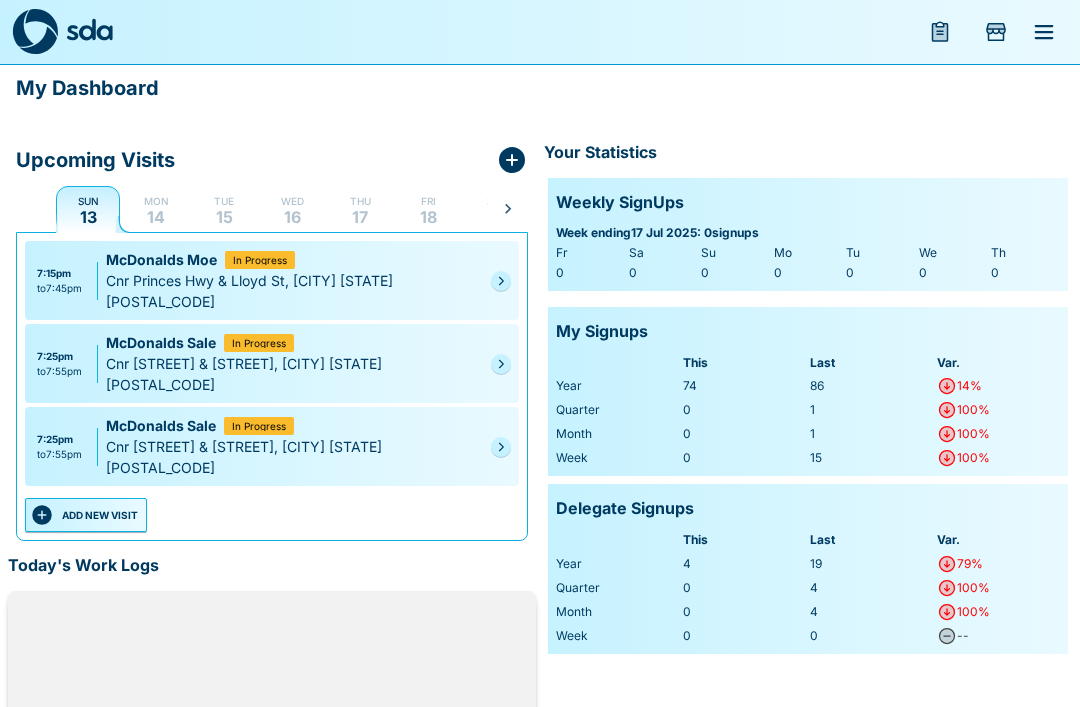 click 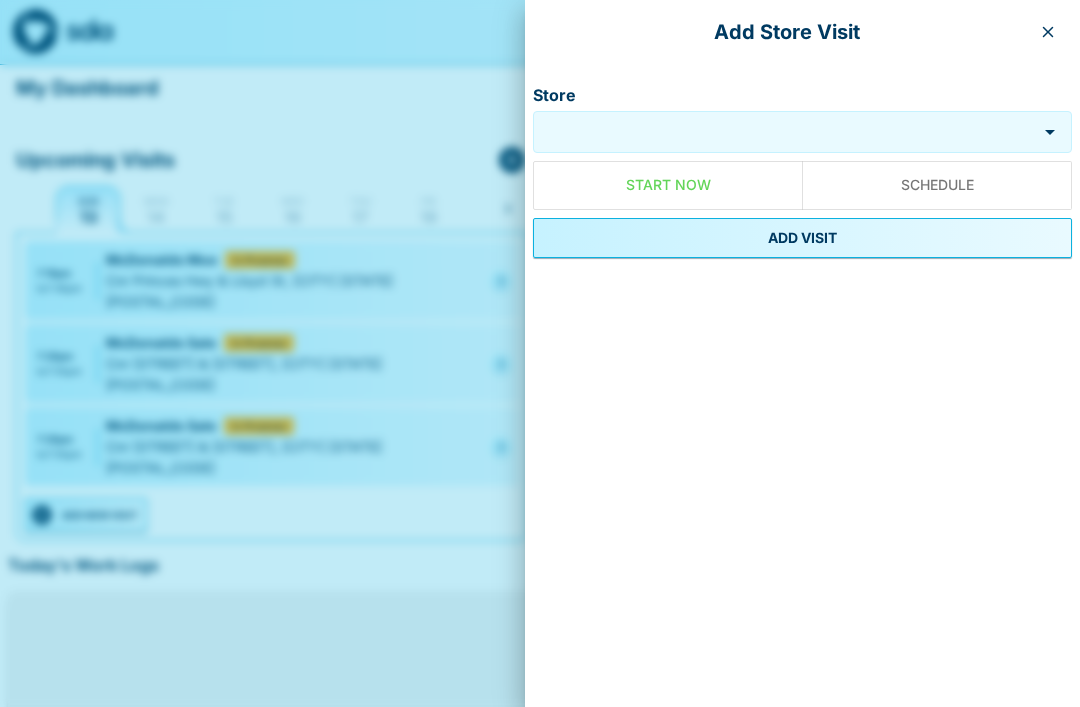 click on "ADD VISIT" at bounding box center (802, 238) 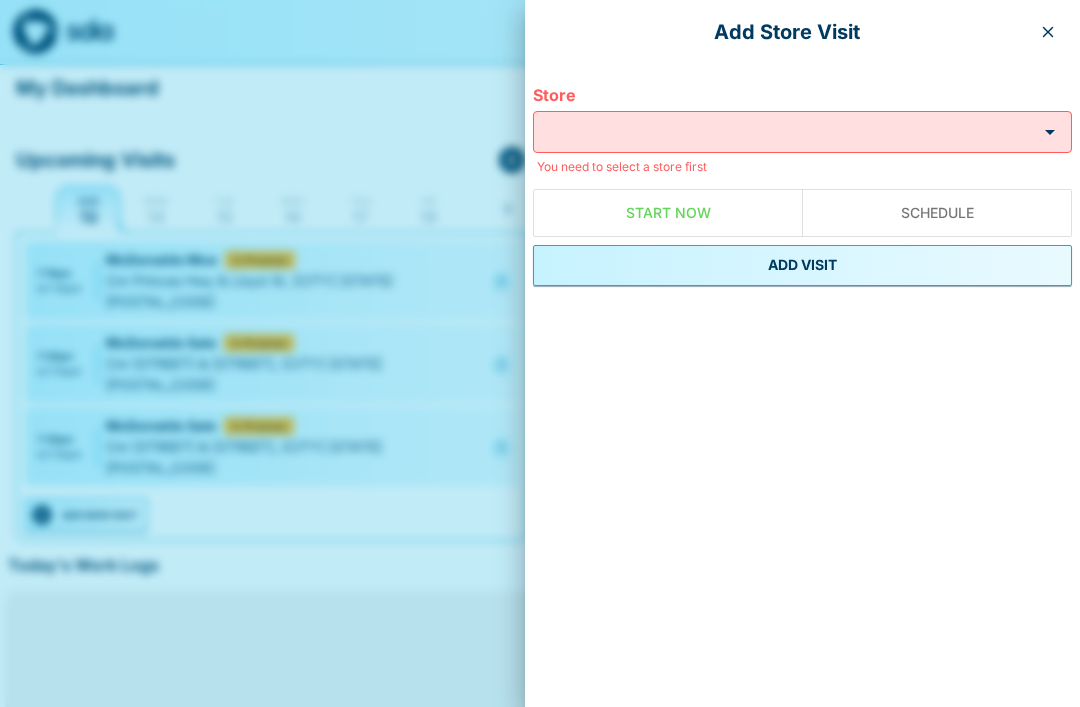 click on "Store" at bounding box center (785, 132) 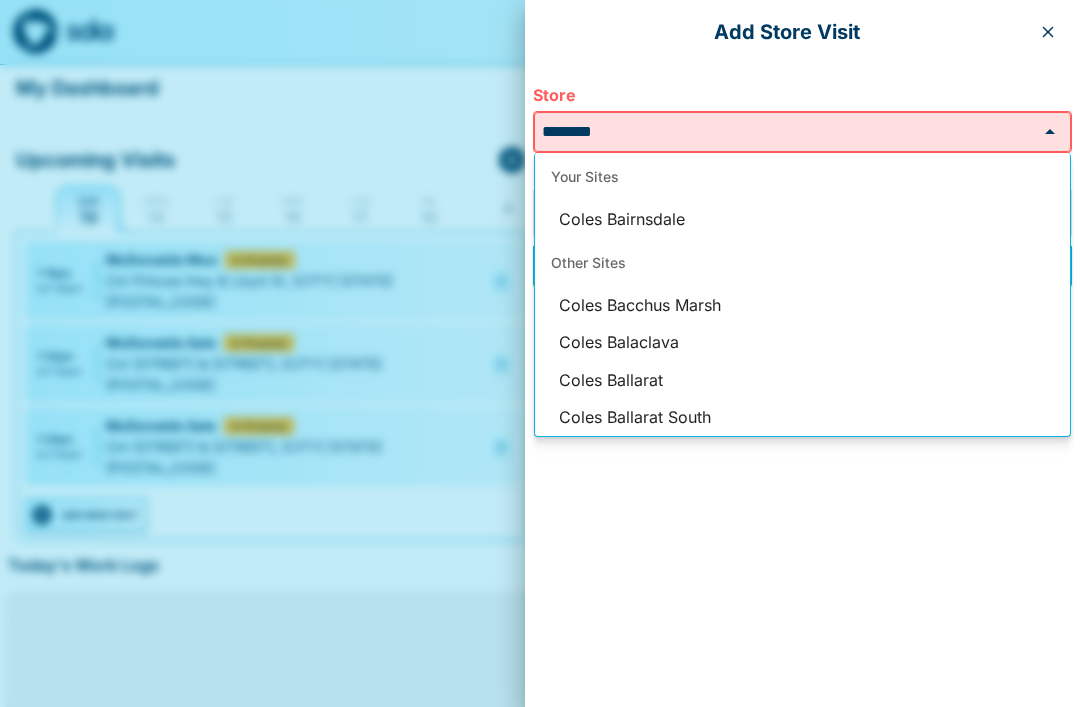 click on "Coles Bairnsdale" at bounding box center (802, 220) 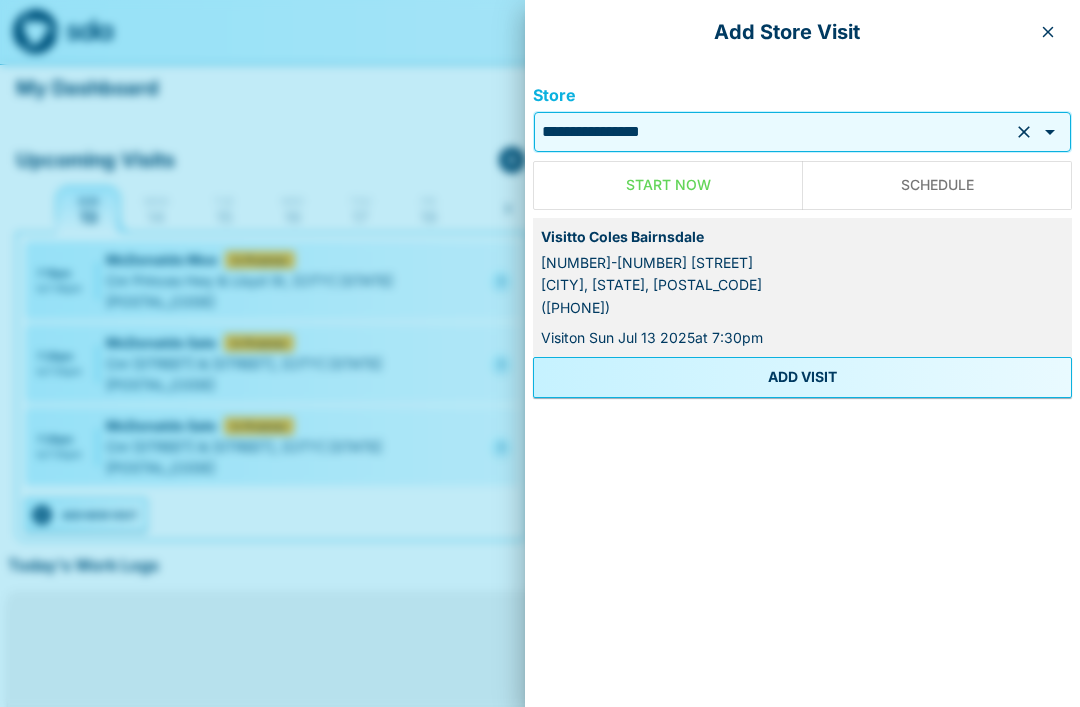 click on "ADD VISIT" at bounding box center (802, 377) 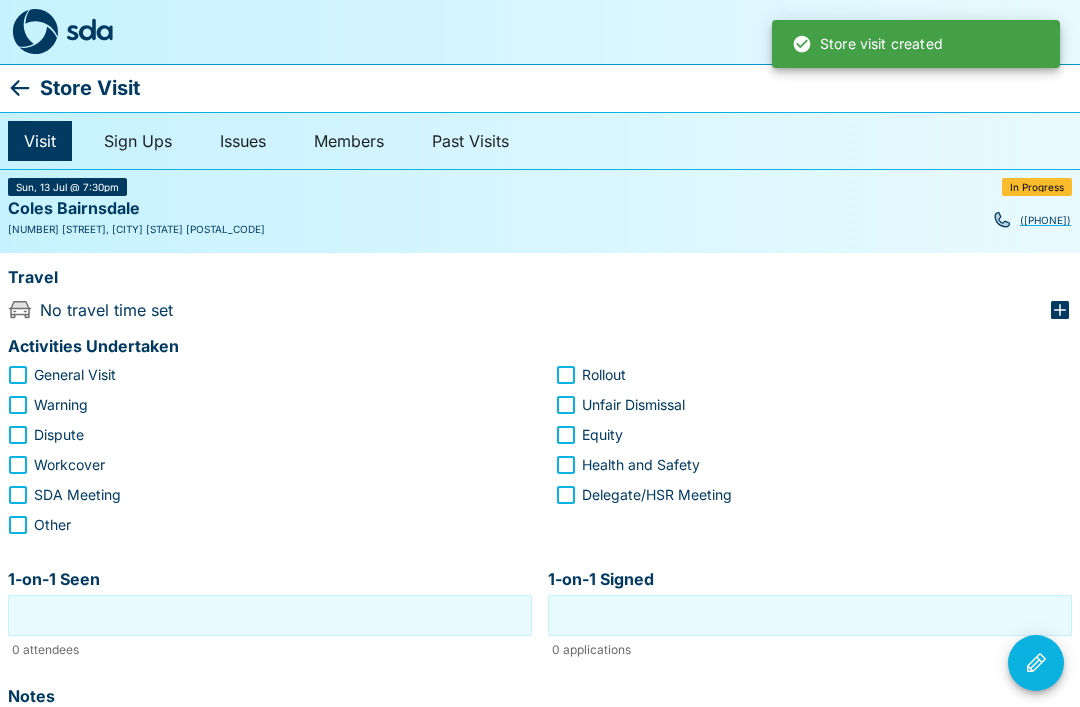 click on "General Visit" at bounding box center (75, 374) 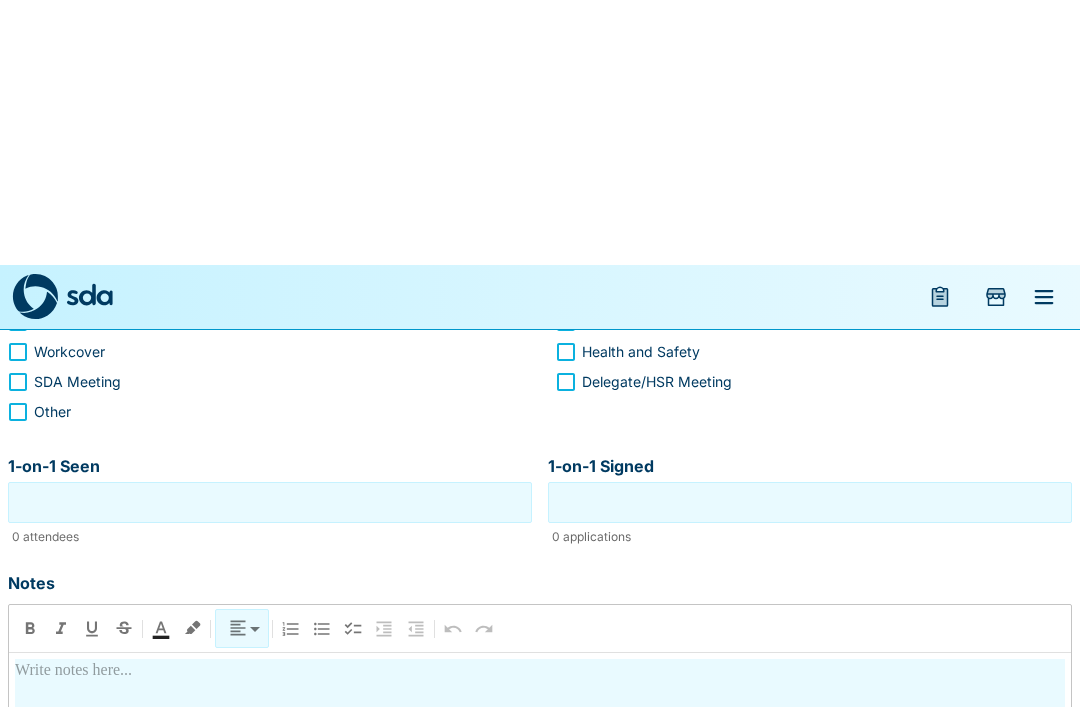 scroll, scrollTop: 0, scrollLeft: 0, axis: both 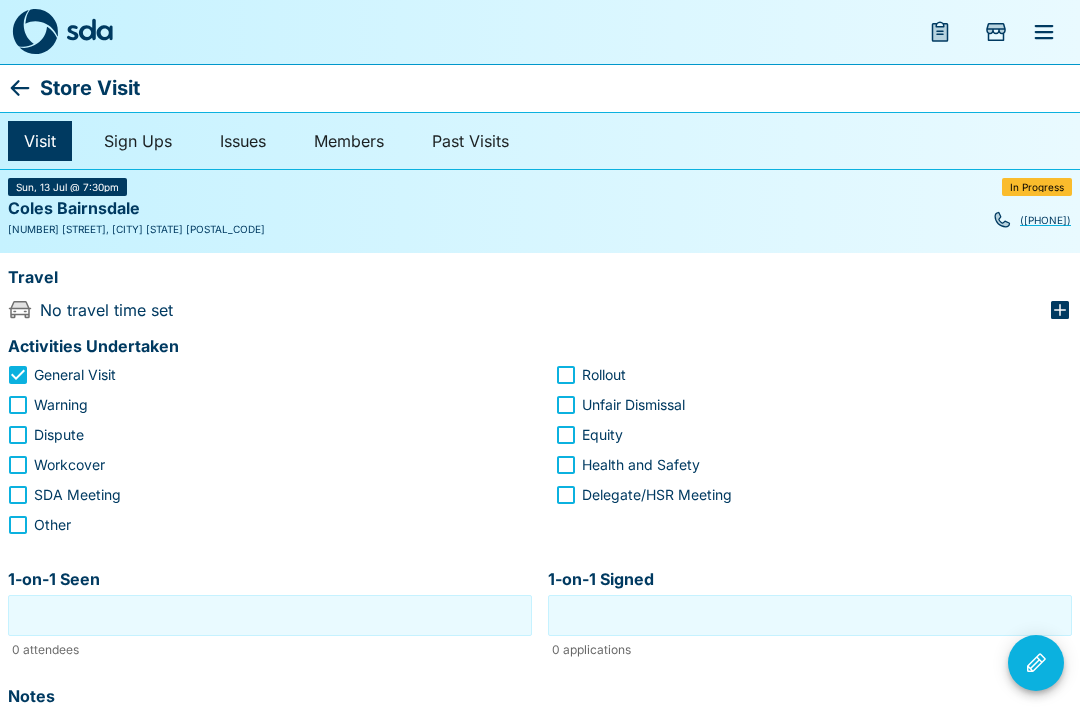 click 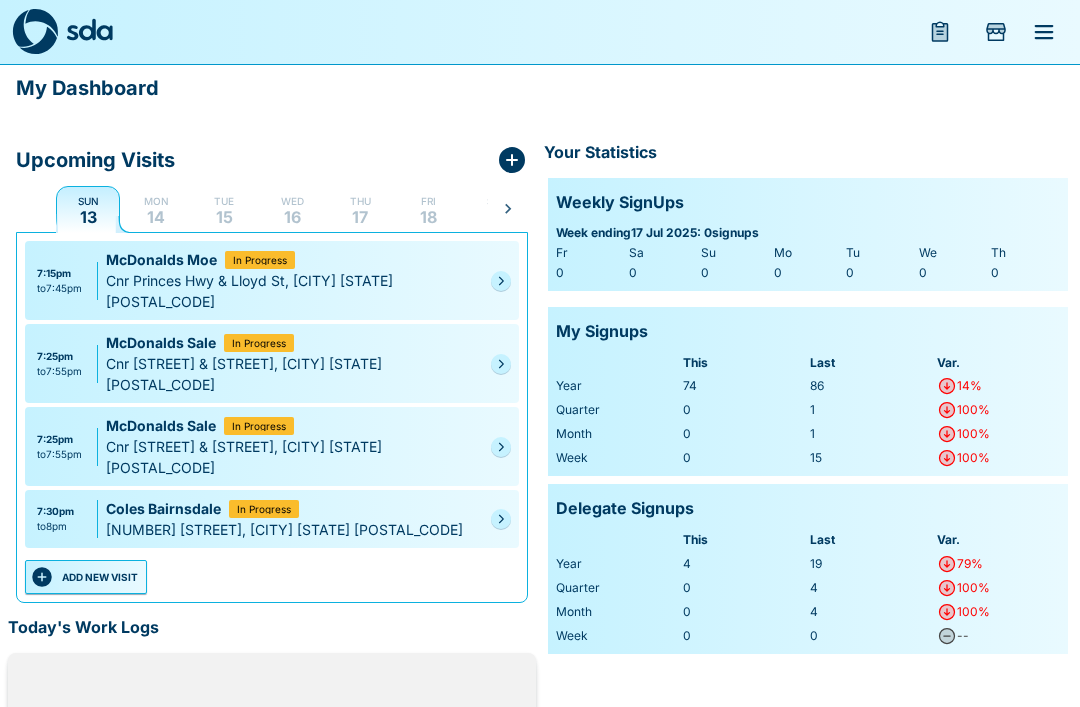 click 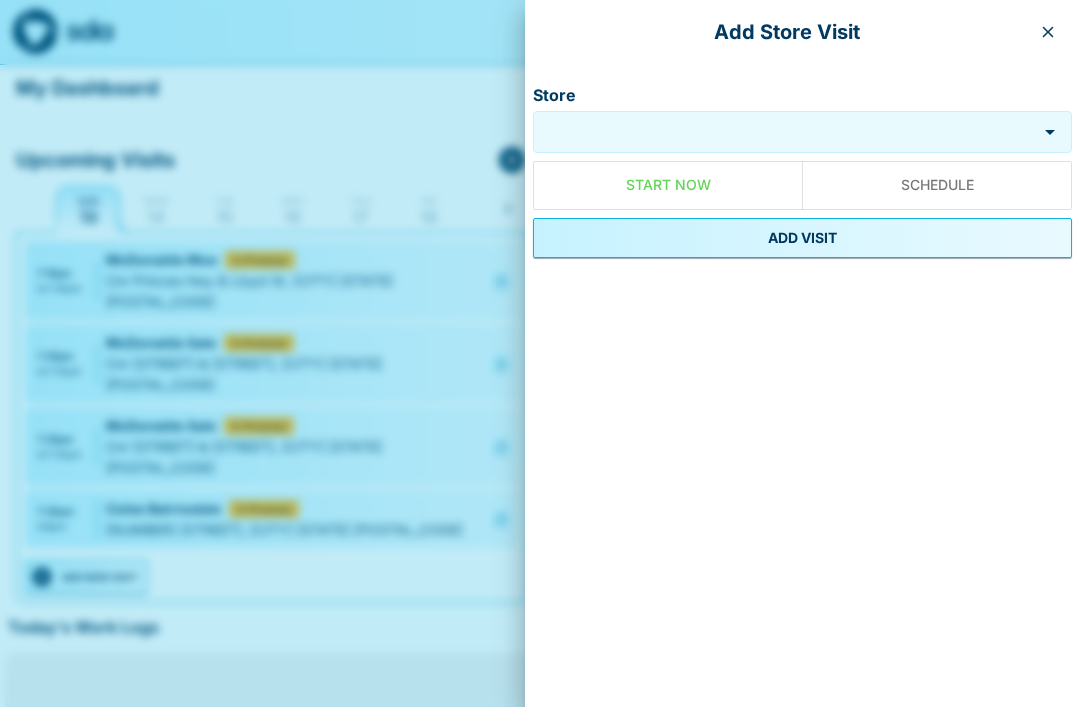 click on "Store" at bounding box center [785, 132] 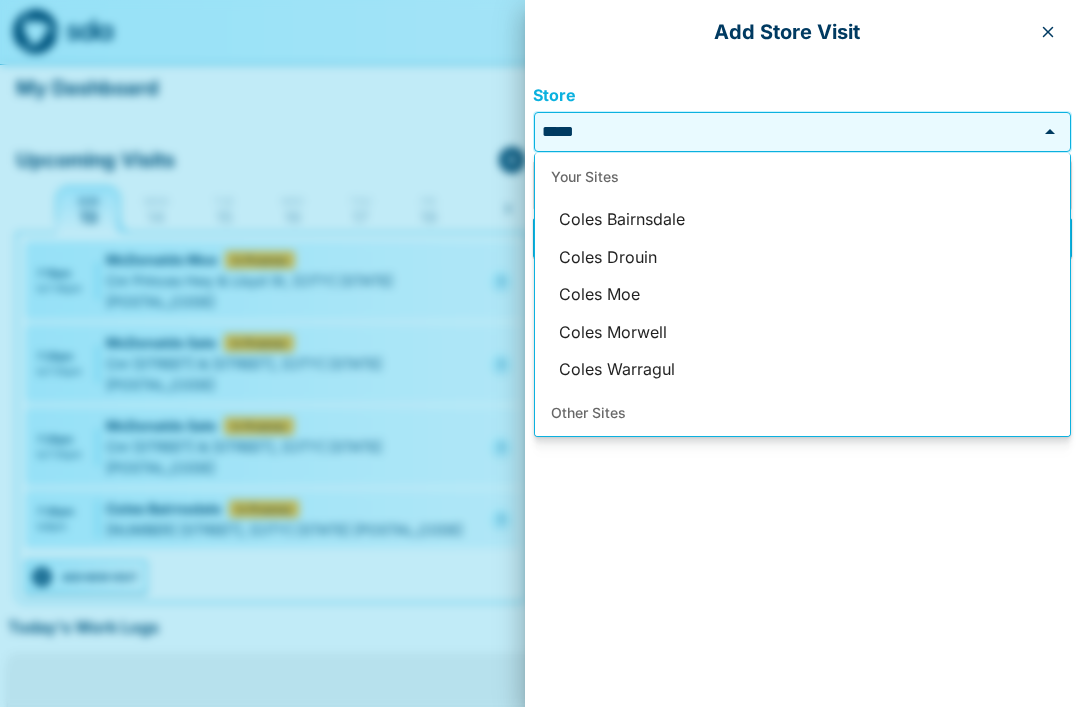 click on "Coles Bairnsdale" at bounding box center (802, 220) 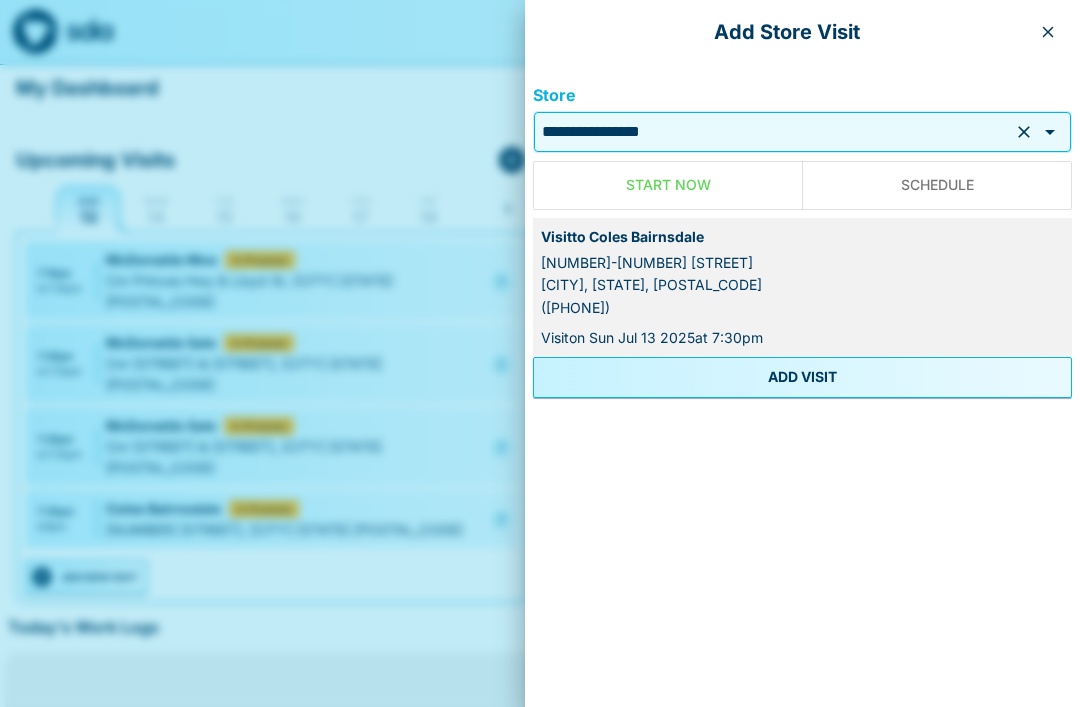 click on "ADD VISIT" at bounding box center (802, 377) 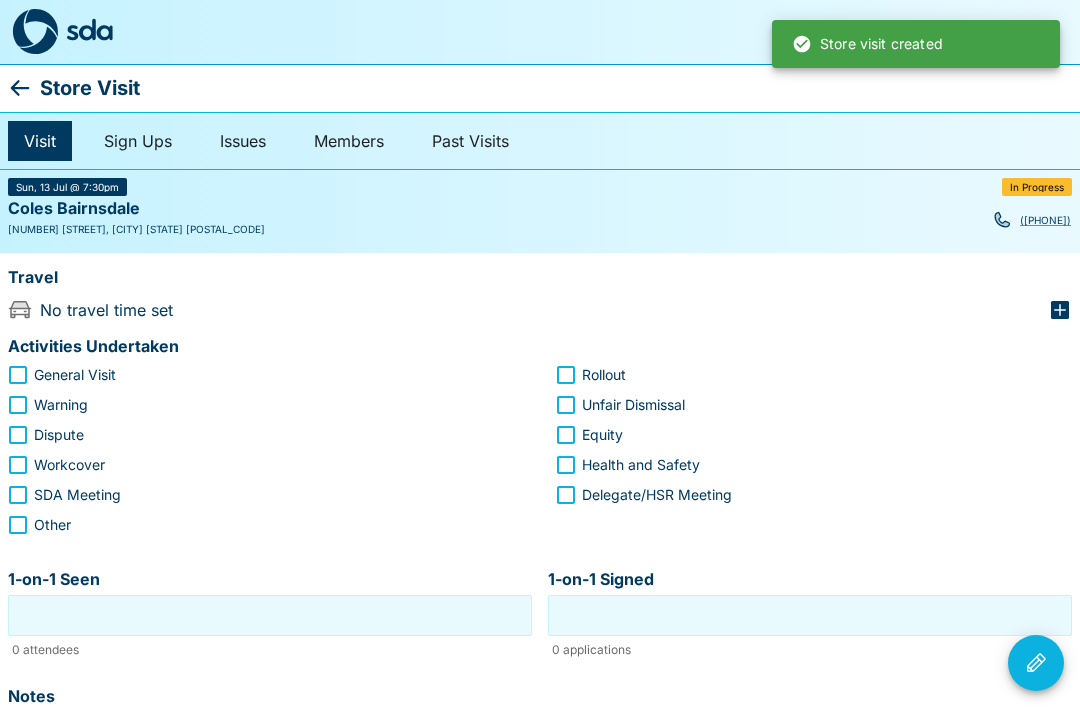 click on "In Progress" at bounding box center (1037, 187) 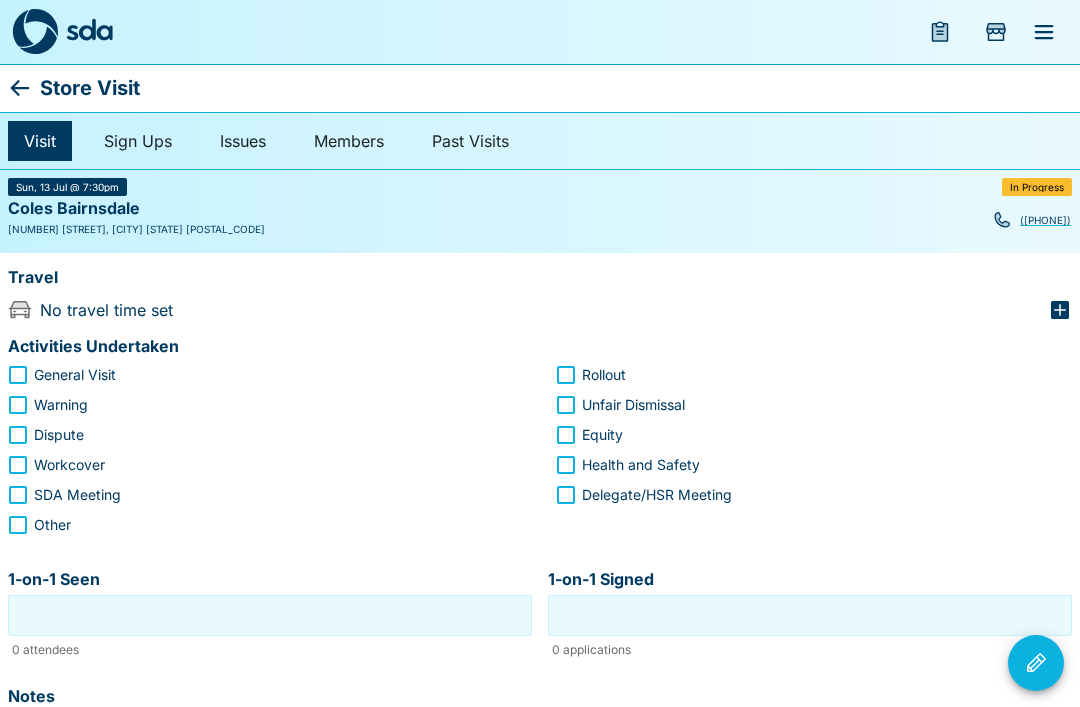 click 